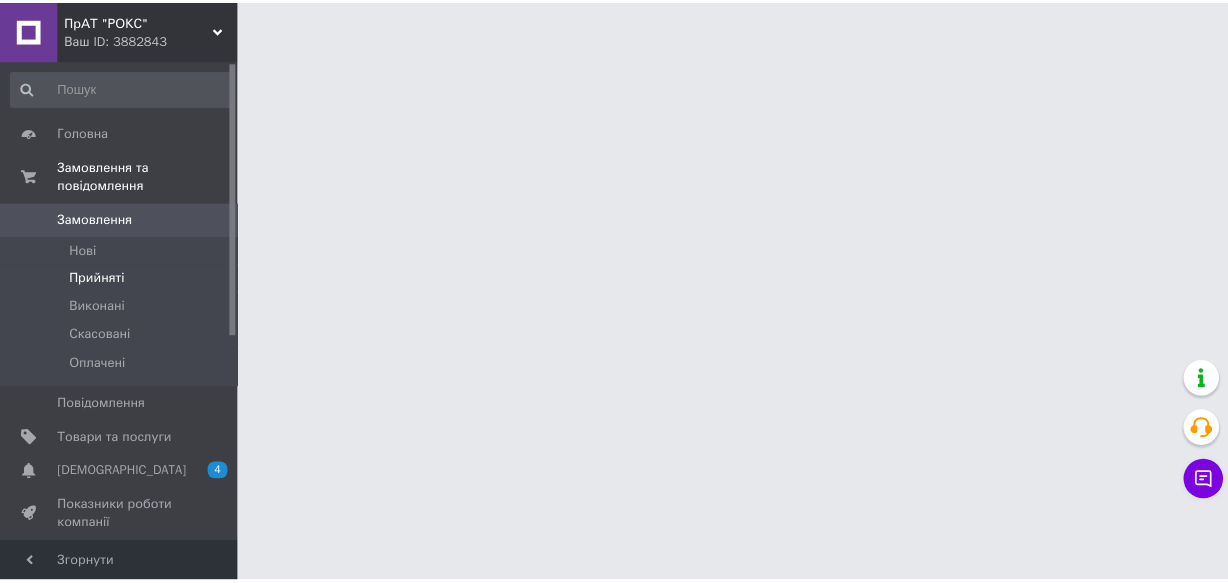 scroll, scrollTop: 0, scrollLeft: 0, axis: both 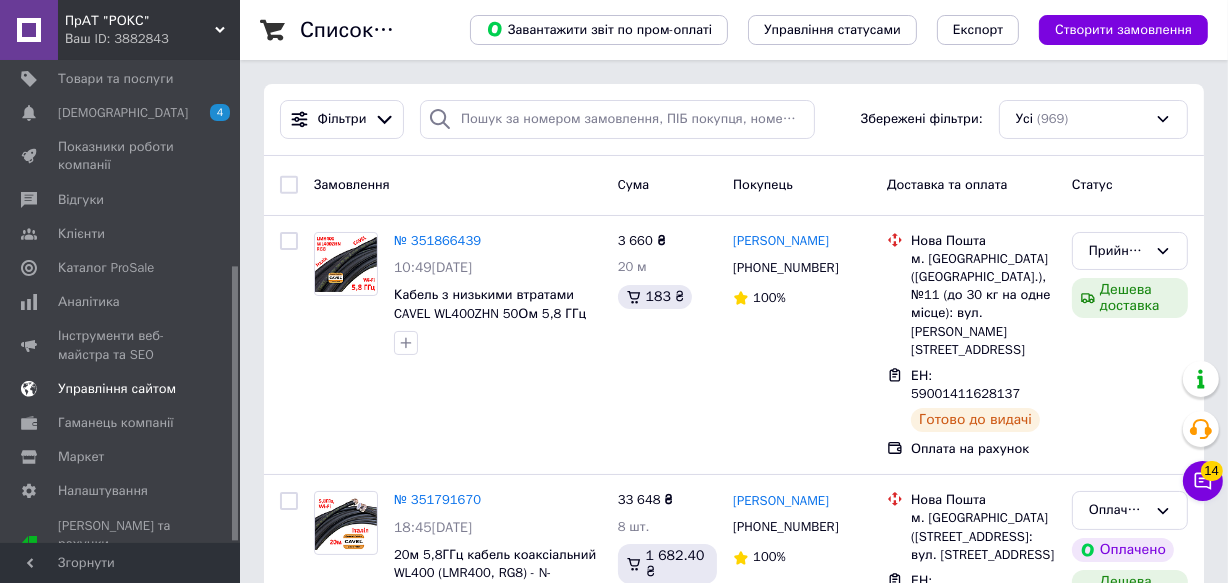 drag, startPoint x: 237, startPoint y: 200, endPoint x: 170, endPoint y: 375, distance: 187.3873 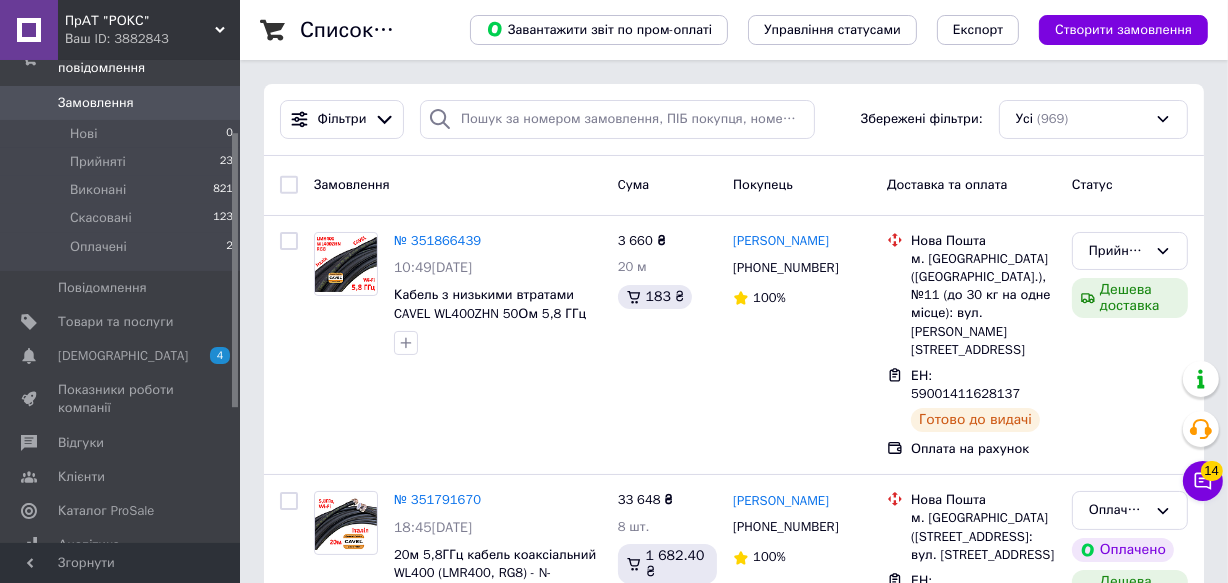 drag, startPoint x: 236, startPoint y: 249, endPoint x: 236, endPoint y: 229, distance: 20 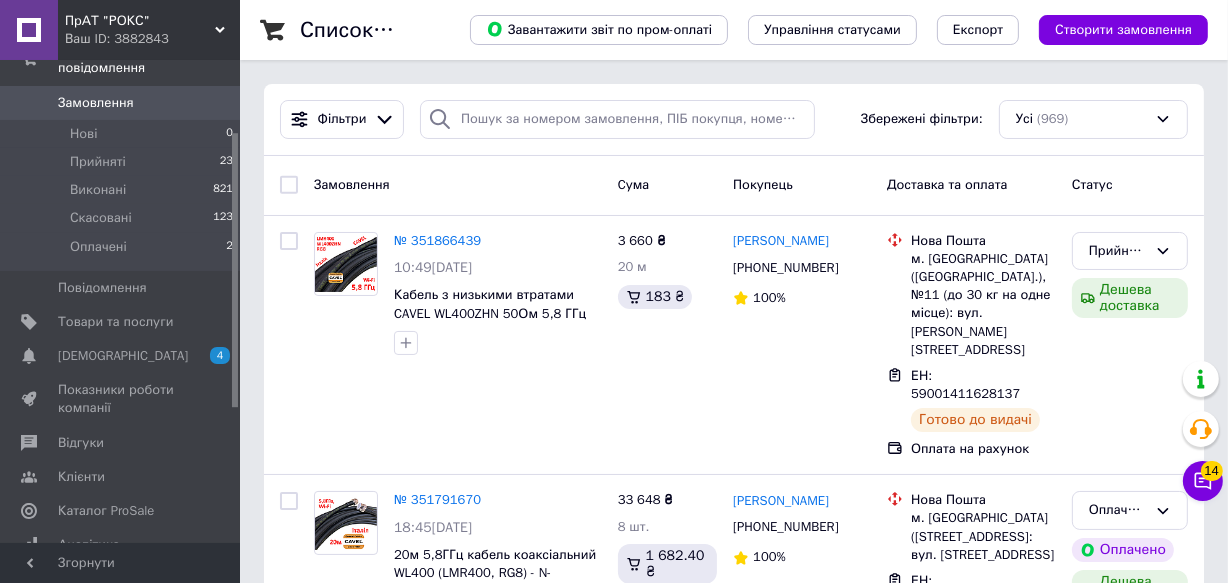 click at bounding box center (235, 270) 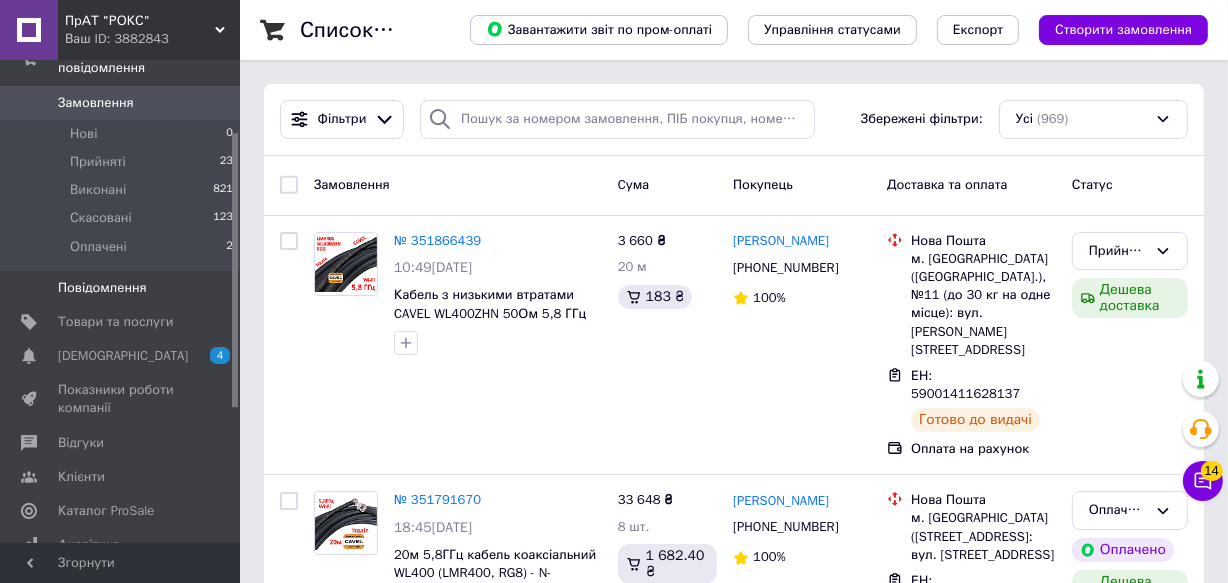 scroll, scrollTop: 115, scrollLeft: 0, axis: vertical 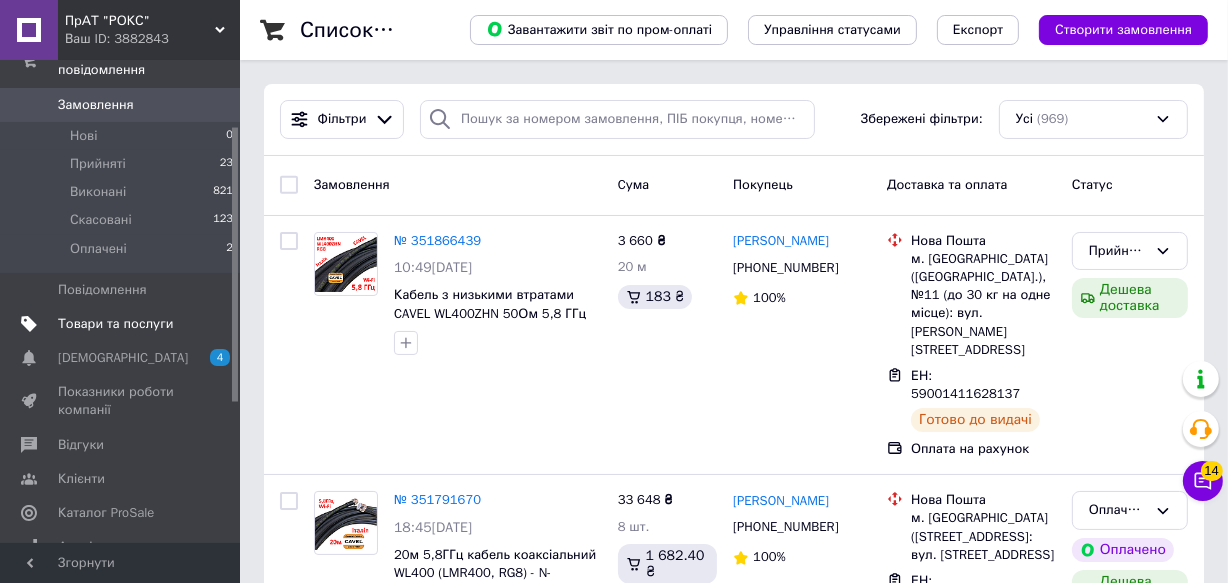 click on "Товари та послуги" at bounding box center [115, 324] 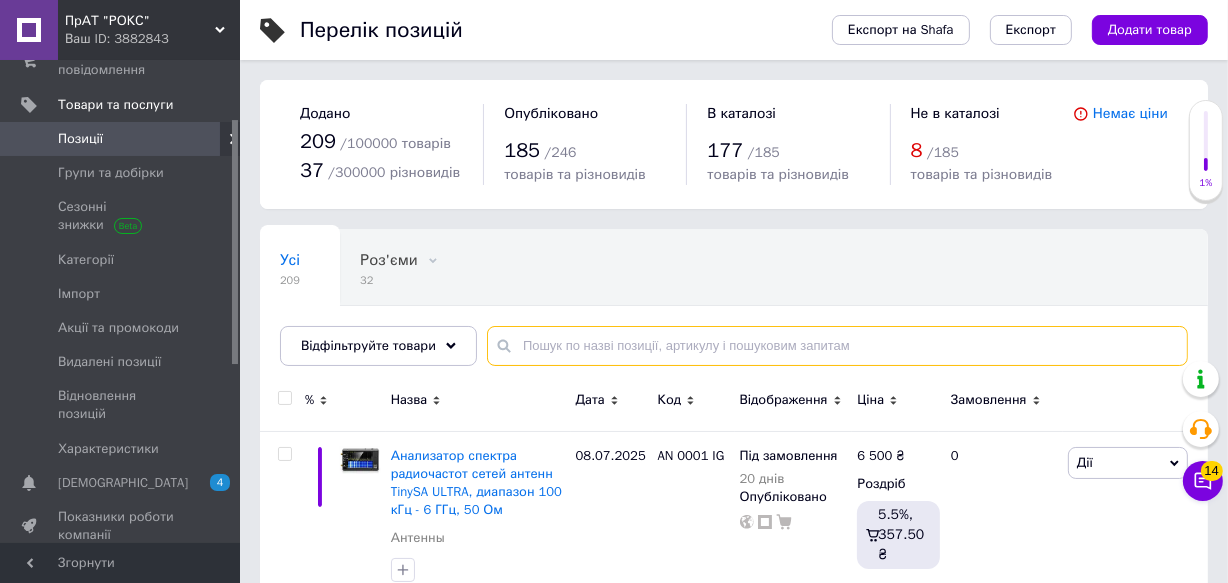click at bounding box center [837, 346] 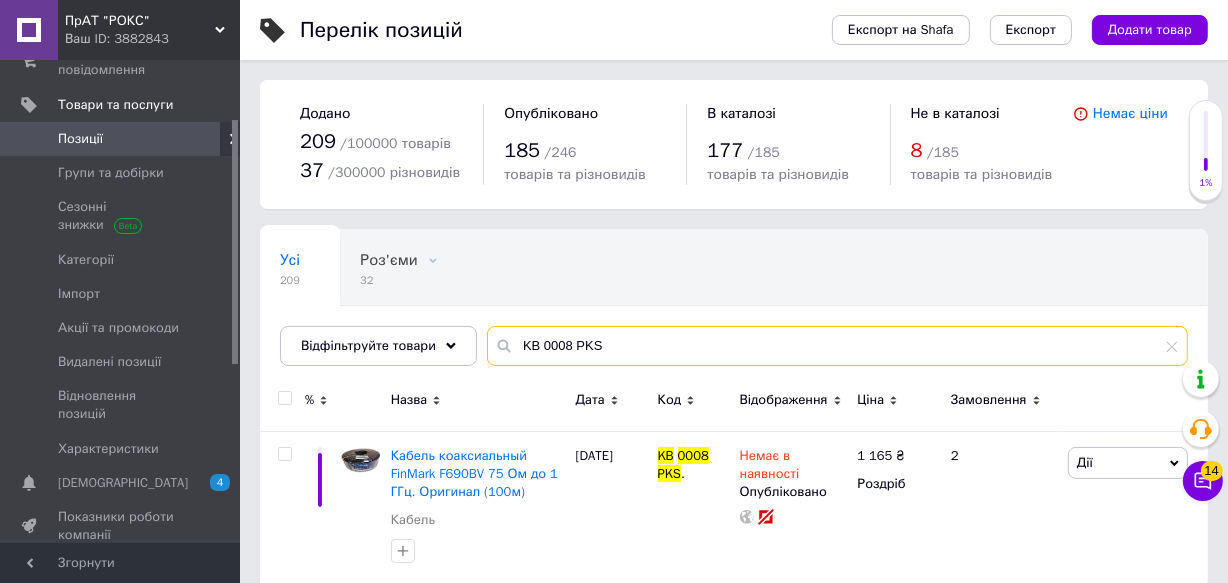 scroll, scrollTop: 25, scrollLeft: 0, axis: vertical 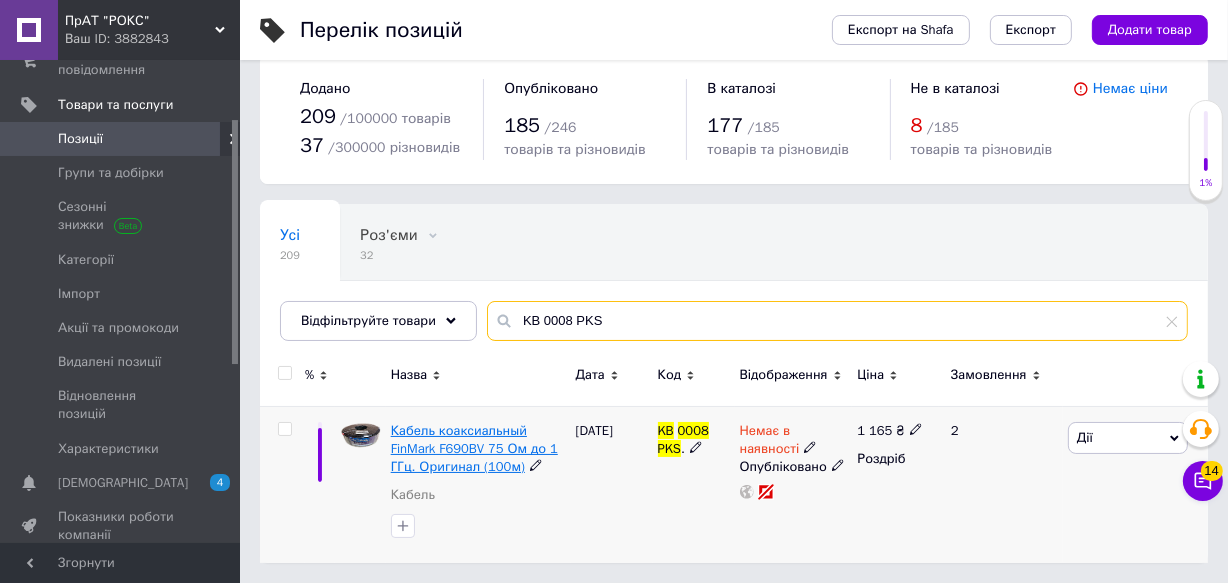 type on "KB 0008 PKS" 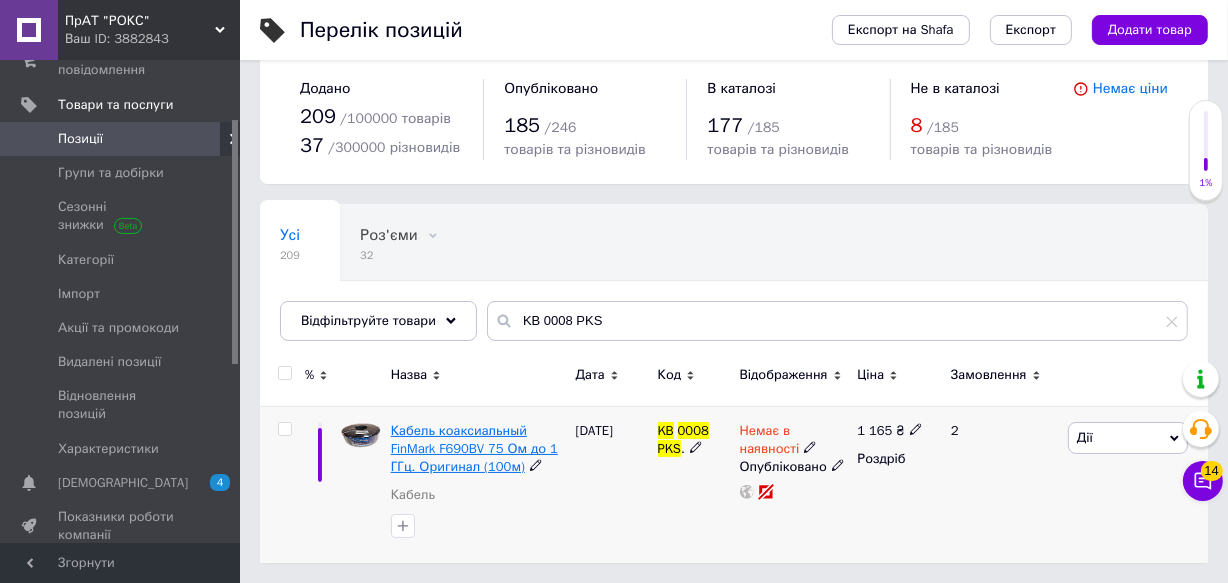 click on "Кабель коаксиальный FinMark F690BV 75 Ом до 1 ГГц. Оригинал (100м)" at bounding box center [474, 448] 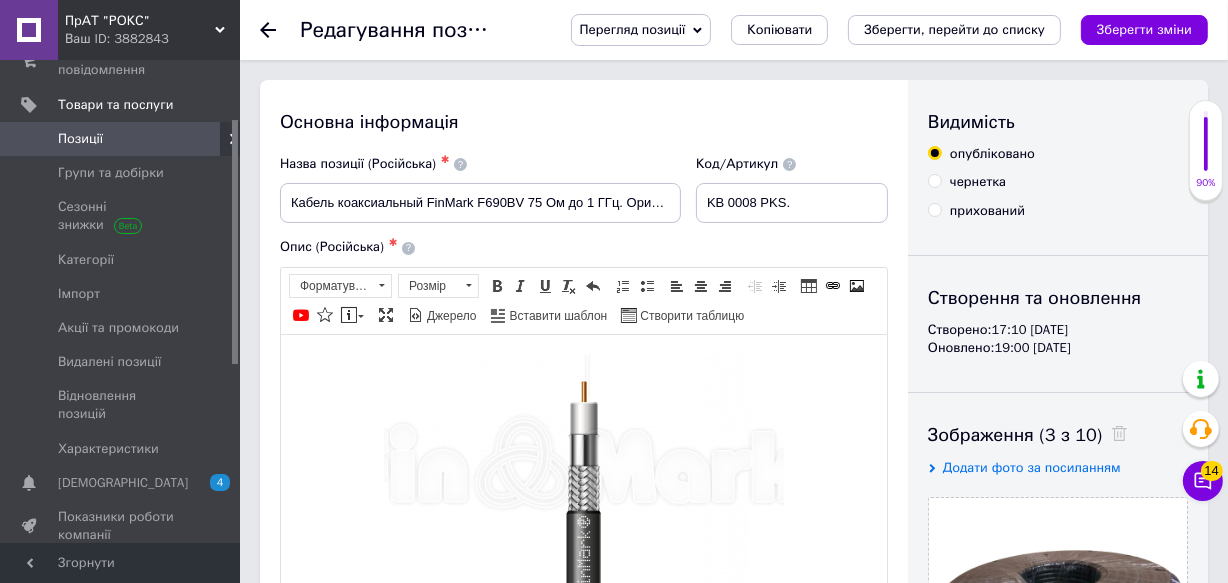 scroll, scrollTop: 0, scrollLeft: 0, axis: both 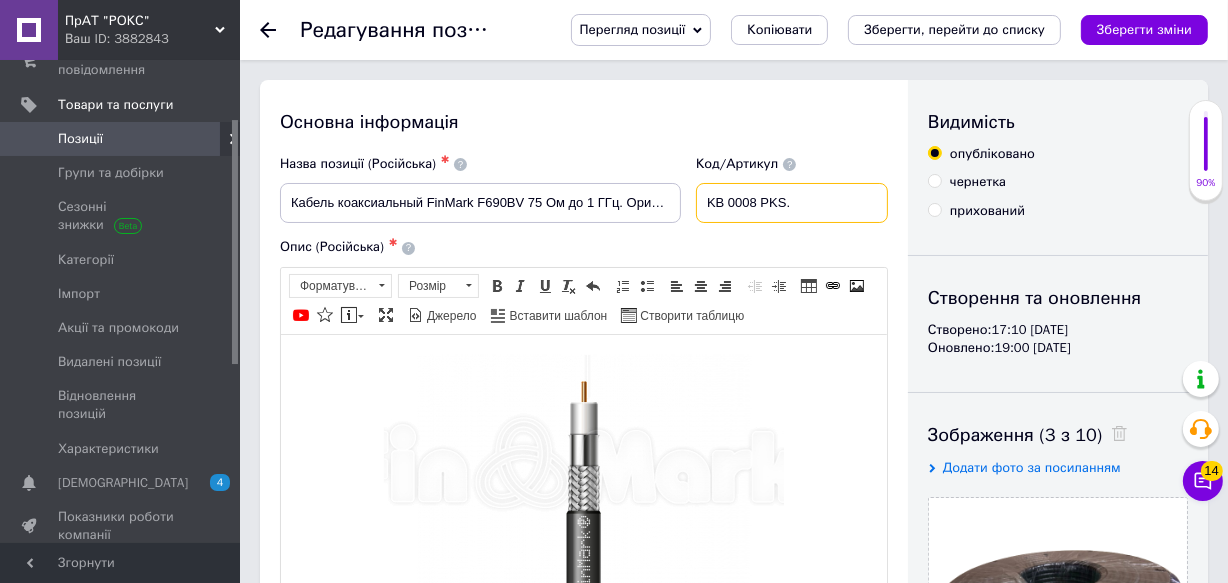 click on "KB 0008 PKS." at bounding box center (792, 203) 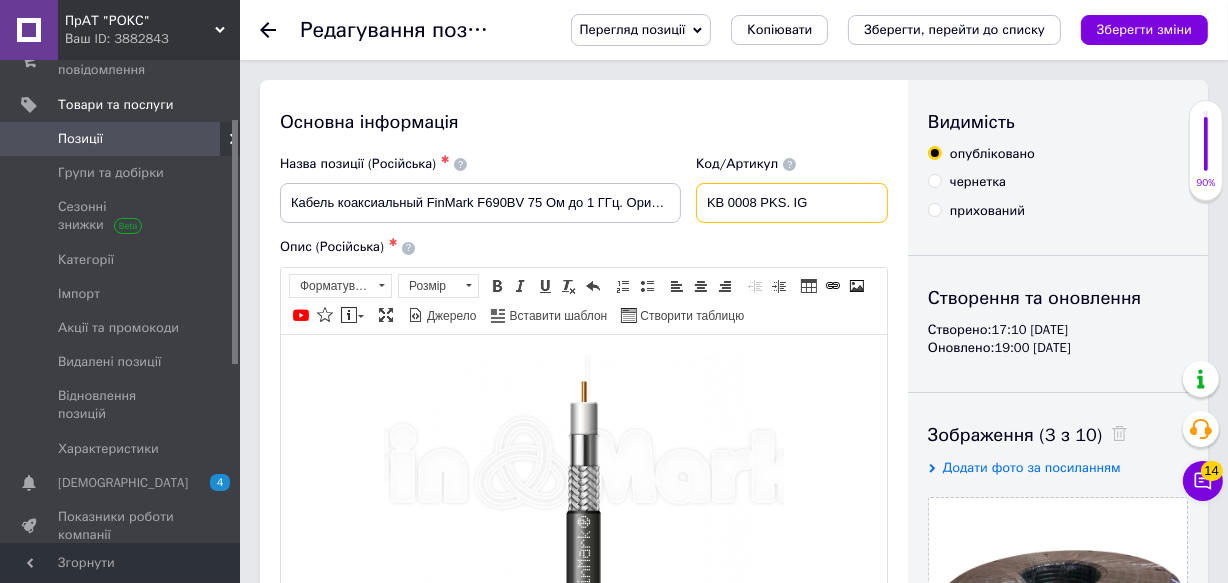 click on "KB 0008 PKS. IG" at bounding box center [792, 203] 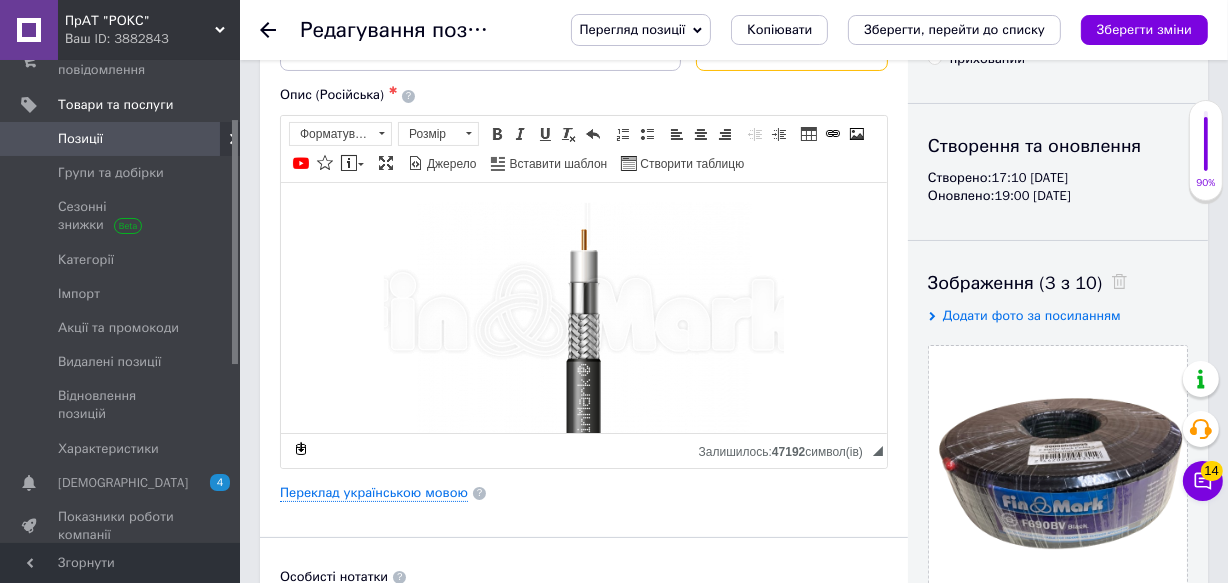scroll, scrollTop: 181, scrollLeft: 0, axis: vertical 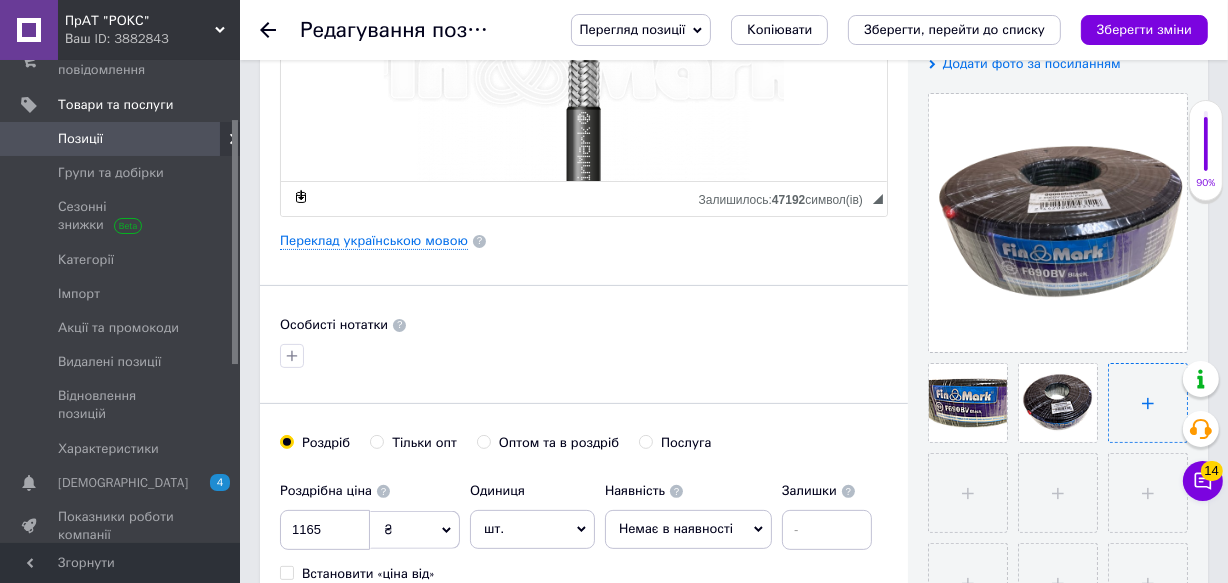 type on "KB 0008 PKS. IG" 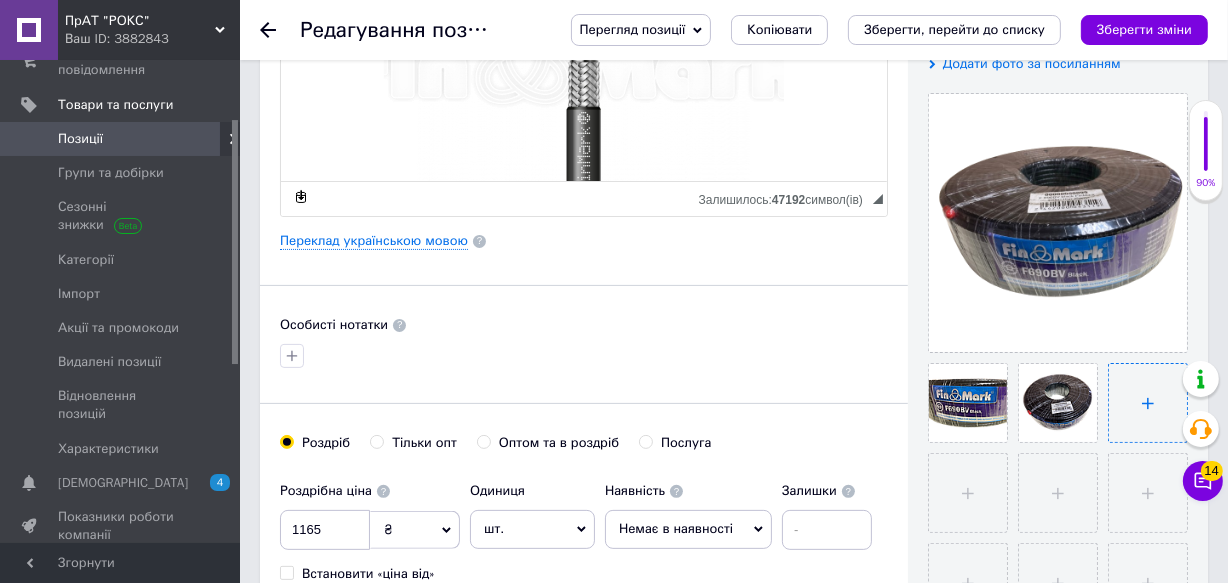 type on "C:\fakepath\kabel-koaxialny-finmark-f690bv.png" 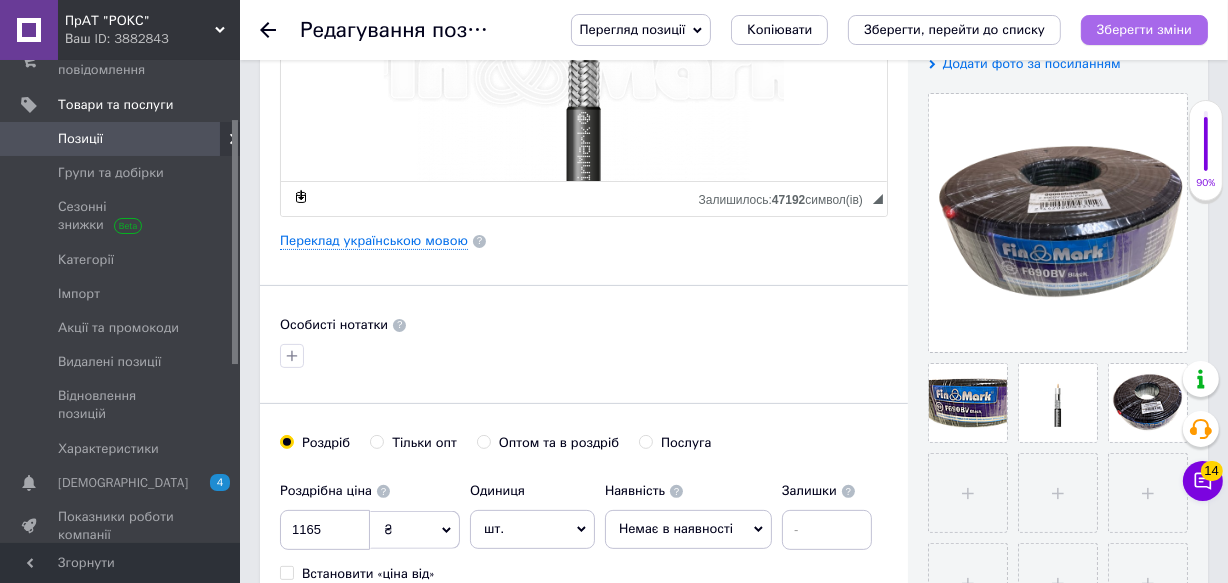 click on "Зберегти зміни" at bounding box center (1144, 29) 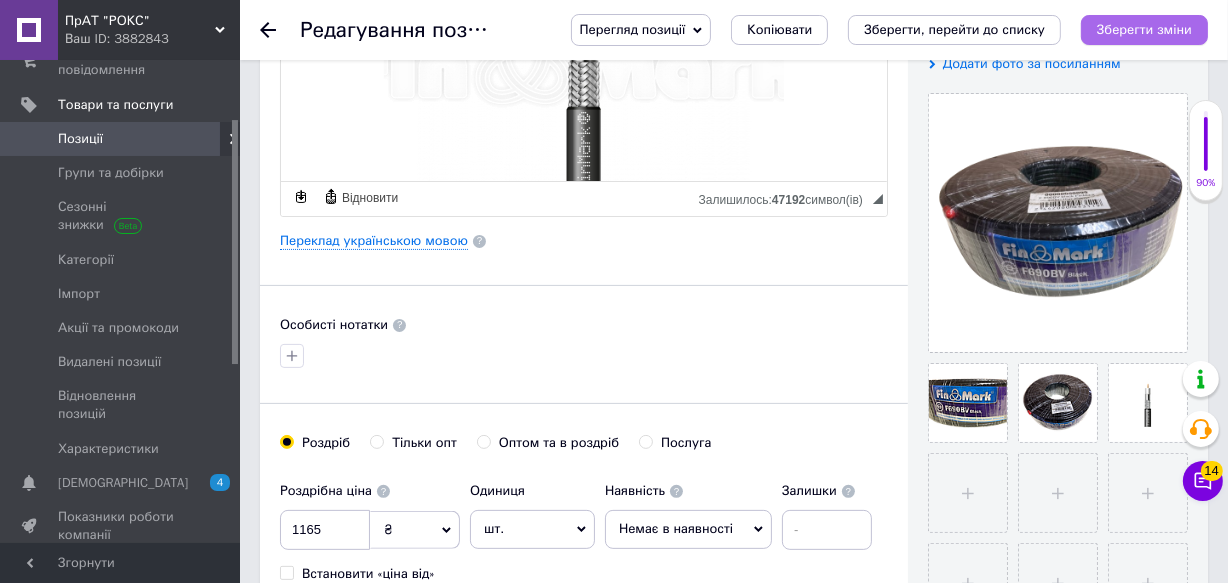 click on "Зберегти зміни" at bounding box center (1144, 29) 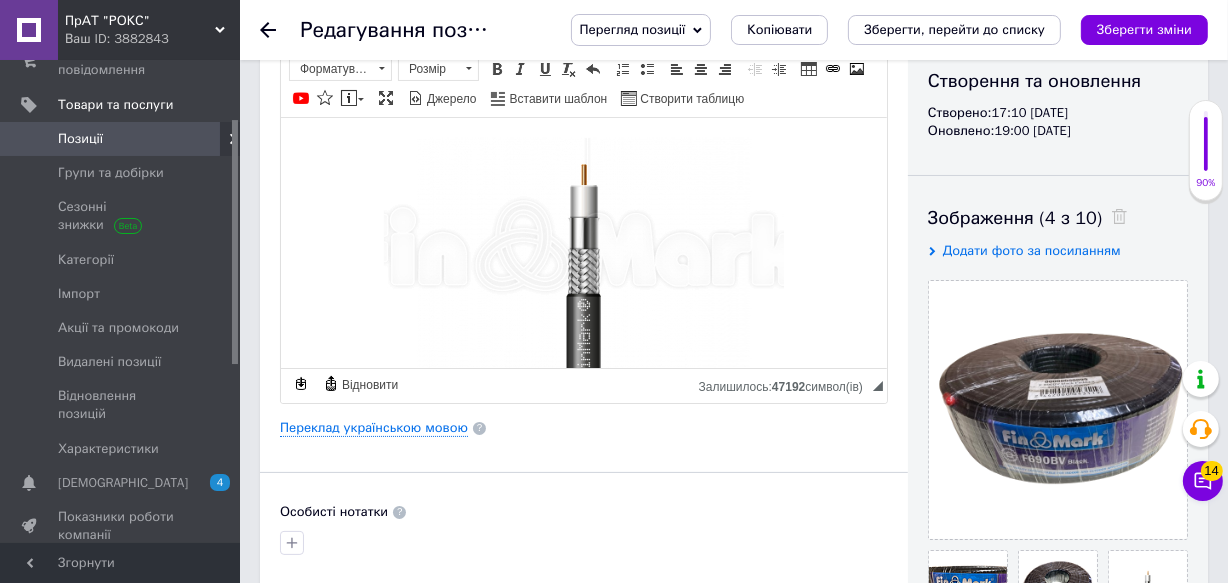 scroll, scrollTop: 117, scrollLeft: 0, axis: vertical 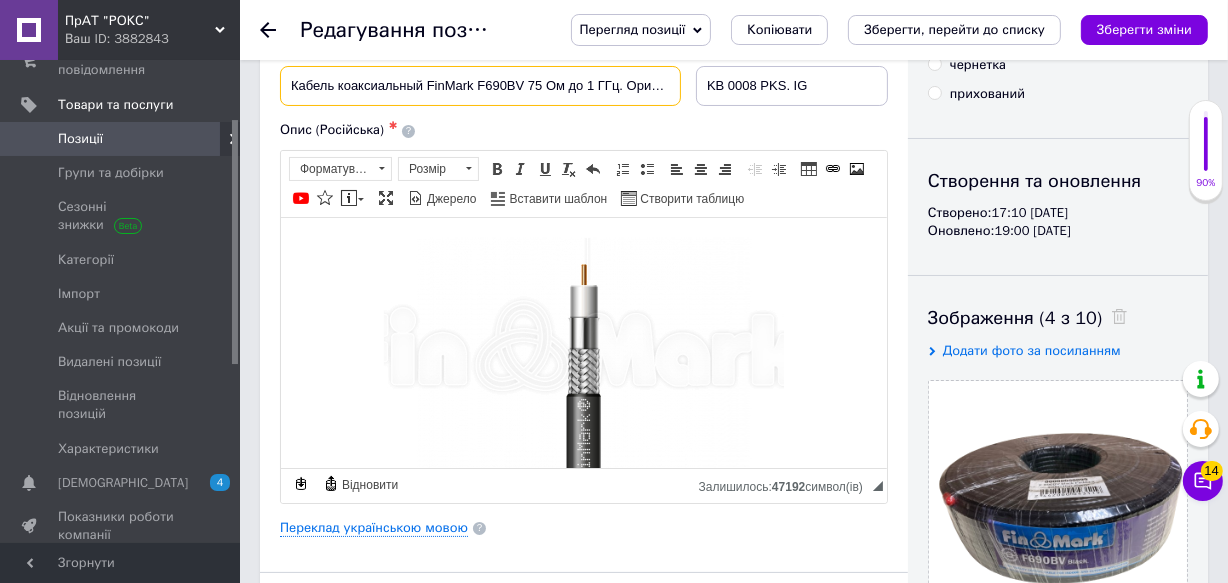 drag, startPoint x: 427, startPoint y: 84, endPoint x: 522, endPoint y: 90, distance: 95.189285 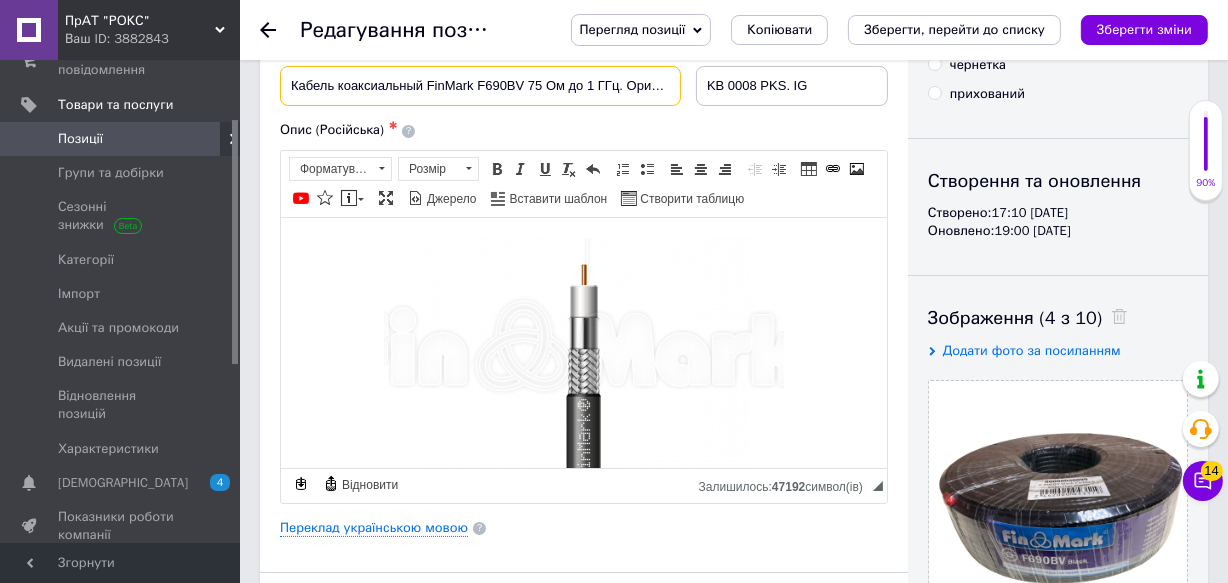 click on "Кабель коаксиальный FinMark F690BV 75 Ом до 1 ГГц. Оригинал (100м)" at bounding box center [480, 86] 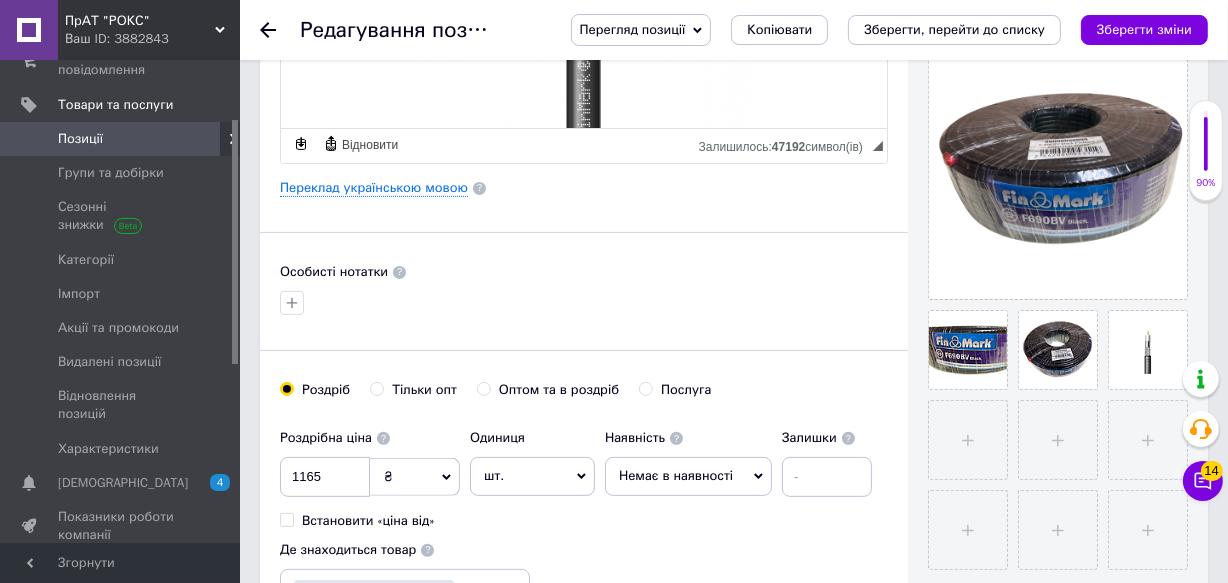 scroll, scrollTop: 528, scrollLeft: 0, axis: vertical 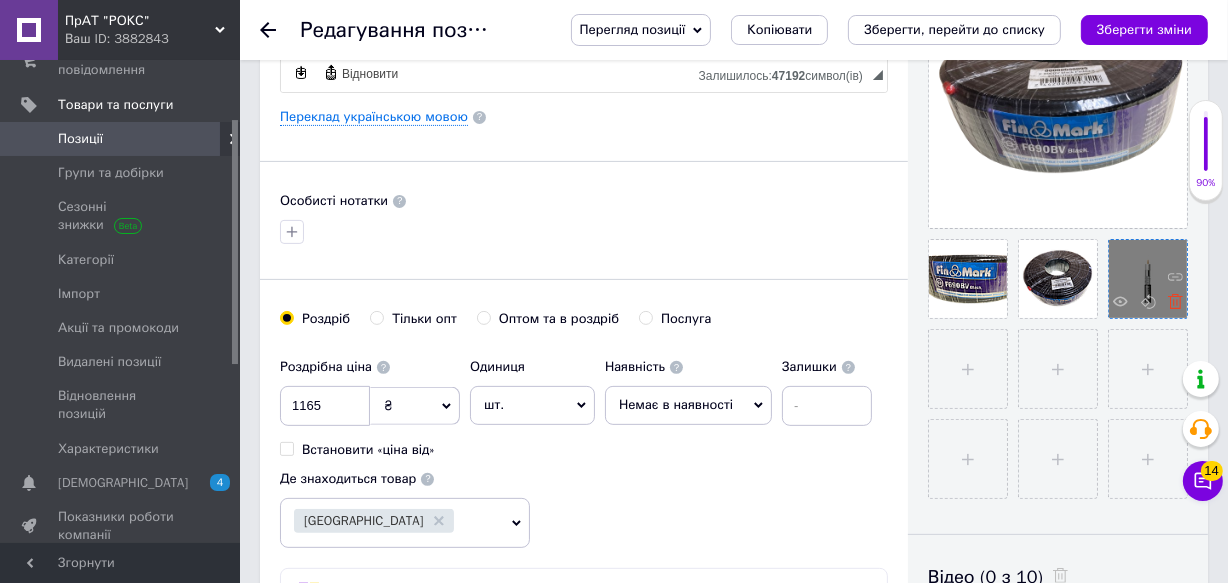 click 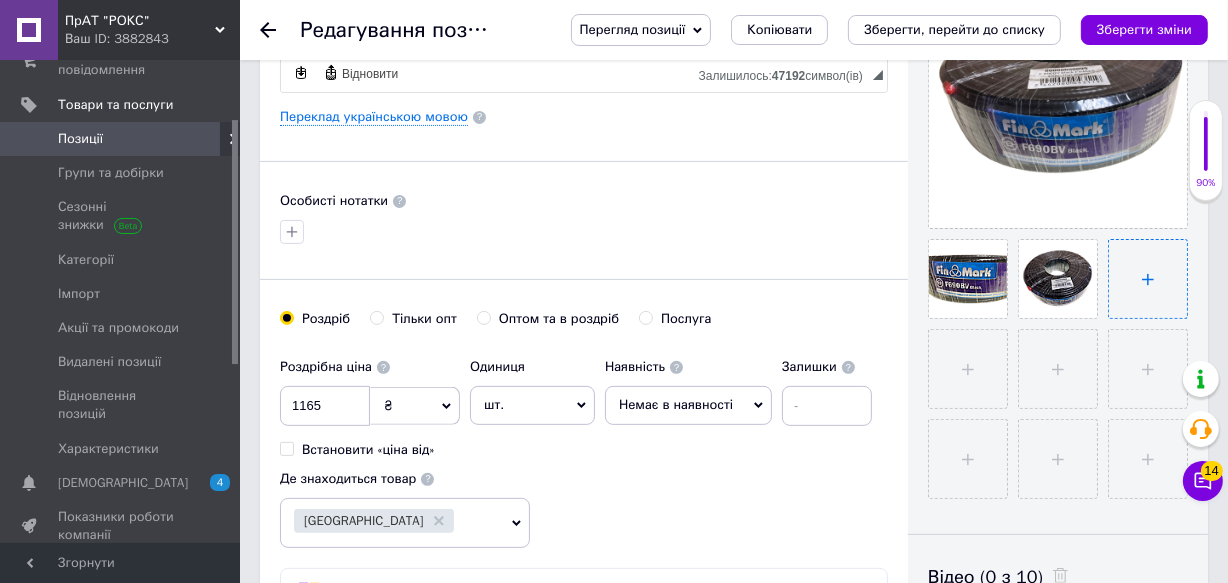click at bounding box center [1148, 279] 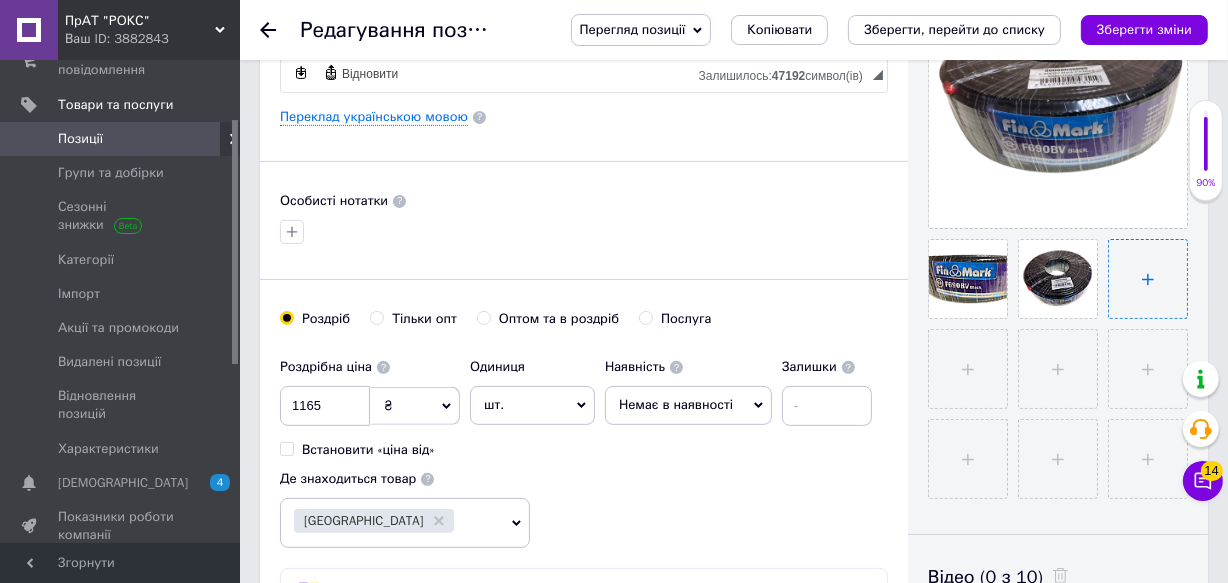 type on "C:\fakepath\kabel-koaxialny-finmark-f690bv.jpg" 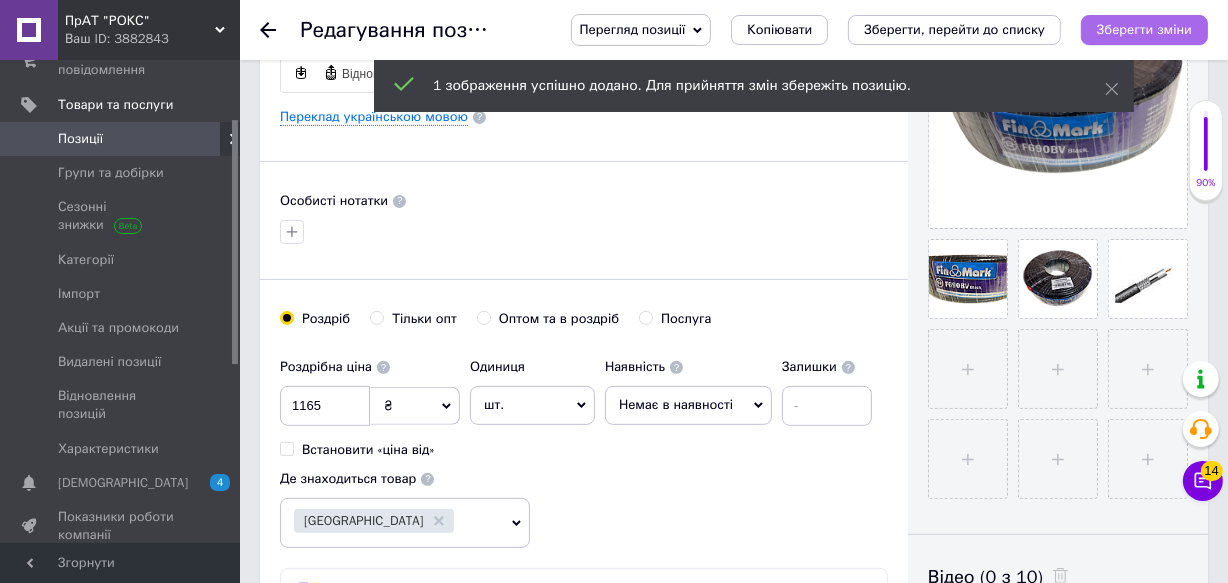 click on "Зберегти зміни" at bounding box center [1144, 29] 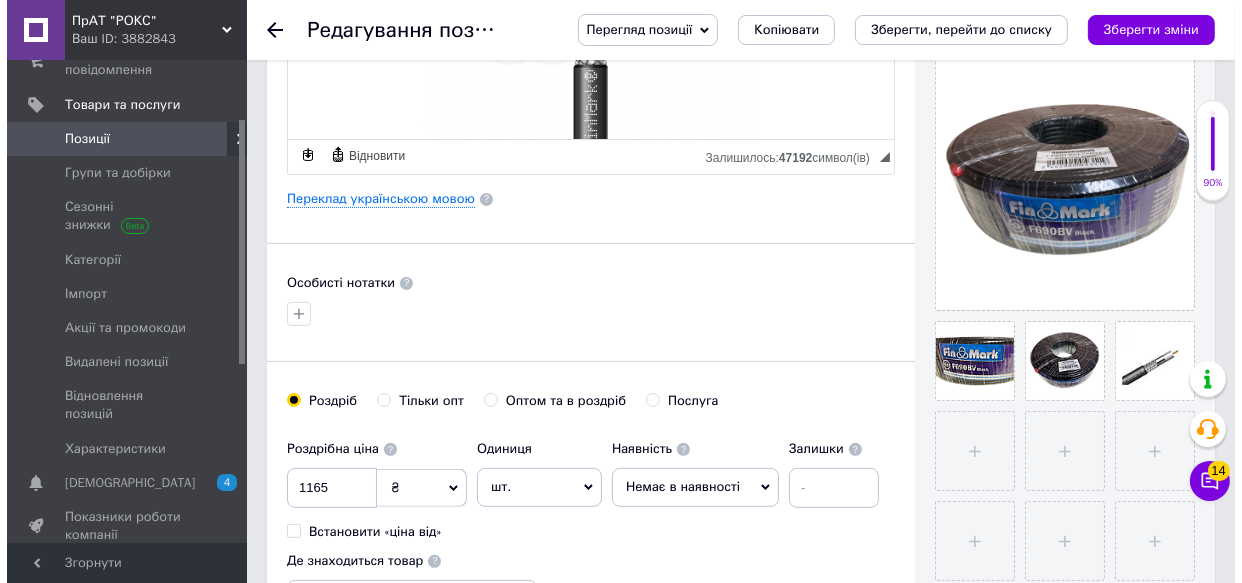 scroll, scrollTop: 440, scrollLeft: 0, axis: vertical 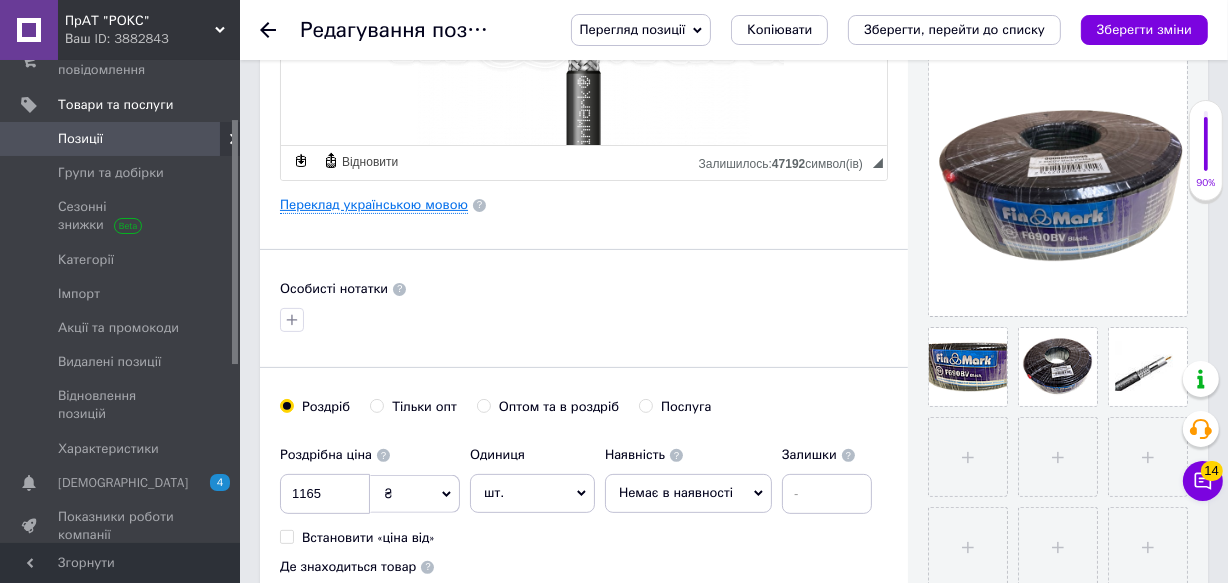 click on "Переклад українською мовою" at bounding box center (374, 205) 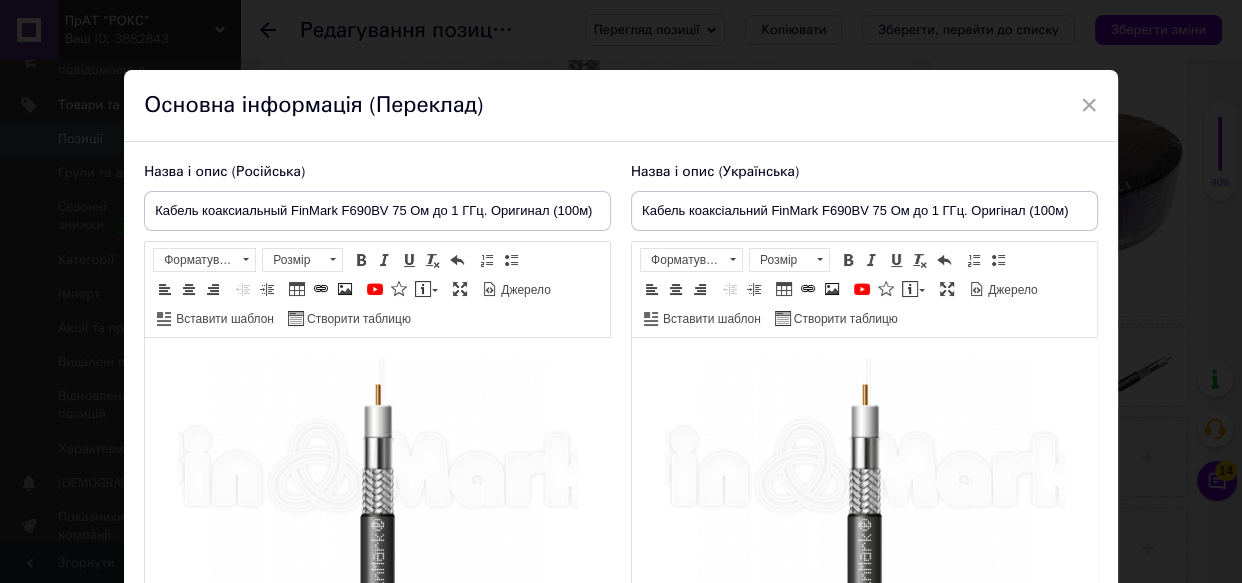 scroll, scrollTop: 0, scrollLeft: 0, axis: both 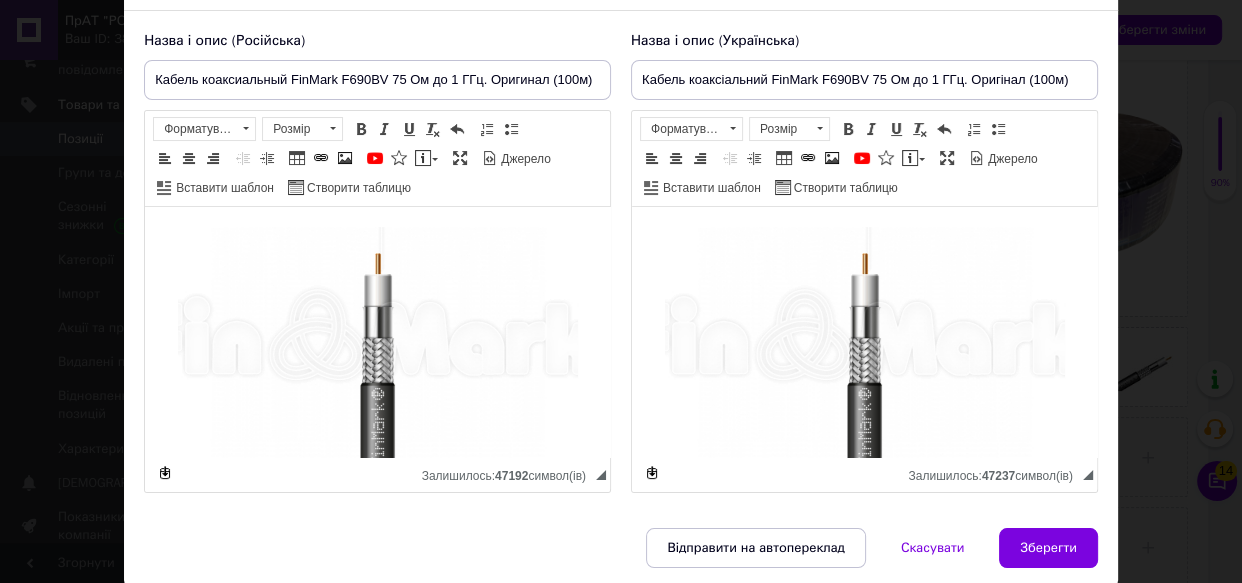 drag, startPoint x: 1240, startPoint y: 104, endPoint x: 442, endPoint y: 103, distance: 798.0006 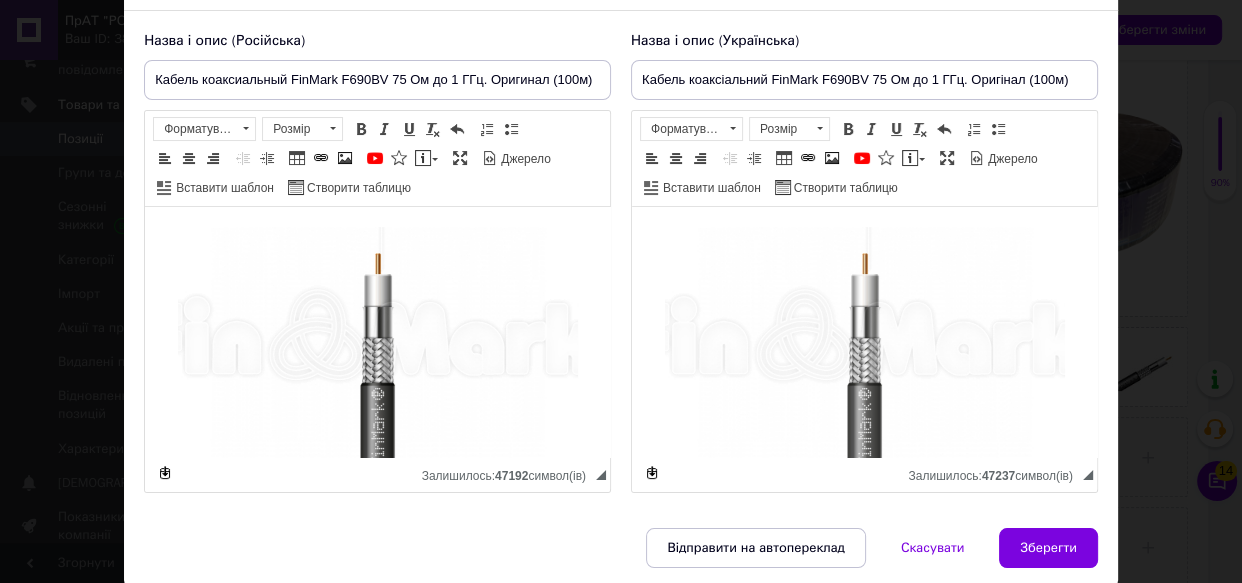 click at bounding box center (865, 352) 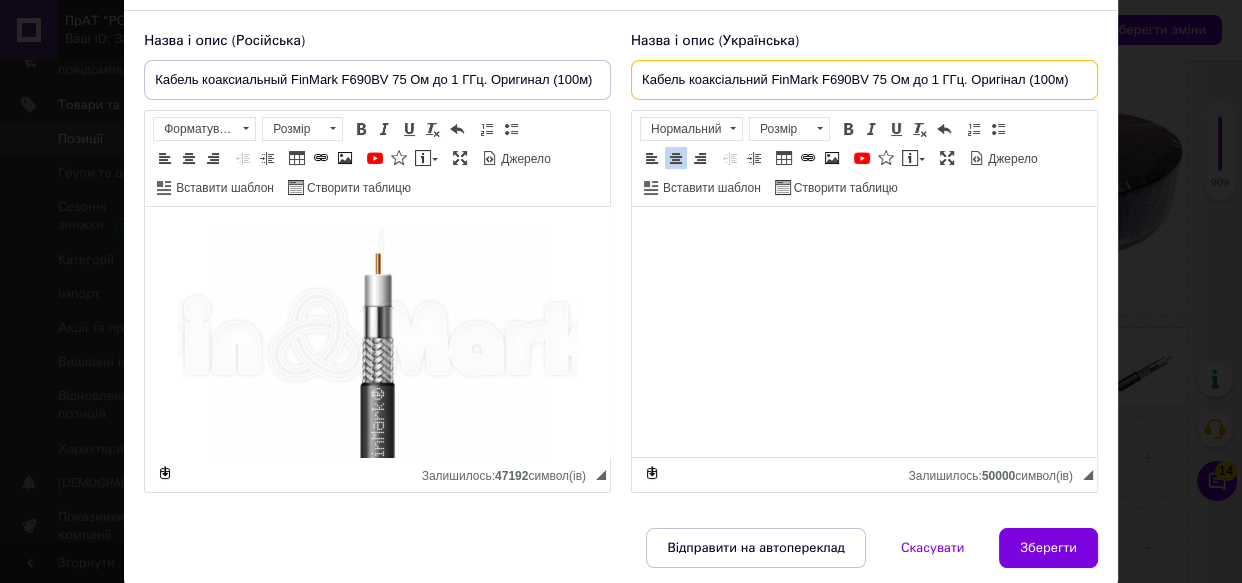 drag, startPoint x: 960, startPoint y: 80, endPoint x: 1211, endPoint y: 53, distance: 252.44801 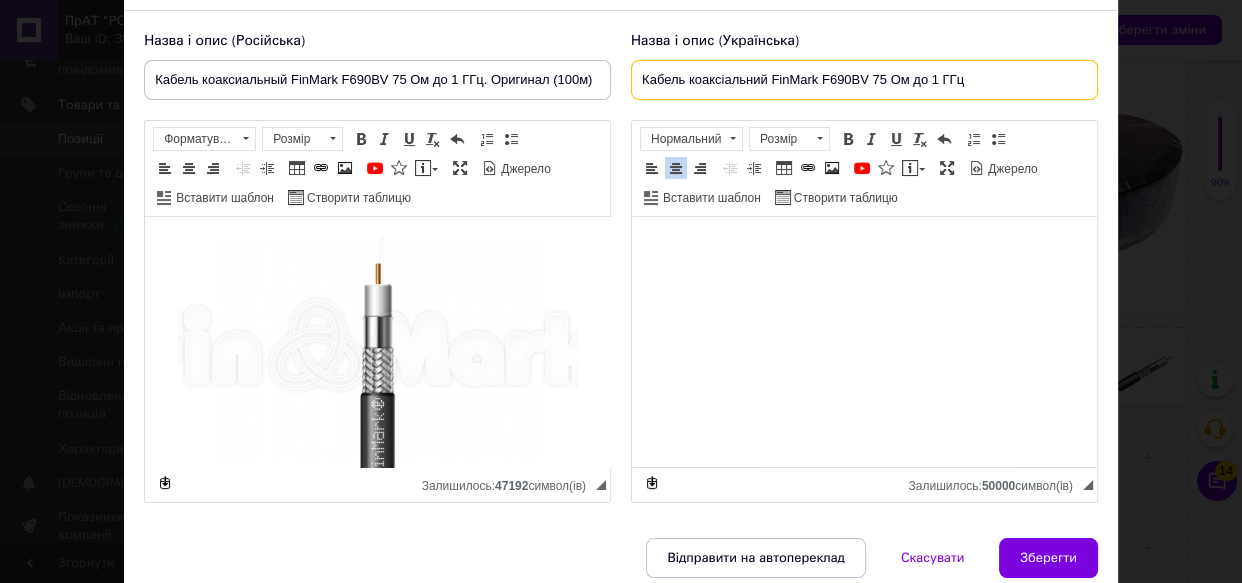type on "Кабель коаксіальний FinMark F690BV 75 Ом до 1 ГГц" 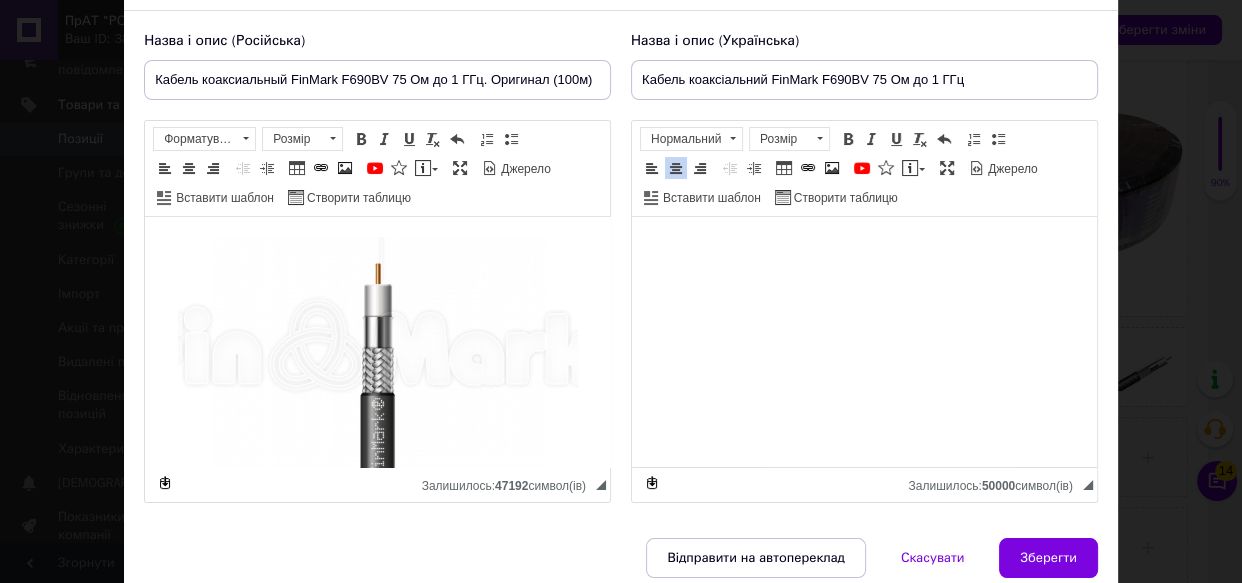 click at bounding box center [864, 247] 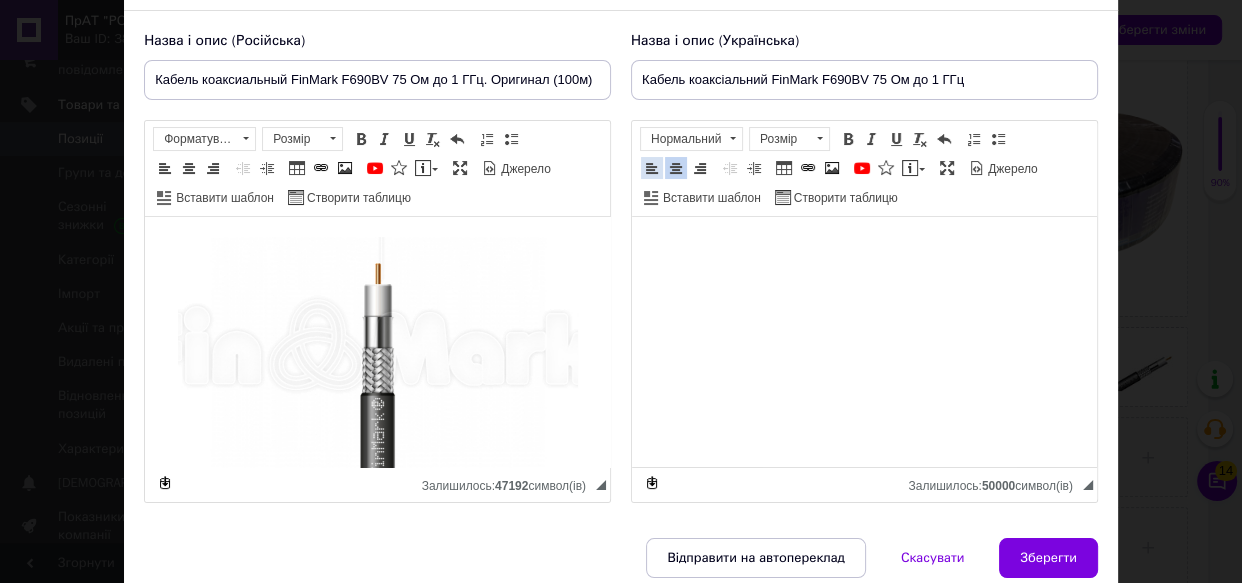 drag, startPoint x: 968, startPoint y: 167, endPoint x: 92, endPoint y: 40, distance: 885.1582 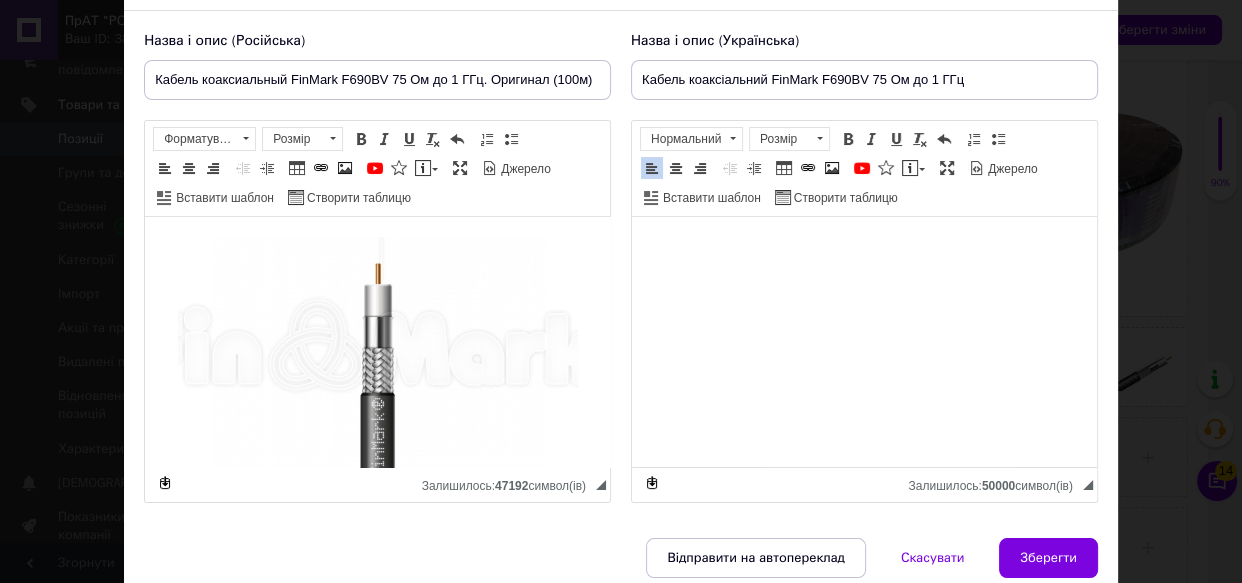 click at bounding box center [864, 247] 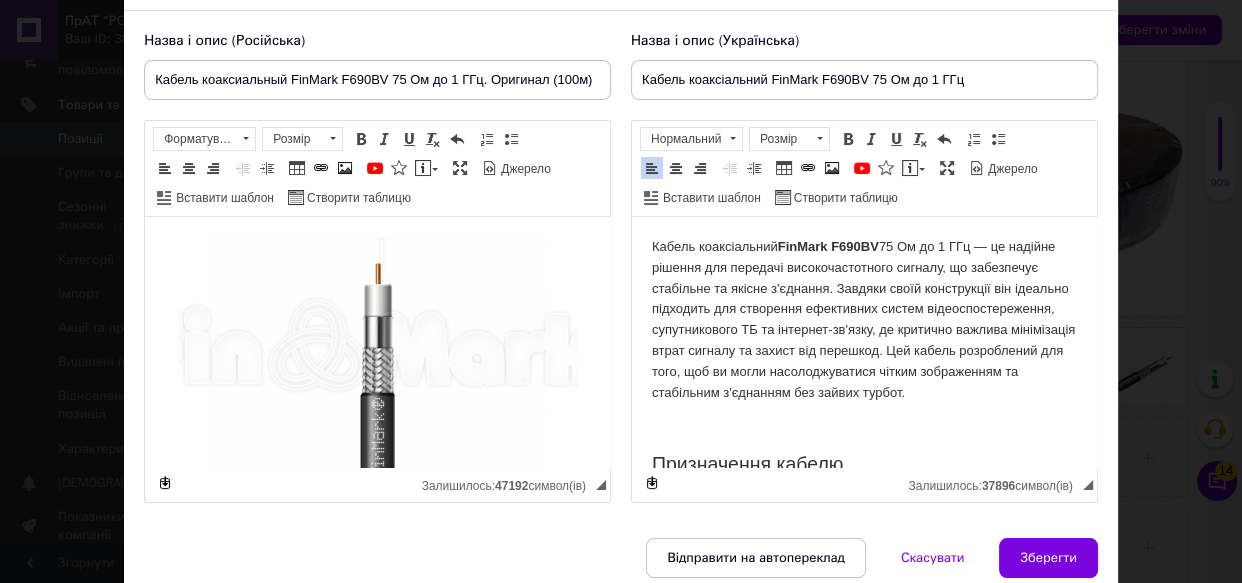 scroll, scrollTop: 7971, scrollLeft: 0, axis: vertical 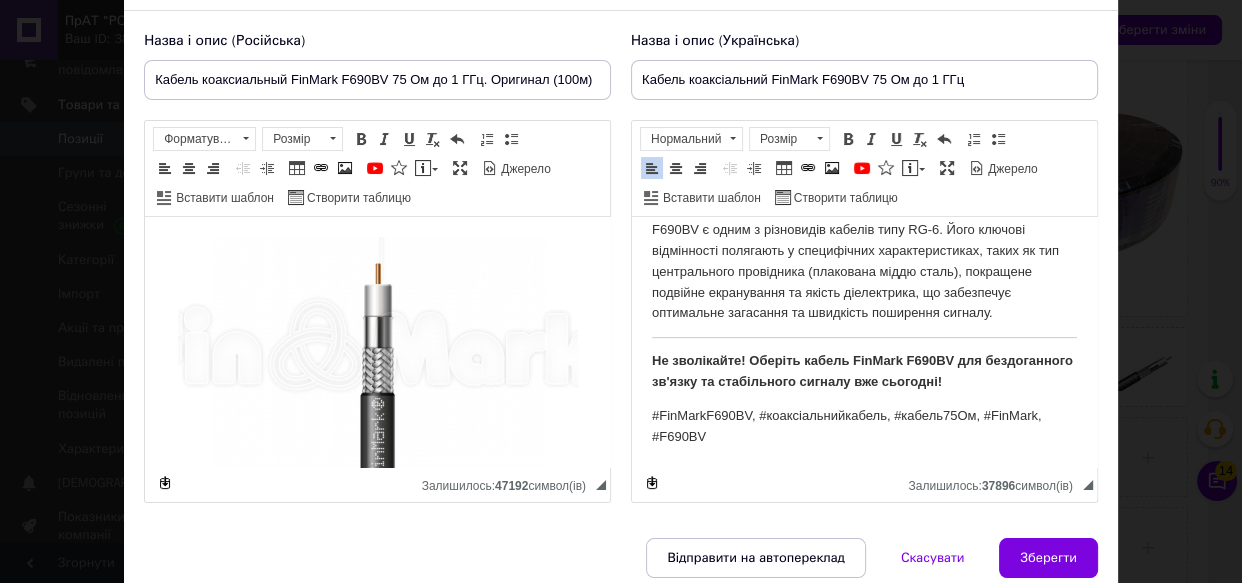 click on "5. Чим відрізняється FinMark F690BV від кабелю RG-6?  FinMark F690BV є одним з різновидів кабелів типу RG-6. Його ключові відмінності полягають у специфічних характеристиках, таких як тип центрального провідника (плакована міддю сталь), покращене подвійне екранування та якість діелектрика, що забезпечує оптимальне загасання та швидкість поширення сигналу." at bounding box center [864, 261] 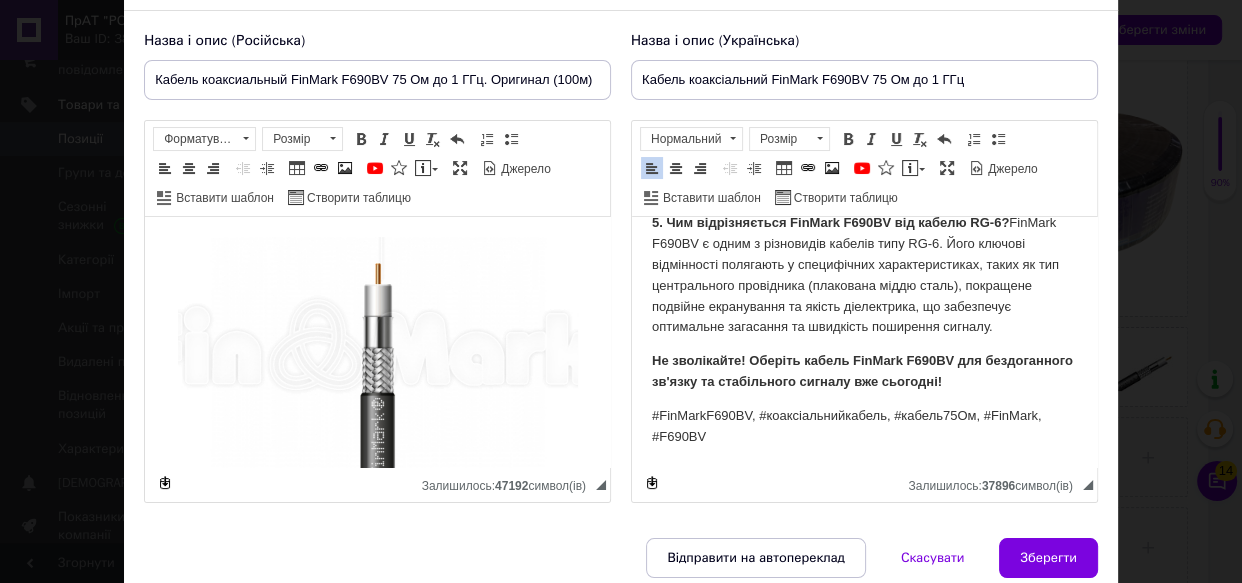 click on "Не зволікайте! Оберіть кабель FinMark F690BV для бездоганного зв'язку та стабільного сигналу вже сьогодні!" at bounding box center (864, 372) 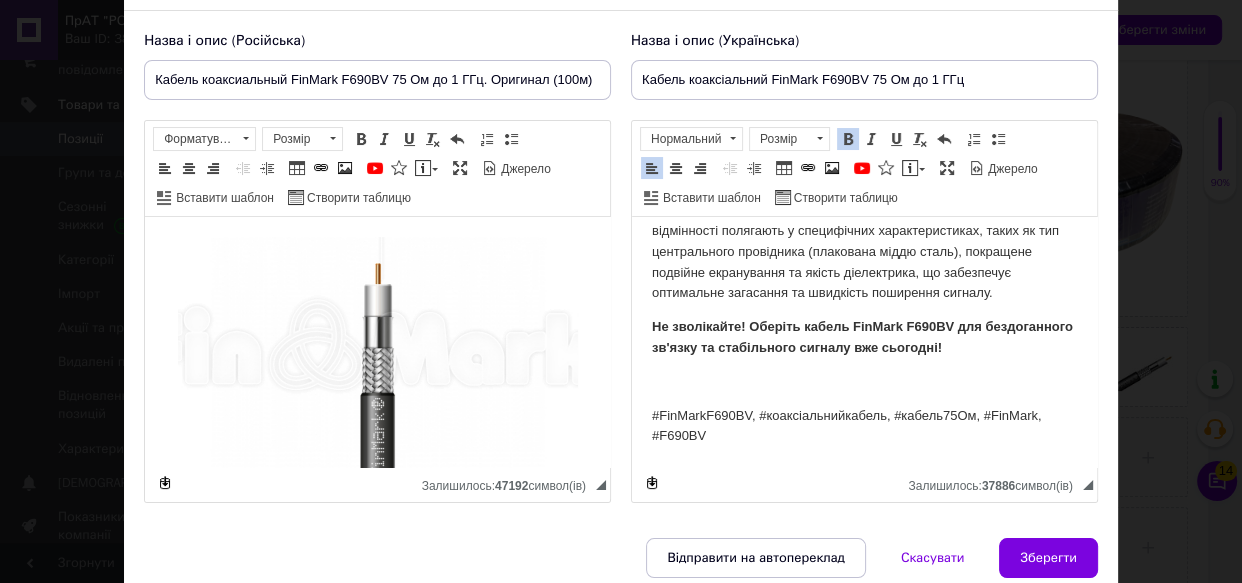 scroll, scrollTop: 8014, scrollLeft: 0, axis: vertical 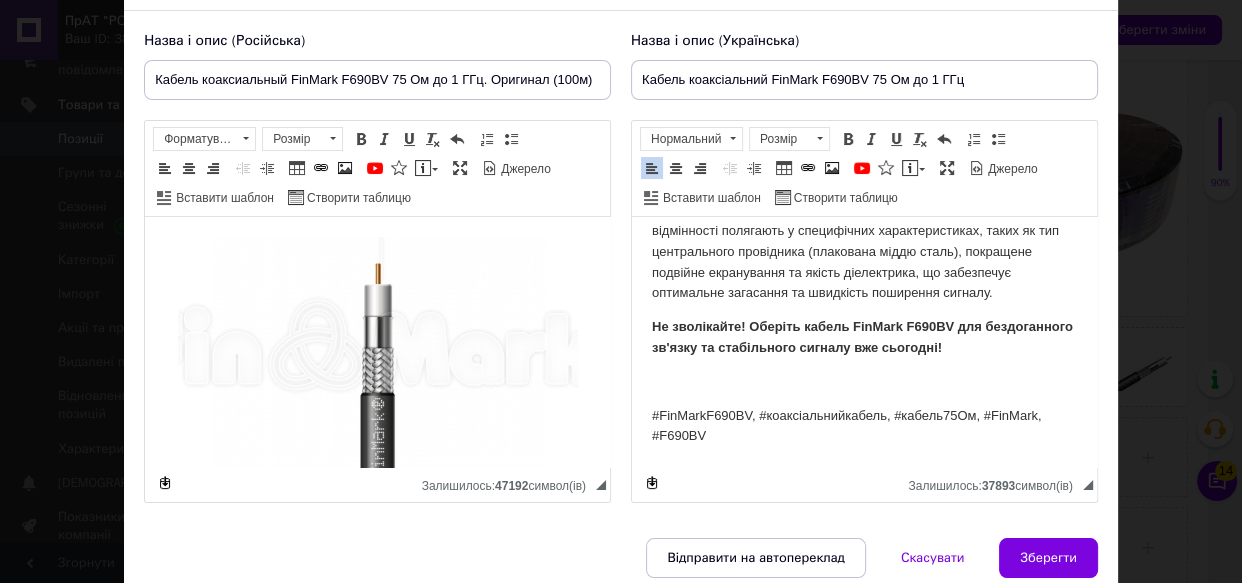 click on "Кабель коаксіальний  FinMark F690BV  75 Ом до 1 ГГц — це надійне рішення для передачі високочастотного сигналу, що забезпечує стабільне та якісне з'єднання. Завдяки своїй конструкції він ідеально підходить для створення ефективних систем відеоспостереження, супутникового ТБ та інтернет-зв'язку, де критично важлива мінімізація втрат сигналу та захист від перешкод. Цей кабель розроблений для того, щоб ви могли насолоджуватися чітким зображенням та стабільним з'єднанням без зайвих турбот. Призначення кабелю Системи відеоспостереження: Системи зв'язку: Значення" at bounding box center (864, -3538) 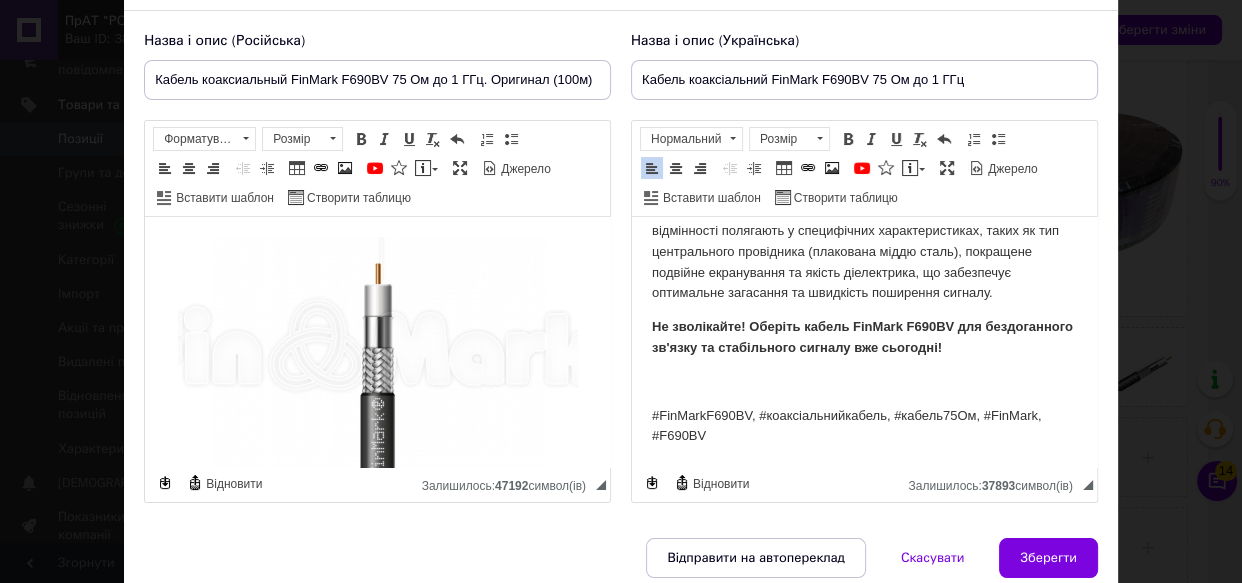 scroll, scrollTop: 0, scrollLeft: 0, axis: both 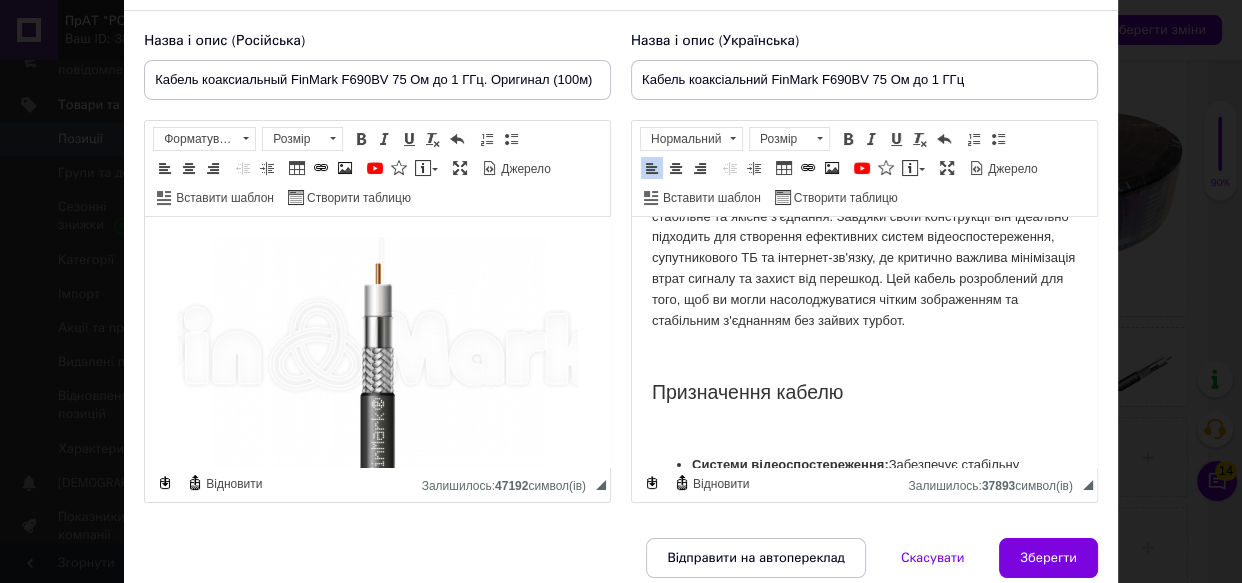 click on "Кабель коаксіальний  FinMark F690BV  75 Ом до 1 ГГц — це надійне рішення для передачі високочастотного сигналу, що забезпечує стабільне та якісне з'єднання. Завдяки своїй конструкції він ідеально підходить для створення ефективних систем відеоспостереження, супутникового ТБ та інтернет-зв'язку, де критично важлива мінімізація втрат сигналу та захист від перешкод. Цей кабель розроблений для того, щоб ви могли насолоджуватися чітким зображенням та стабільним з'єднанням без зайвих турбот." at bounding box center [864, 248] 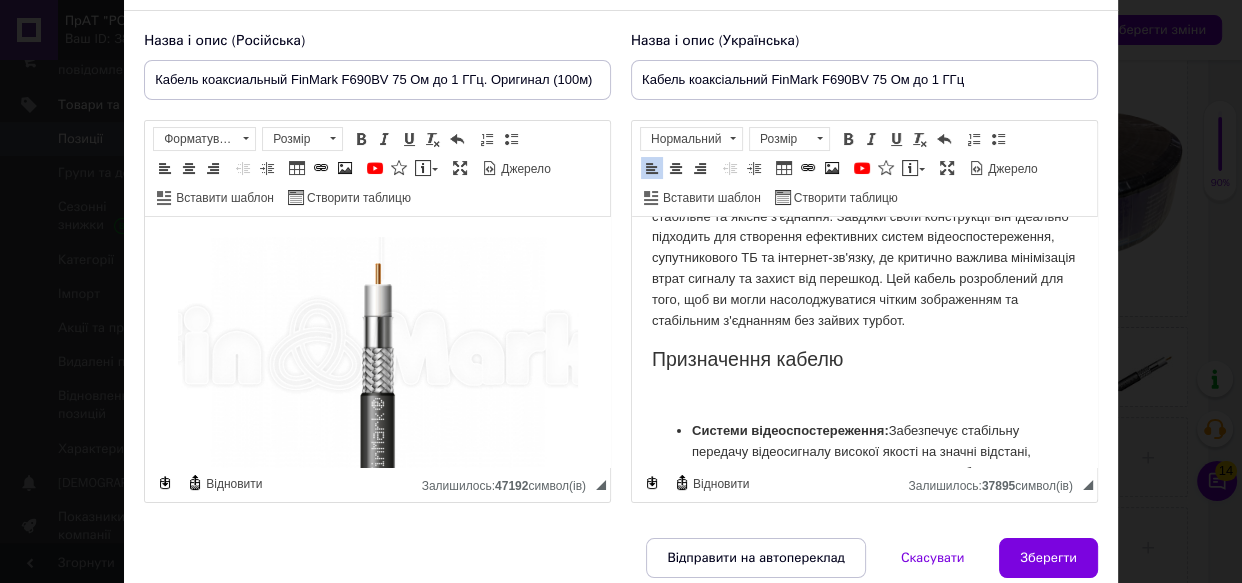 click on "Призначення кабелю" at bounding box center (864, 359) 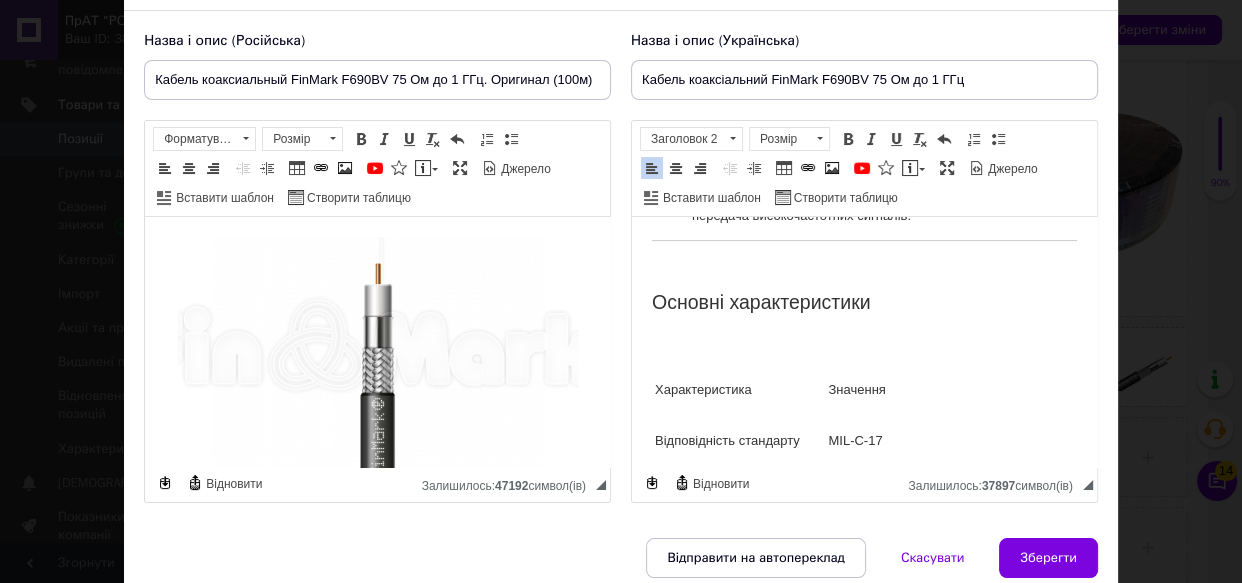 scroll, scrollTop: 618, scrollLeft: 0, axis: vertical 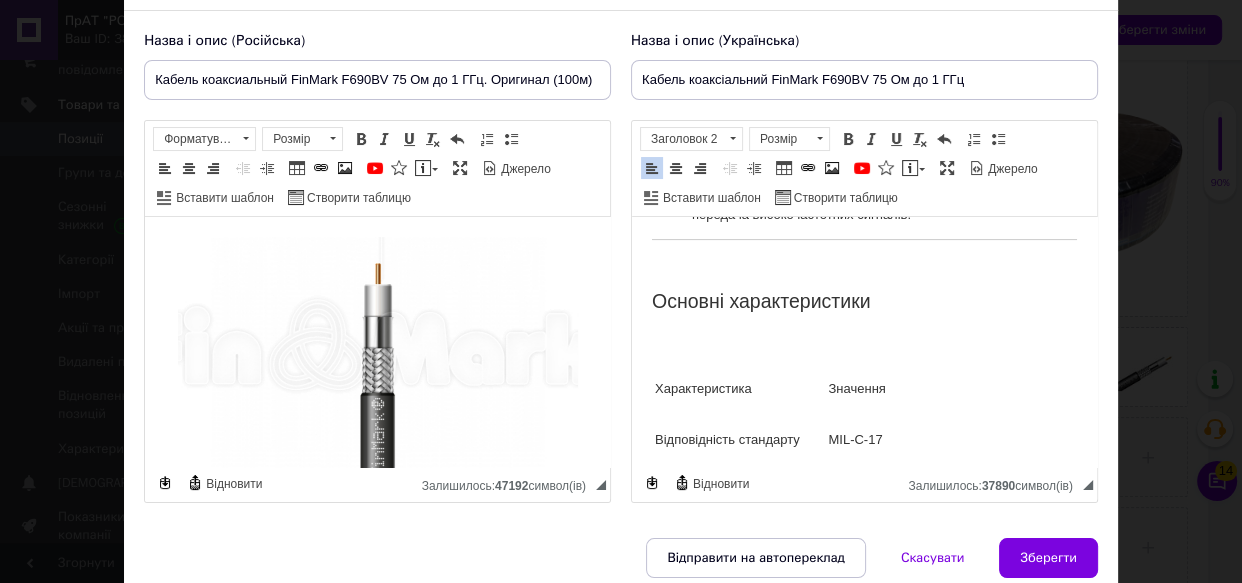 click on "Системи зв'язку:  Використовується для побудови різних комунікаційних мереж, де необхідна безперебійна передача високочастотних сигналів." at bounding box center [864, 194] 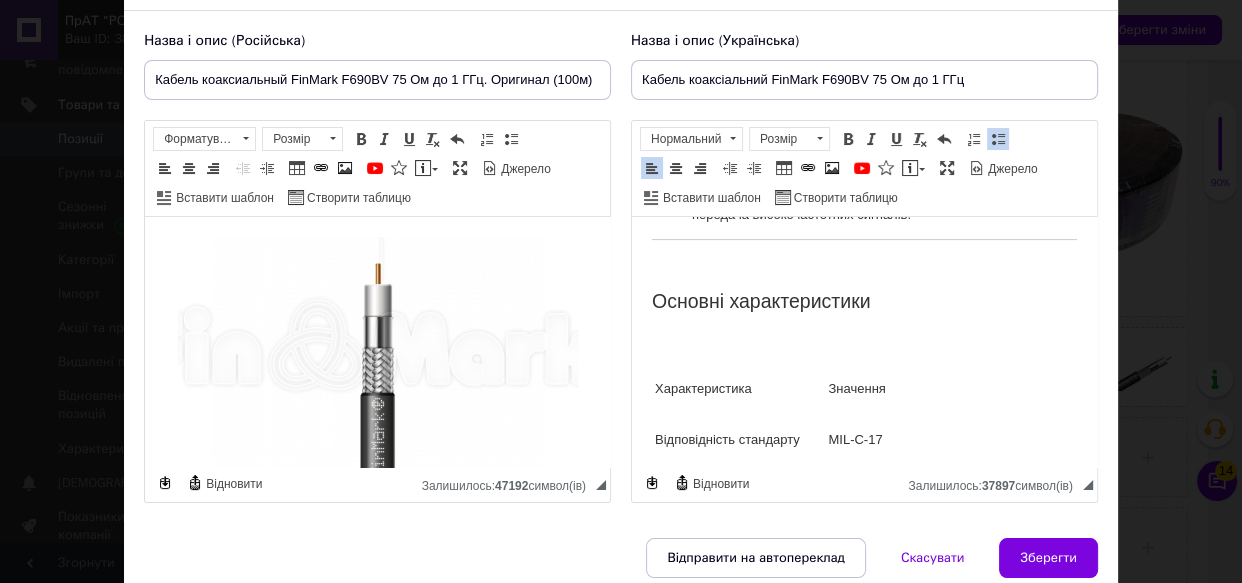 click on "Кабель коаксіальний  FinMark F690BV  75 Ом до 1 ГГц — це надійне рішення для передачі високочастотного сигналу, що забезпечує стабільне та якісне з'єднання. Завдяки своїй конструкції він ідеально підходить для створення ефективних систем відеоспостереження, супутникового ТБ та інтернет-зв'язку, де критично важлива мінімізація втрат сигналу та захист від перешкод. Цей кабель розроблений для того, щоб ви могли насолоджуватися чітким зображенням та стабільним з'єднанням без зайвих турбот. Призначення кабелю Системи відеоспостереження: Системи зв'язку: Значення" at bounding box center (864, 3570) 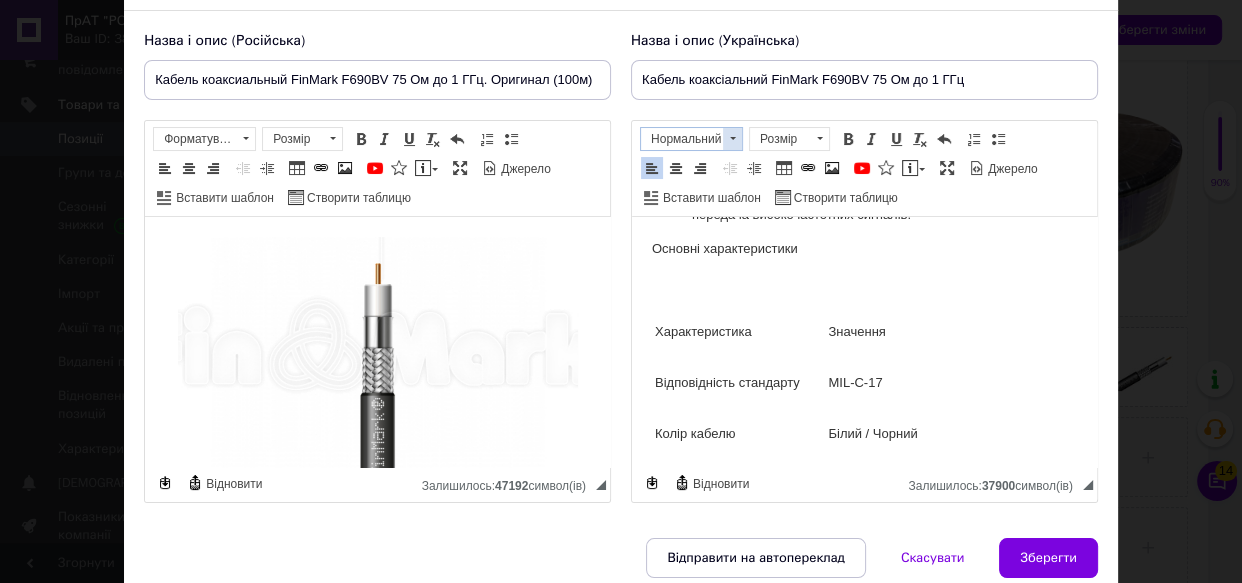 click at bounding box center [733, 138] 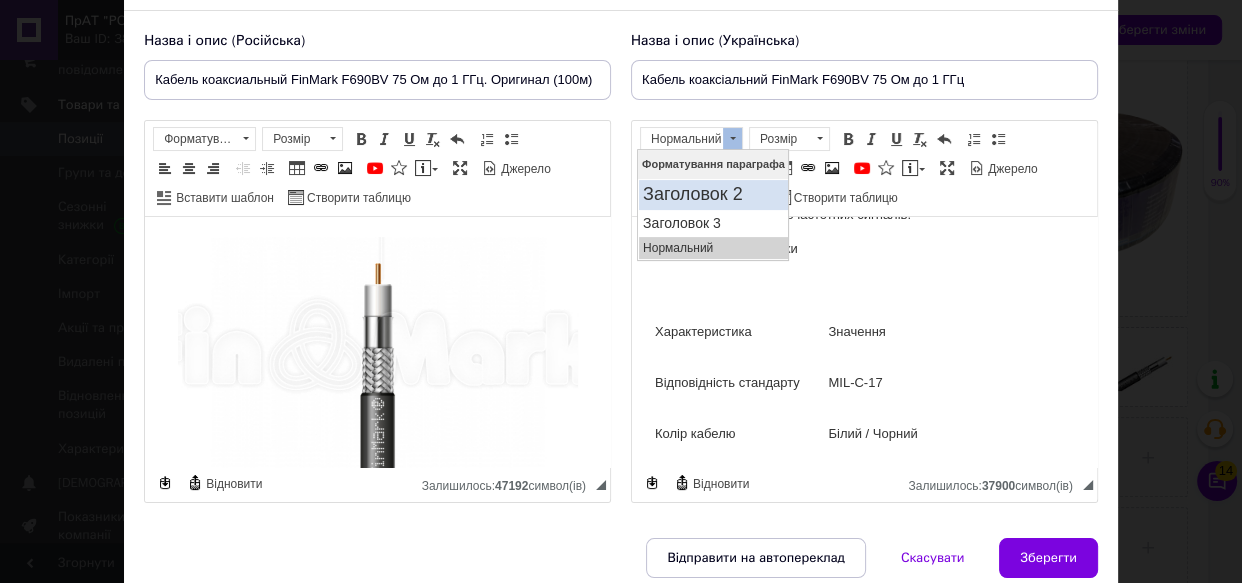 scroll, scrollTop: 0, scrollLeft: 0, axis: both 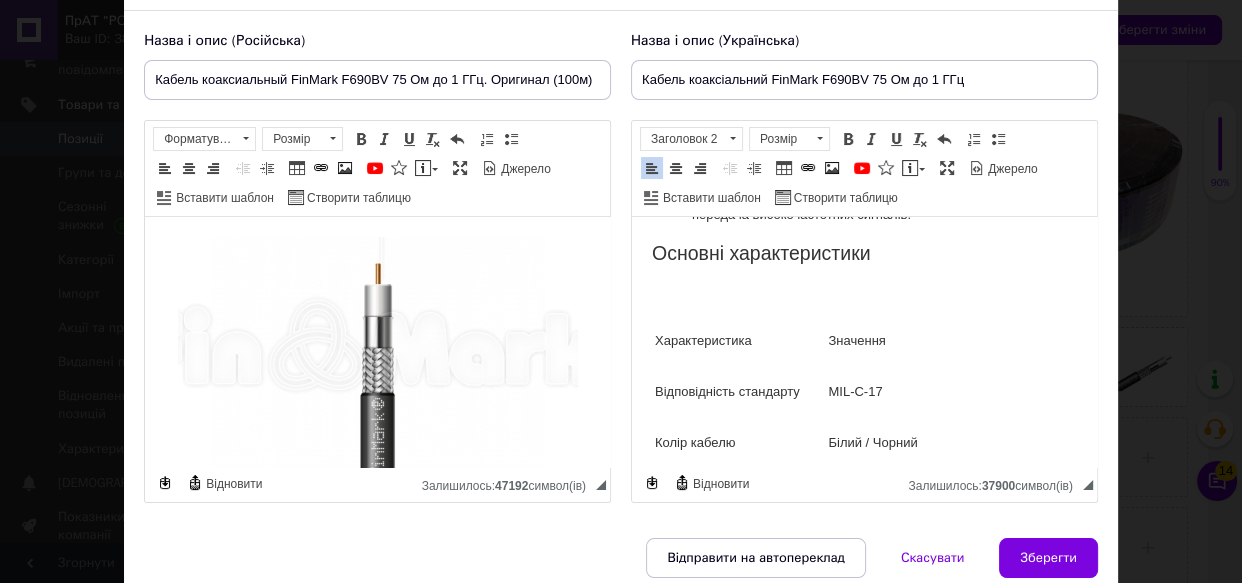 click on "Основні характеристики" at bounding box center (864, 253) 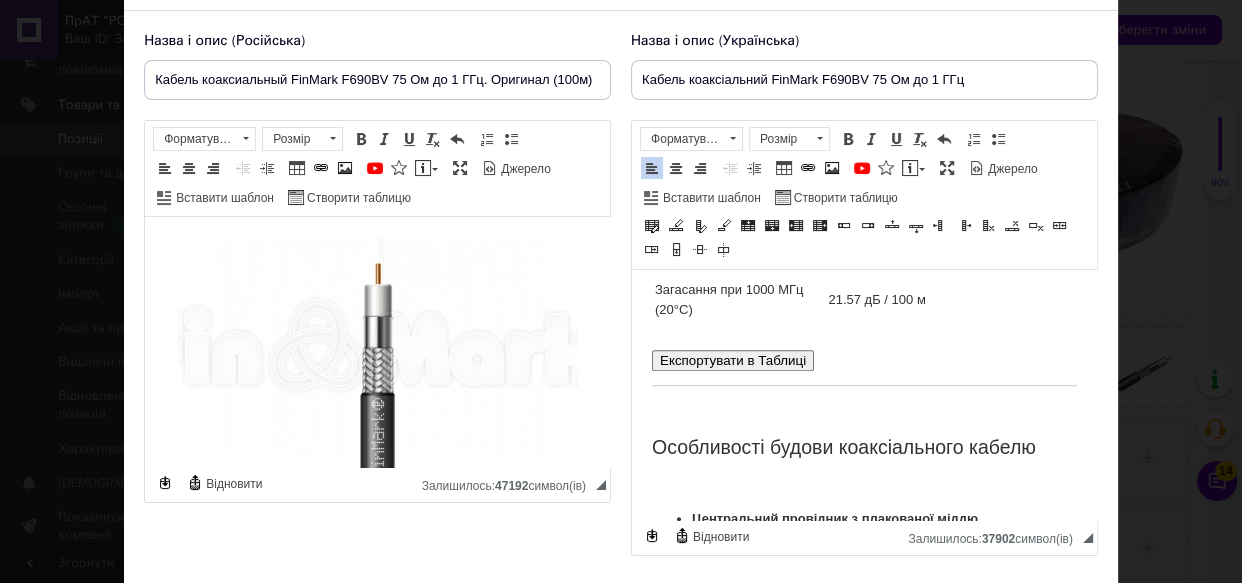 scroll, scrollTop: 1418, scrollLeft: 0, axis: vertical 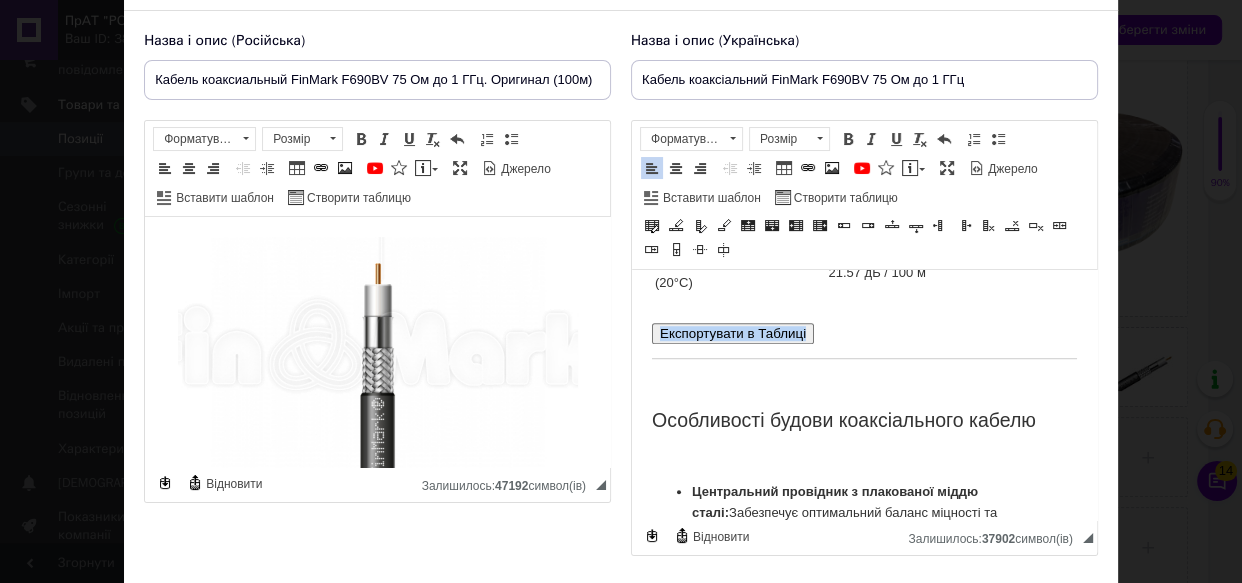 drag, startPoint x: 869, startPoint y: 395, endPoint x: 620, endPoint y: 392, distance: 249.01807 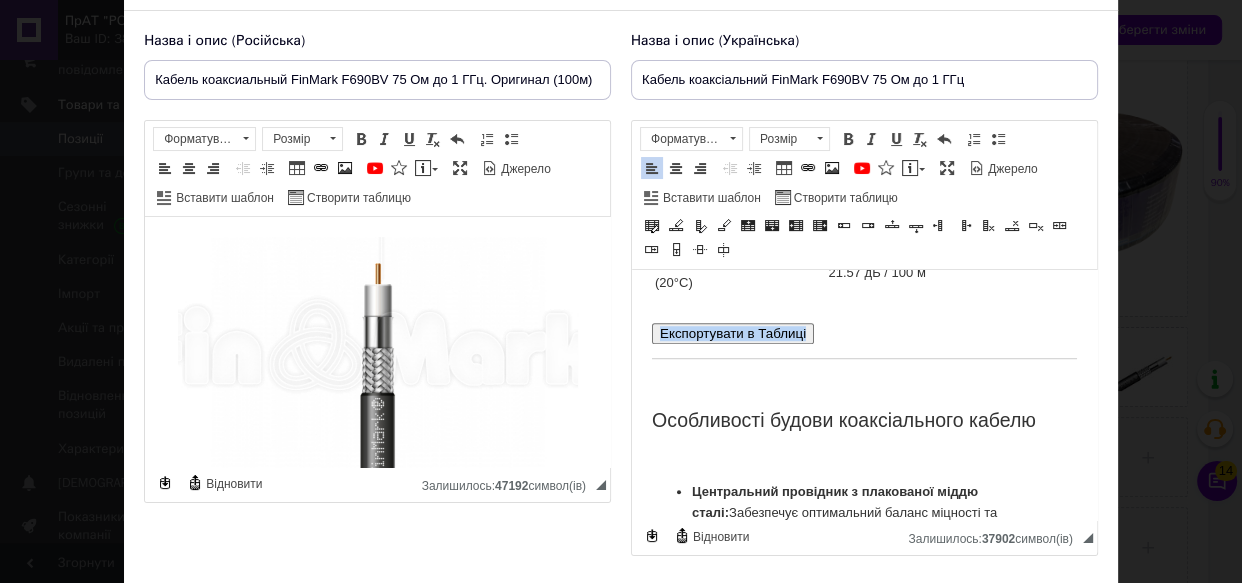 click on "Кабель коаксіальний  FinMark F690BV  75 Ом до 1 ГГц — це надійне рішення для передачі високочастотного сигналу, що забезпечує стабільне та якісне з'єднання. Завдяки своїй конструкції він ідеально підходить для створення ефективних систем відеоспостереження, супутникового ТБ та інтернет-зв'язку, де критично важлива мінімізація втрат сигналу та захист від перешкод. Цей кабель розроблений для того, щоб ви могли насолоджуватися чітким зображенням та стабільним з'єднанням без зайвих турбот. Призначення кабелю Системи відеоспостереження: Системи зв'язку: Значення" at bounding box center (864, 2782) 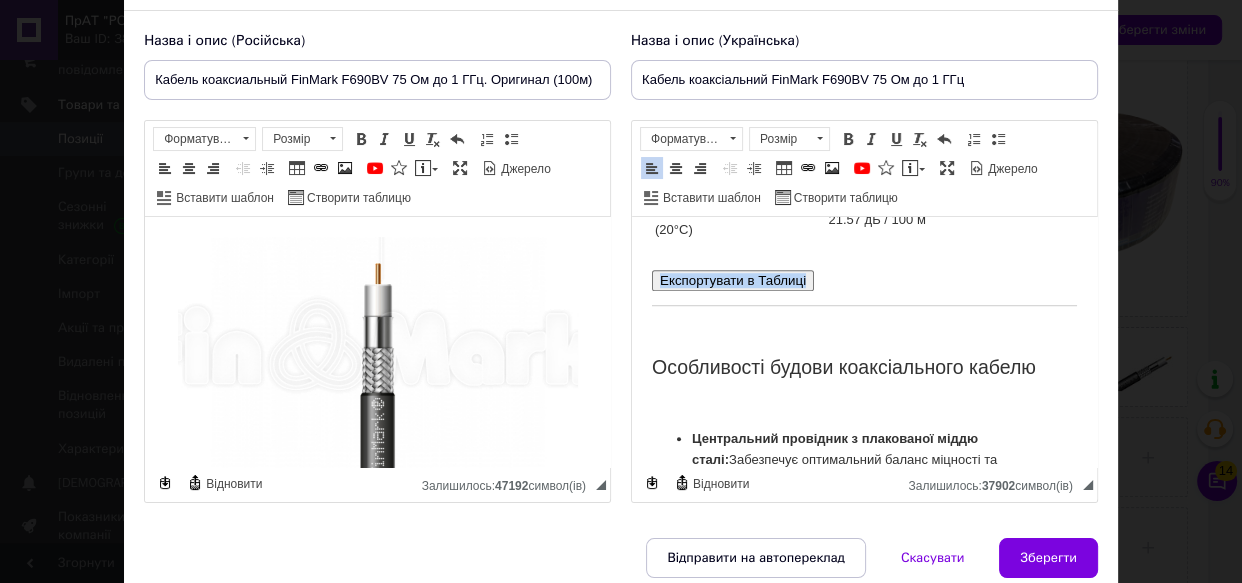 type 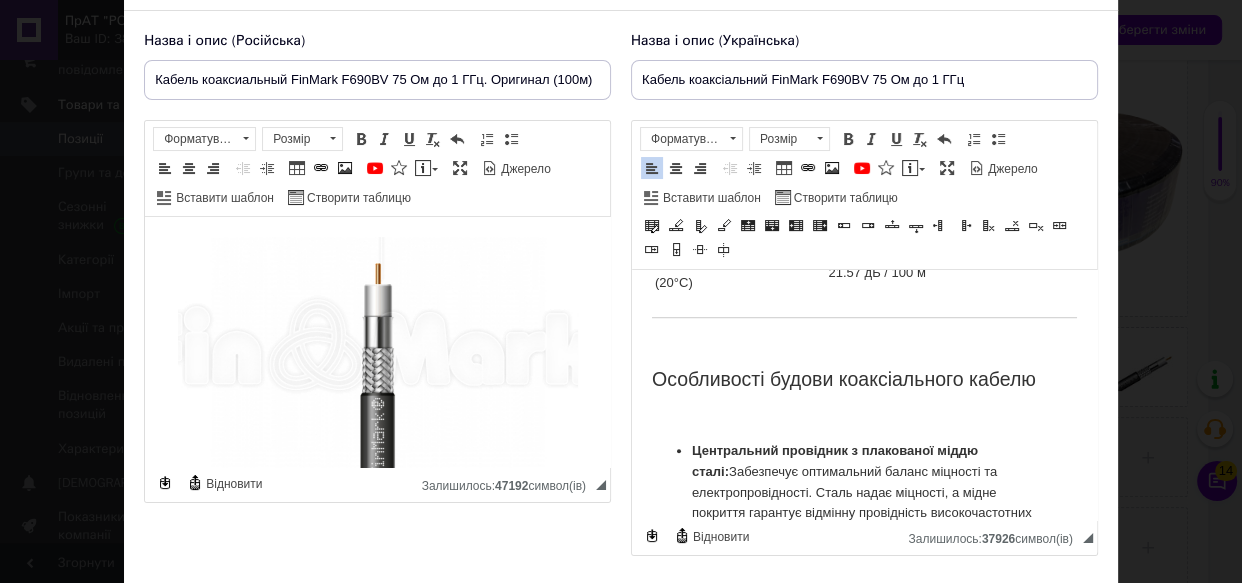 click on "Кабель коаксіальний  FinMark F690BV  75 Ом до 1 ГГц — це надійне рішення для передачі високочастотного сигналу, що забезпечує стабільне та якісне з'єднання. Завдяки своїй конструкції він ідеально підходить для створення ефективних систем відеоспостереження, супутникового ТБ та інтернет-зв'язку, де критично важлива мінімізація втрат сигналу та захист від перешкод. Цей кабель розроблений для того, щоб ви могли насолоджуватися чітким зображенням та стабільним з'єднанням без зайвих турбот. Призначення кабелю Системи відеоспостереження: Системи зв'язку: Значення" at bounding box center (864, 2762) 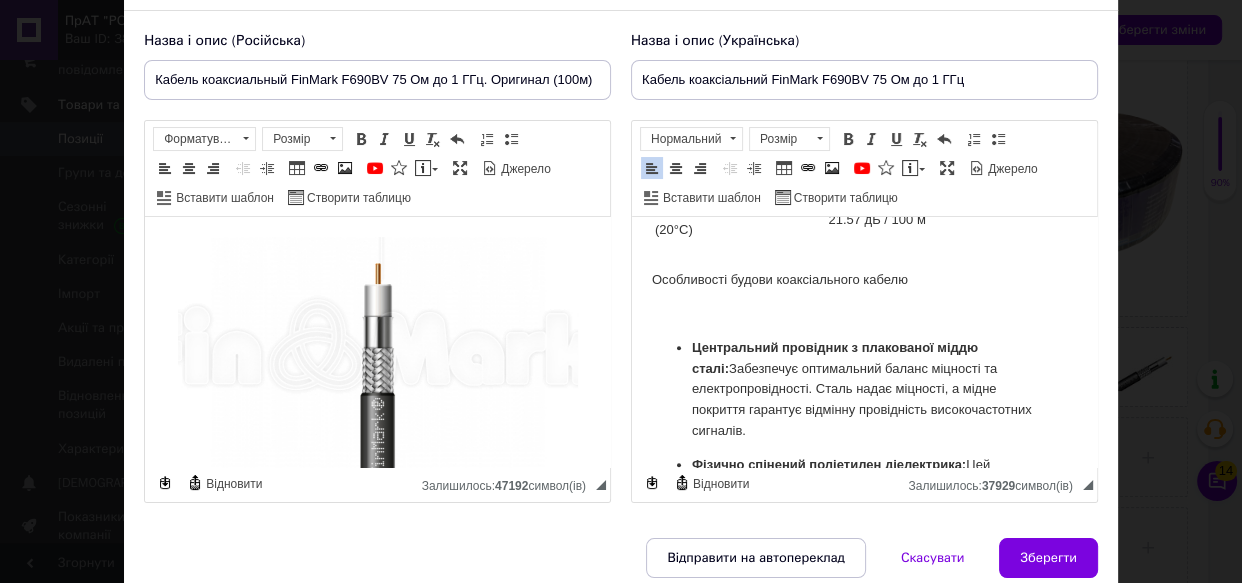 click on "Особливості будови коаксіального кабелю" at bounding box center (864, 280) 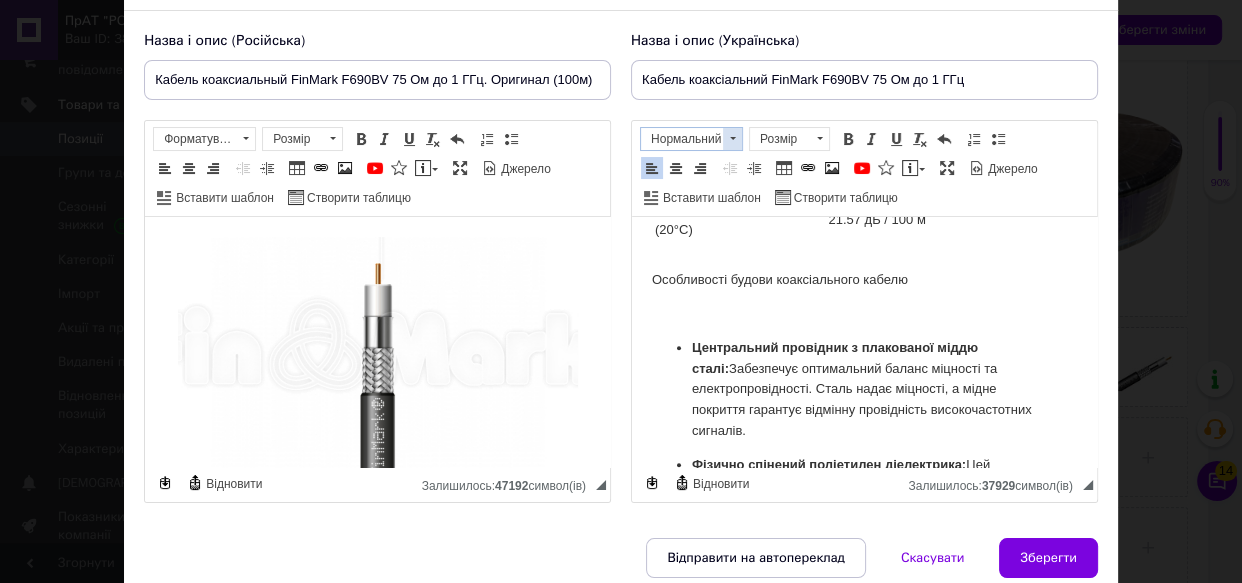 click at bounding box center (732, 139) 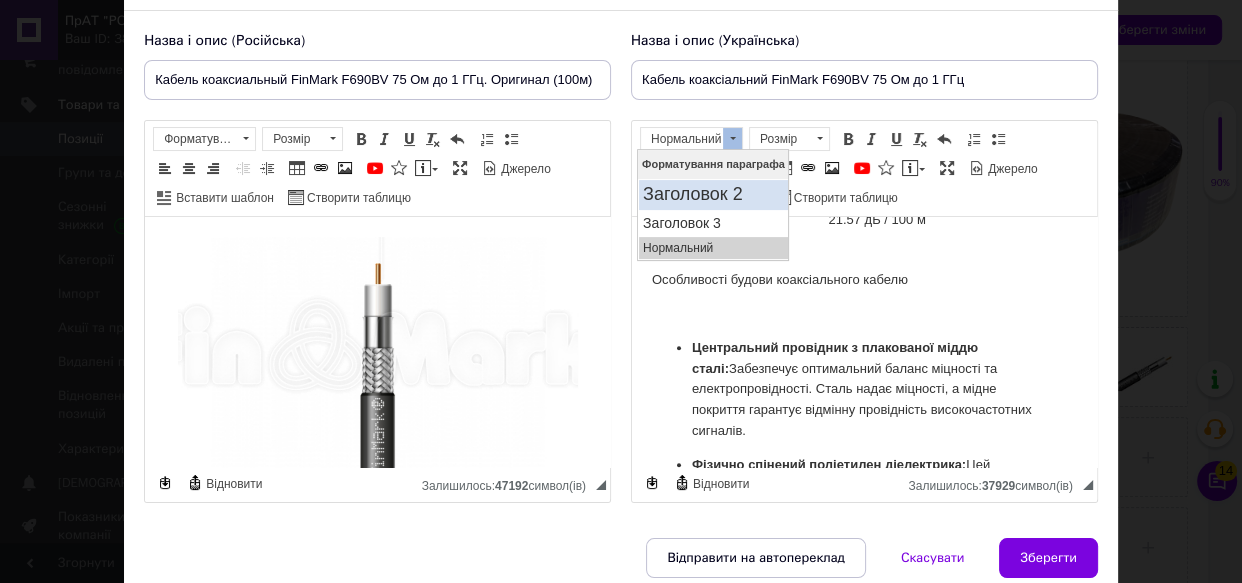 drag, startPoint x: 720, startPoint y: 190, endPoint x: 790, endPoint y: 227, distance: 79.17702 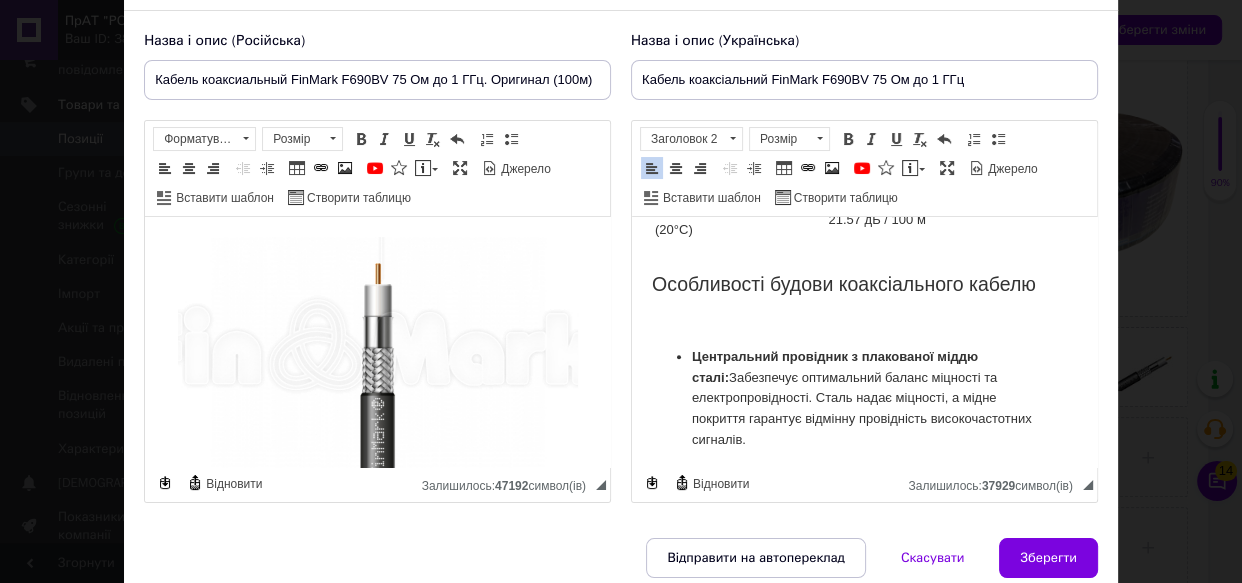click on "Особливості будов и коаксіального кабелю" at bounding box center [864, 284] 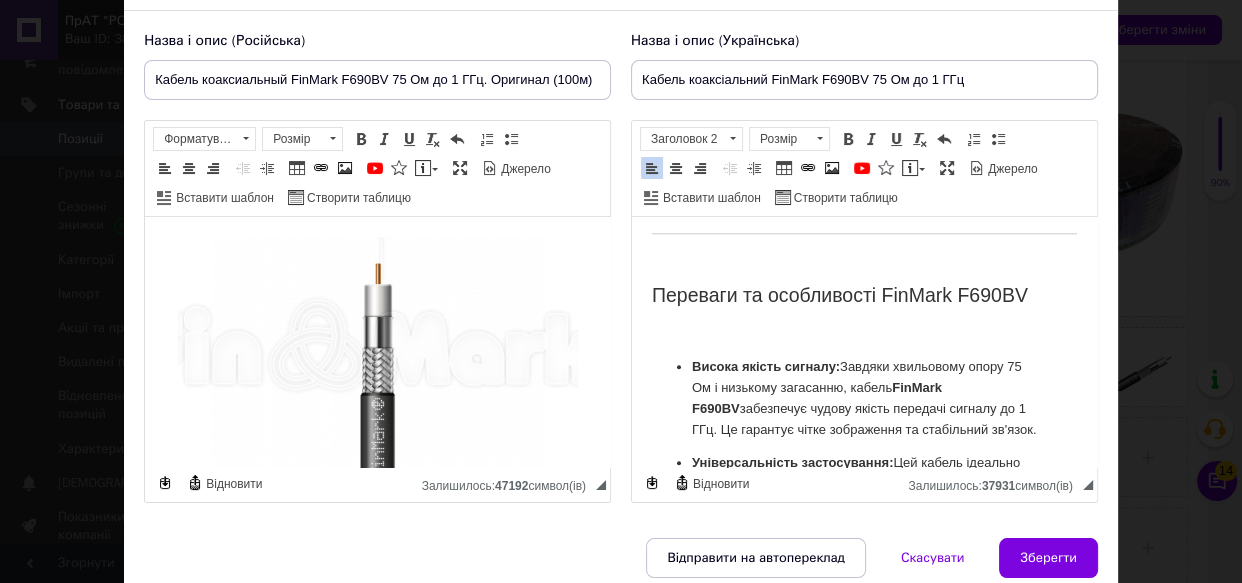 scroll, scrollTop: 2000, scrollLeft: 0, axis: vertical 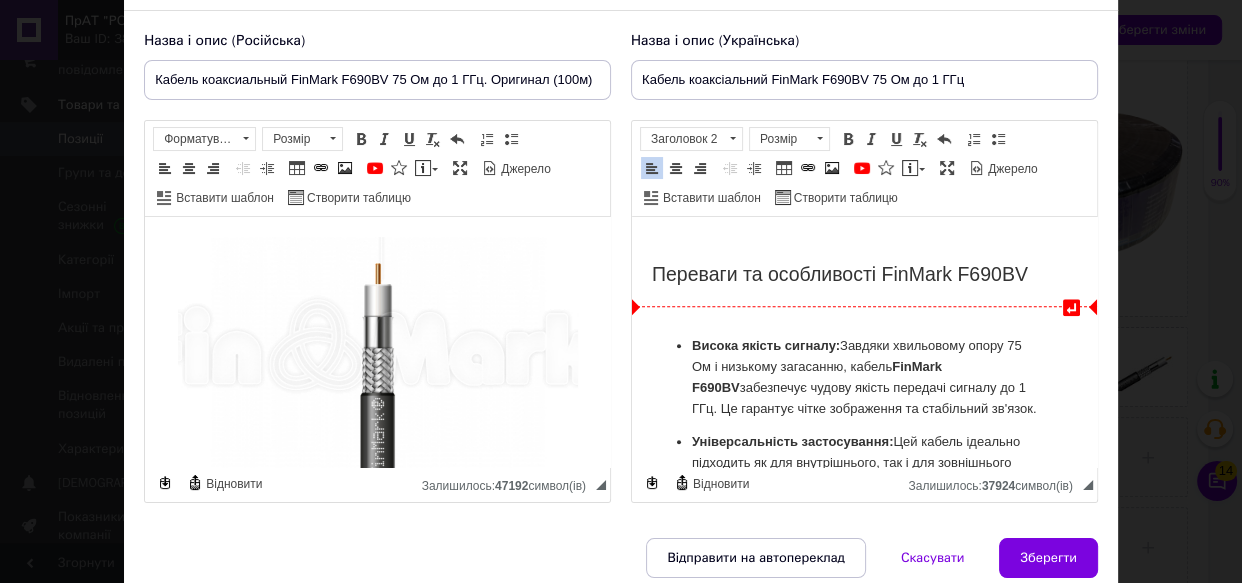 click on "Можливість пайки:  [PERSON_NAME] без проблем паяється, що значно спрощує монтаж та підключення до різних пристроїв, забезпечуючи надійний контакт." at bounding box center (864, 167) 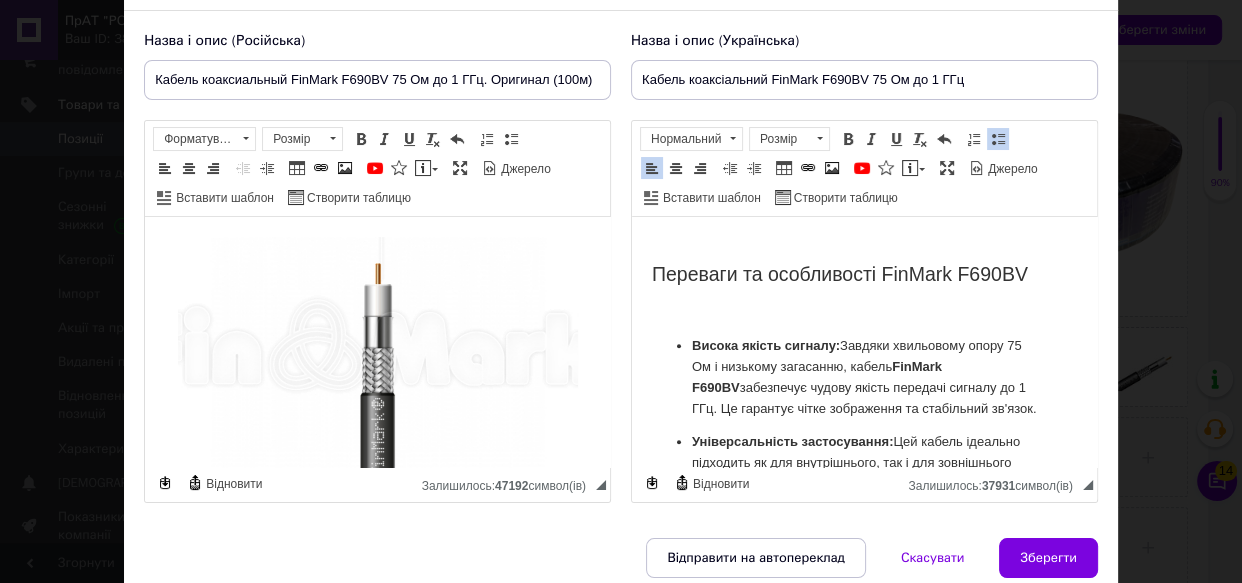 click on "Переваги та особливості FinMark F690BV" at bounding box center [864, 274] 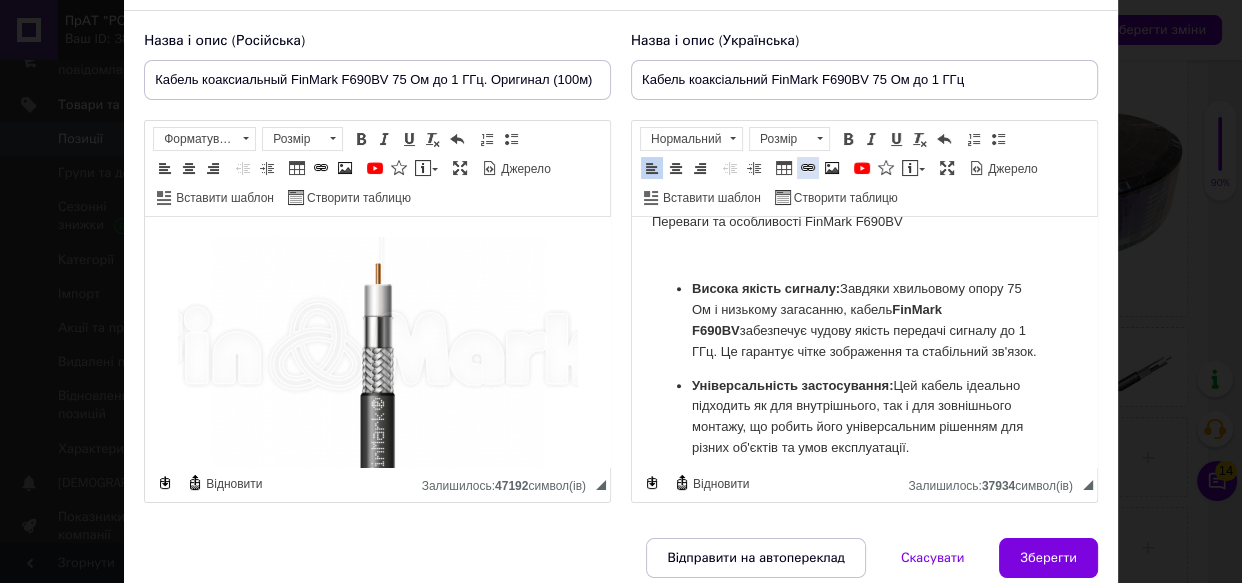 click at bounding box center (733, 138) 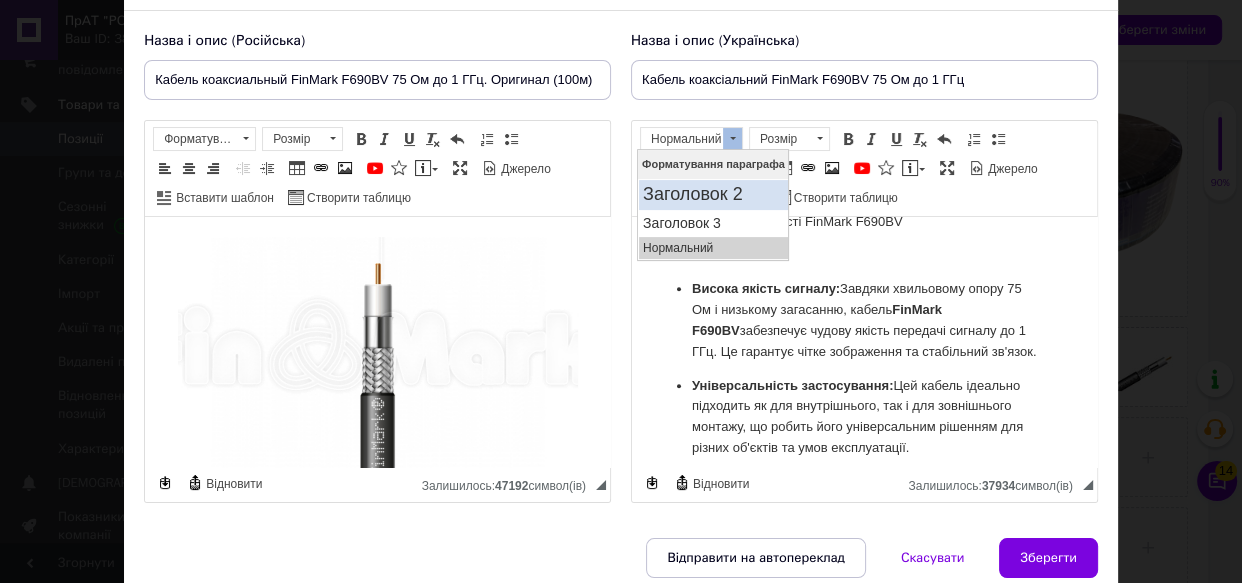 click on "Заголовок 2" at bounding box center [713, 195] 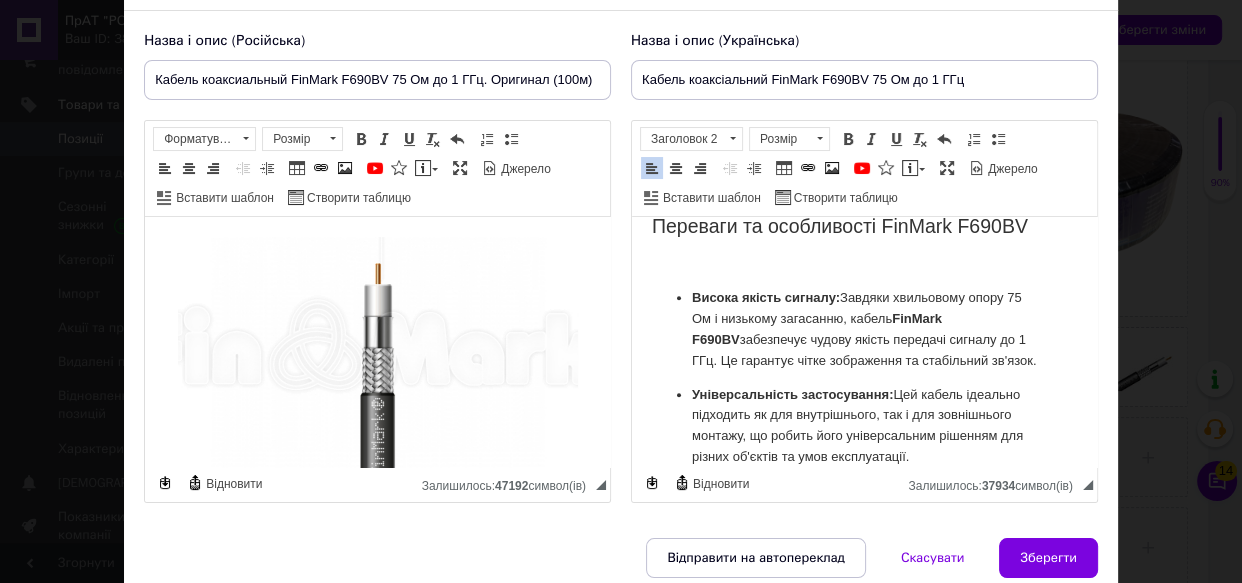 click on "Переваги та особливості FinMark F690BV" at bounding box center [864, 226] 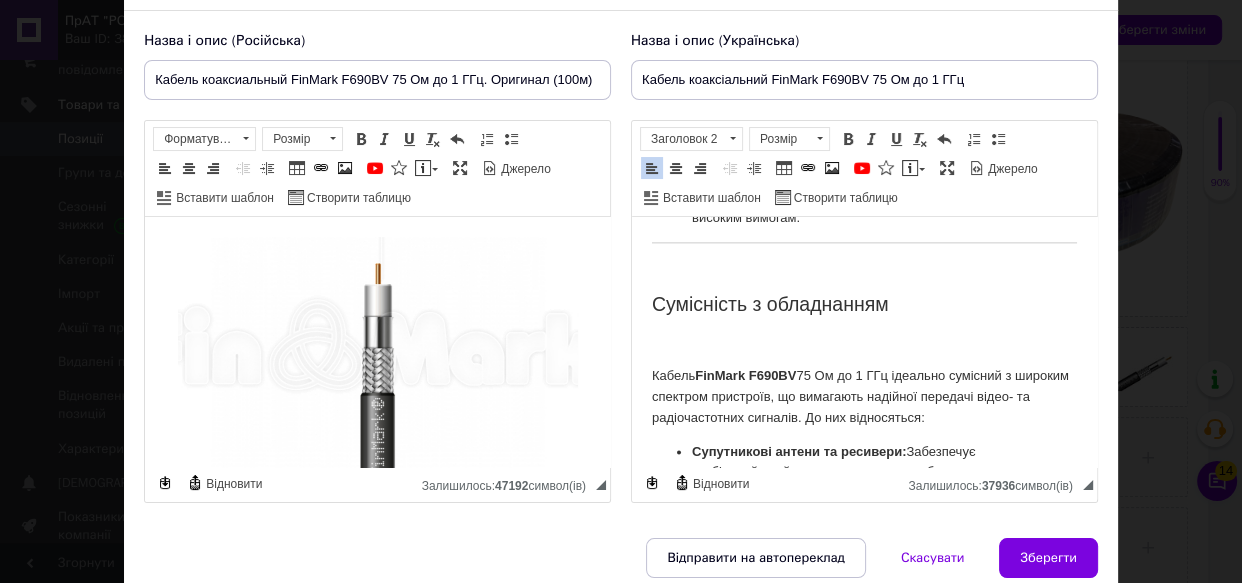 scroll, scrollTop: 2581, scrollLeft: 0, axis: vertical 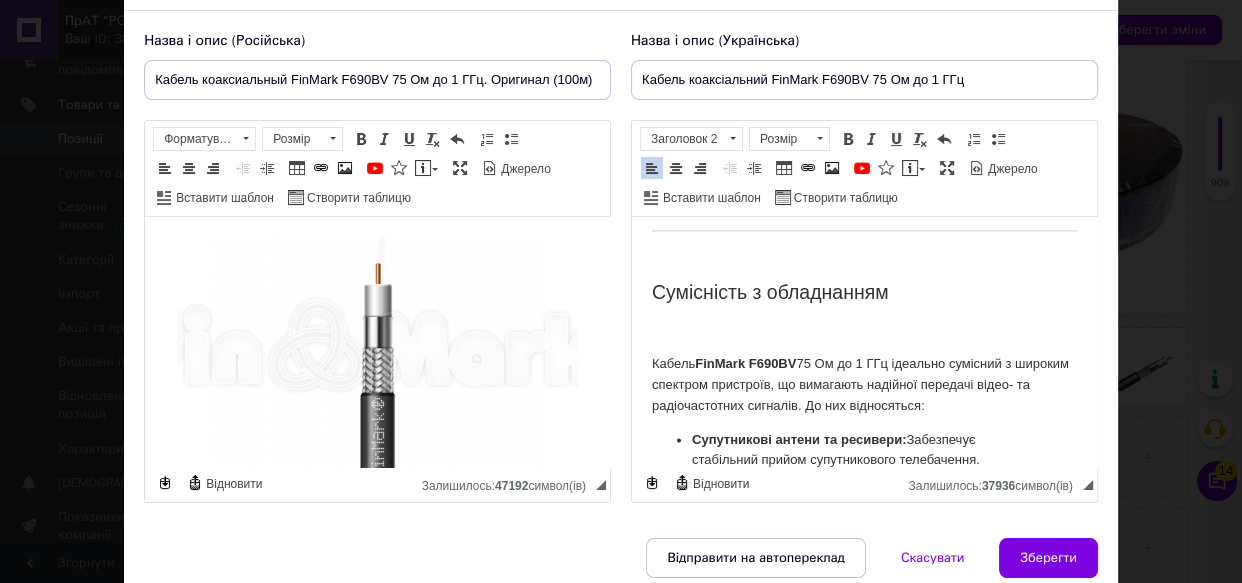 click on "Кабель коаксіальний  FinMark F690BV  75 Ом до 1 ГГц — це надійне рішення для передачі високочастотного сигналу, що забезпечує стабільне та якісне з'єднання. Завдяки своїй конструкції він ідеально підходить для створення ефективних систем відеоспостереження, супутникового ТБ та інтернет-зв'язку, де критично важлива мінімізація втрат сигналу та захист від перешкод. Цей кабель розроблений для того, щоб ви могли насолоджуватися чітким зображенням та стабільним з'єднанням без зайвих турбот. Призначення кабелю Системи відеоспостереження: Системи зв'язку: Значення" at bounding box center [864, 1467] 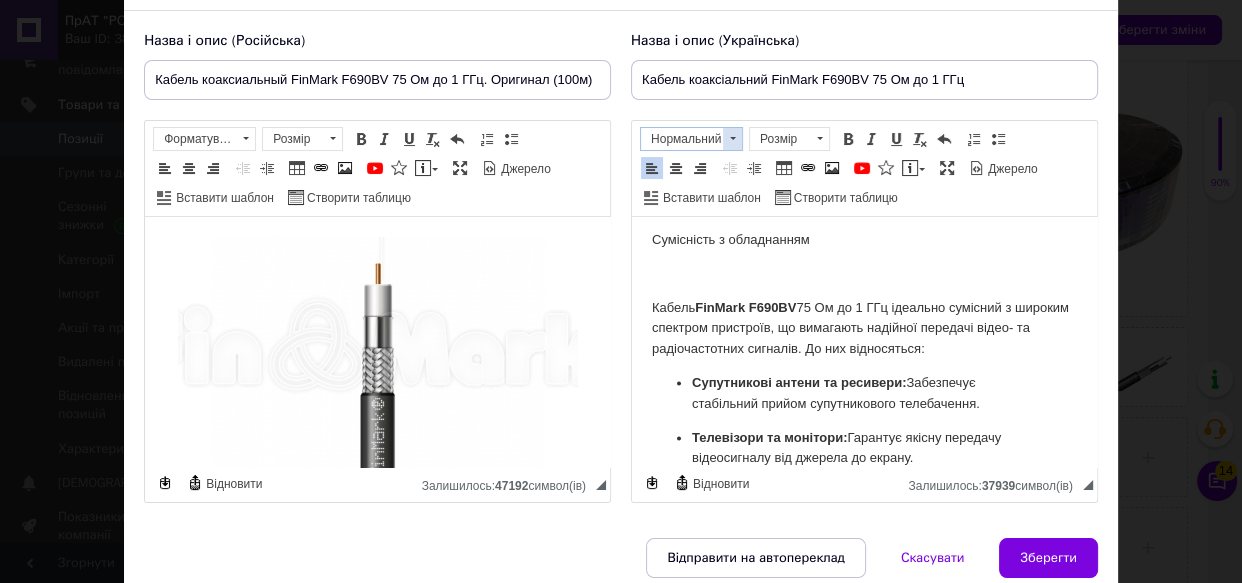 click at bounding box center (732, 139) 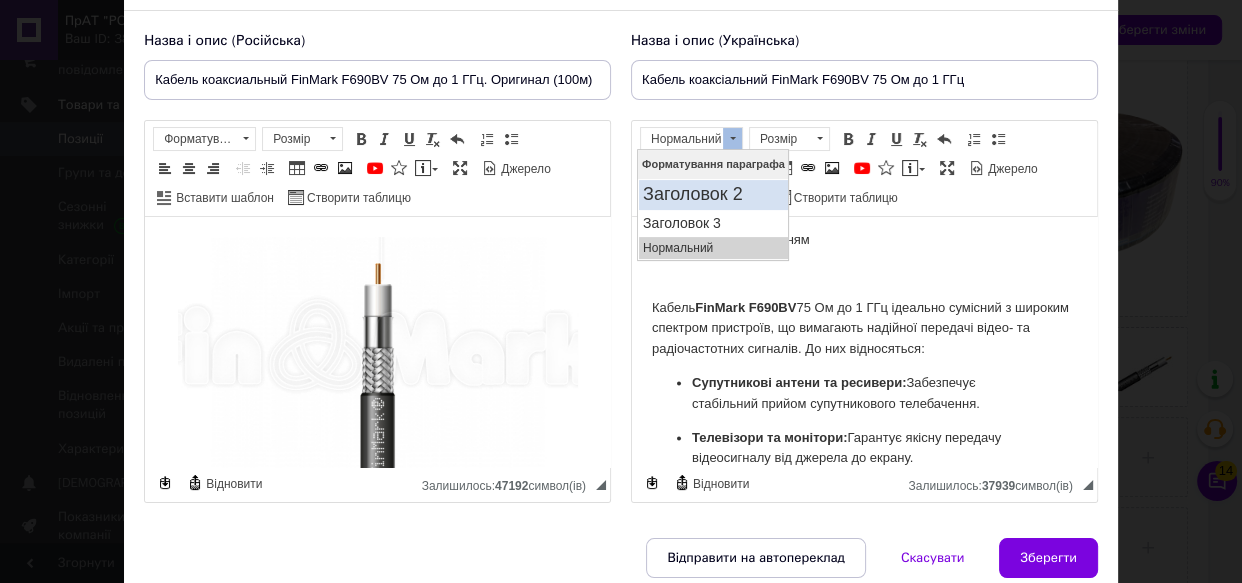 drag, startPoint x: 724, startPoint y: 193, endPoint x: 717, endPoint y: 203, distance: 12.206555 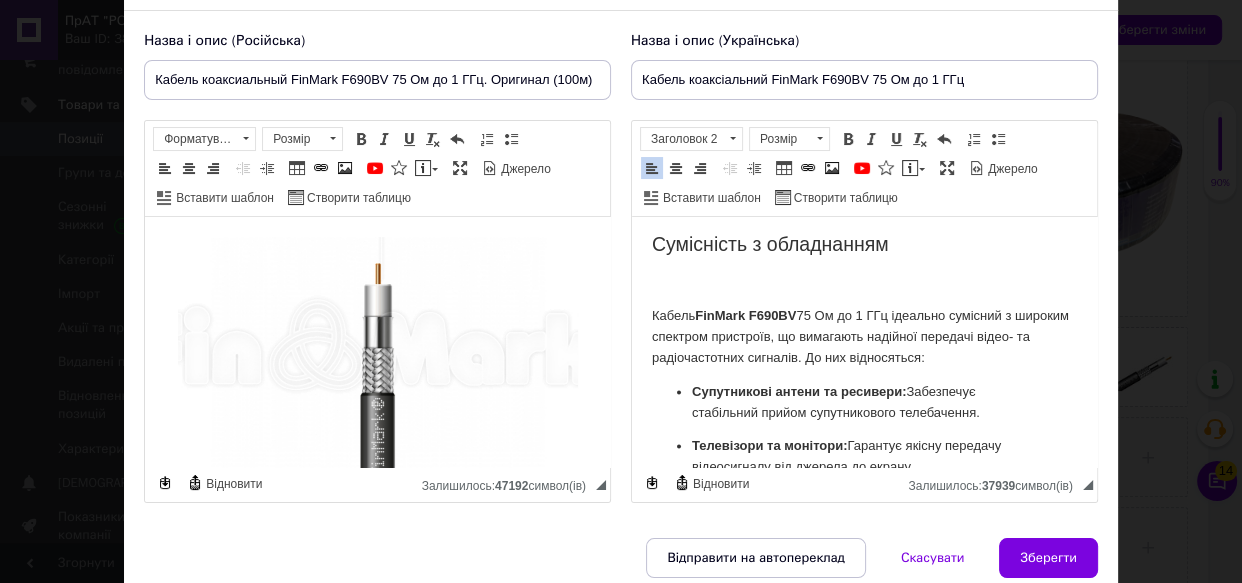 click on "Сумісність з обладнанням" at bounding box center (864, 244) 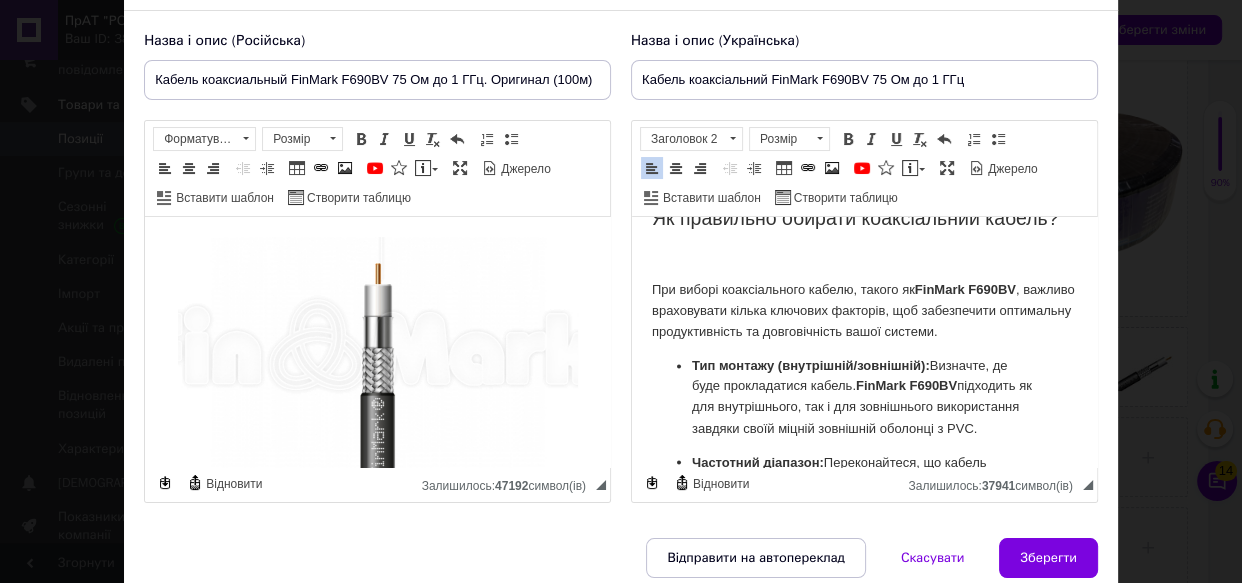scroll, scrollTop: 3200, scrollLeft: 0, axis: vertical 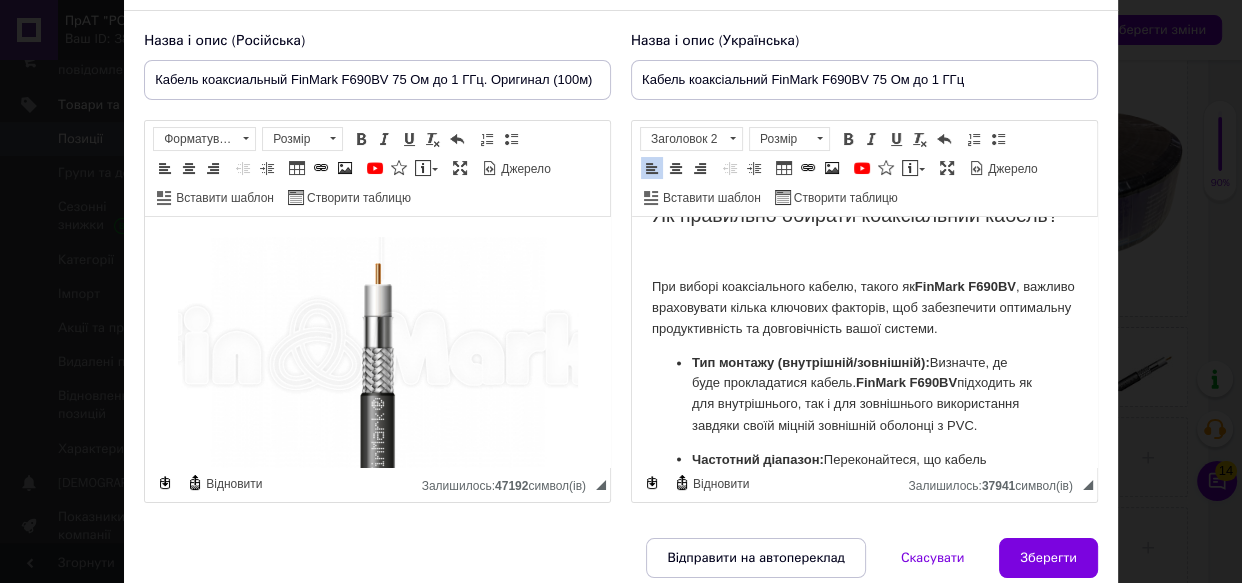 click on "Кабель коаксіальний  FinMark F690BV  75 Ом до 1 ГГц — це надійне рішення для передачі високочастотного сигналу, що забезпечує стабільне та якісне з'єднання. Завдяки своїй конструкції він ідеально підходить для створення ефективних систем відеоспостереження, супутникового ТБ та інтернет-зв'язку, де критично важлива мінімізація втрат сигналу та захист від перешкод. Цей кабель розроблений для того, щоб ви могли насолоджуватися чітким зображенням та стабільним з'єднанням без зайвих турбот. Призначення кабелю Системи відеоспостереження: Системи зв'язку: Значення" at bounding box center (864, 807) 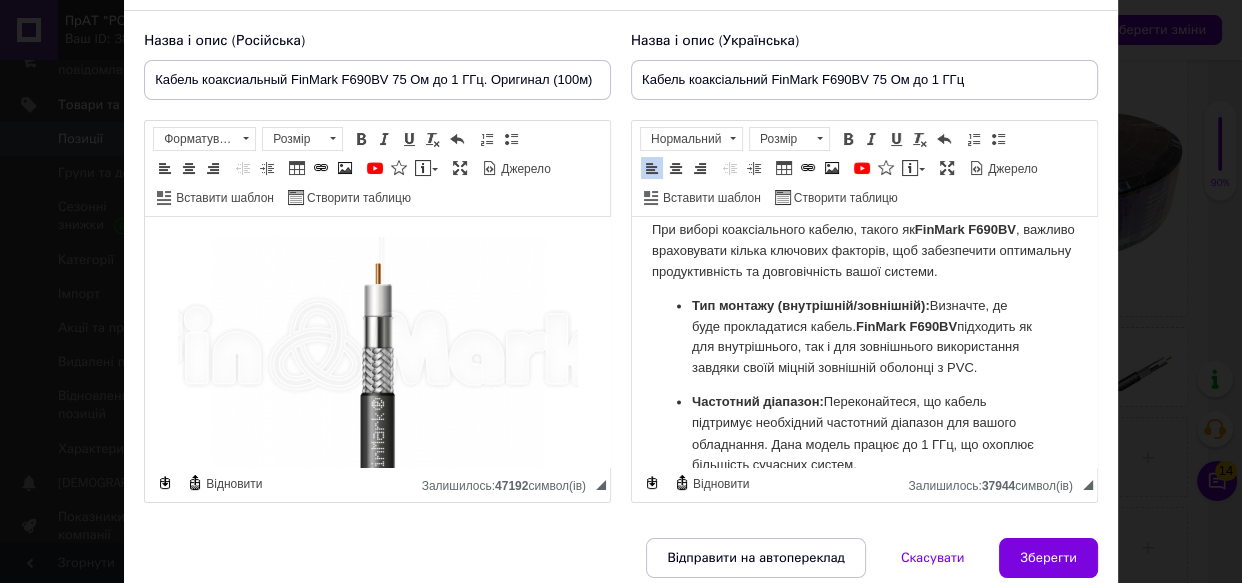 click at bounding box center [732, 139] 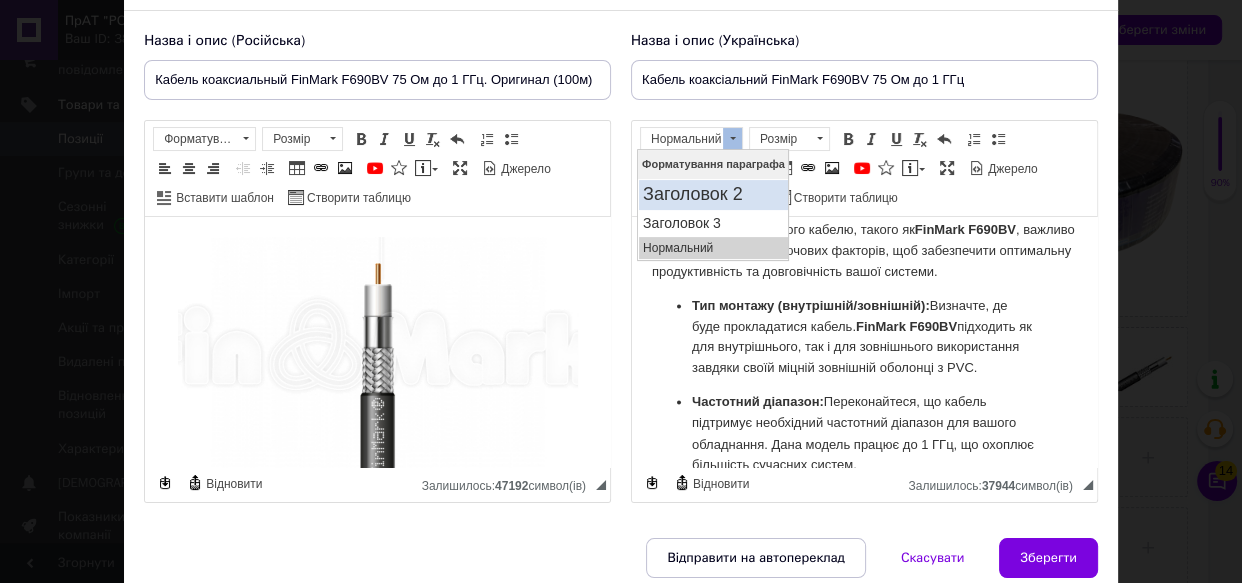 click on "Заголовок 2" at bounding box center (713, 195) 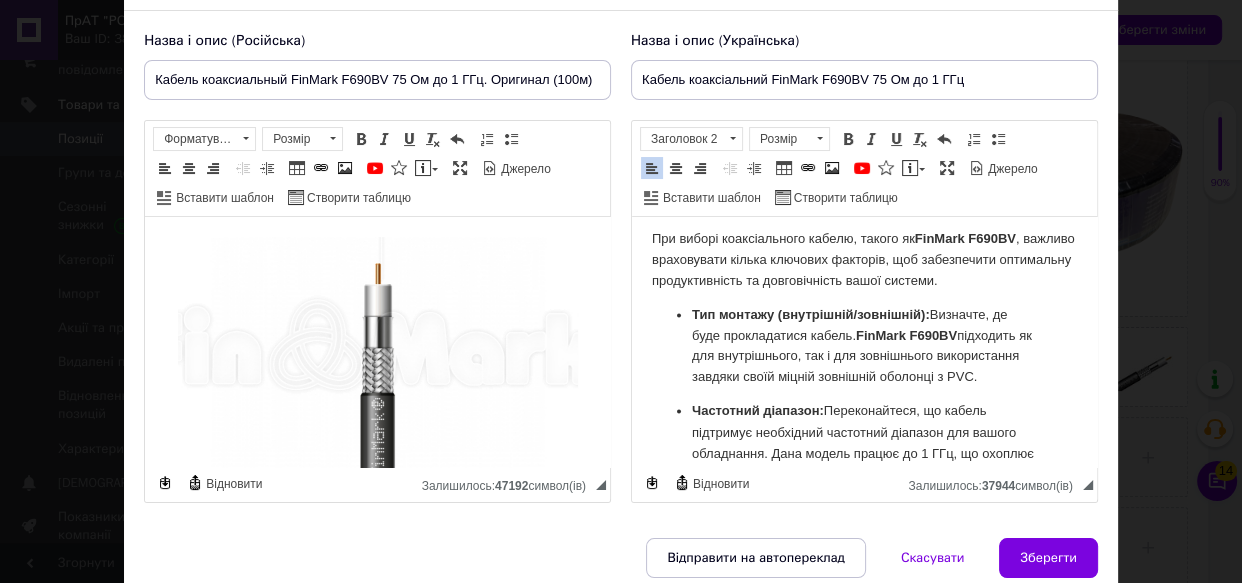 click on "Як правильно обирати коаксіальний кабель?" at bounding box center (864, 167) 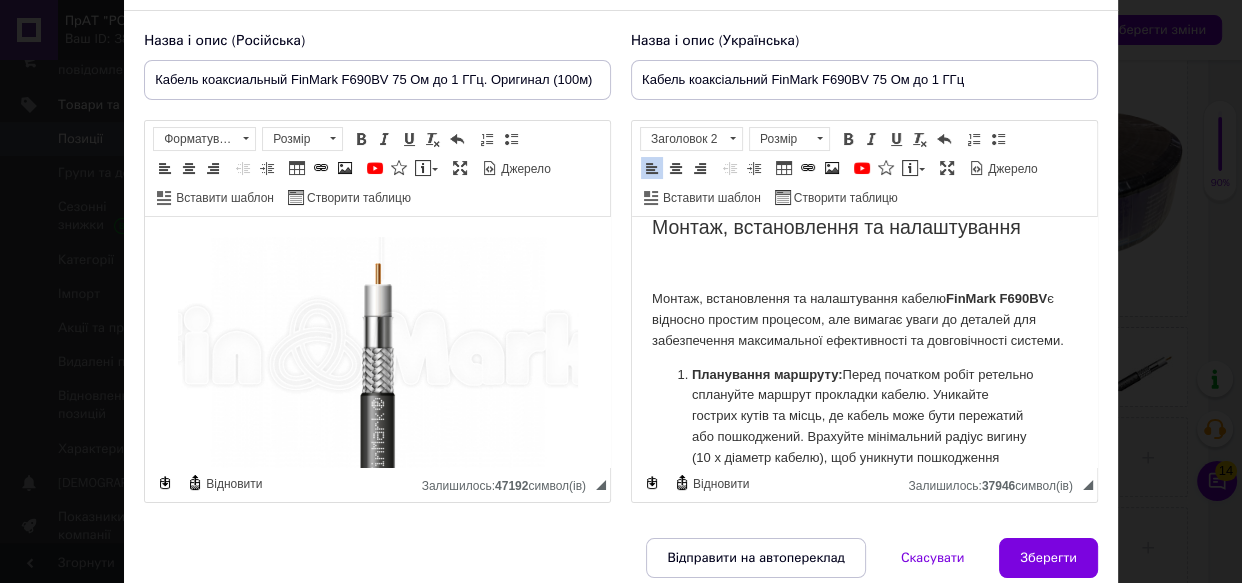 scroll, scrollTop: 3927, scrollLeft: 0, axis: vertical 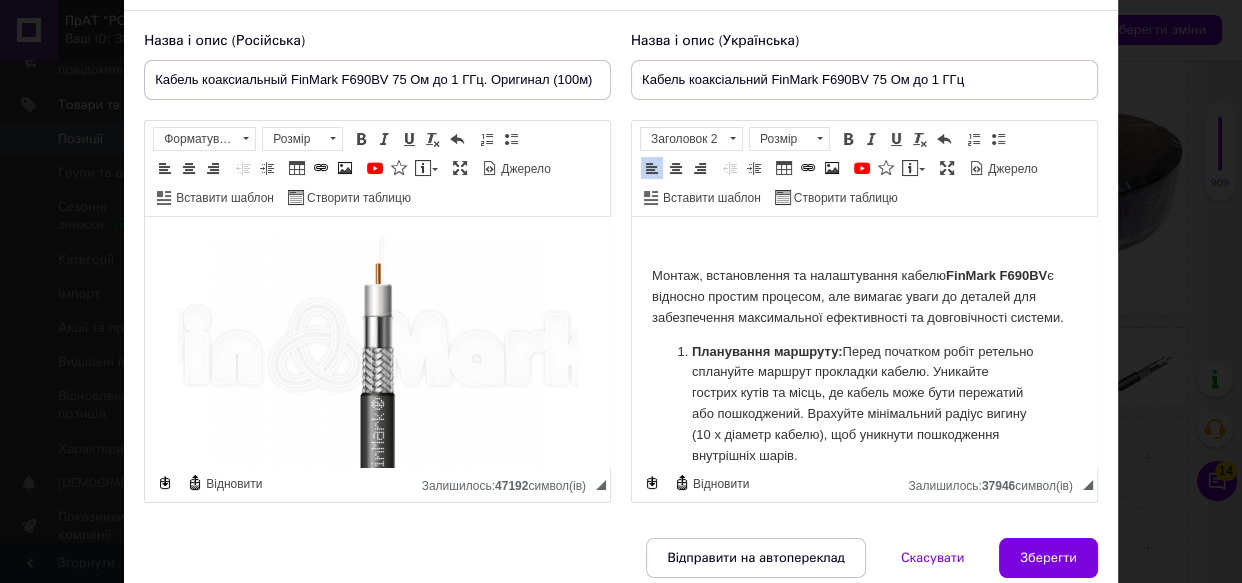 click on "Монтаж, встановлення та налаштування" at bounding box center (864, 204) 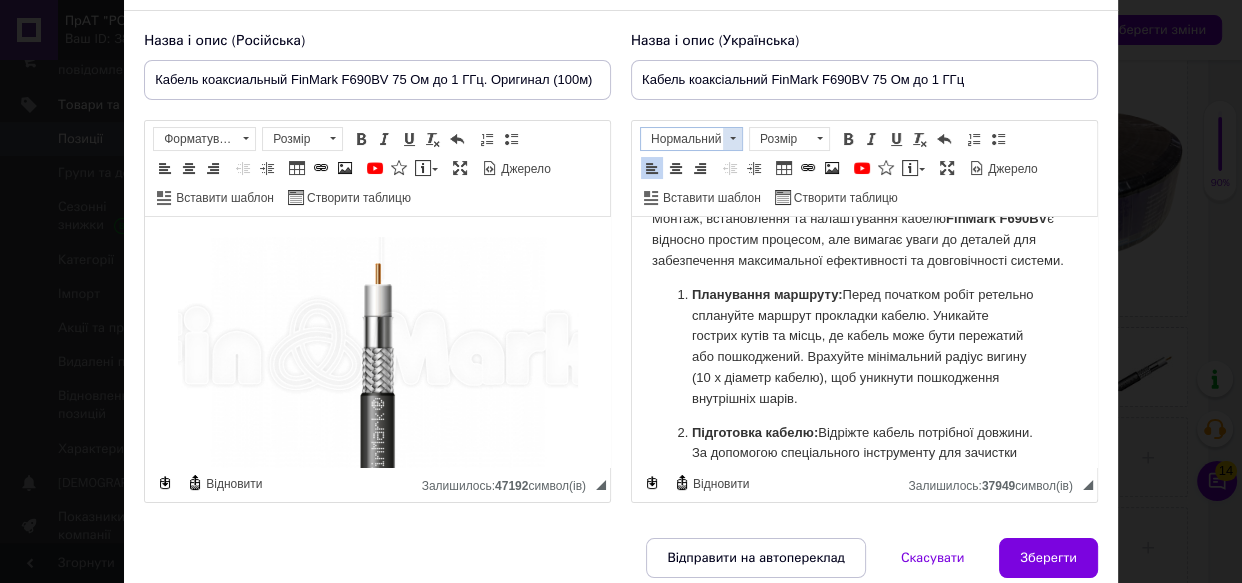 click at bounding box center [732, 139] 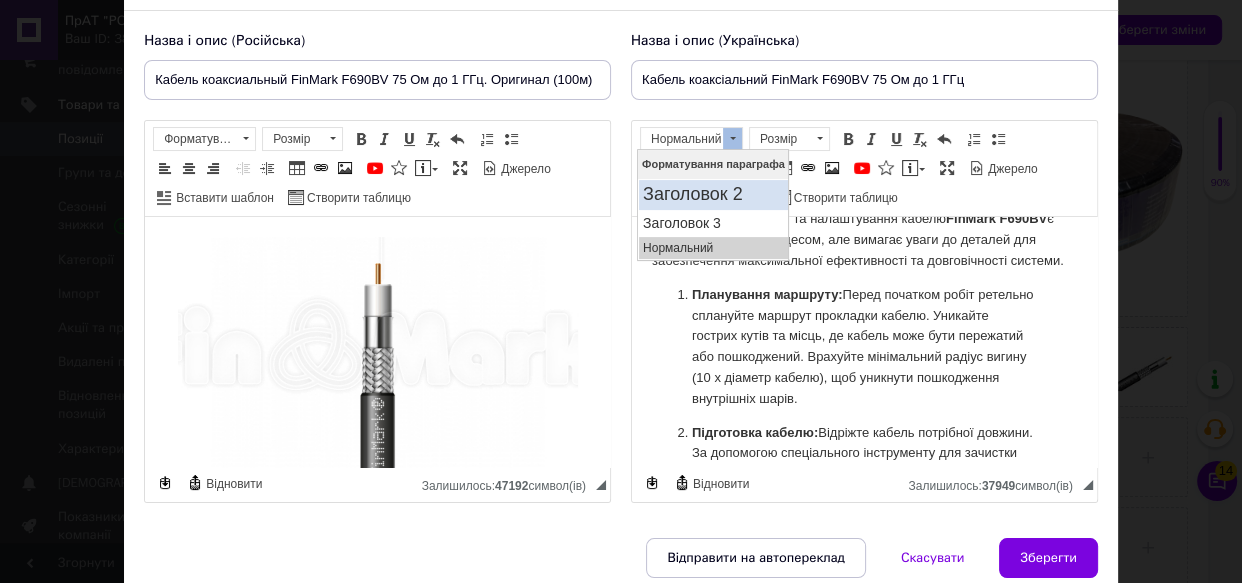 click on "Заголовок 2" at bounding box center (713, 195) 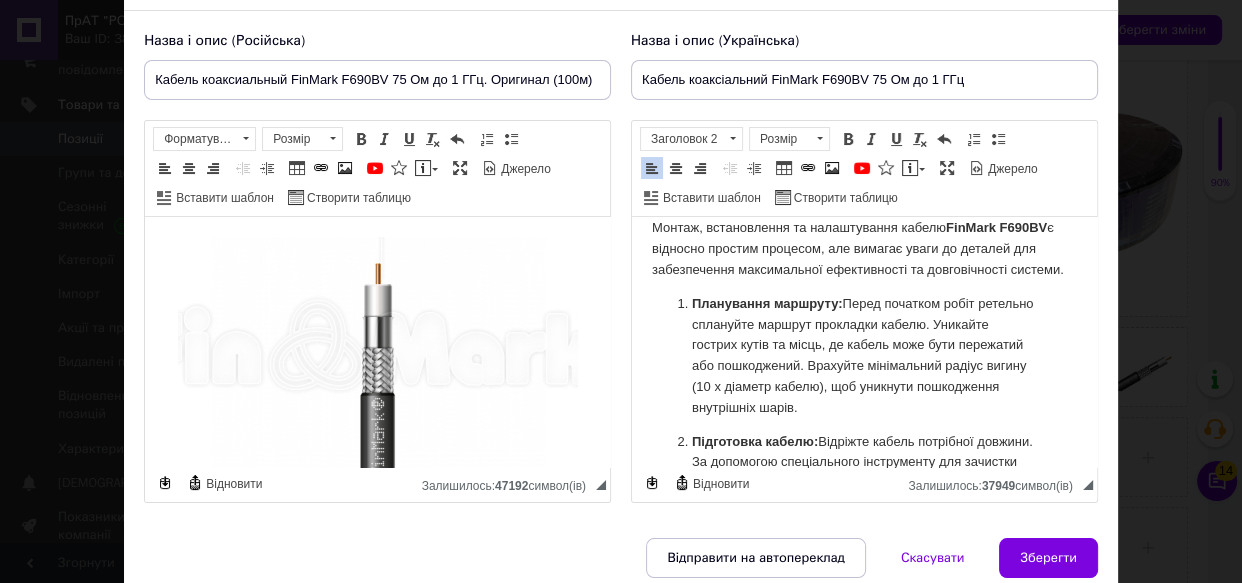 click on "Монтаж, встановлення та налаштування" at bounding box center [864, 156] 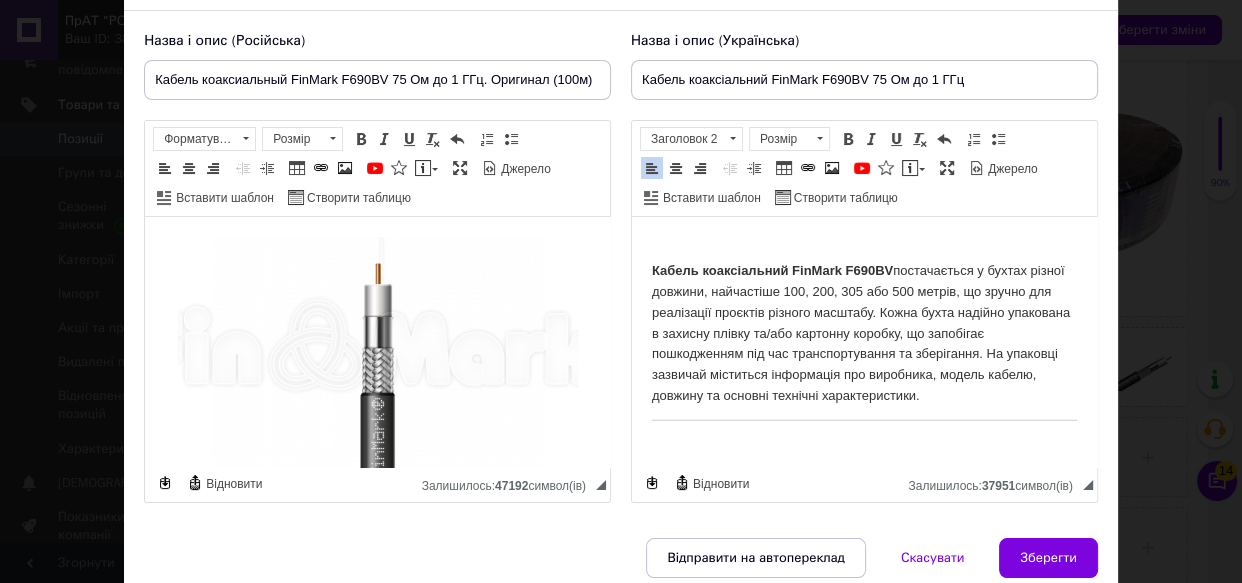scroll, scrollTop: 4763, scrollLeft: 0, axis: vertical 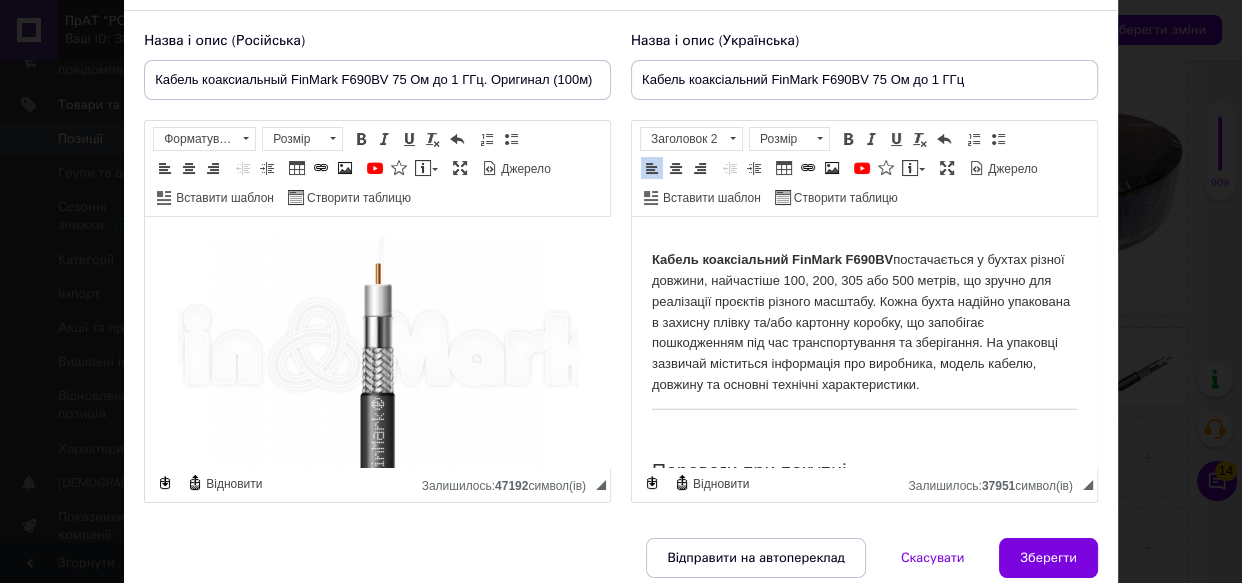click on "Комплектація та пакування" at bounding box center [864, 188] 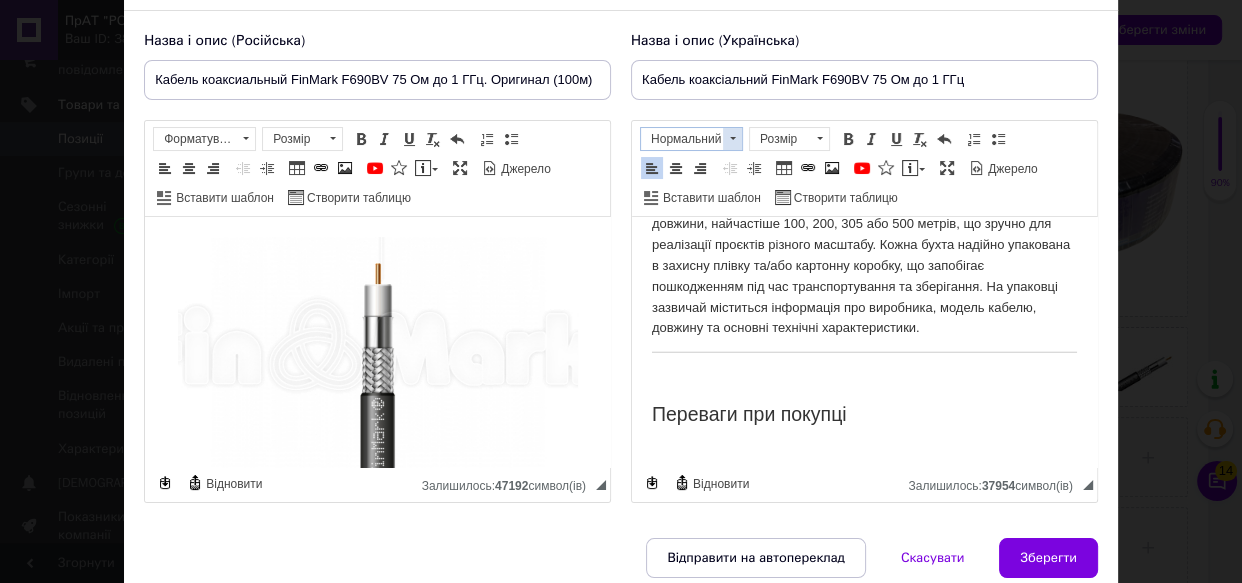 drag, startPoint x: 725, startPoint y: 130, endPoint x: 85, endPoint y: 16, distance: 650.07385 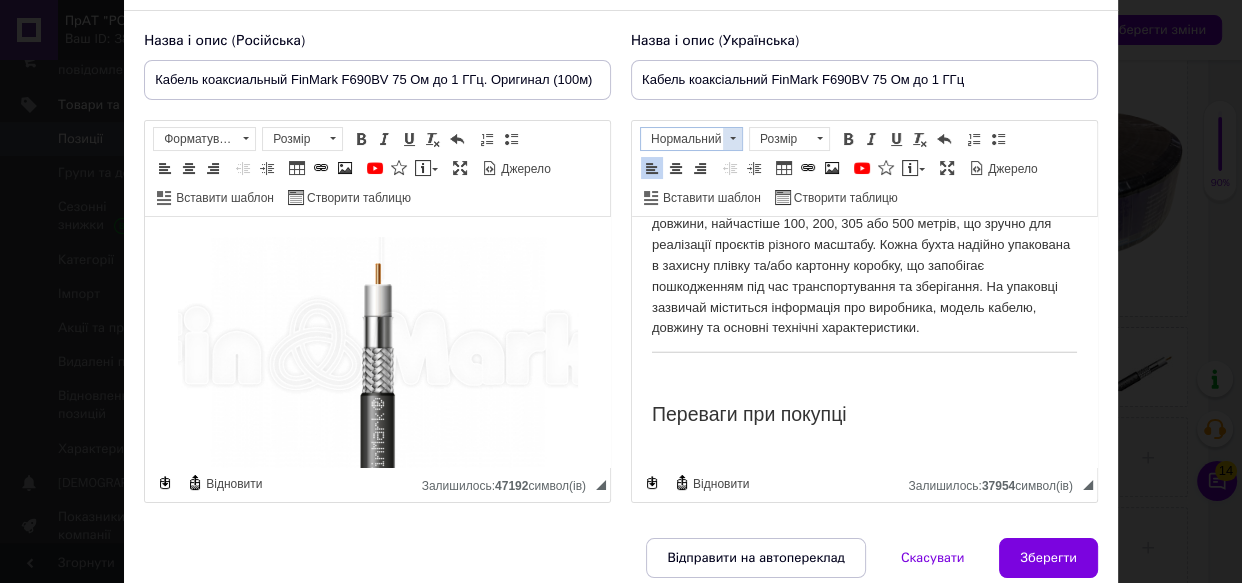 click at bounding box center [732, 139] 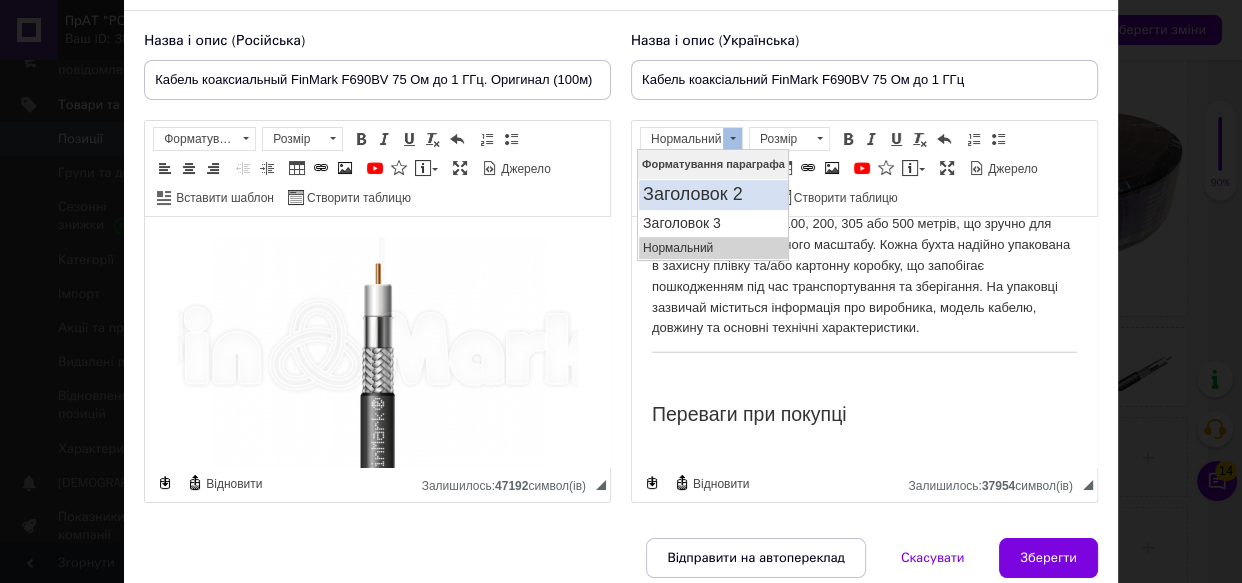 drag, startPoint x: 720, startPoint y: 192, endPoint x: 735, endPoint y: 151, distance: 43.65776 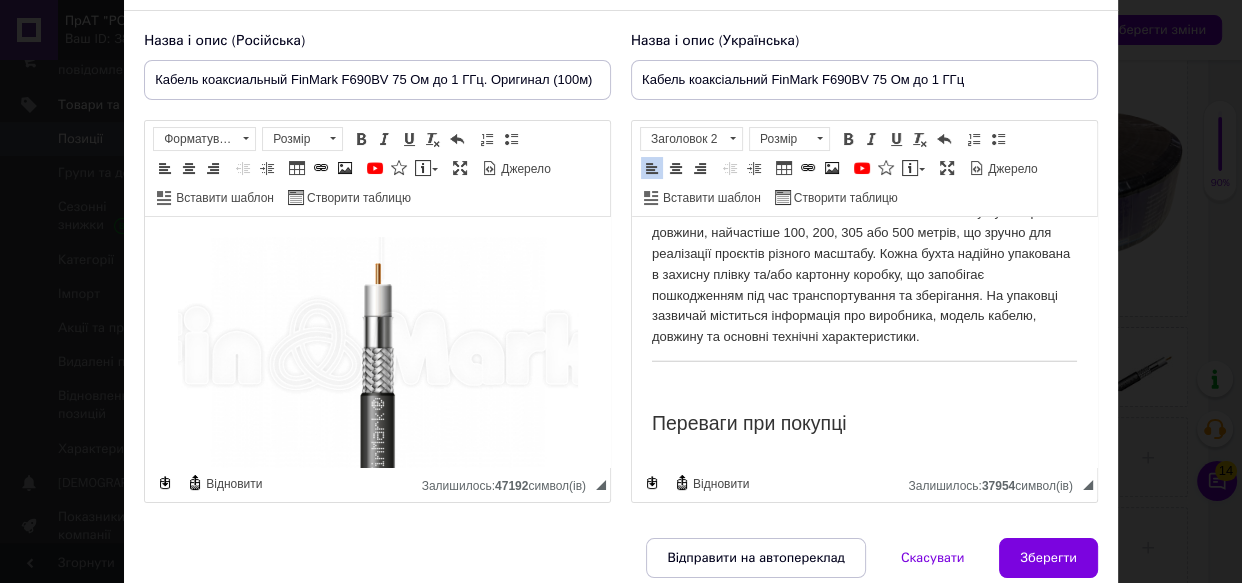 click on "Кабель коаксіальний  FinMark F690BV  75 Ом до 1 ГГц — це надійне рішення для передачі високочастотного сигналу, що забезпечує стабільне та якісне з'єднання. Завдяки своїй конструкції він ідеально підходить для створення ефективних систем відеоспостереження, супутникового ТБ та інтернет-зв'язку, де критично важлива мінімізація втрат сигналу та захист від перешкод. Цей кабель розроблений для того, щоб ви могли насолоджуватися чітким зображенням та стабільним з'єднанням без зайвих турбот. Призначення кабелю Системи відеоспостереження: Системи зв'язку: Значення" at bounding box center [864, -861] 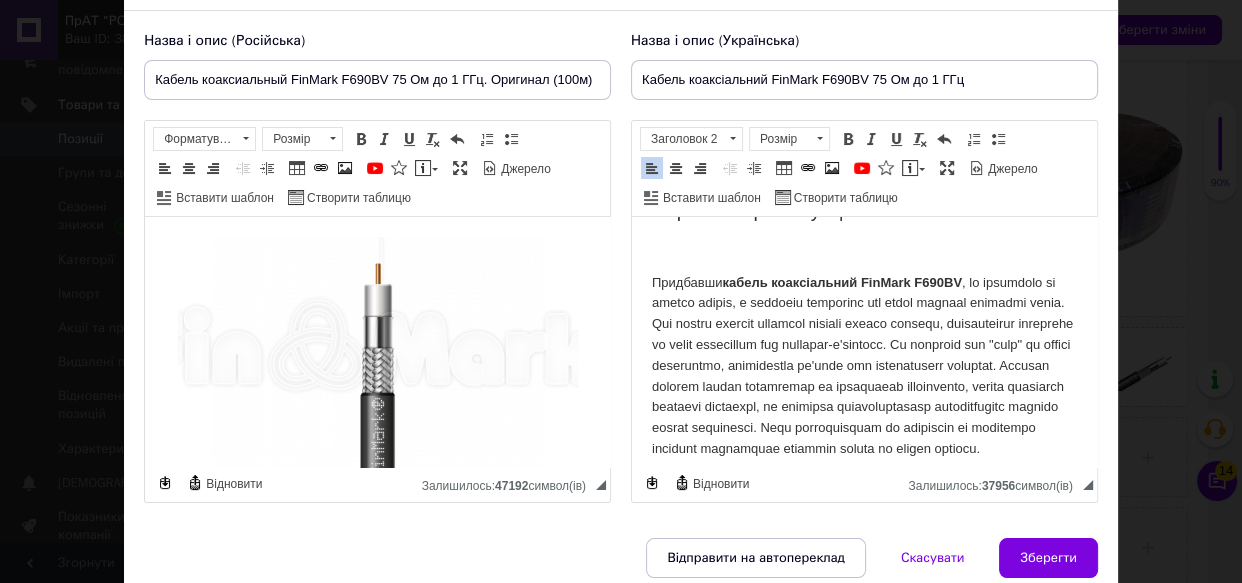 scroll, scrollTop: 4945, scrollLeft: 0, axis: vertical 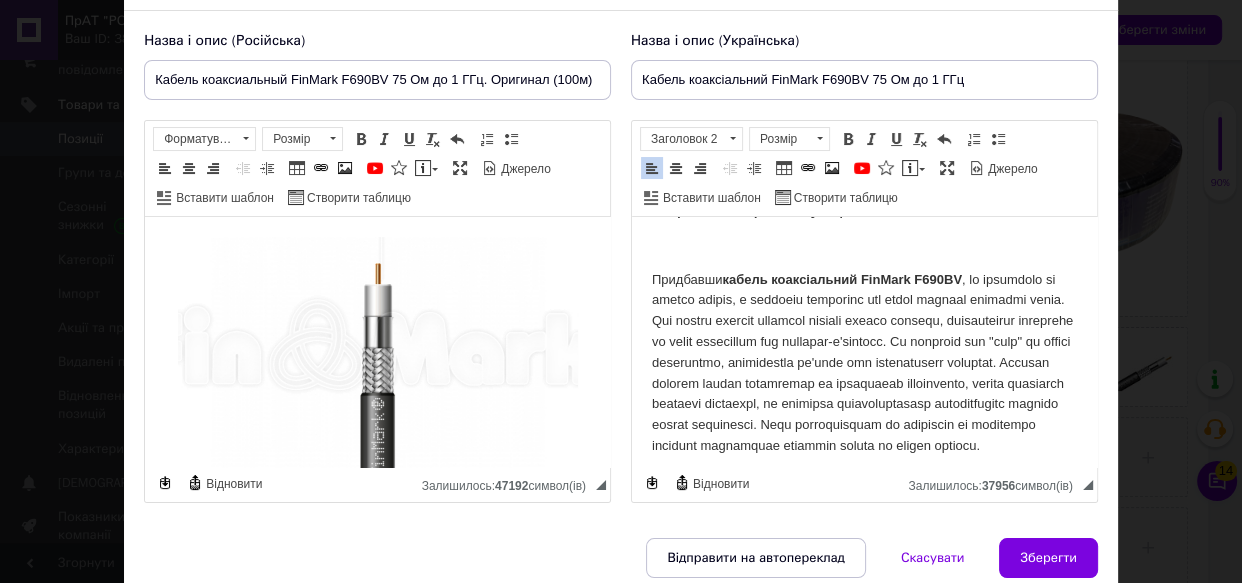 click on "Переваги при покупці" at bounding box center [864, 207] 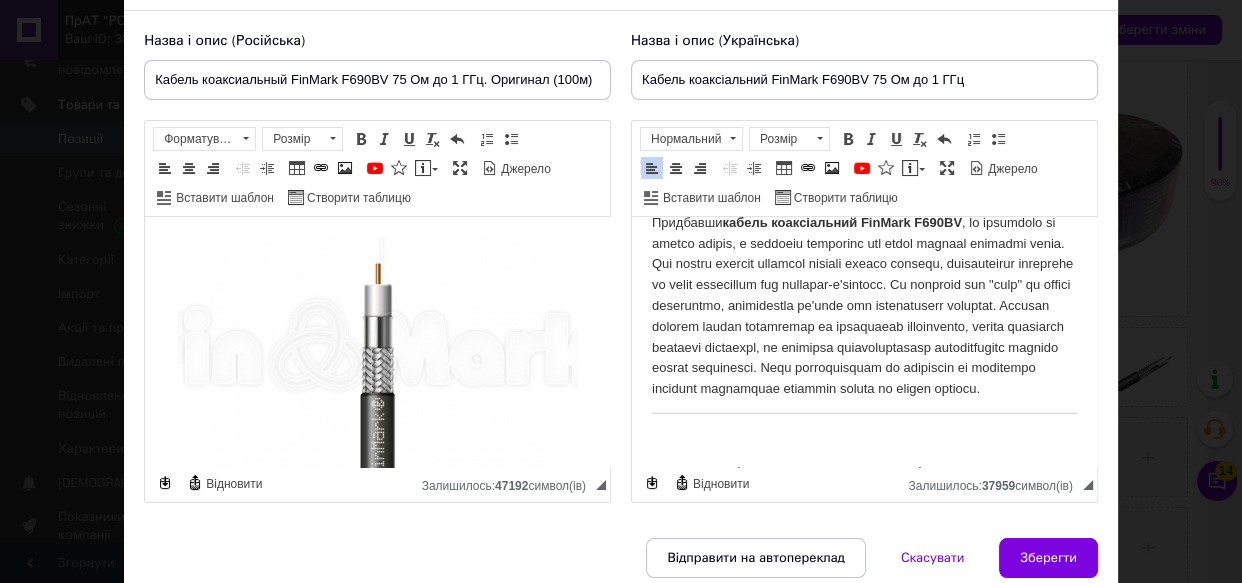 click at bounding box center (732, 139) 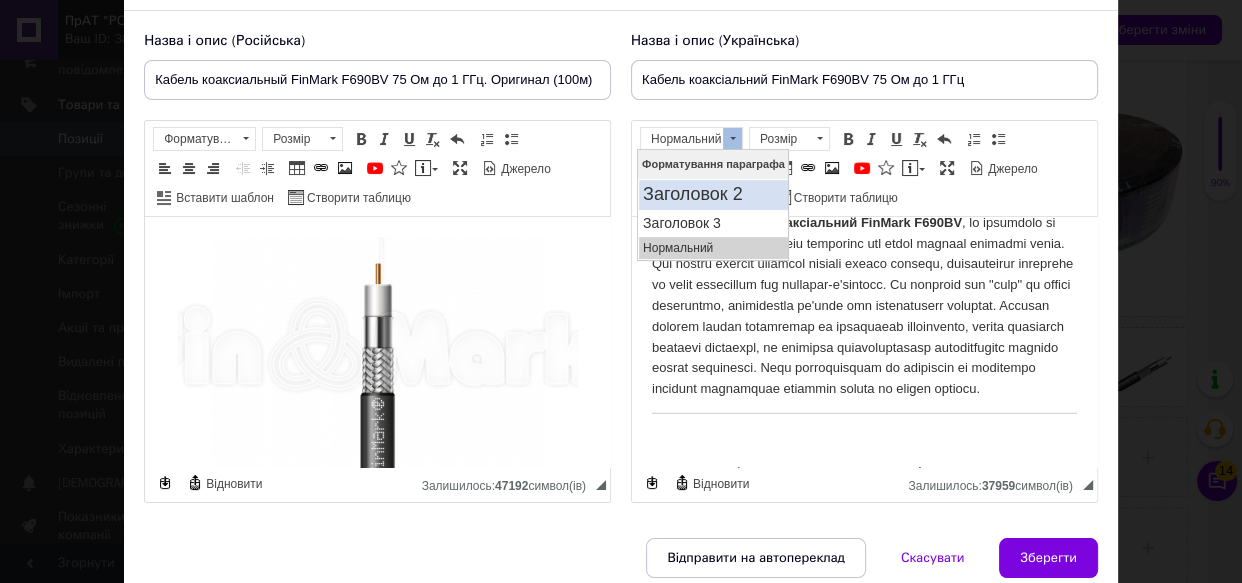 click on "Заголовок 2" at bounding box center (713, 195) 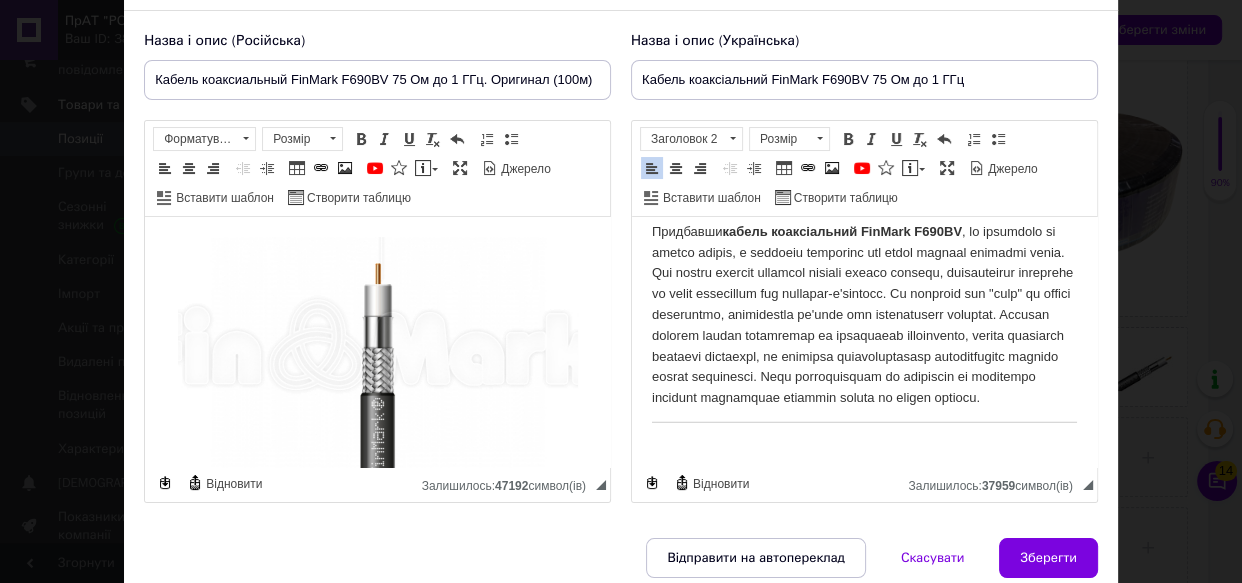 click on "Переваги при покупці" at bounding box center [864, 159] 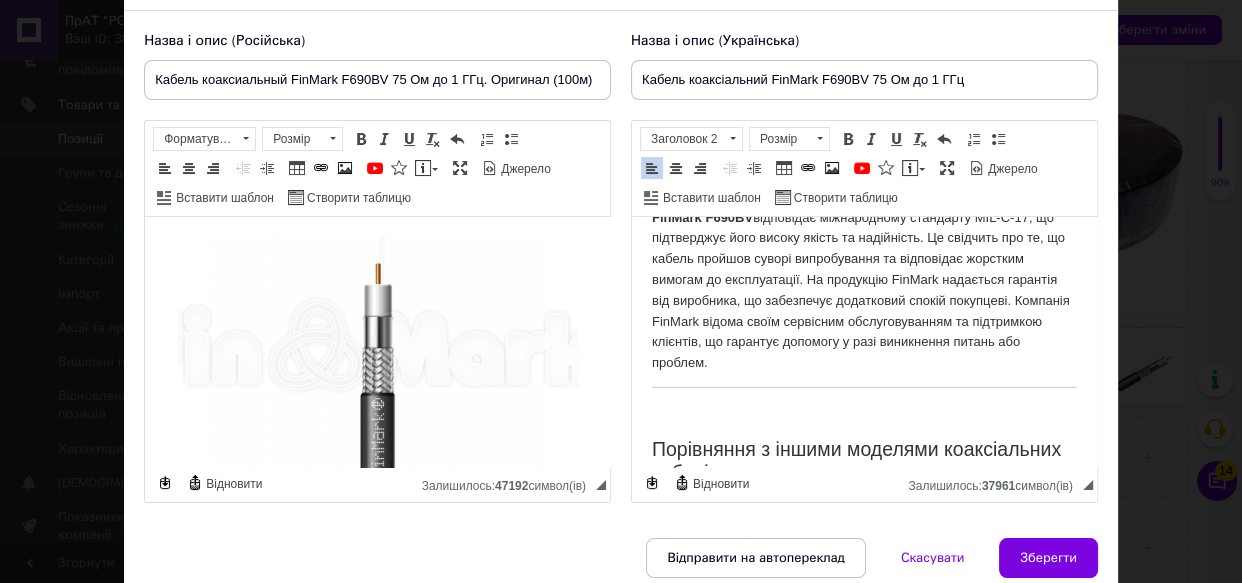 scroll, scrollTop: 5272, scrollLeft: 0, axis: vertical 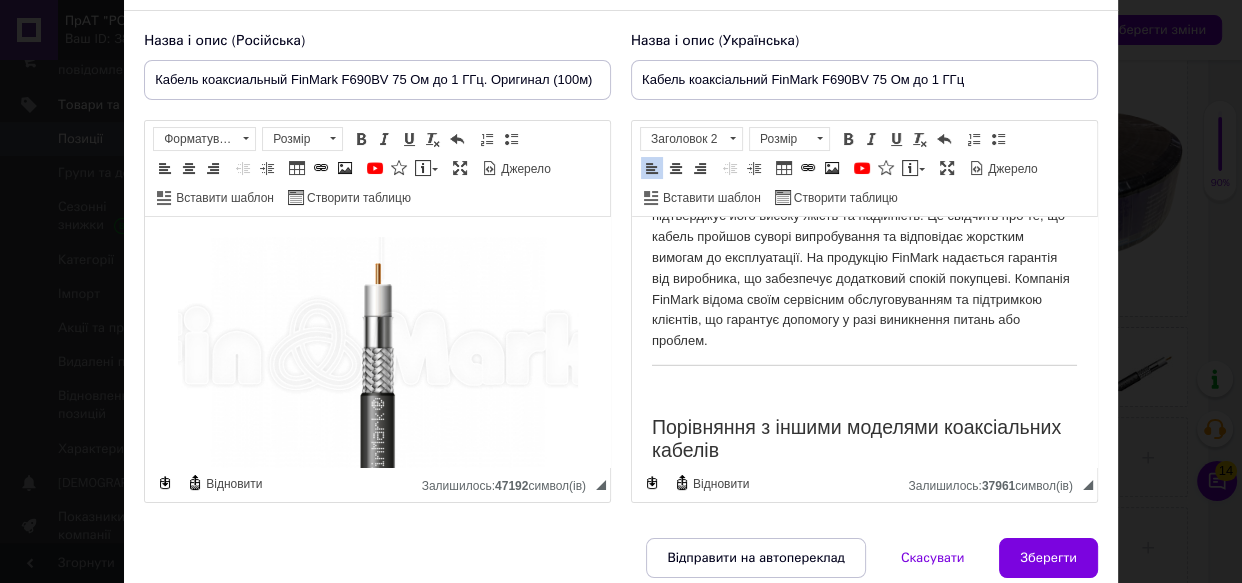 click on "Додаткові переваги та гарантії" at bounding box center [864, 123] 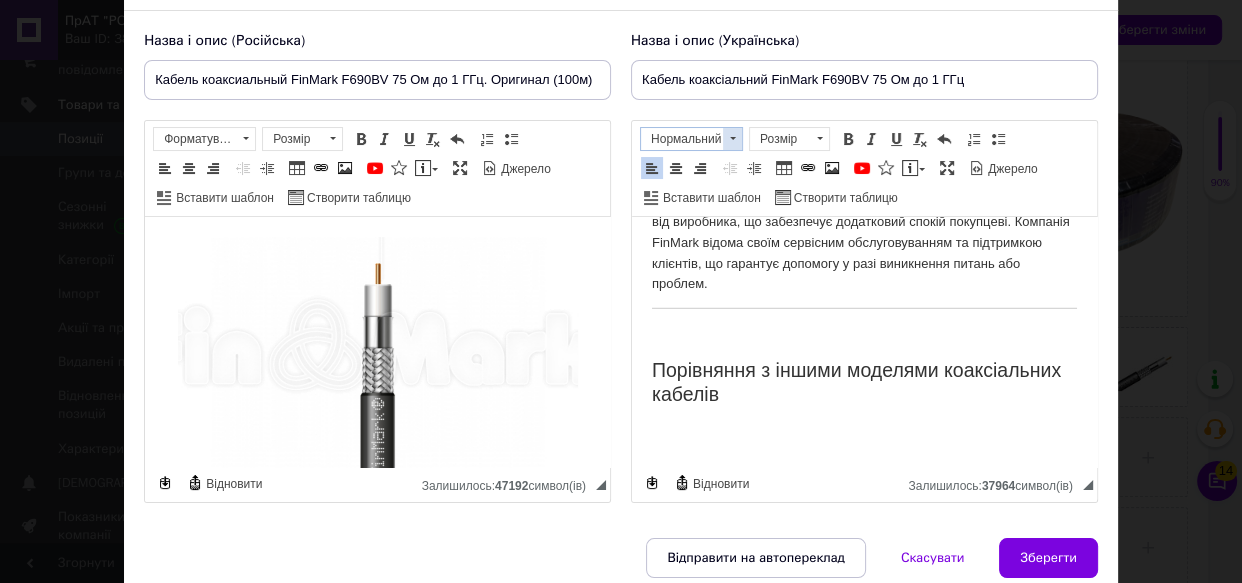 click at bounding box center (732, 139) 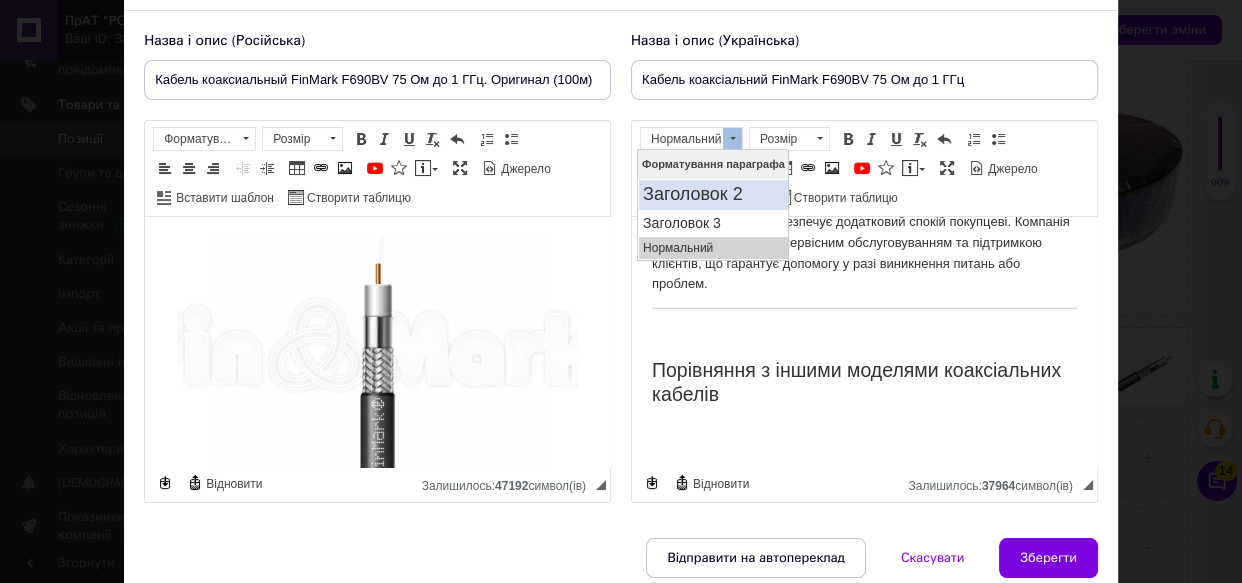 click on "Заголовок 2" at bounding box center (713, 195) 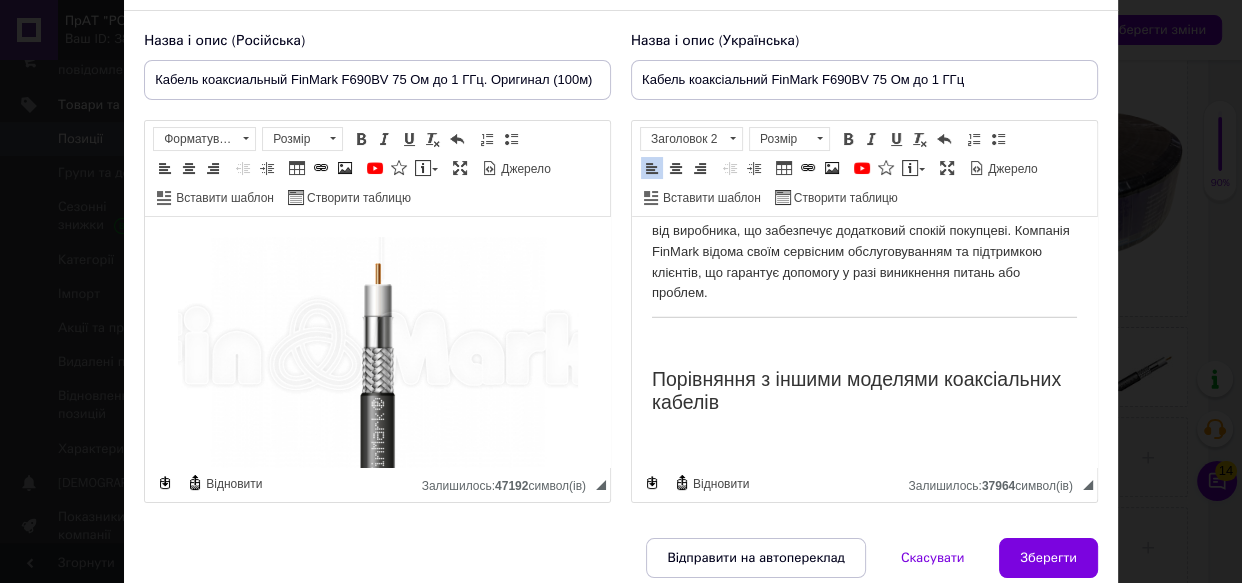 click on "Додаткові переваги та гарантії" at bounding box center [864, 75] 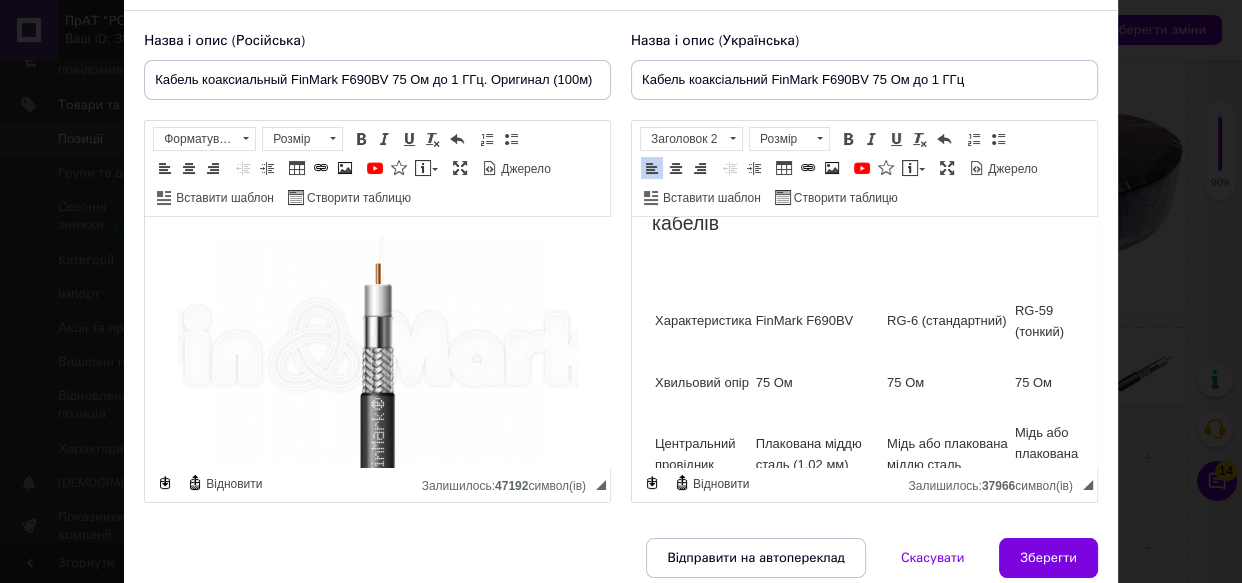 scroll, scrollTop: 5454, scrollLeft: 0, axis: vertical 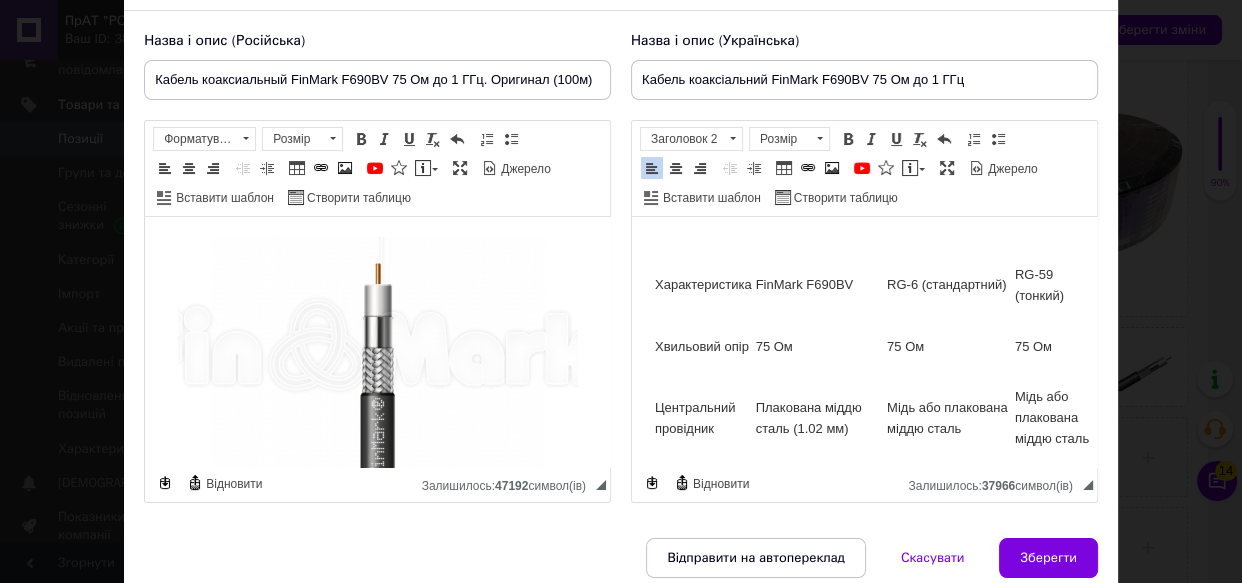 click on "Порівняння з іншими моделями коаксіальних кабелів" at bounding box center [864, 175] 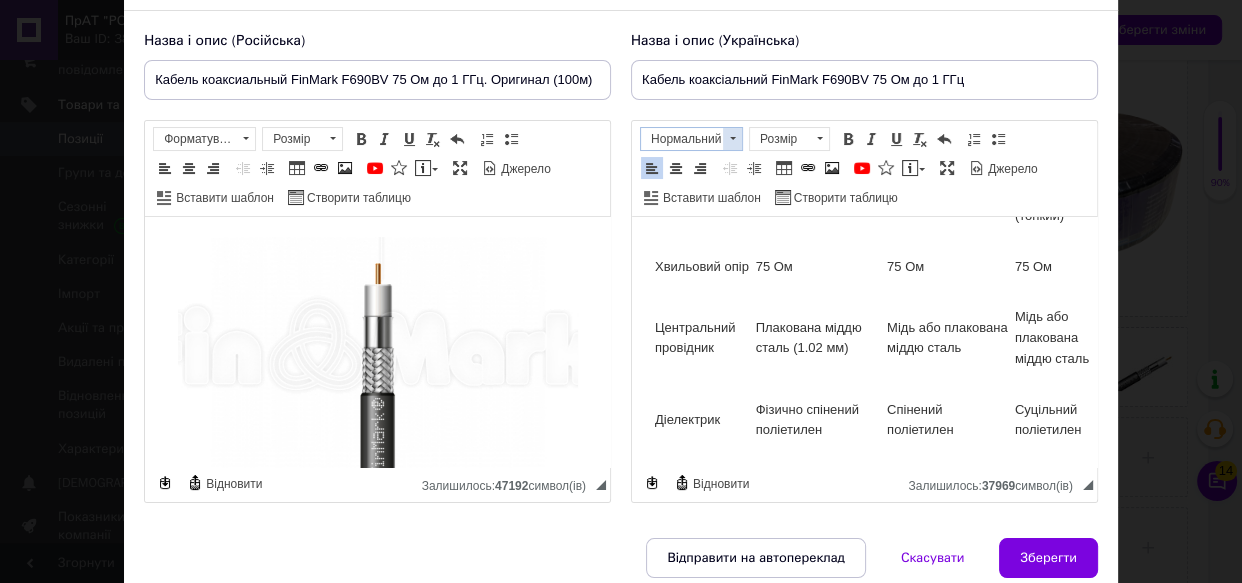 click at bounding box center [732, 139] 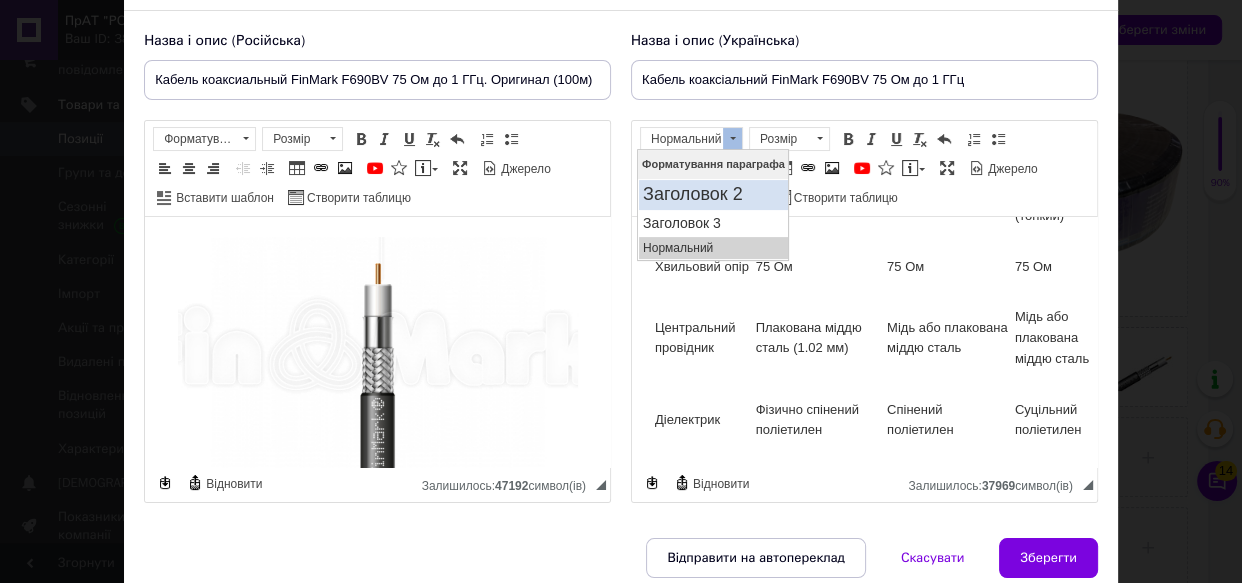 click on "Заголовок 2" at bounding box center (713, 195) 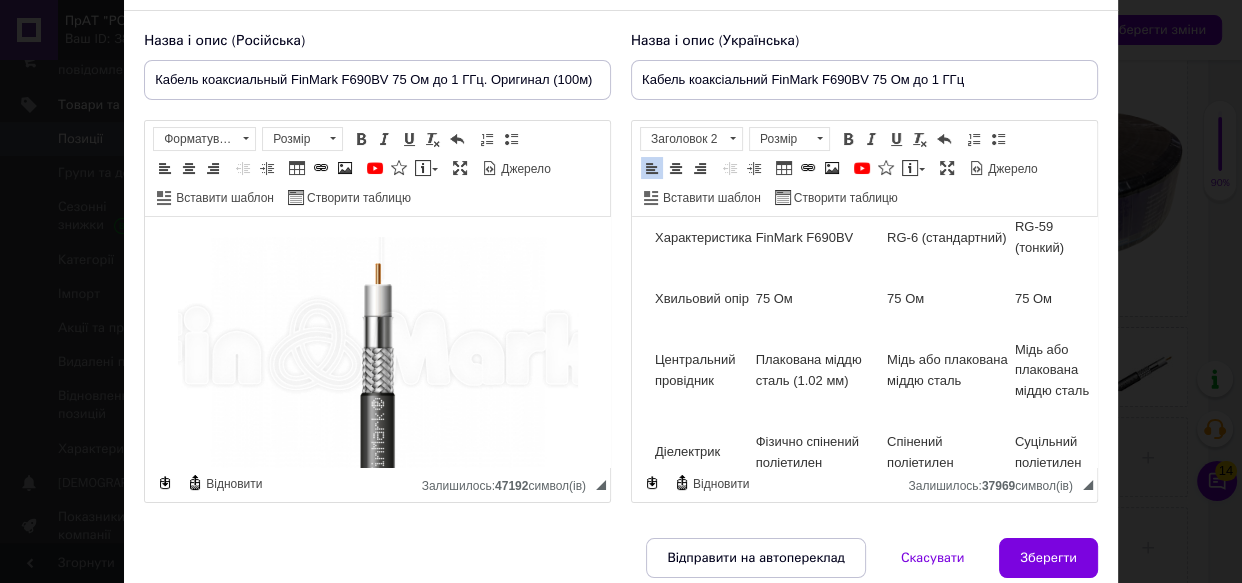 click on "Порівняння з іншими моделями коаксіальних кабелів" at bounding box center (864, 127) 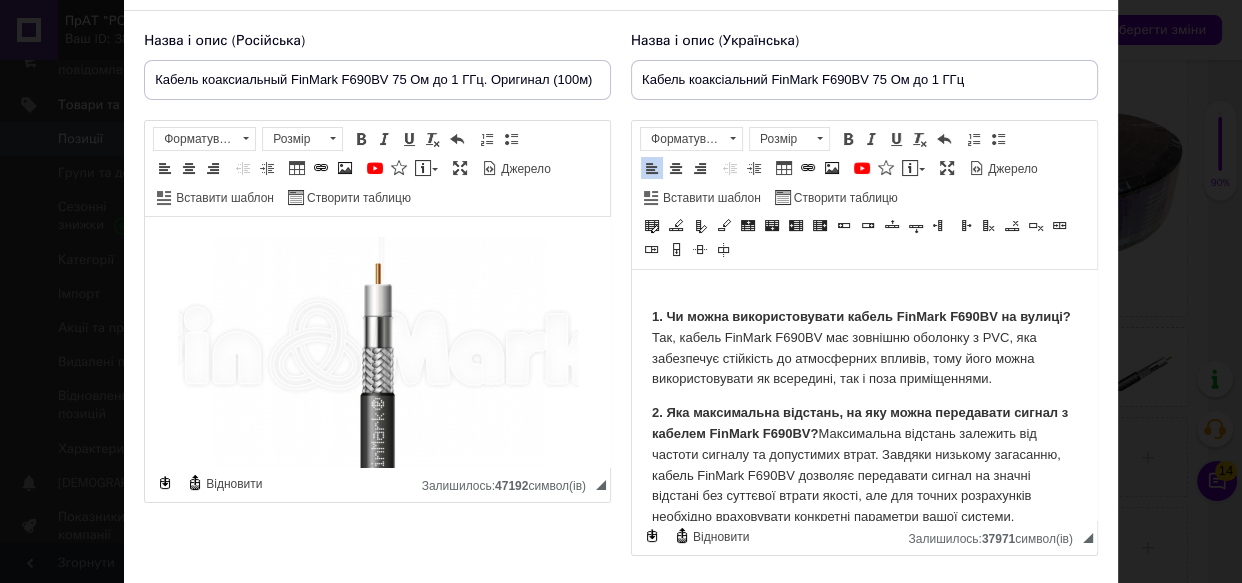 scroll, scrollTop: 6327, scrollLeft: 0, axis: vertical 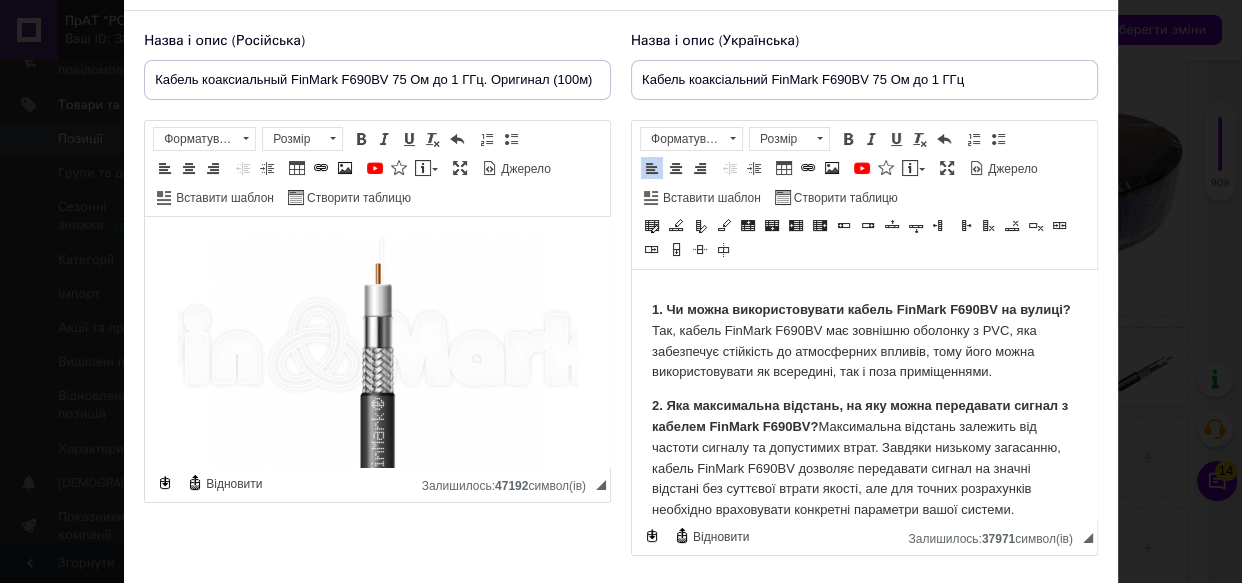 drag, startPoint x: 843, startPoint y: 398, endPoint x: 1062, endPoint y: 453, distance: 225.8008 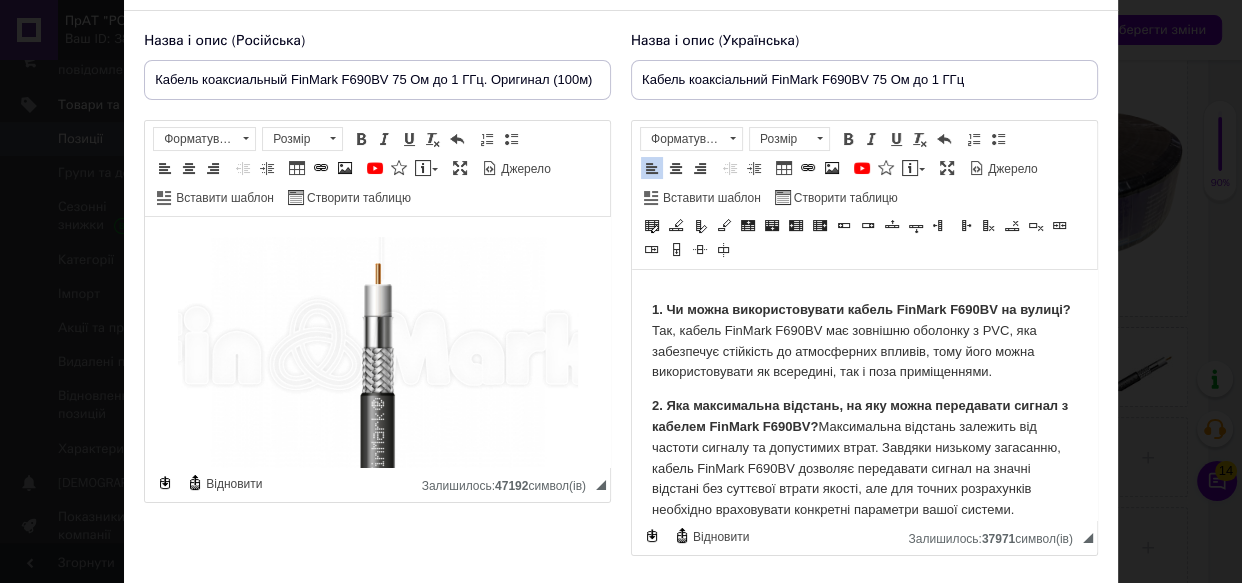 click on "Кабель коаксіальний  FinMark F690BV  75 Ом до 1 ГГц — це надійне рішення для передачі високочастотного сигналу, що забезпечує стабільне та якісне з'єднання. Завдяки своїй конструкції він ідеально підходить для створення ефективних систем відеоспостереження, супутникового ТБ та інтернет-зв'язку, де критично важлива мінімізація втрат сигналу та захист від перешкод. Цей кабель розроблений для того, щоб ви могли насолоджуватися чітким зображенням та стабільним з'єднанням без зайвих турбот. Призначення кабелю Системи відеоспостереження: Системи зв'язку: Значення" at bounding box center [864, -2511] 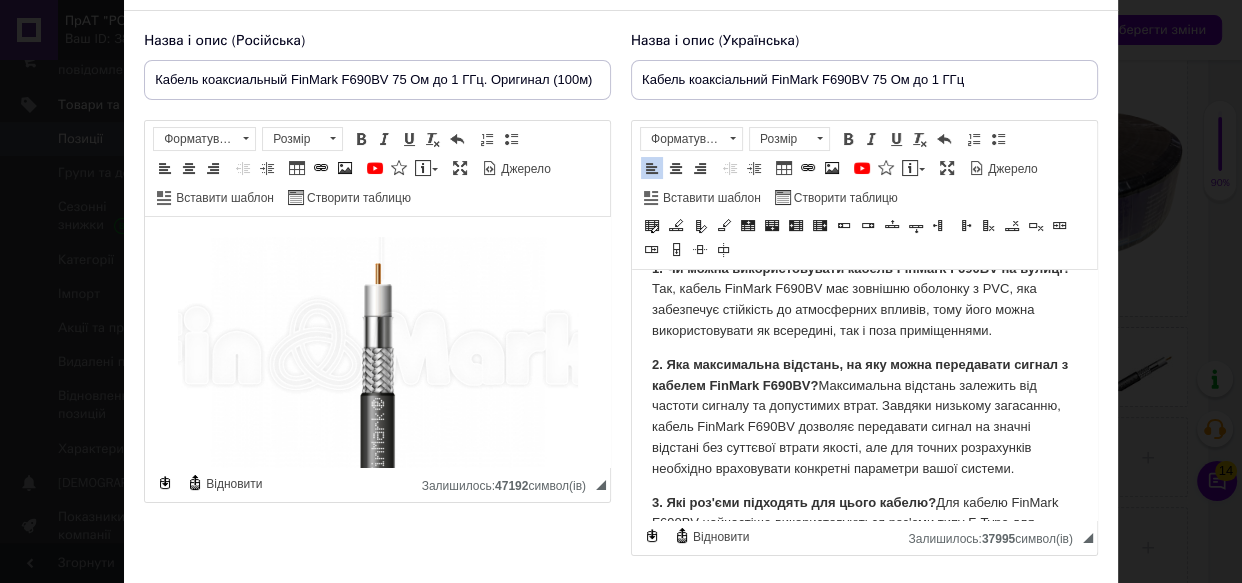 click on "Кабель коаксіальний  FinMark F690BV  75 Ом до 1 ГГц — це надійне рішення для передачі високочастотного сигналу, що забезпечує стабільне та якісне з'єднання. Завдяки своїй конструкції він ідеально підходить для створення ефективних систем відеоспостереження, супутникового ТБ та інтернет-зв'язку, де критично важлива мінімізація втрат сигналу та захист від перешкод. Цей кабель розроблений для того, щоб ви могли насолоджуватися чітким зображенням та стабільним з'єднанням без зайвих турбот. Призначення кабелю Системи відеоспостереження: Системи зв'язку: Значення" at bounding box center [864, -2532] 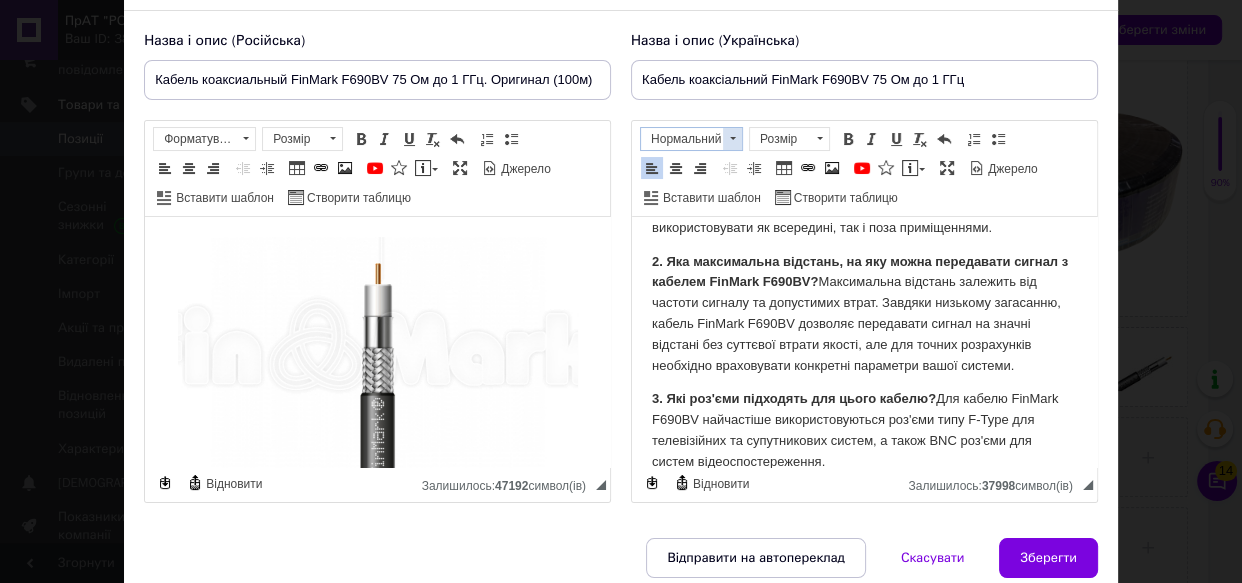 drag, startPoint x: 726, startPoint y: 133, endPoint x: 726, endPoint y: 144, distance: 11 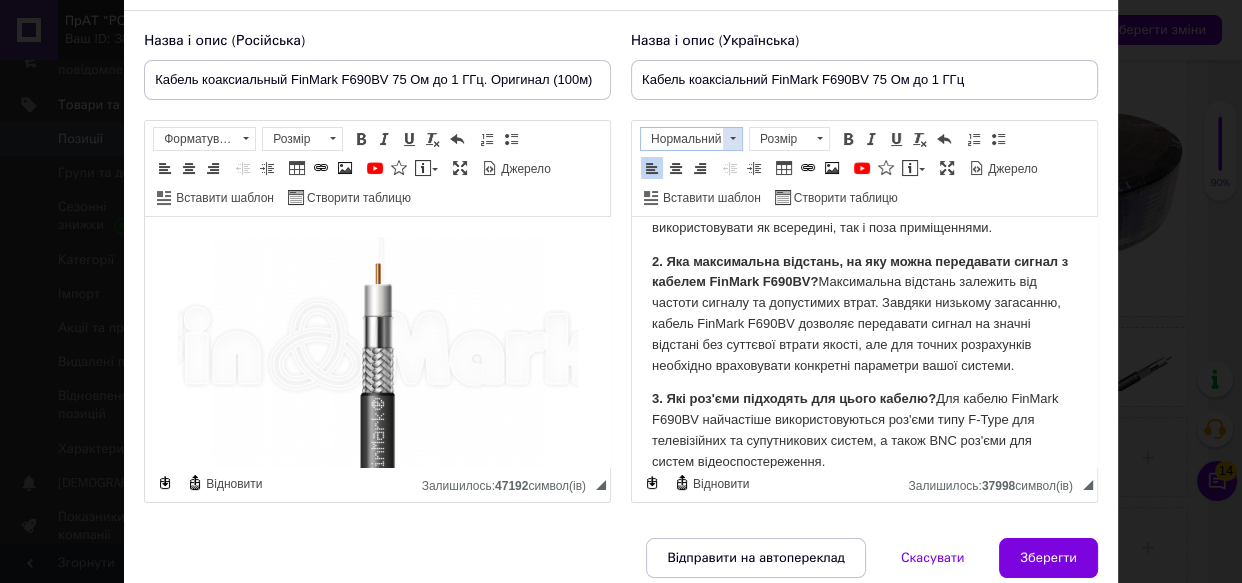 click at bounding box center (732, 139) 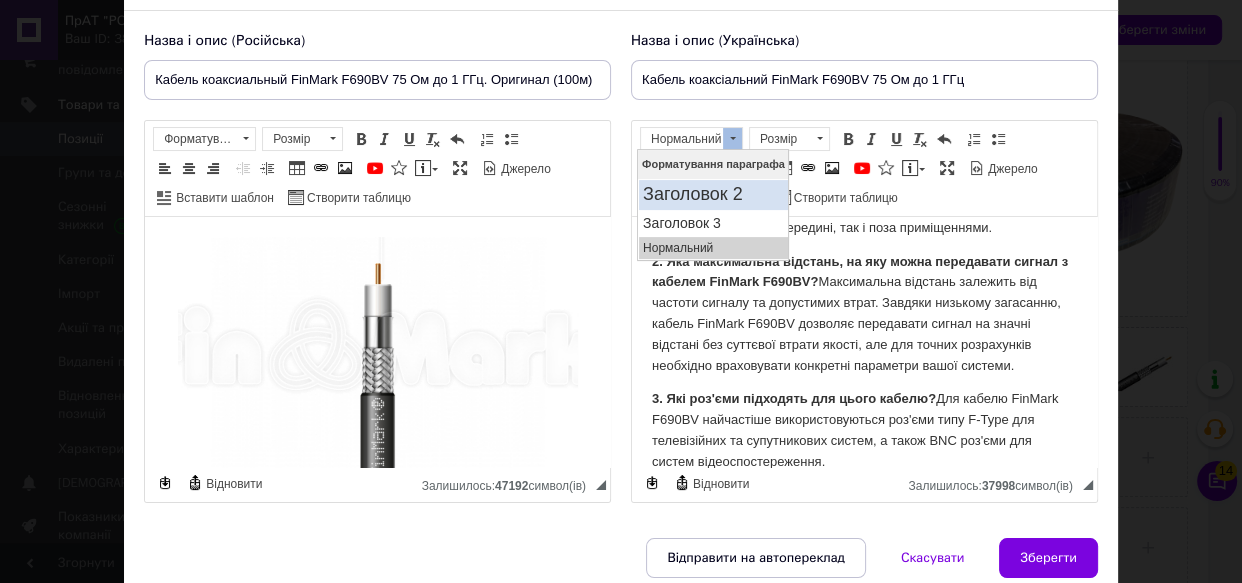 click on "Заголовок 2" at bounding box center [713, 195] 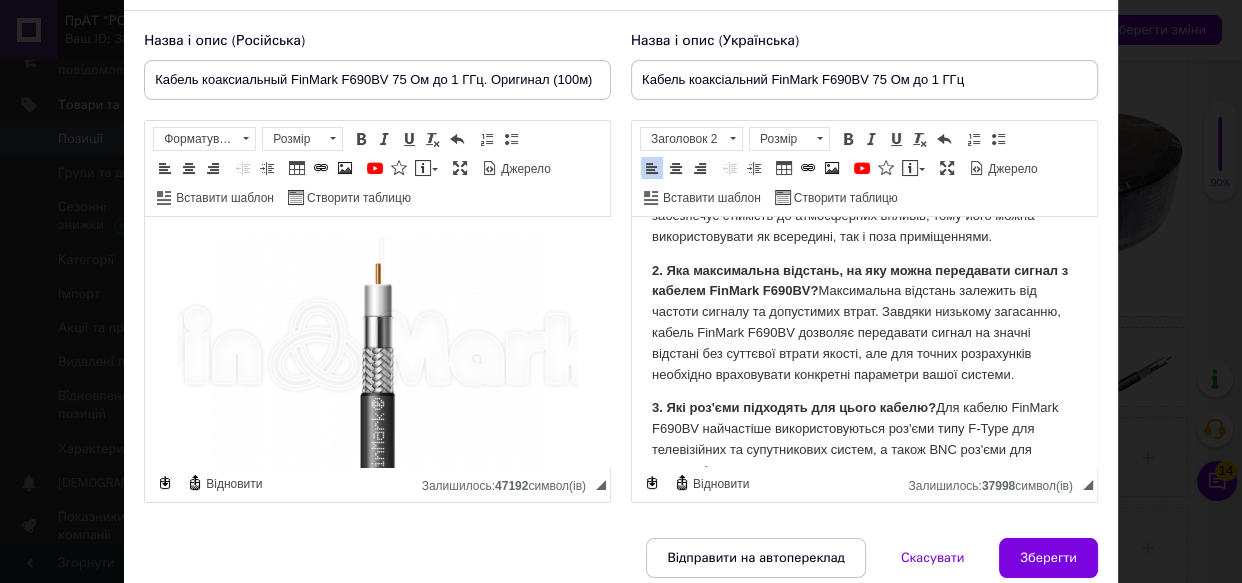 click on "Відповіді на поширені питання (FAQ)" at bounding box center (864, 102) 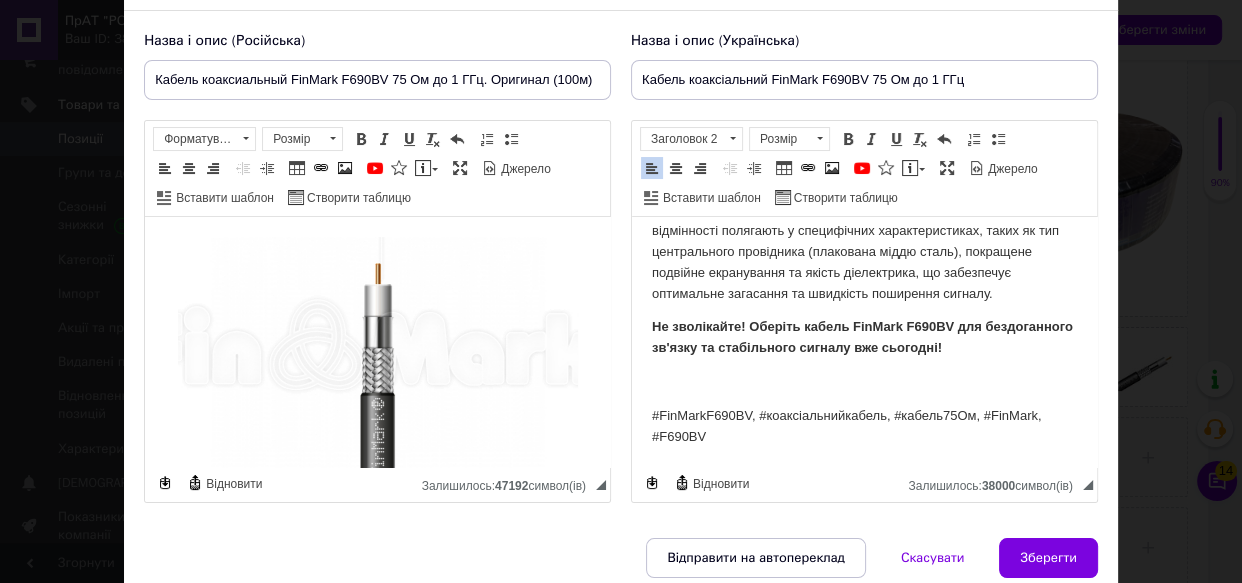 scroll, scrollTop: 6981, scrollLeft: 0, axis: vertical 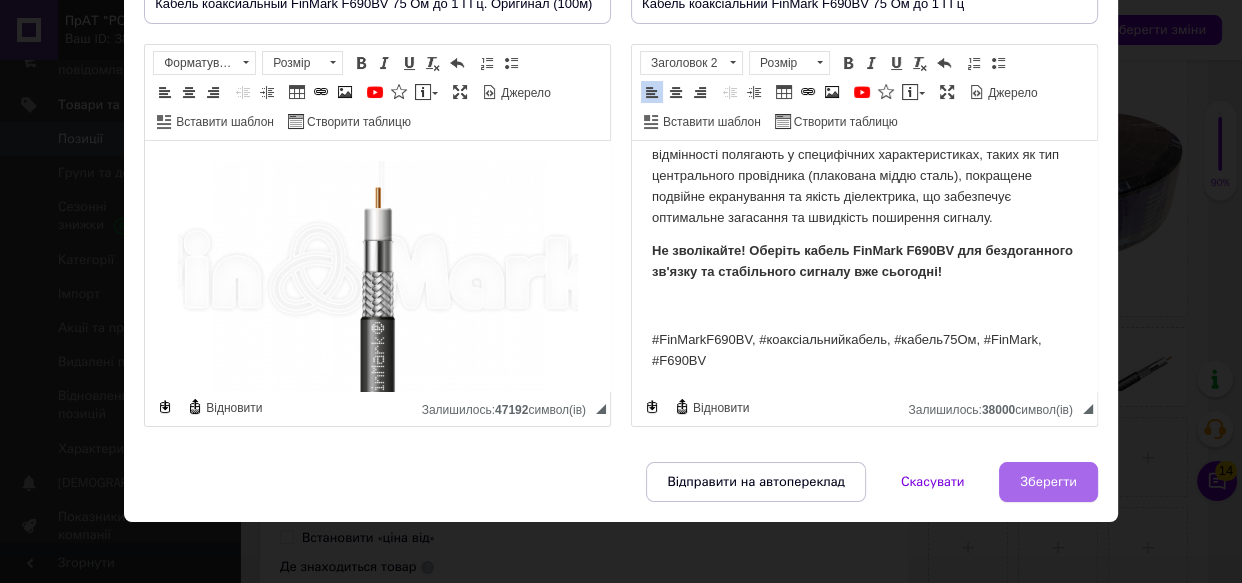click on "Зберегти" at bounding box center [1048, 482] 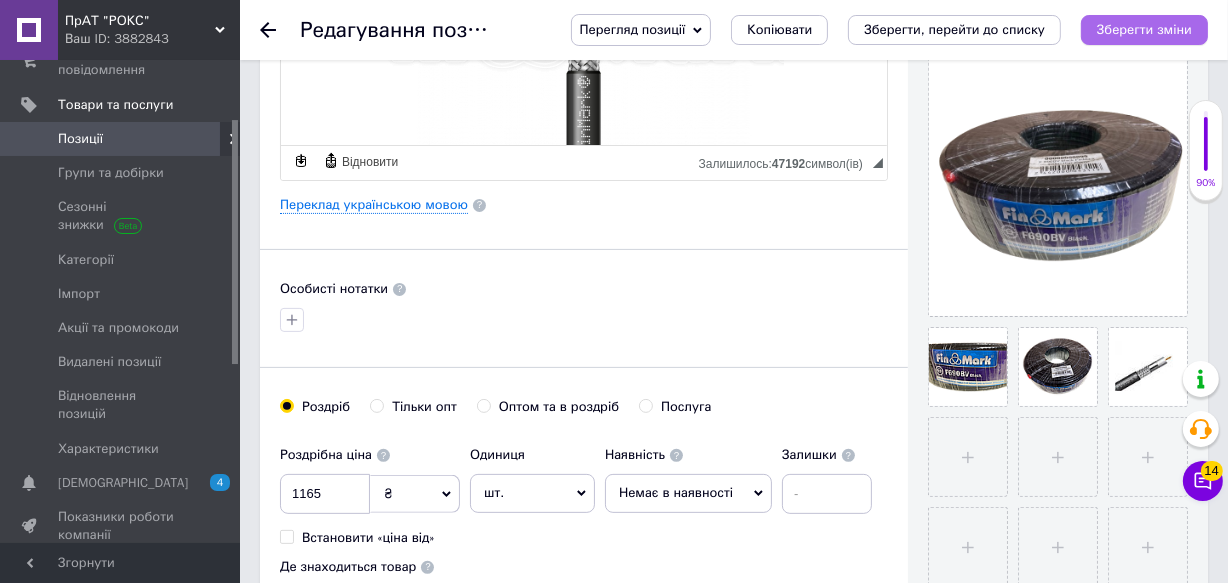 click on "Зберегти зміни" at bounding box center (1144, 30) 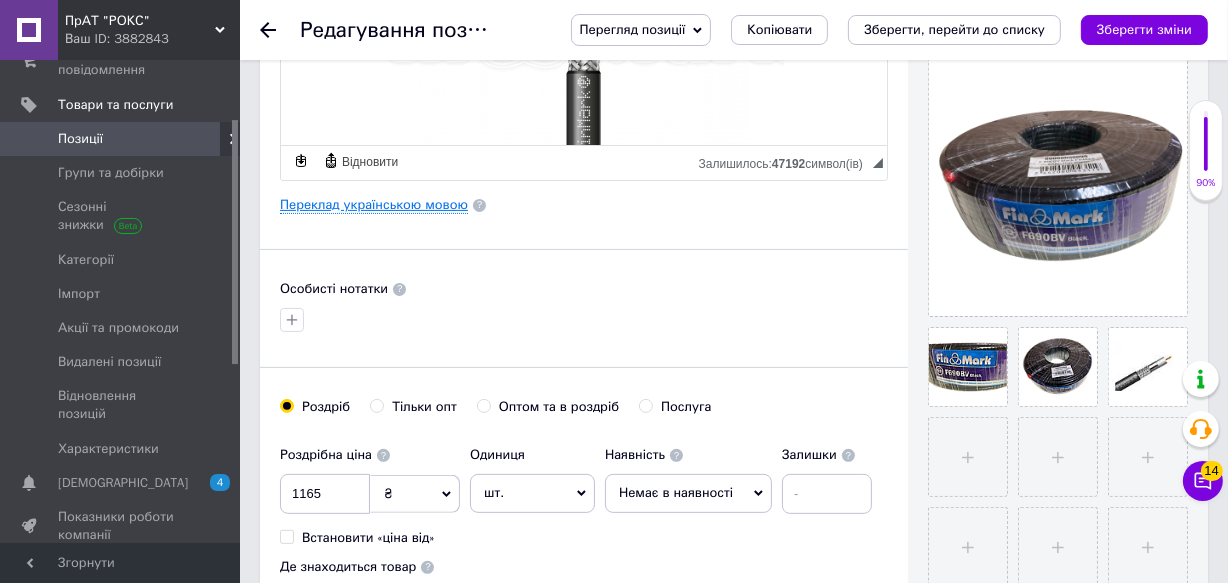 click on "Переклад українською мовою" at bounding box center (374, 205) 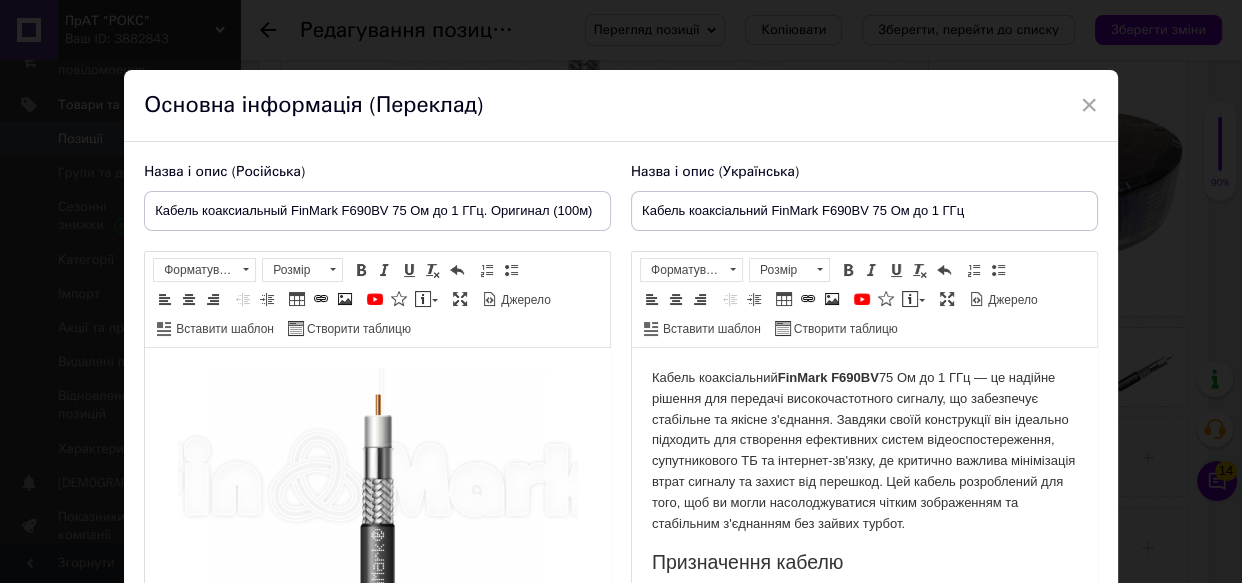 scroll, scrollTop: 0, scrollLeft: 0, axis: both 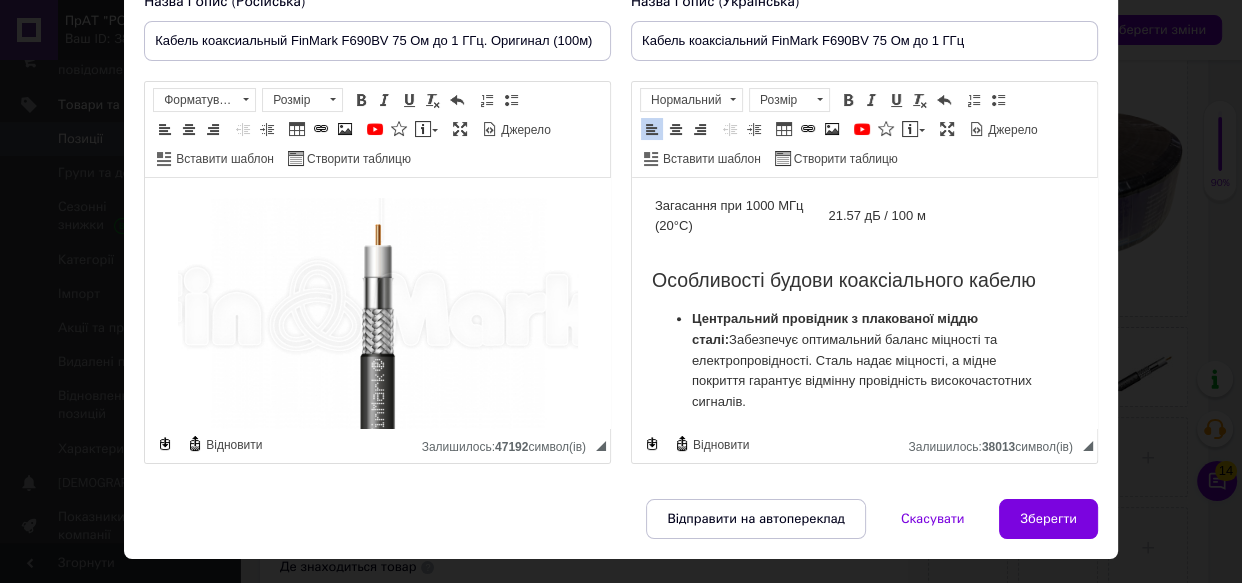 drag, startPoint x: 1086, startPoint y: 387, endPoint x: 1729, endPoint y: 441, distance: 645.2635 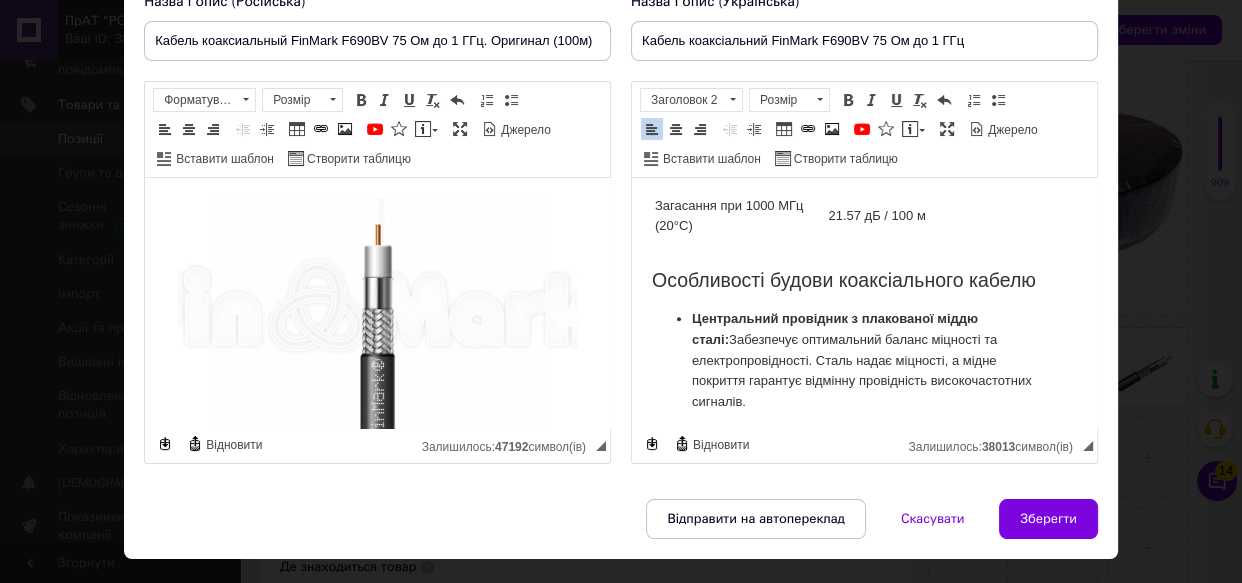 click on "Кабель коаксіальний  FinMark F690BV  75 Ом до 1 ГГц — це надійне рішення для передачі високочастотного сигналу, що забезпечує стабільне та якісне з'єднання. Завдяки своїй конструкції він ідеально підходить для створення ефективних систем відеоспостереження, супутникового ТБ та інтернет-зв'язку, де критично важлива мінімізація втрат сигналу та захист від перешкод. Цей кабель розроблений для того, щоб ви могли насолоджуватися чітким зображенням та стабільним з'єднанням без зайвих турбот. Призначення кабелю Системи відеоспостереження: Системи зв'язку: Значення" at bounding box center [864, 2282] 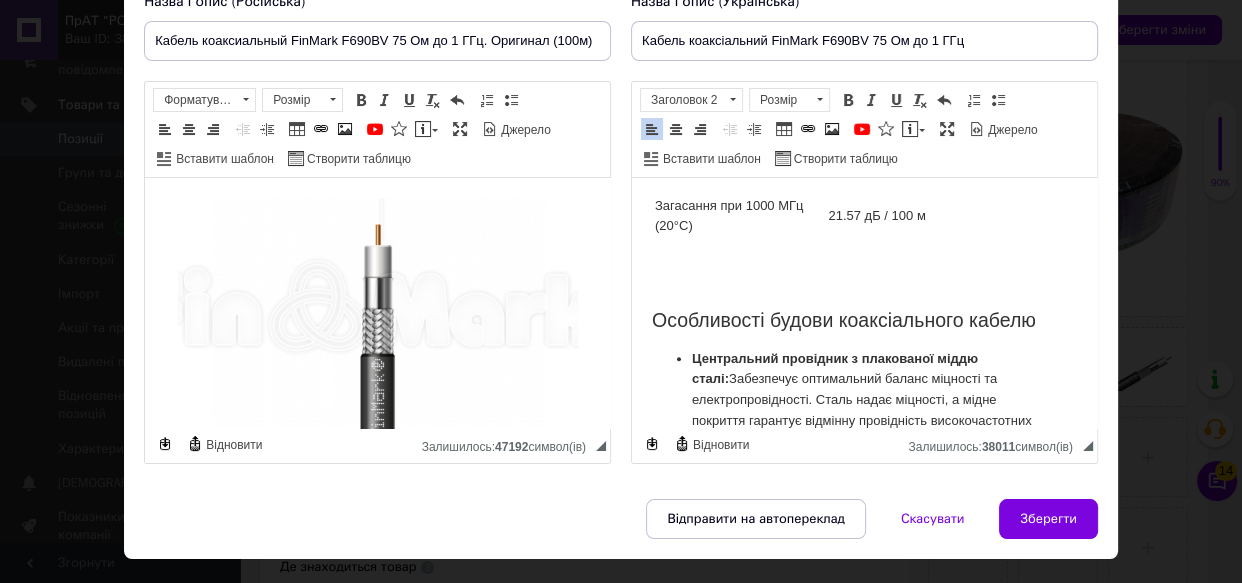 click at bounding box center (864, 280) 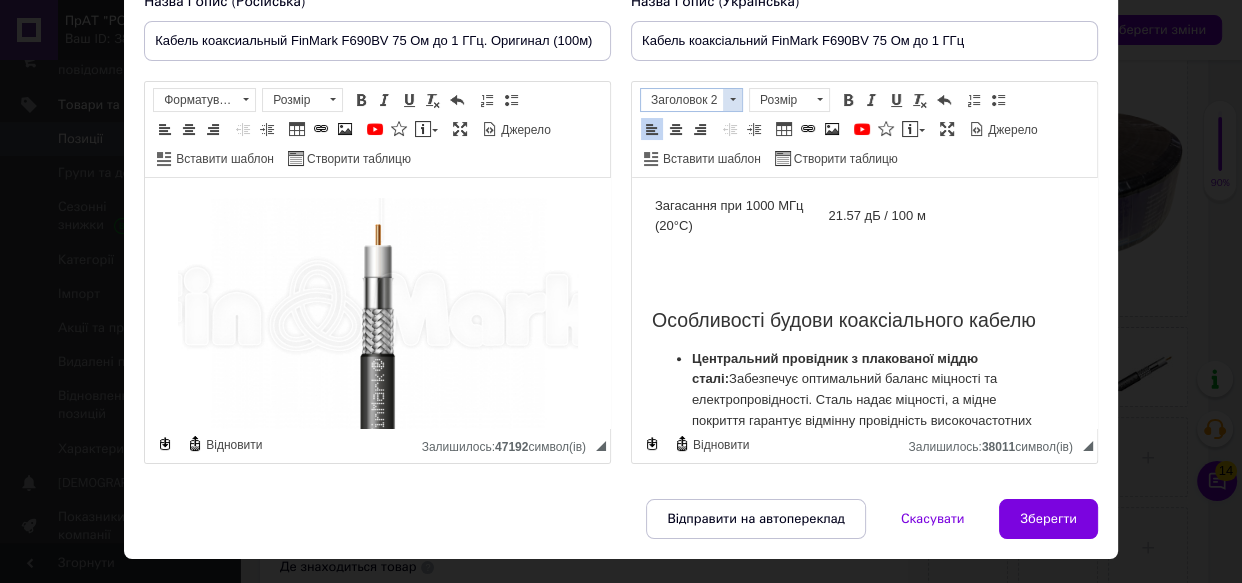 click at bounding box center [732, 100] 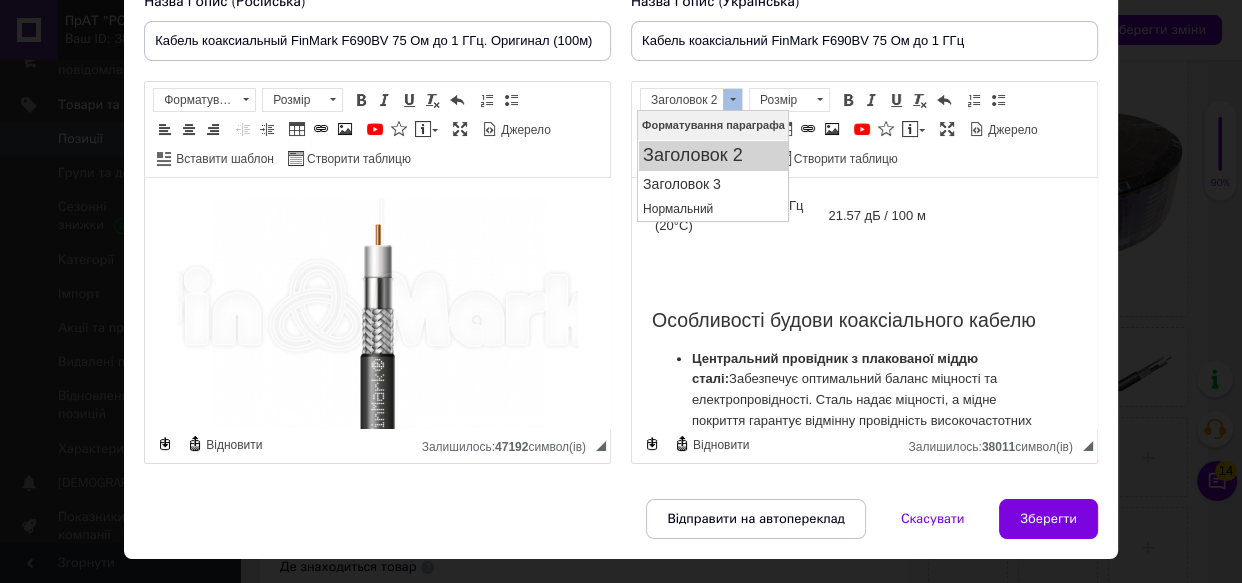 click on "Форматування параграфа" at bounding box center [713, 125] 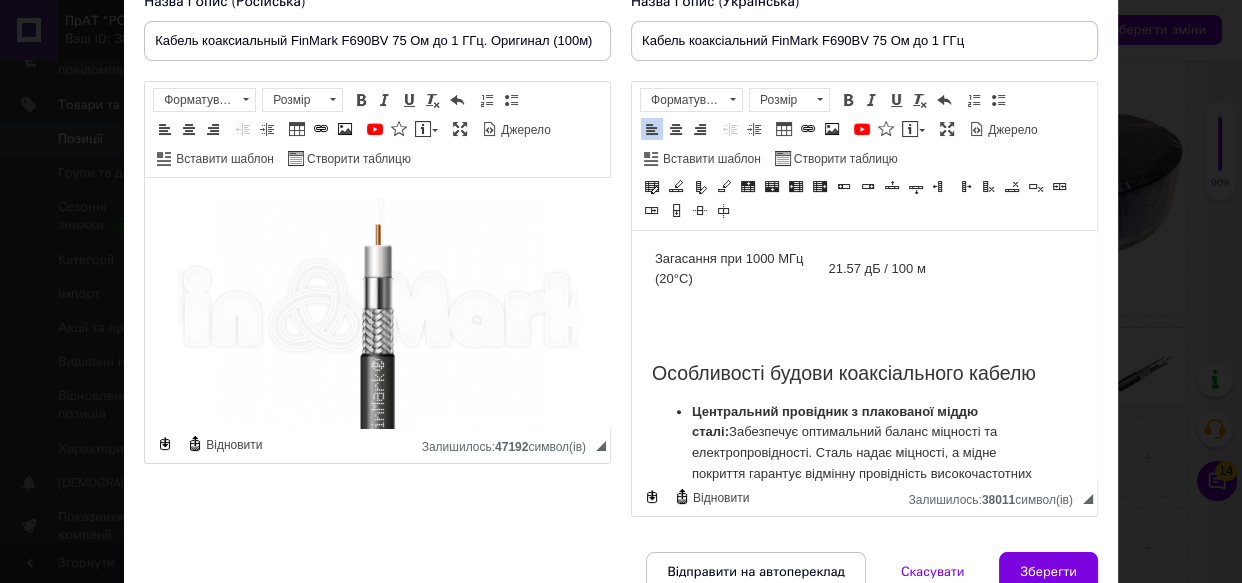 click at bounding box center [864, 333] 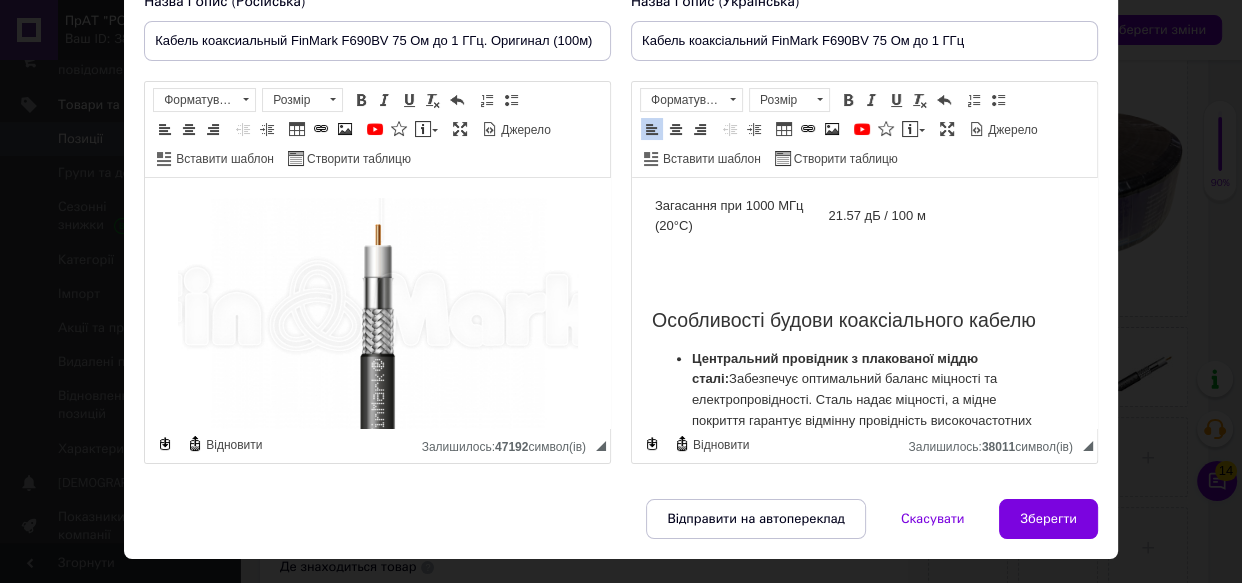 click at bounding box center (732, 100) 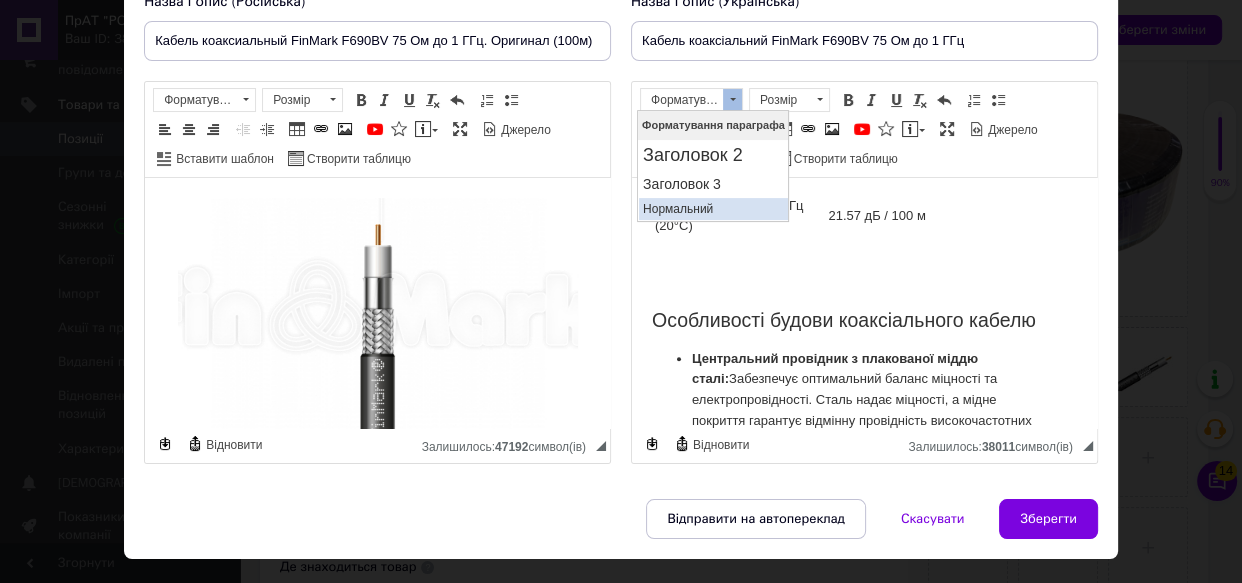 click on "Нормальний" at bounding box center [713, 209] 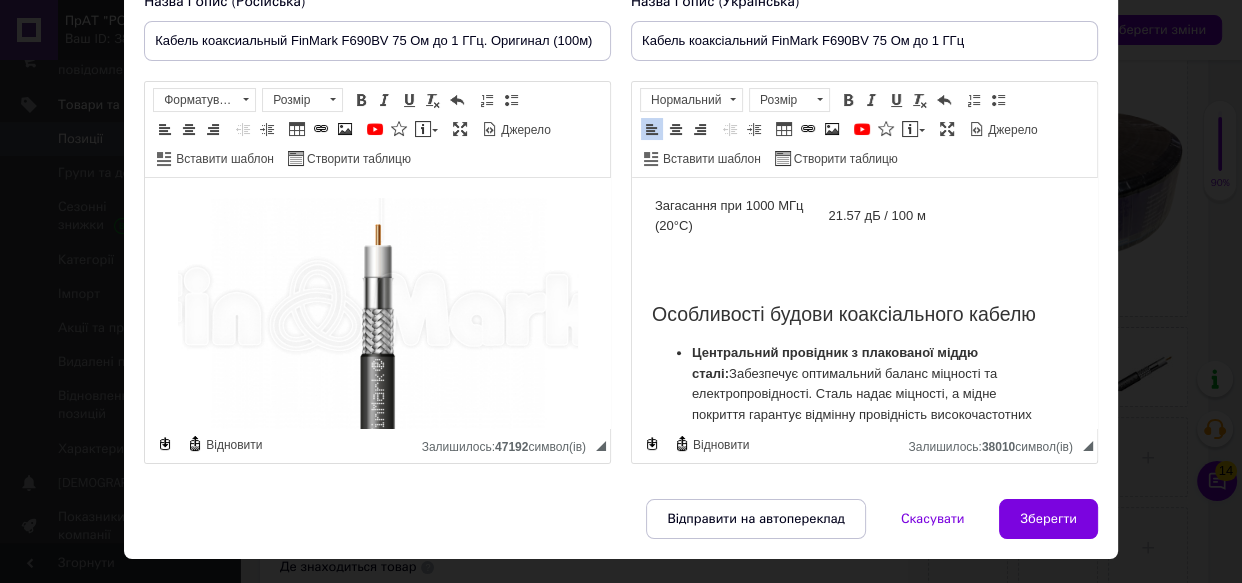 scroll, scrollTop: 1954, scrollLeft: 0, axis: vertical 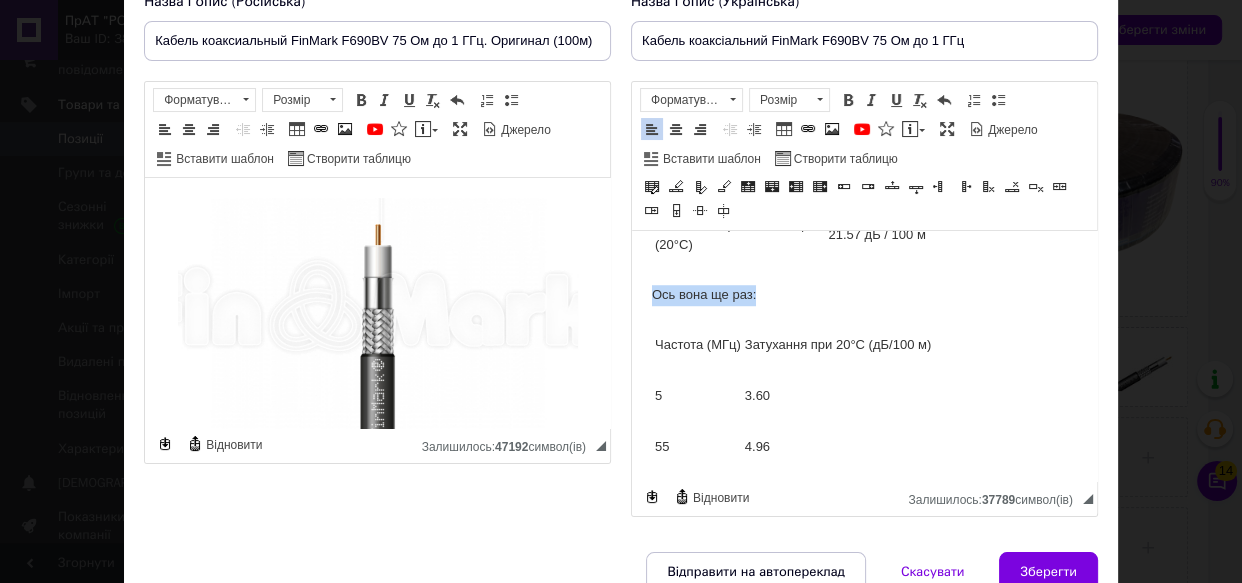 drag, startPoint x: 686, startPoint y: 353, endPoint x: 642, endPoint y: 358, distance: 44.28318 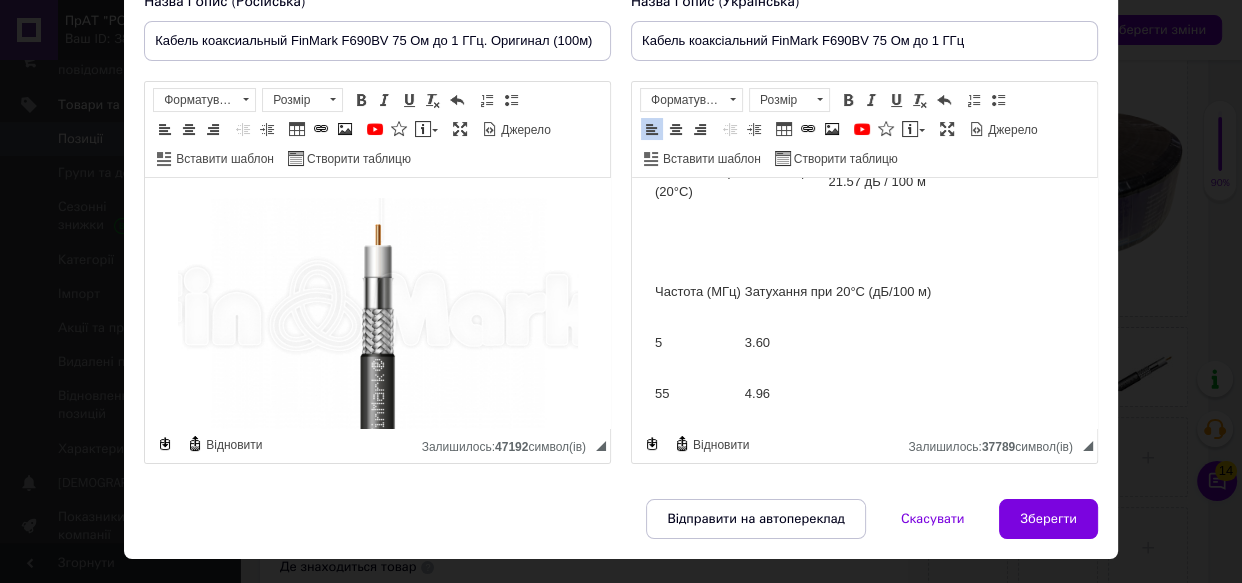 type 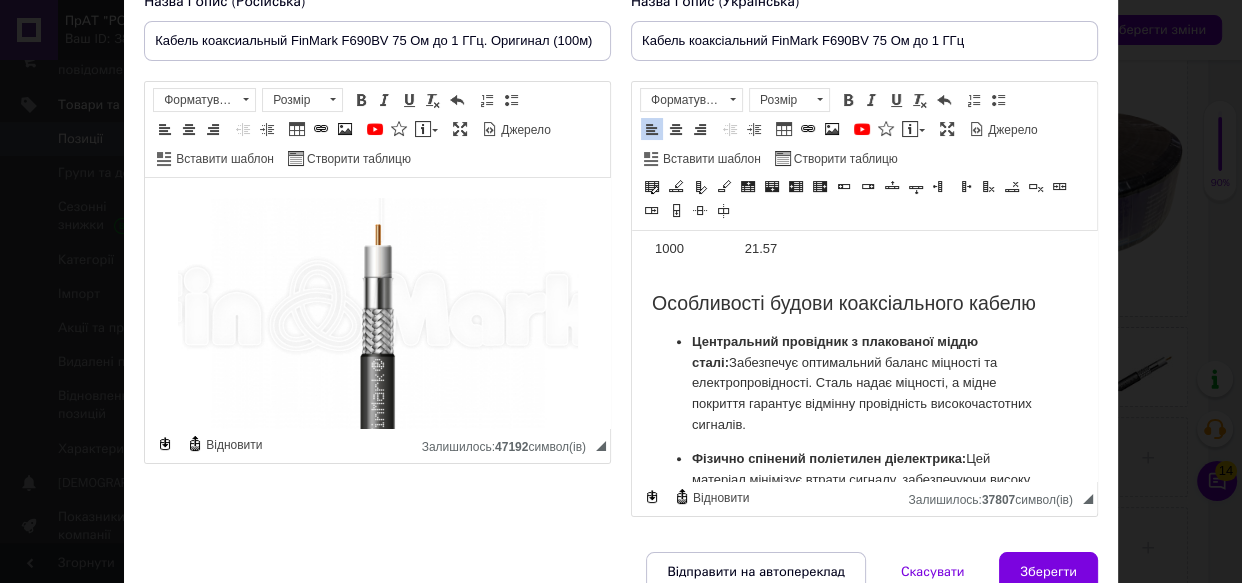scroll, scrollTop: 1995, scrollLeft: 0, axis: vertical 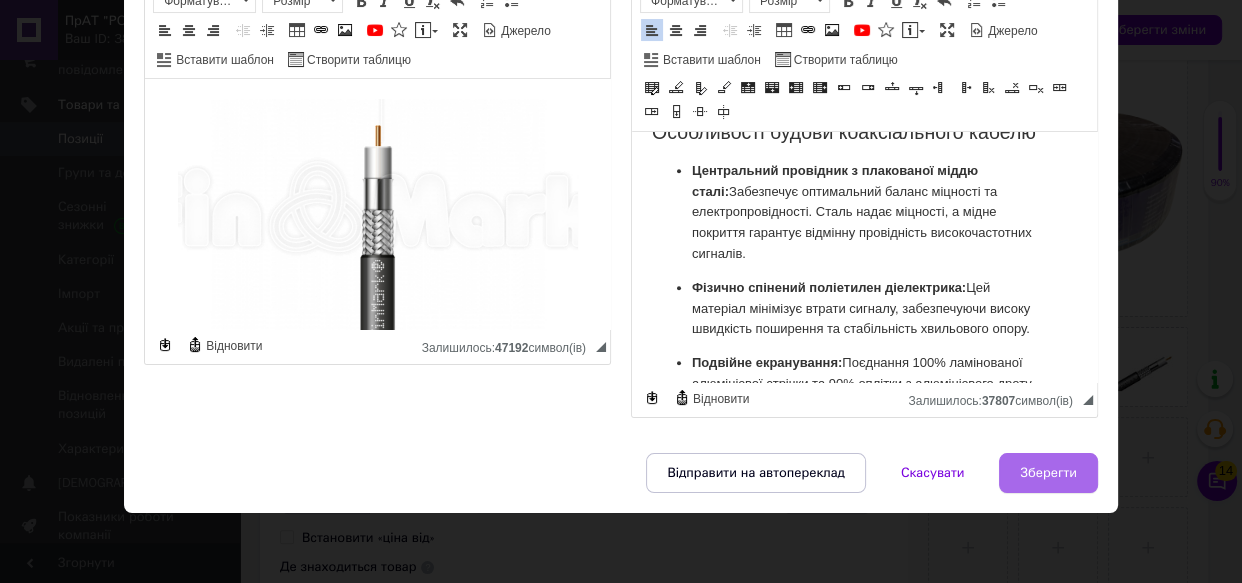 click on "Зберегти" at bounding box center (1048, 473) 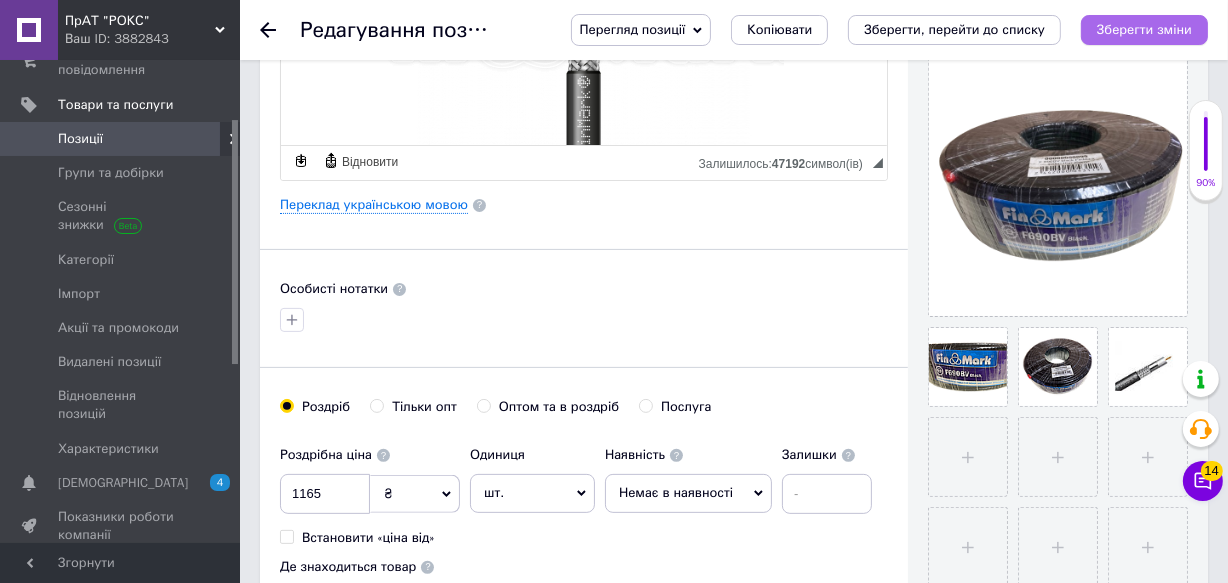 click on "Зберегти зміни" at bounding box center [1144, 29] 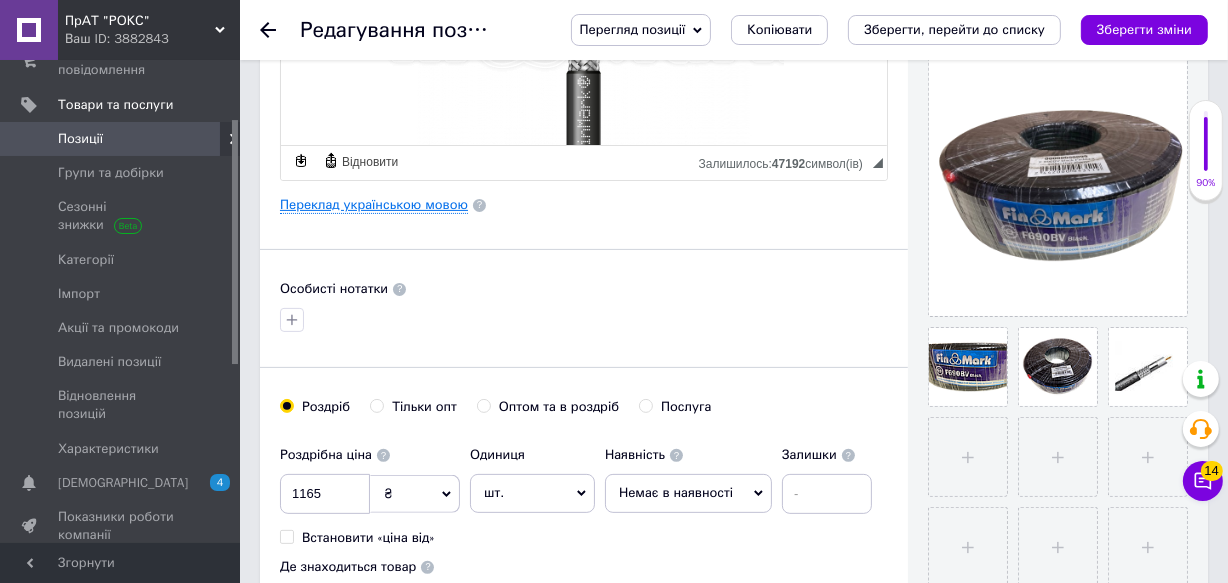 click on "Переклад українською мовою" at bounding box center (374, 205) 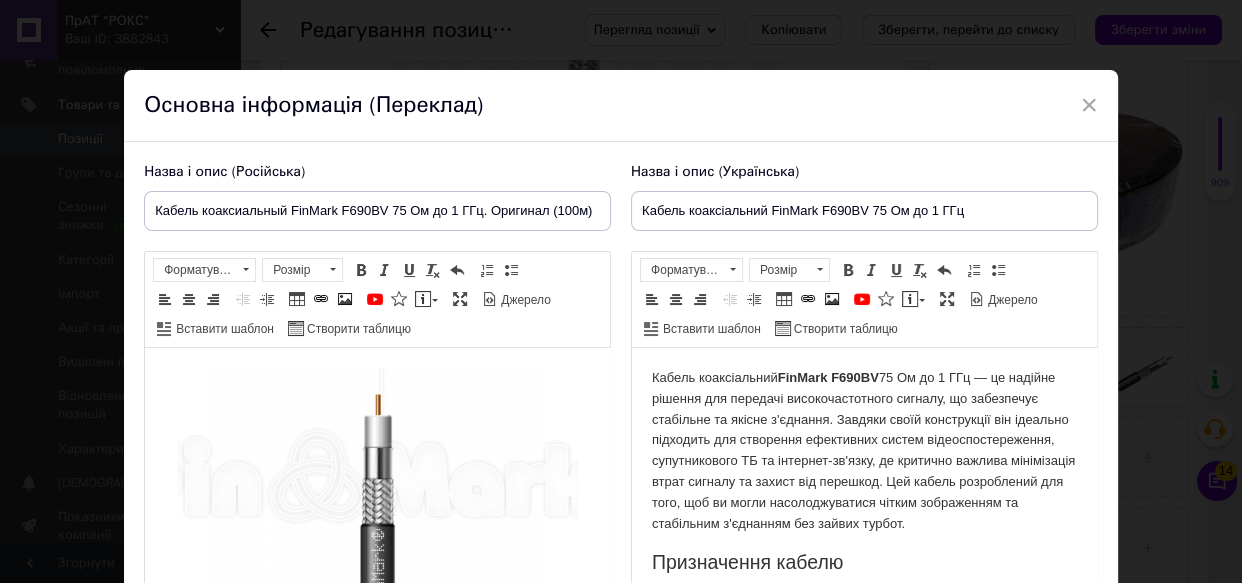 scroll, scrollTop: 0, scrollLeft: 0, axis: both 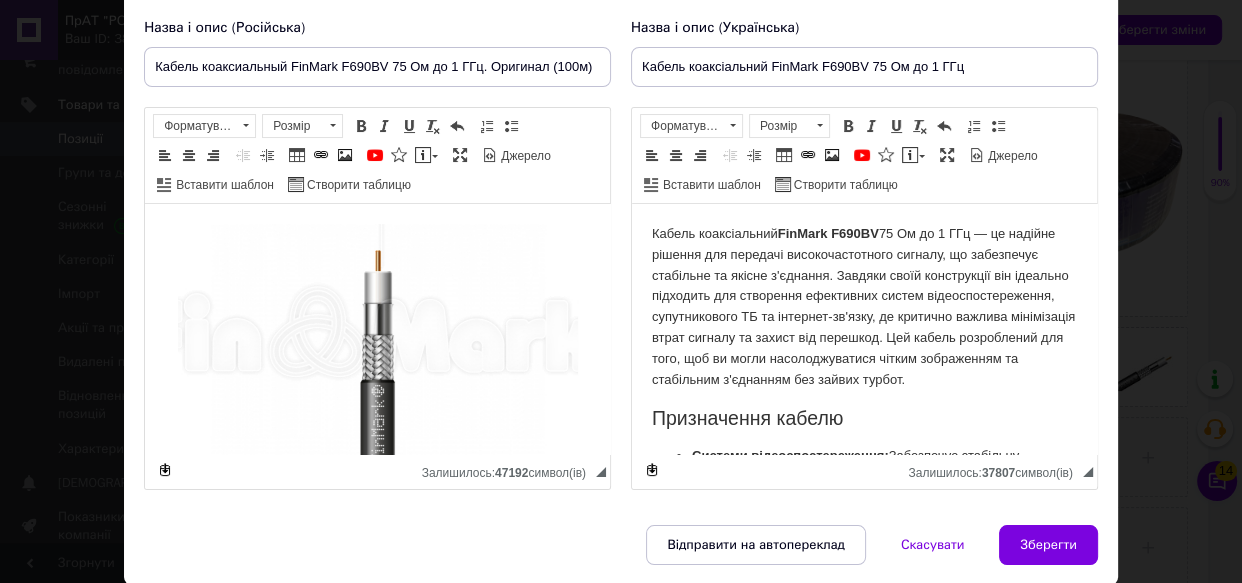 drag, startPoint x: 1722, startPoint y: 460, endPoint x: 1092, endPoint y: 249, distance: 664.3952 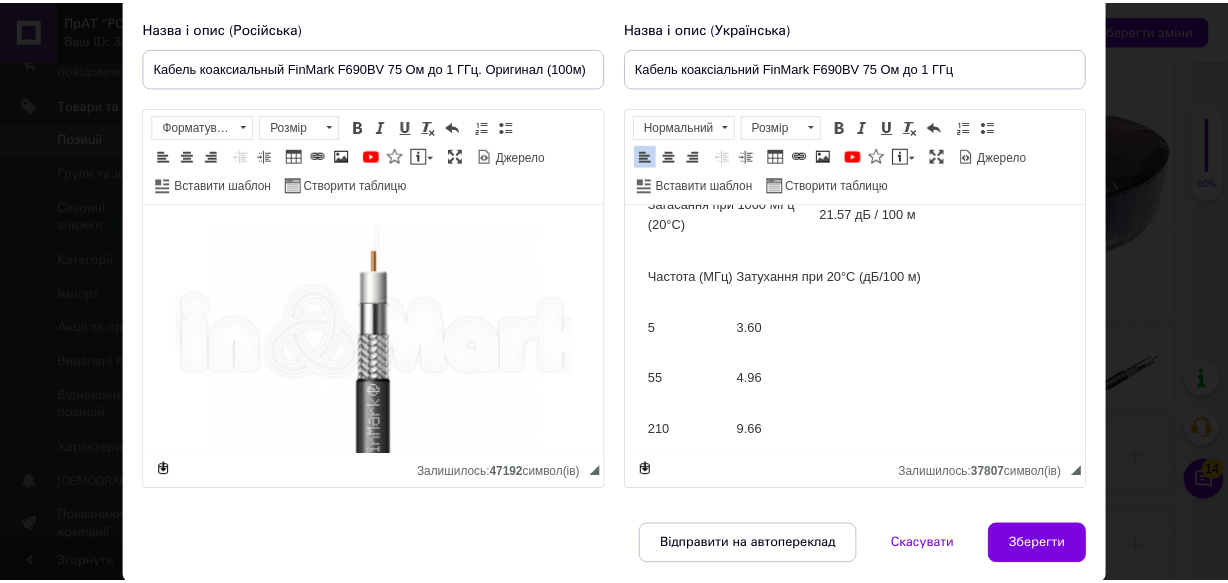 scroll, scrollTop: 1374, scrollLeft: 0, axis: vertical 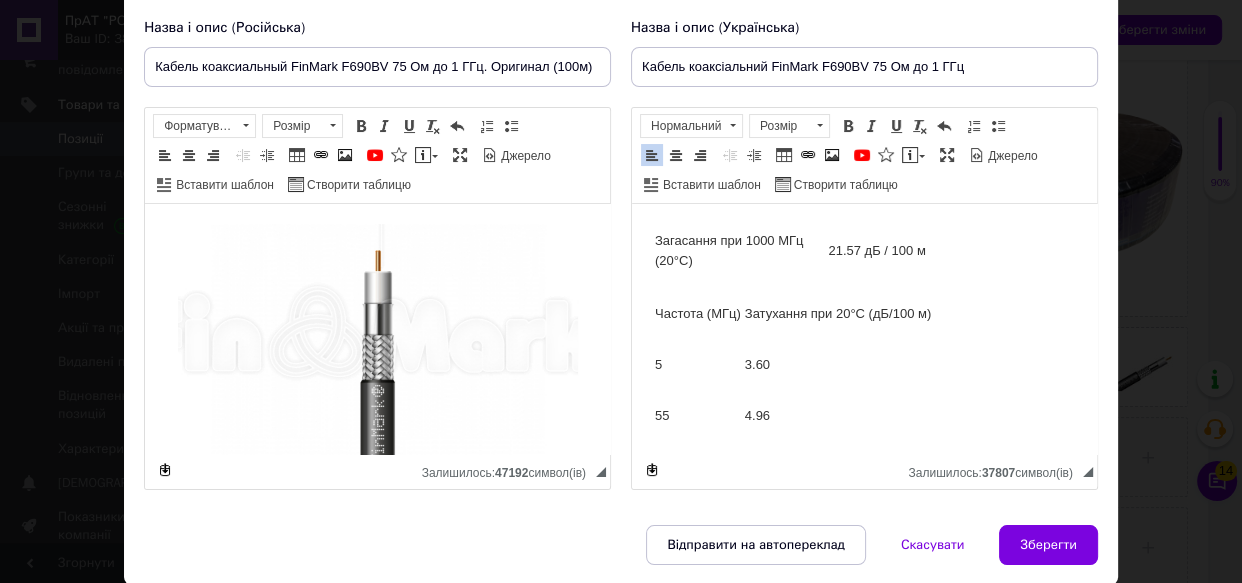 drag, startPoint x: 765, startPoint y: 449, endPoint x: 1197, endPoint y: 692, distance: 495.6541 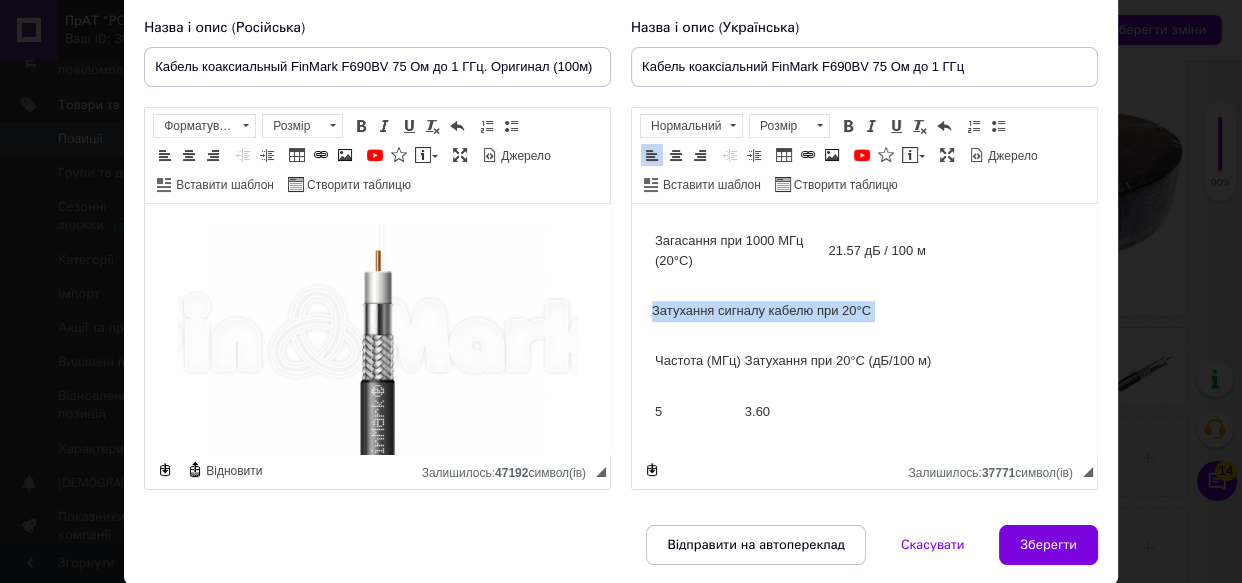 drag, startPoint x: 874, startPoint y: 370, endPoint x: 651, endPoint y: 372, distance: 223.00897 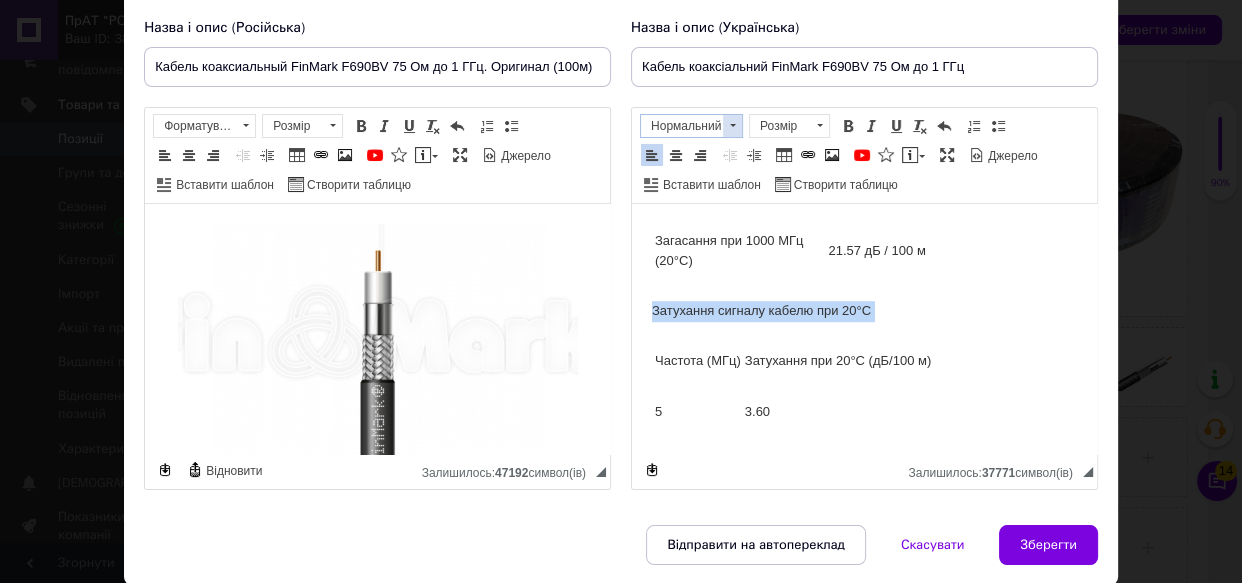 click at bounding box center (732, 126) 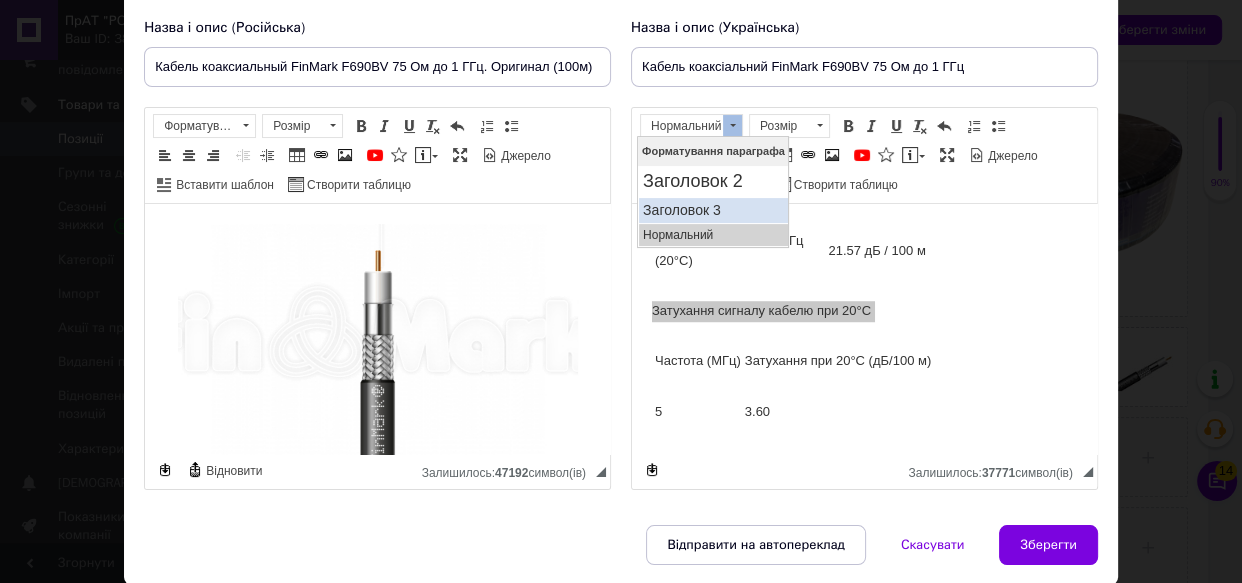 click on "Заголовок 3" at bounding box center [713, 210] 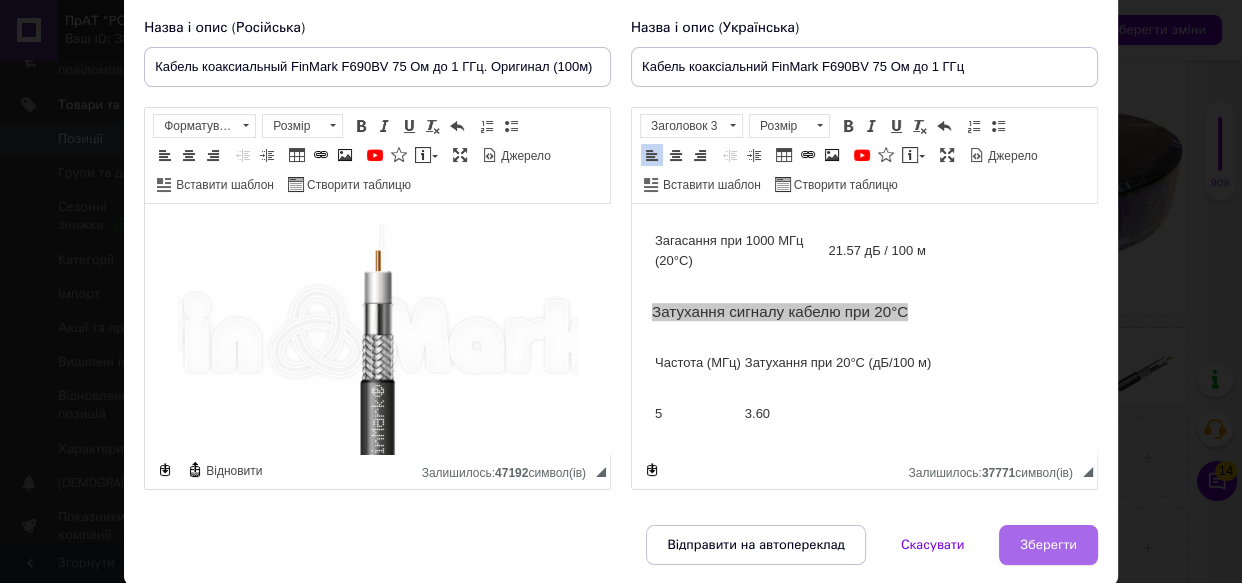click on "Зберегти" at bounding box center (1048, 545) 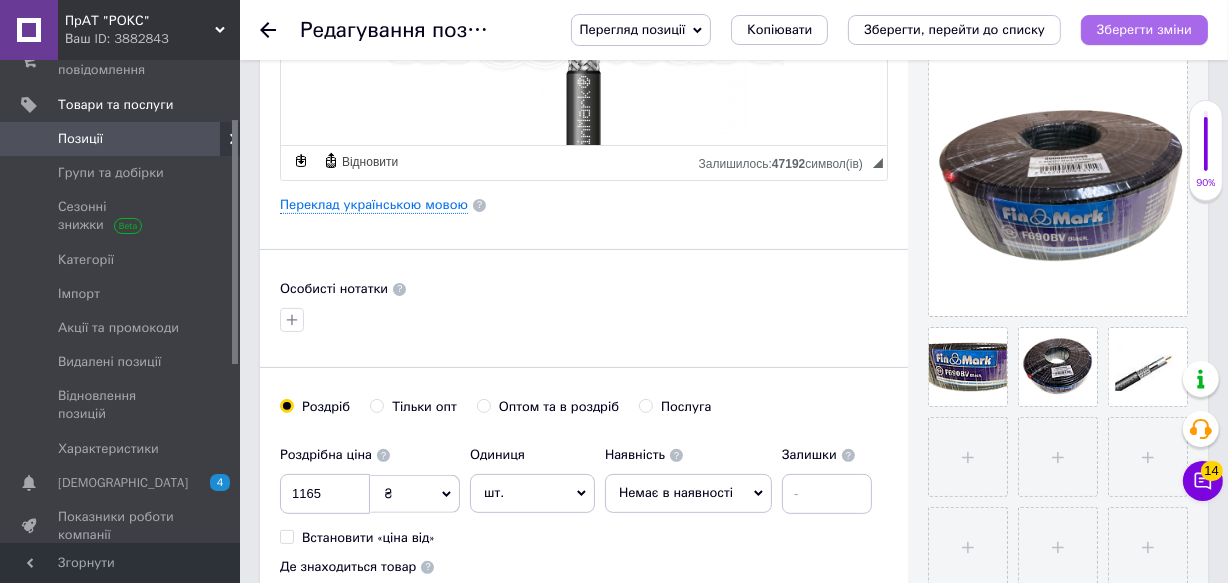 click on "Зберегти зміни" at bounding box center [1144, 30] 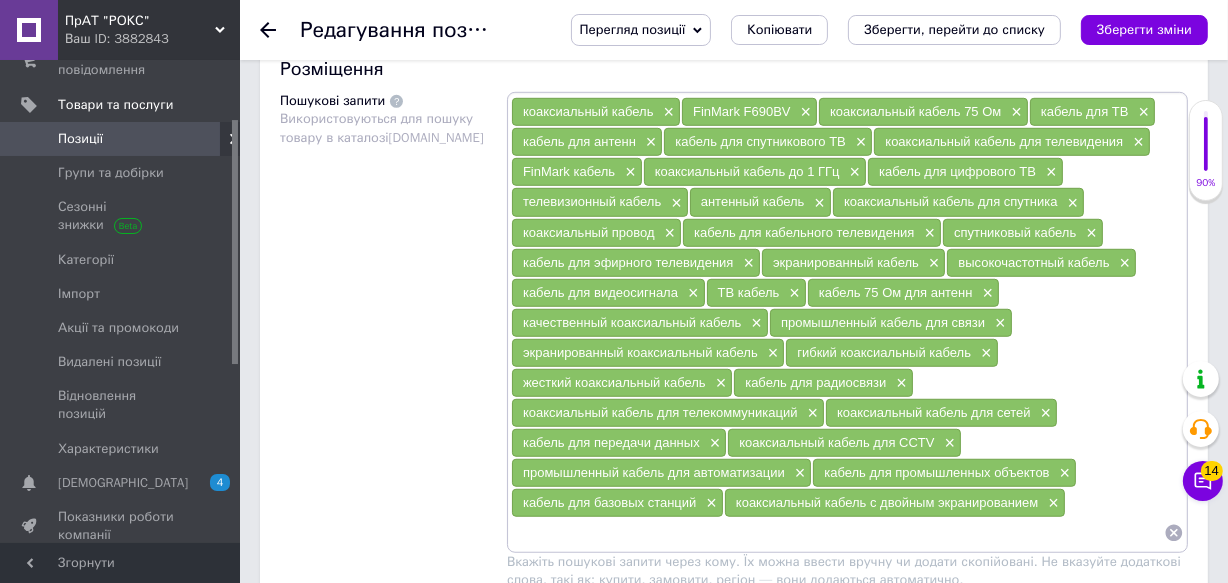 scroll, scrollTop: 1190, scrollLeft: 0, axis: vertical 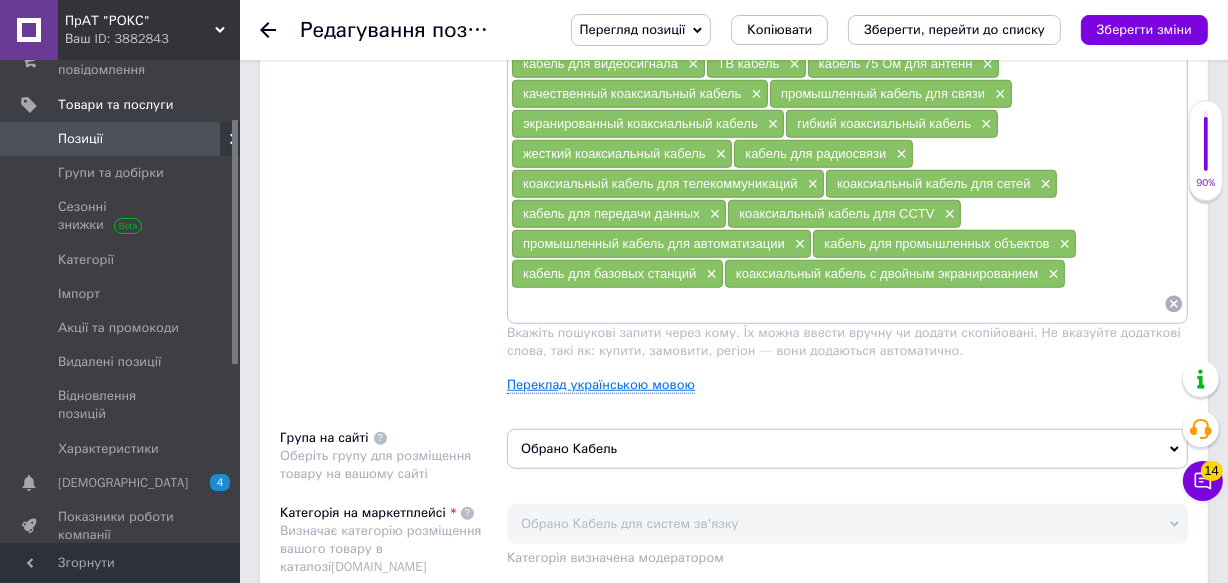 click on "Переклад українською мовою" at bounding box center (601, 385) 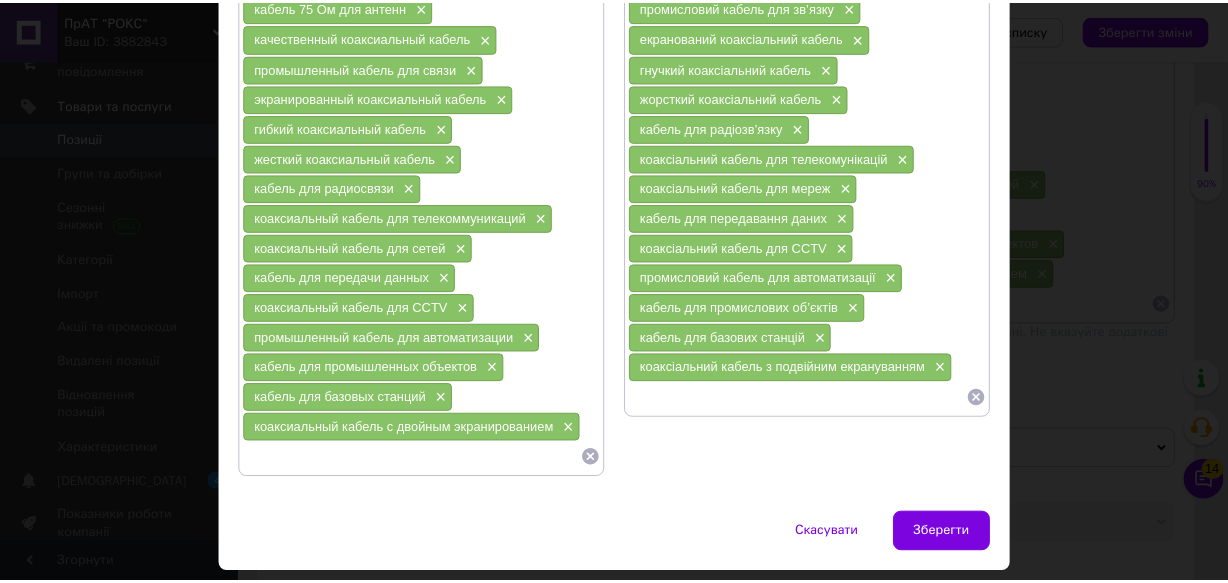 scroll, scrollTop: 702, scrollLeft: 0, axis: vertical 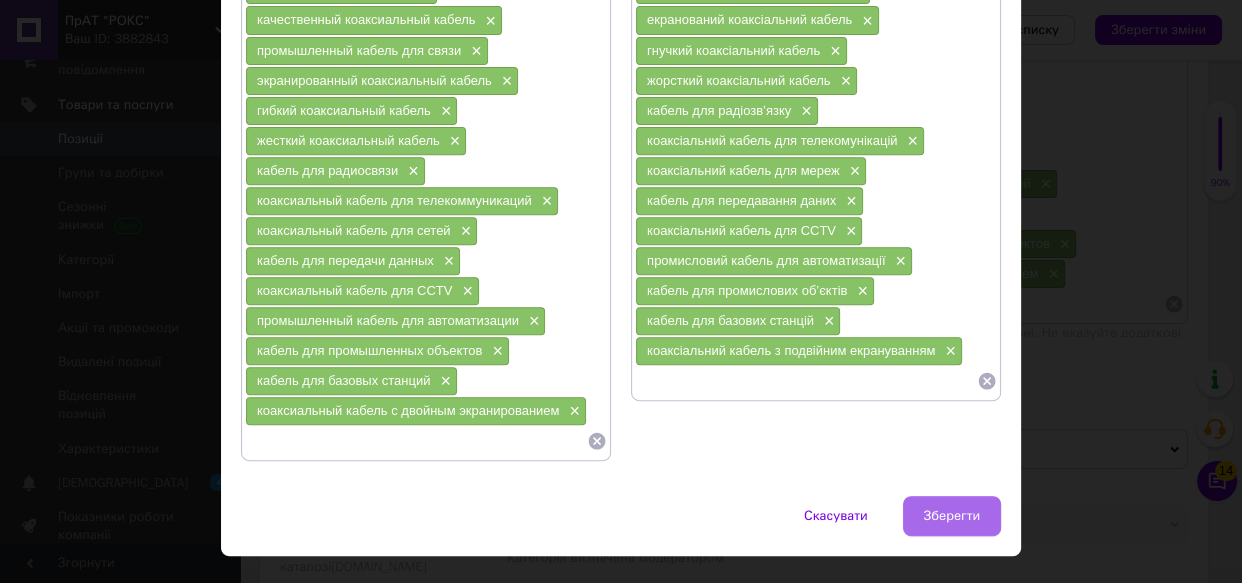 click on "Зберегти" at bounding box center [952, 516] 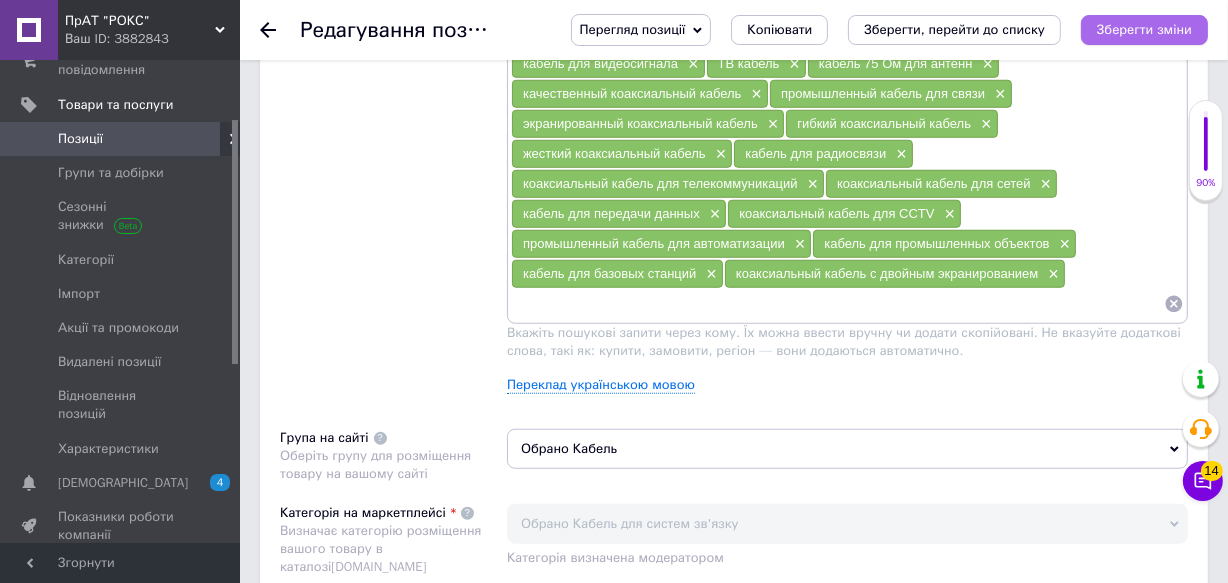 click on "Зберегти зміни" at bounding box center (1144, 29) 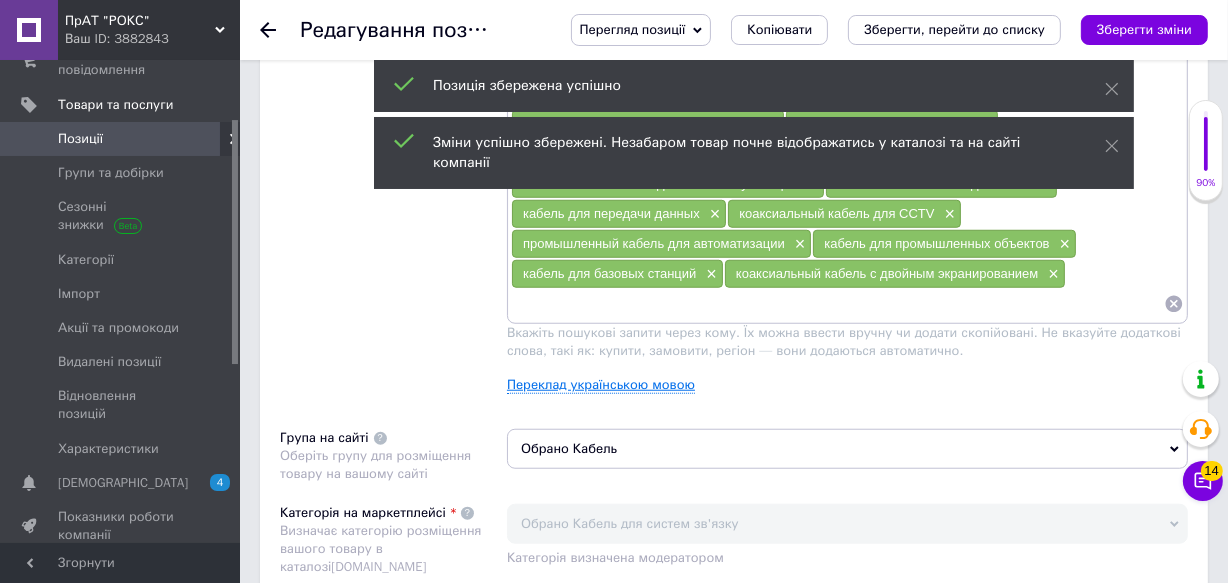 click on "Переклад українською мовою" at bounding box center (601, 385) 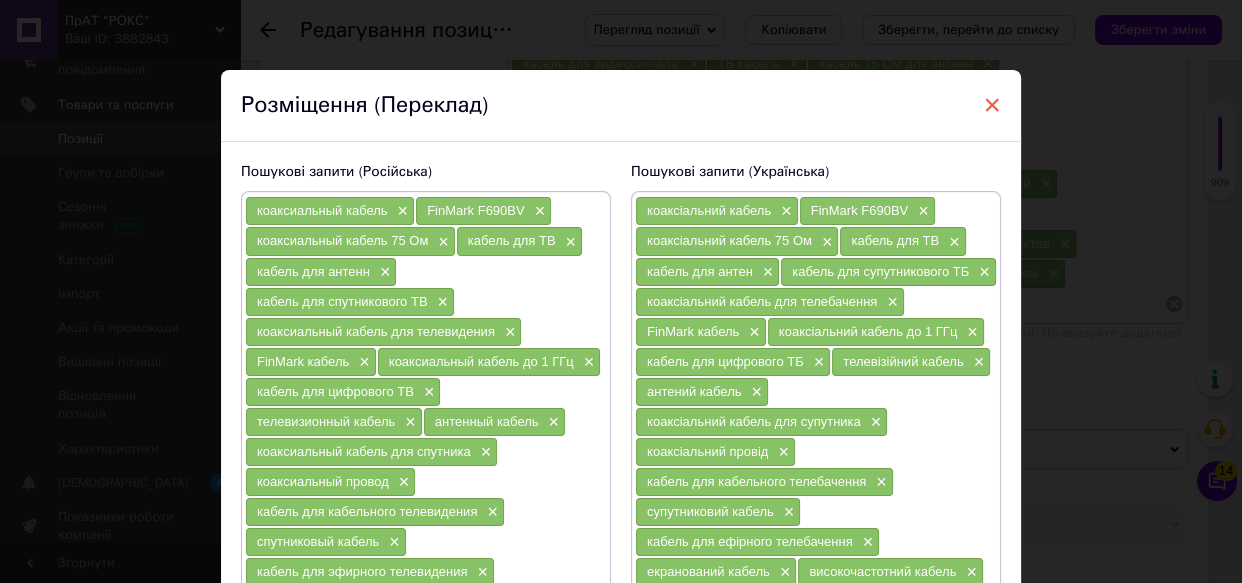 click on "×" at bounding box center (992, 105) 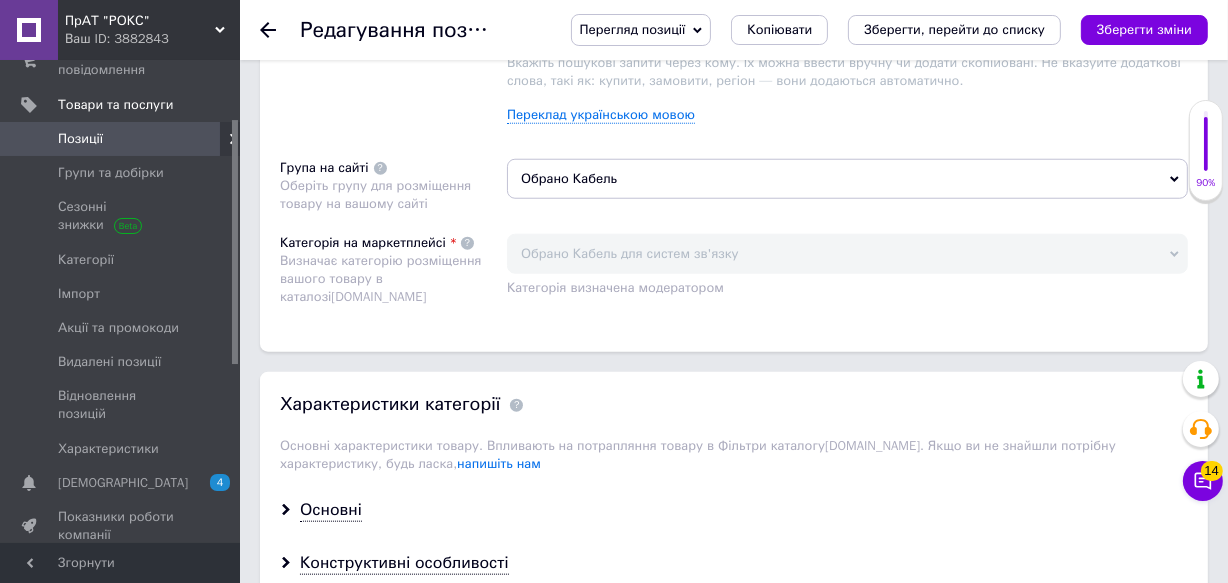 scroll, scrollTop: 1695, scrollLeft: 0, axis: vertical 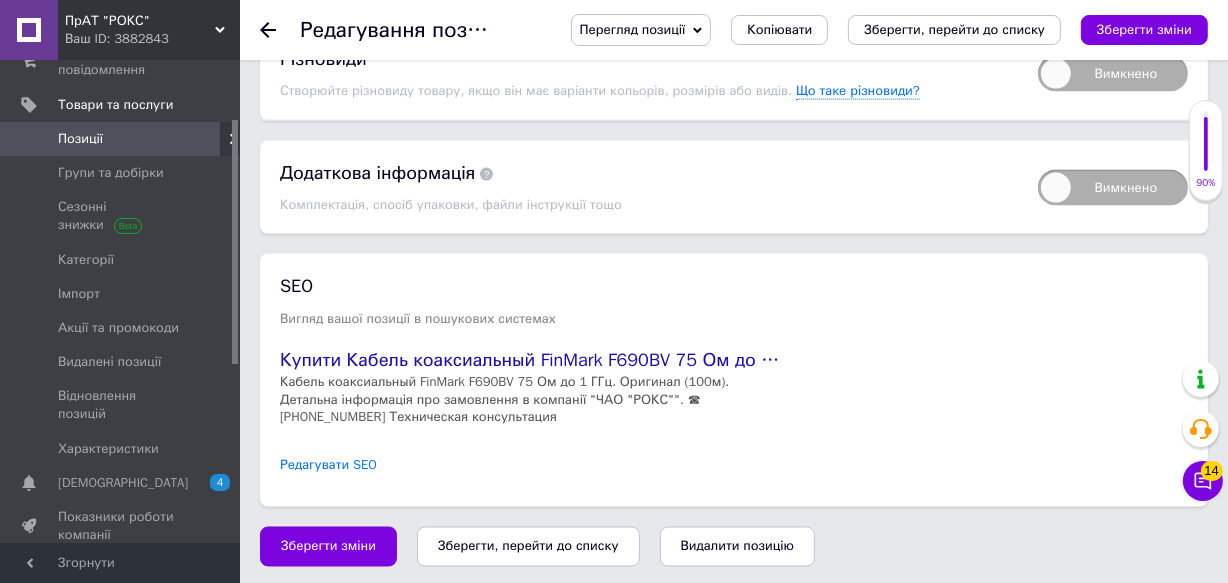 click on "Редагувати SEO" at bounding box center (328, 466) 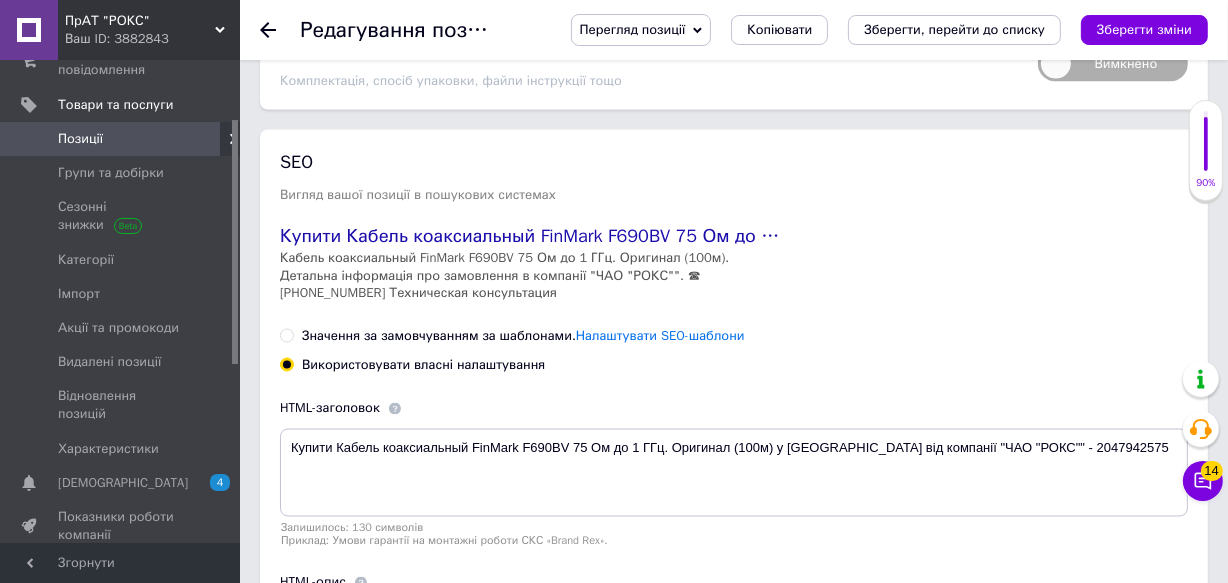 scroll, scrollTop: 1512, scrollLeft: 0, axis: vertical 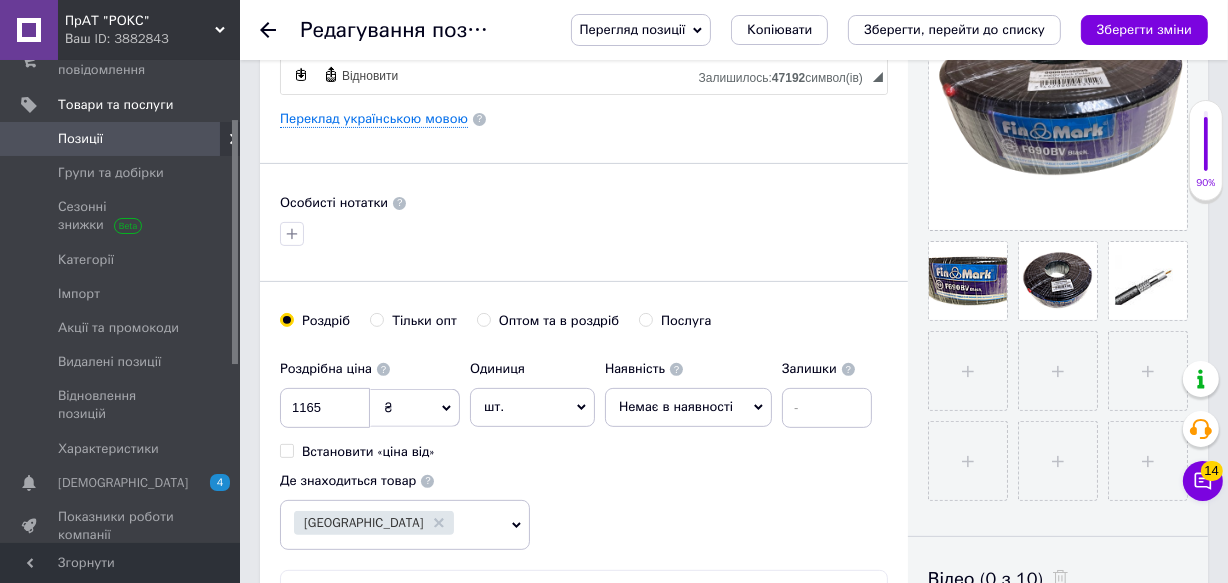 click on "Основна інформація Назва позиції (Російська) ✱ Кабель коаксиальный FinMark F690BV 75 Ом до 1 ГГц. Оригинал (100м) Код/Артикул KB 0008 PKS. IG Опис (Російська) ✱
Оригинальный кабель FinMark F690BV высокого качества производится компанией FinMark.
Коаксиальный кабель FinMark F690BV с волновым сопротивлением 75 Ом предназначен для передачи аналоговых и цифровых сигналов в распределительных сетях кабельного, спутникового и эфирного телевидения, в том числе с использованием DOCSIS 2.0 или DOCSIS 3.0, подключения систем видеонаблюдения, подключения эфирных телевизионных и спутниковых антенн." at bounding box center (734, 1483) 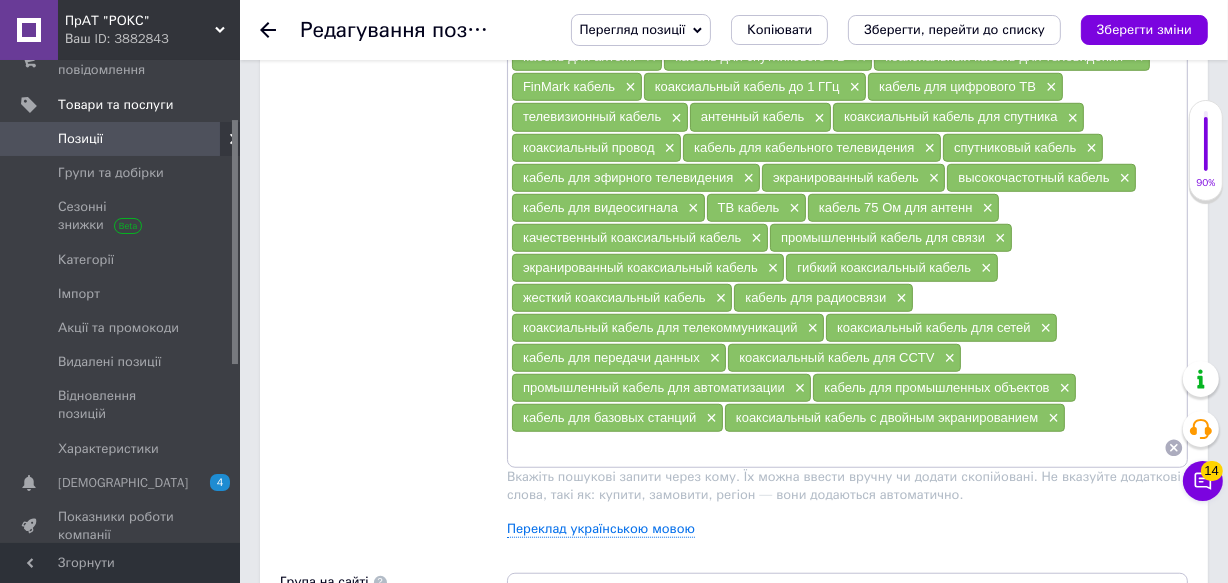 scroll, scrollTop: 0, scrollLeft: 0, axis: both 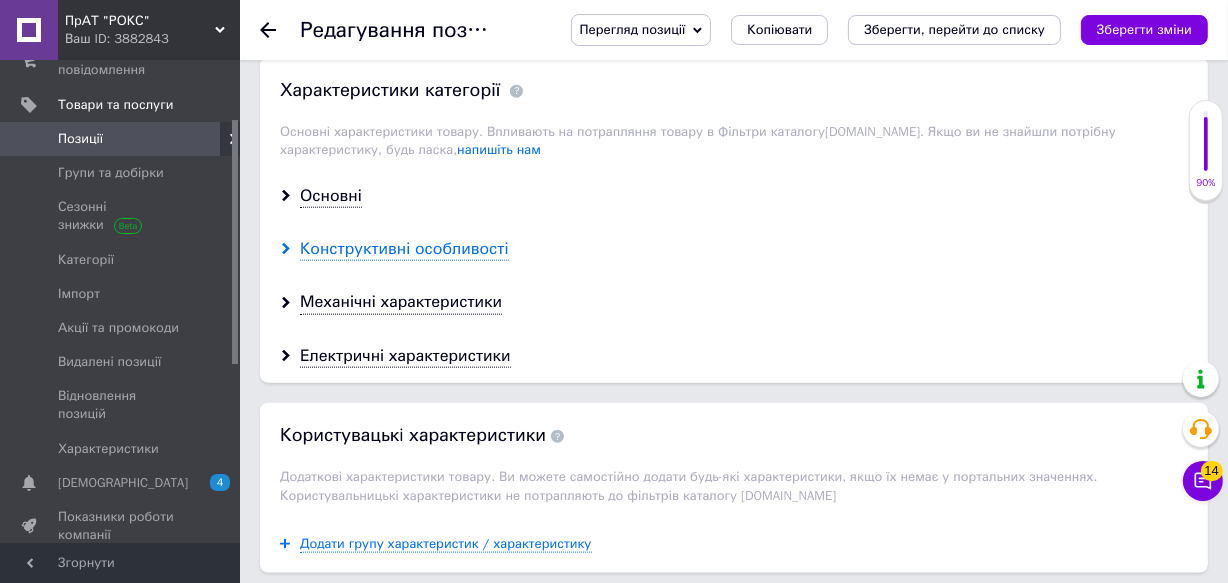 click on "Конструктивні особливості" at bounding box center [734, 249] 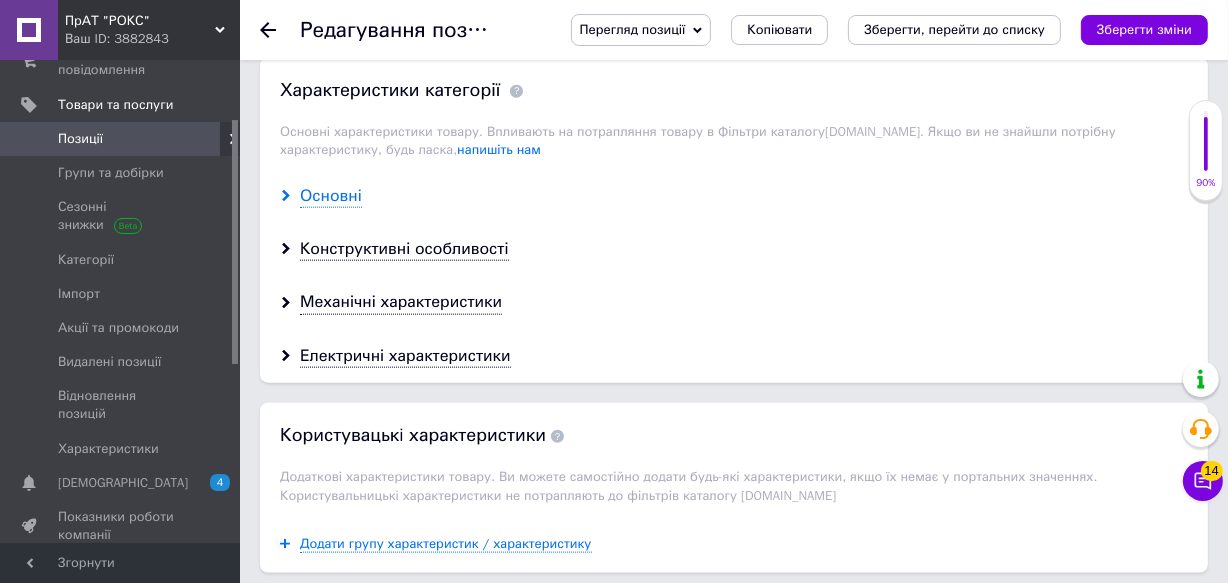 click 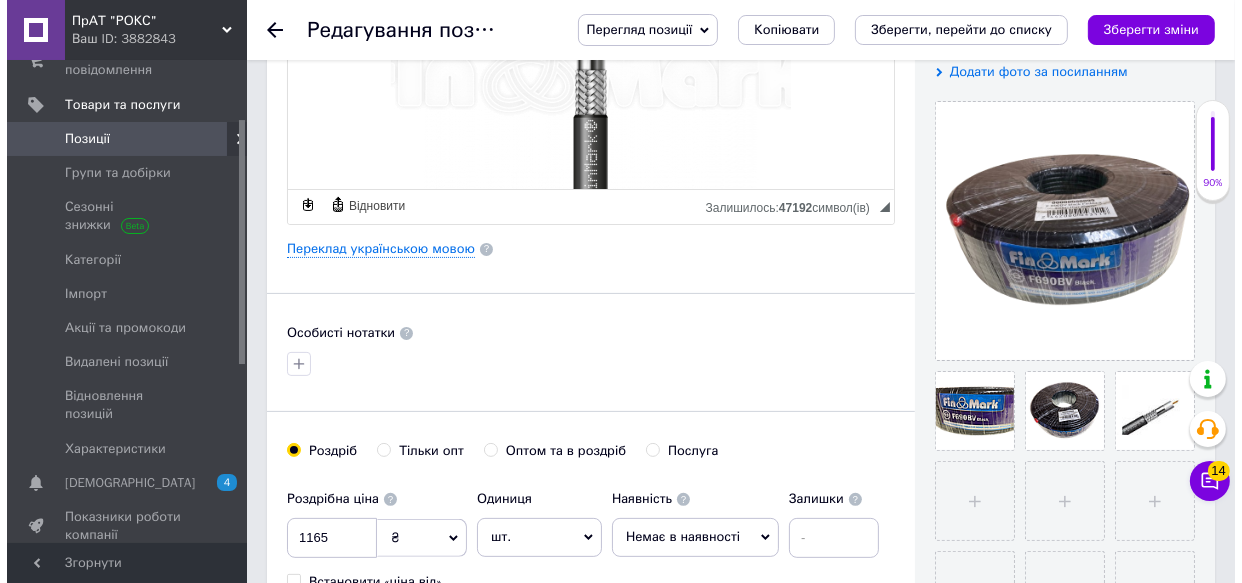scroll, scrollTop: 403, scrollLeft: 0, axis: vertical 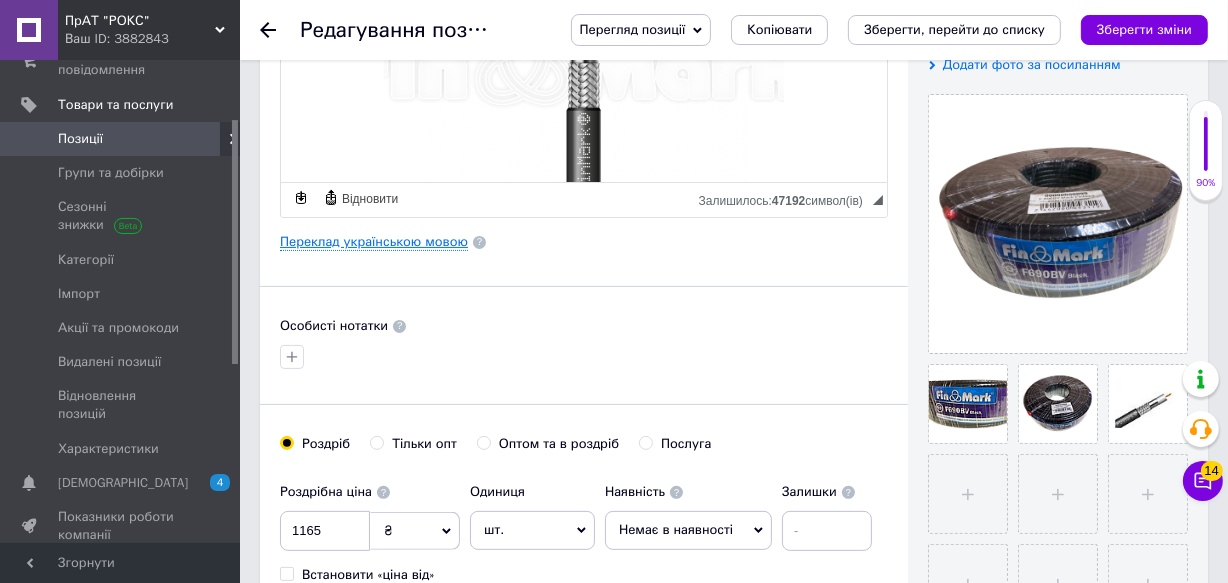 click on "Переклад українською мовою" at bounding box center [374, 242] 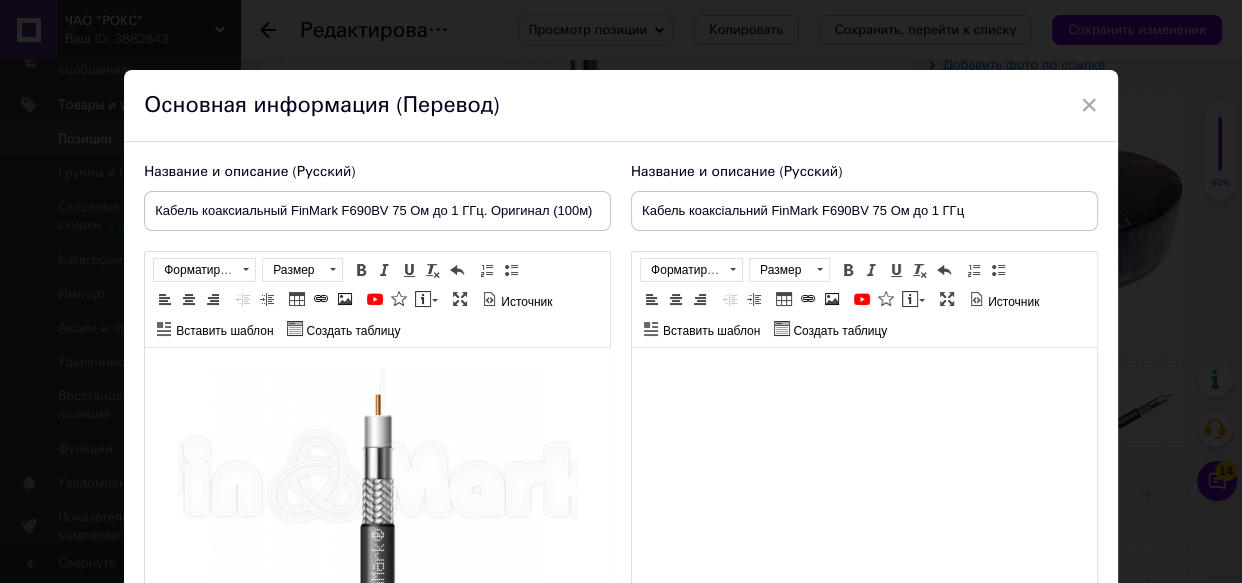 scroll, scrollTop: 413, scrollLeft: 0, axis: vertical 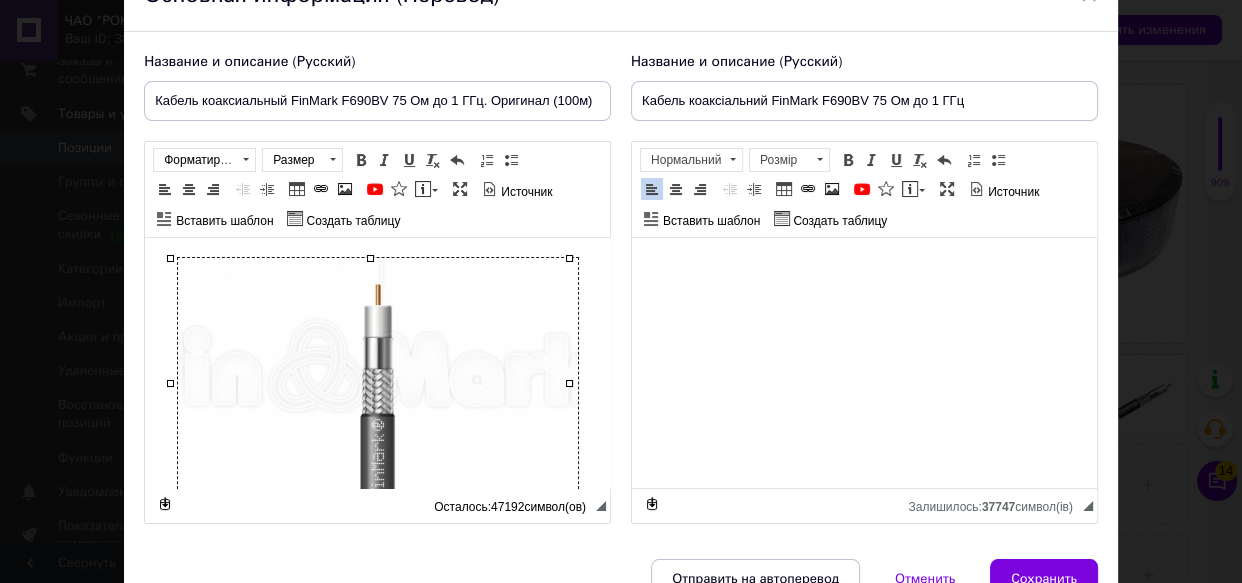 click at bounding box center (378, 383) 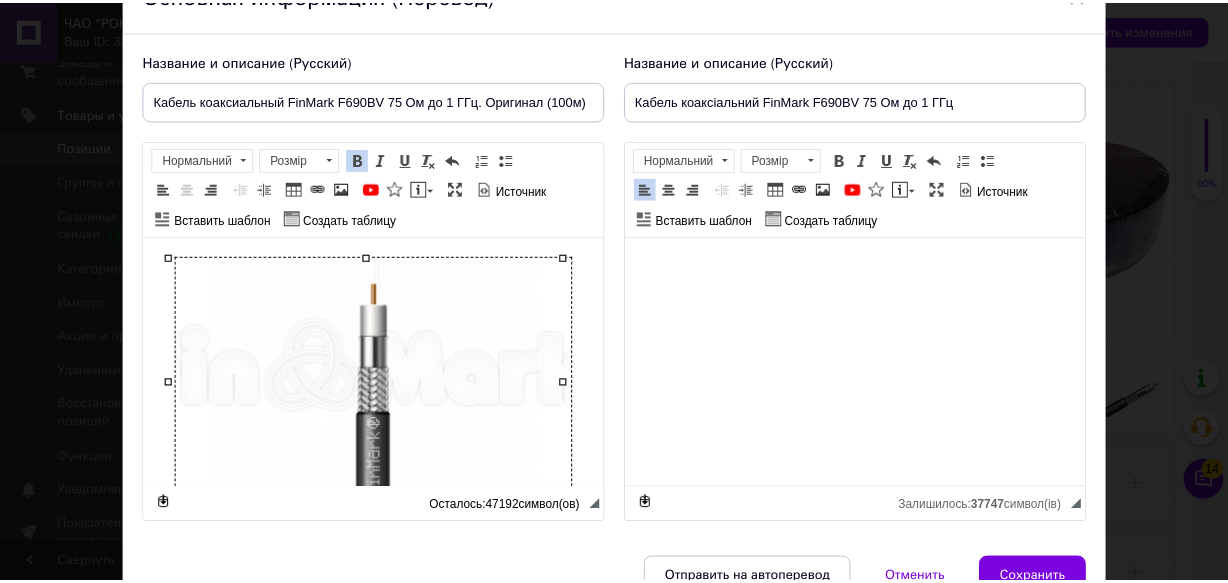 scroll, scrollTop: 243, scrollLeft: 0, axis: vertical 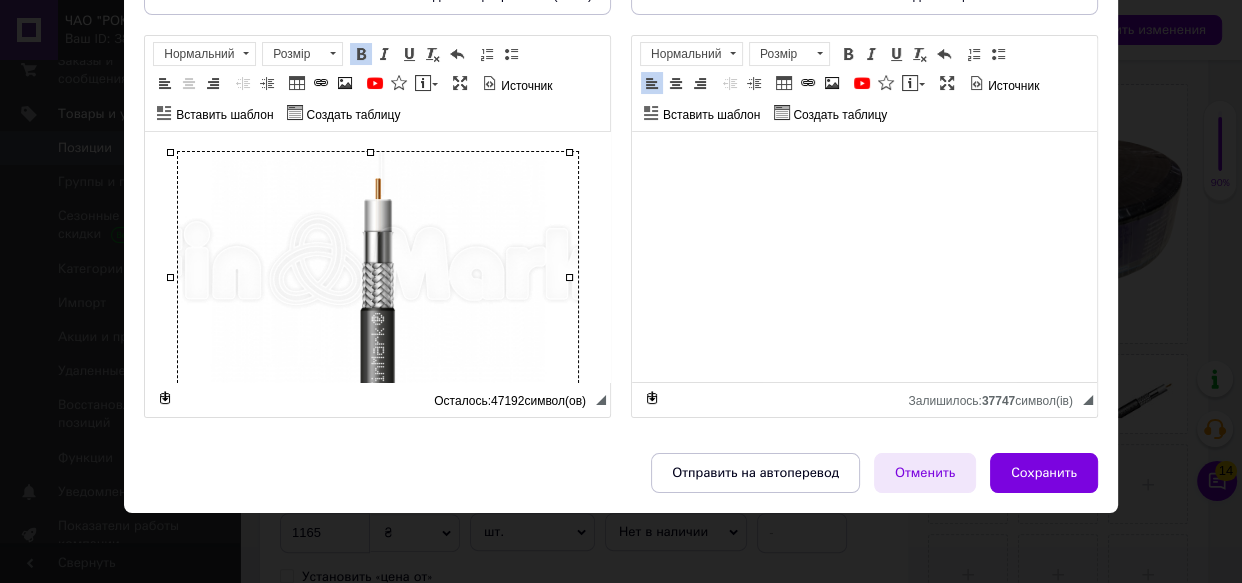 click on "Отменить" at bounding box center (925, 472) 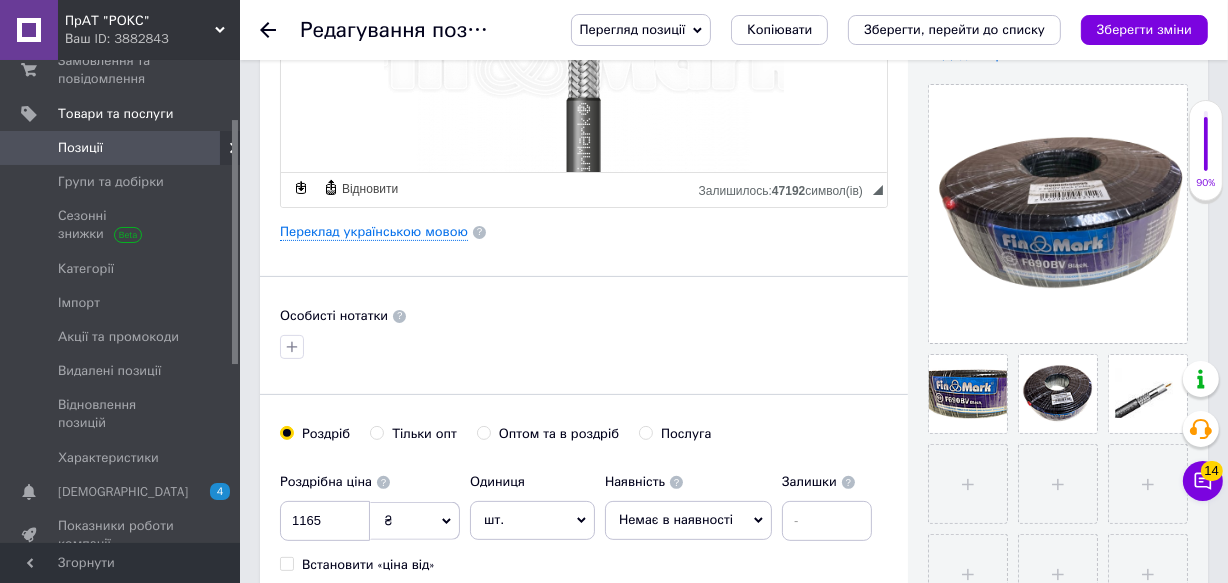 scroll, scrollTop: 403, scrollLeft: 0, axis: vertical 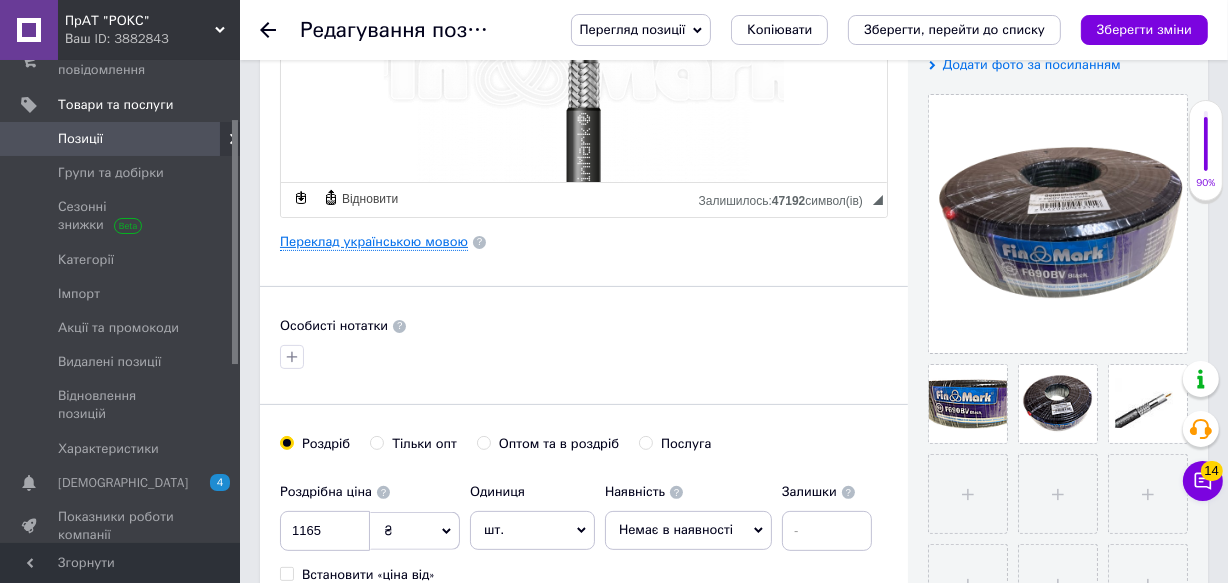 click on "Переклад українською мовою" at bounding box center (374, 242) 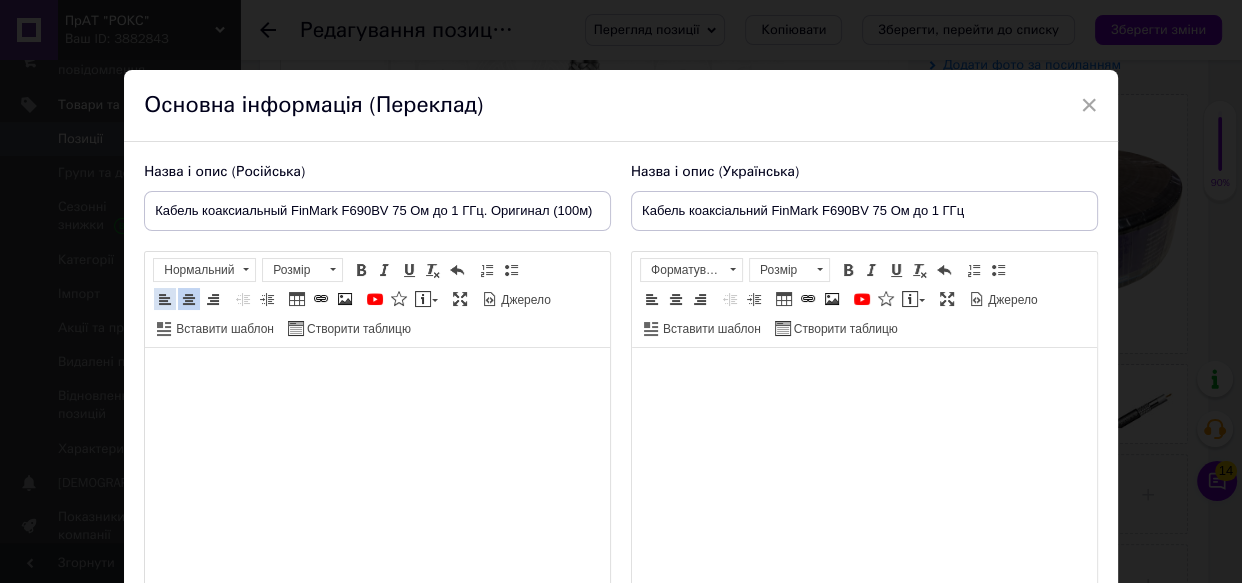 click at bounding box center [165, 299] 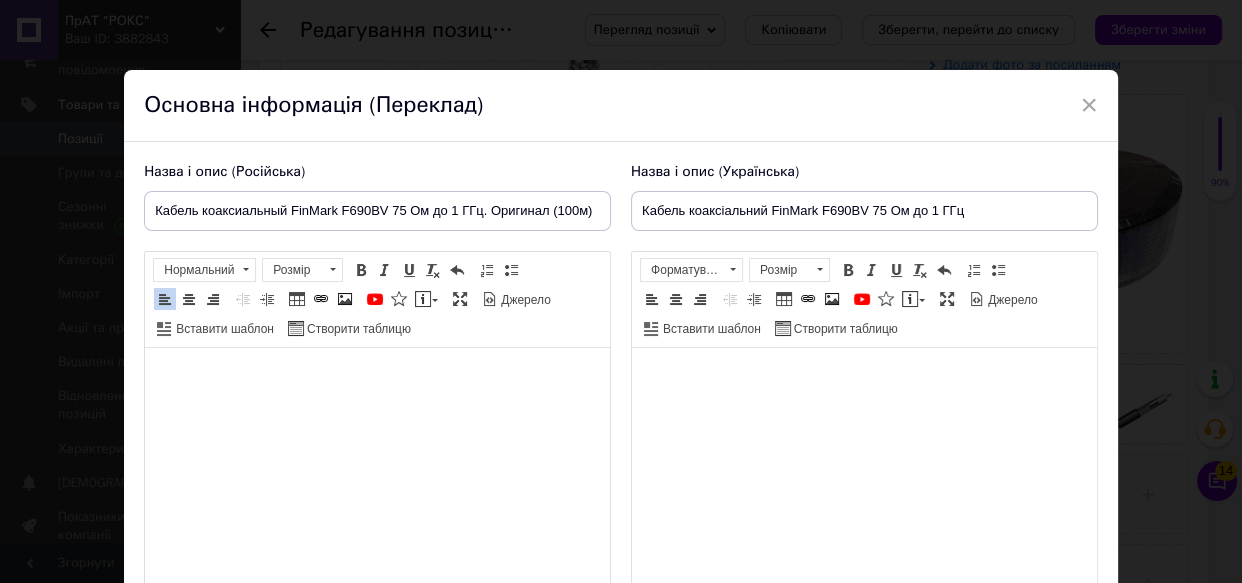 scroll, scrollTop: 28, scrollLeft: 0, axis: vertical 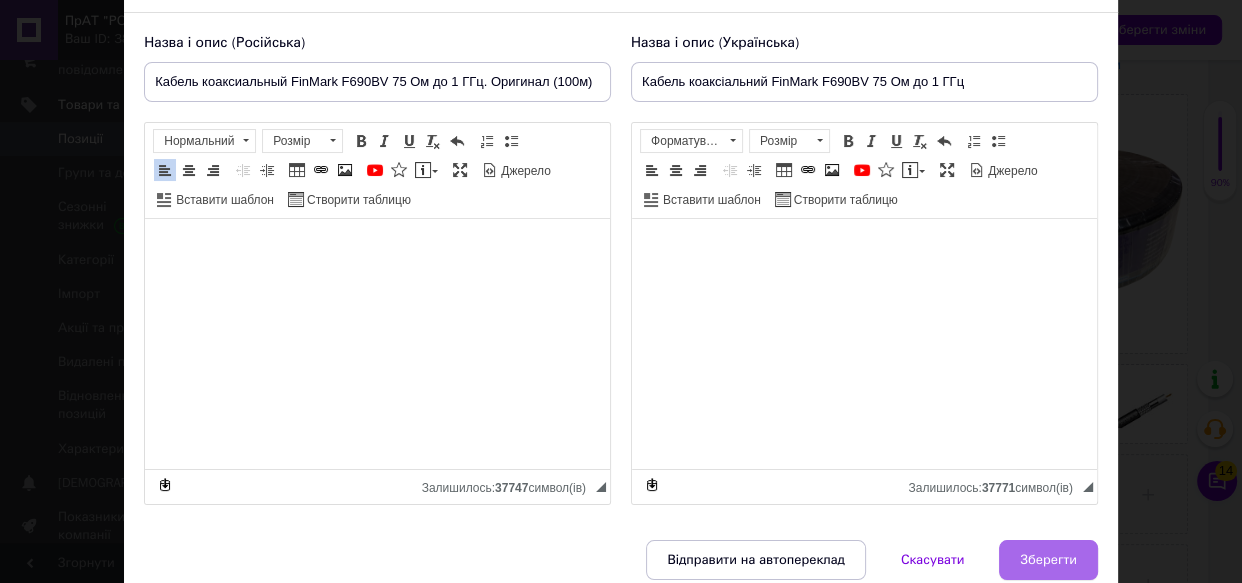 click on "Зберегти" at bounding box center (1048, 560) 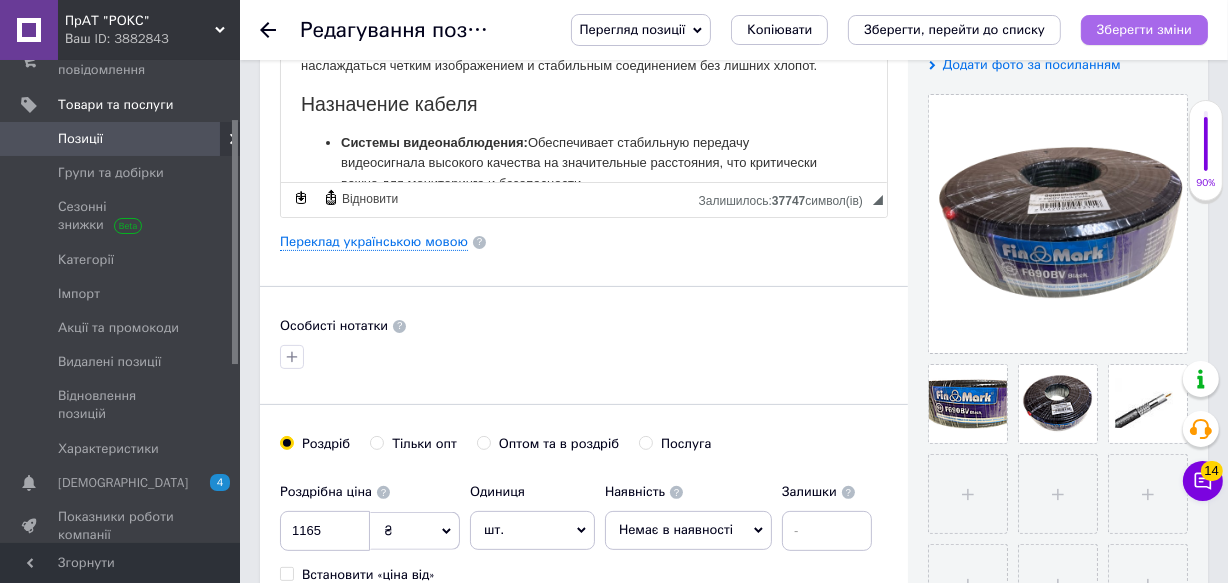 click on "Зберегти зміни" at bounding box center [1144, 29] 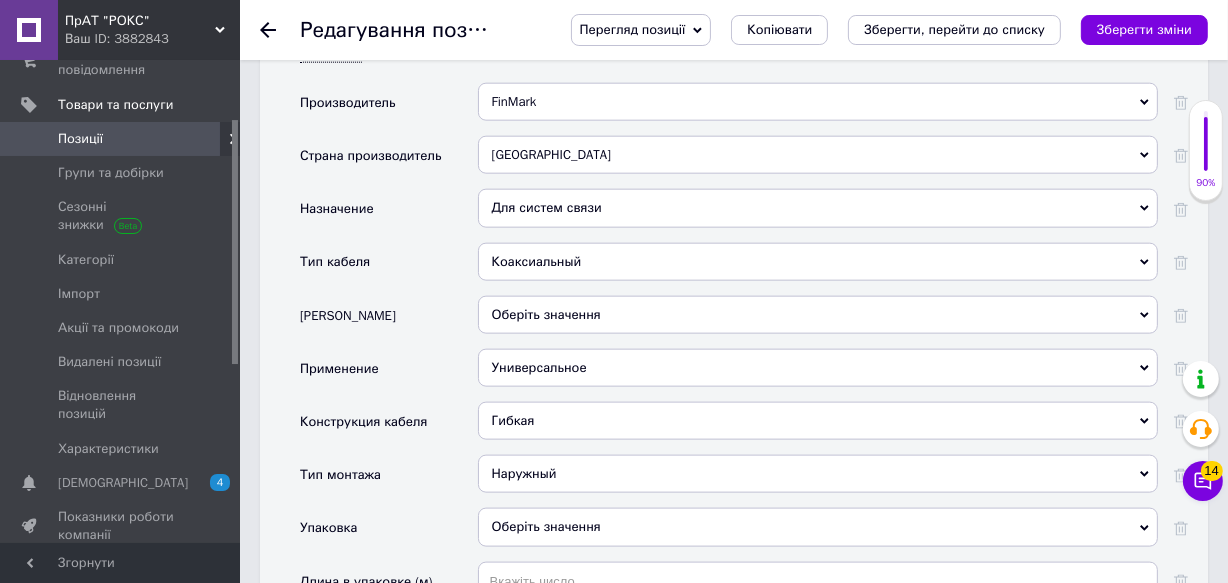 scroll, scrollTop: 2151, scrollLeft: 0, axis: vertical 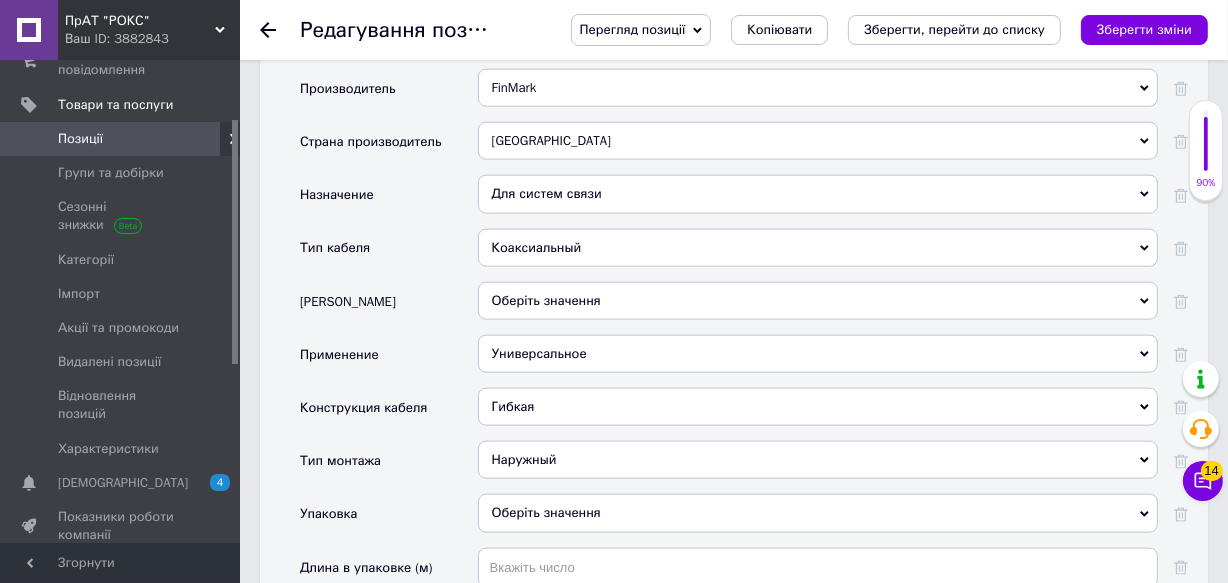 click on "Оберіть значення" at bounding box center [818, 301] 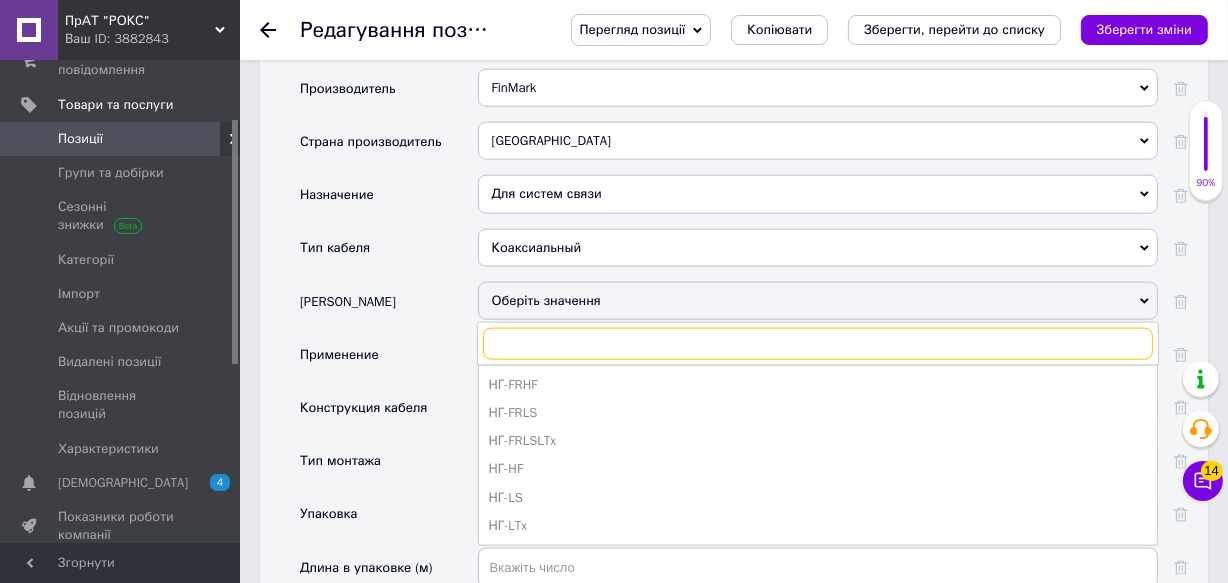 paste on "F690BV" 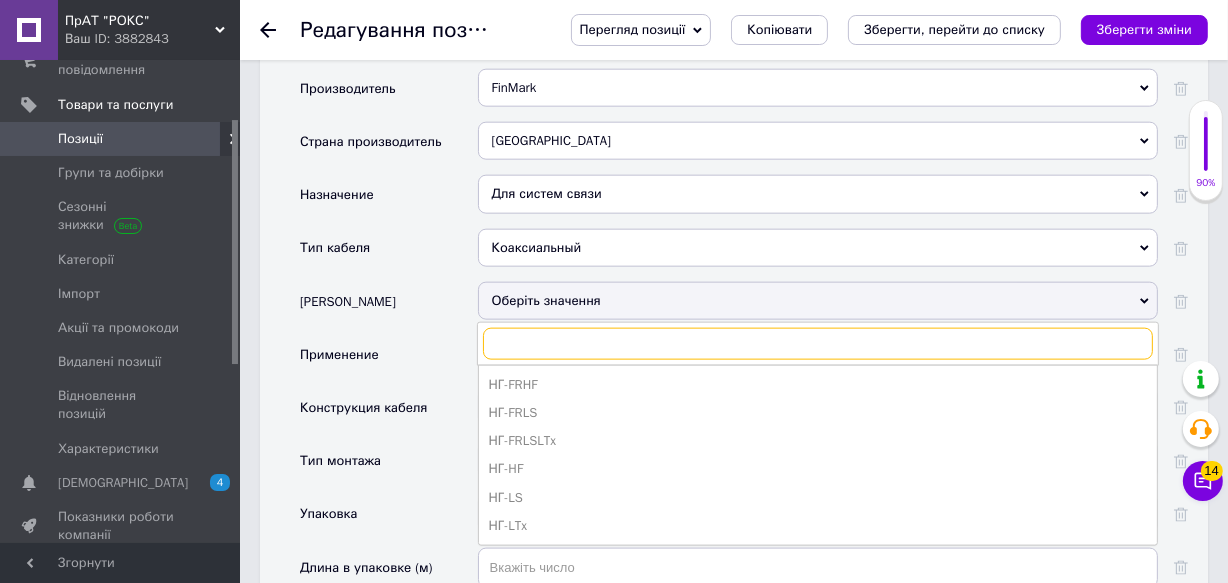 type on "F690BV" 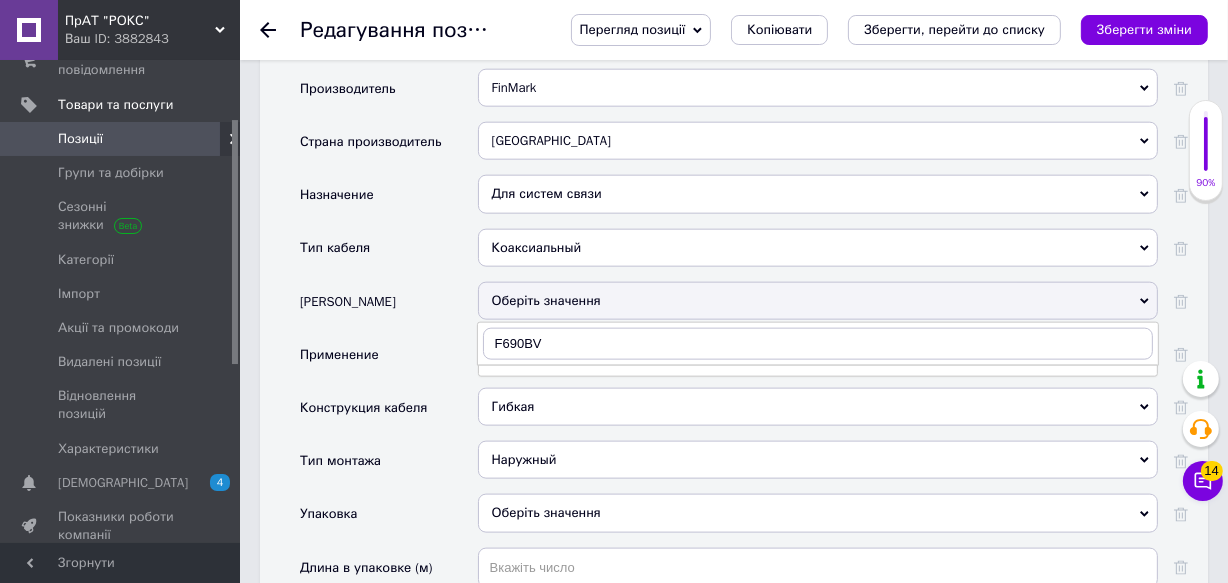 click on "Основні Производитель FinMark FinMark Страна производитель Китай Китай Назначение Для систем связи Для систем связи Тип кабеля Коаксиальный Коаксиальный Марка кабеля Оберіть значення F690BV Применение Универсальное Универсальное Конструкция кабеля Гибкая Гибкая Тип монтажа Наружный Наружный Упаковка Оберіть значення Длина в упаковке (м) Введіть число. Число повинно бути від 0 до 1000 Масса (кг/м) Введіть число. Число повинно бути від 0 до 100 Гарантийный срок (міс) Введіть число. Число повинно бути від 0 до 120 Срок службы (років) Материал жилы Омедненная сталь" at bounding box center (734, 466) 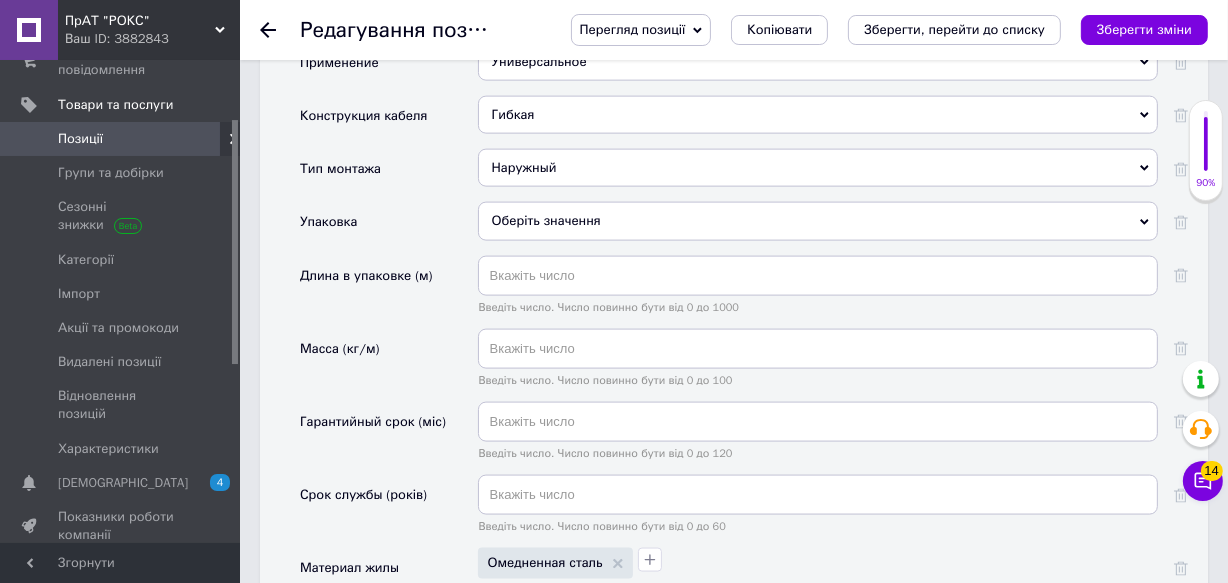 scroll, scrollTop: 2458, scrollLeft: 0, axis: vertical 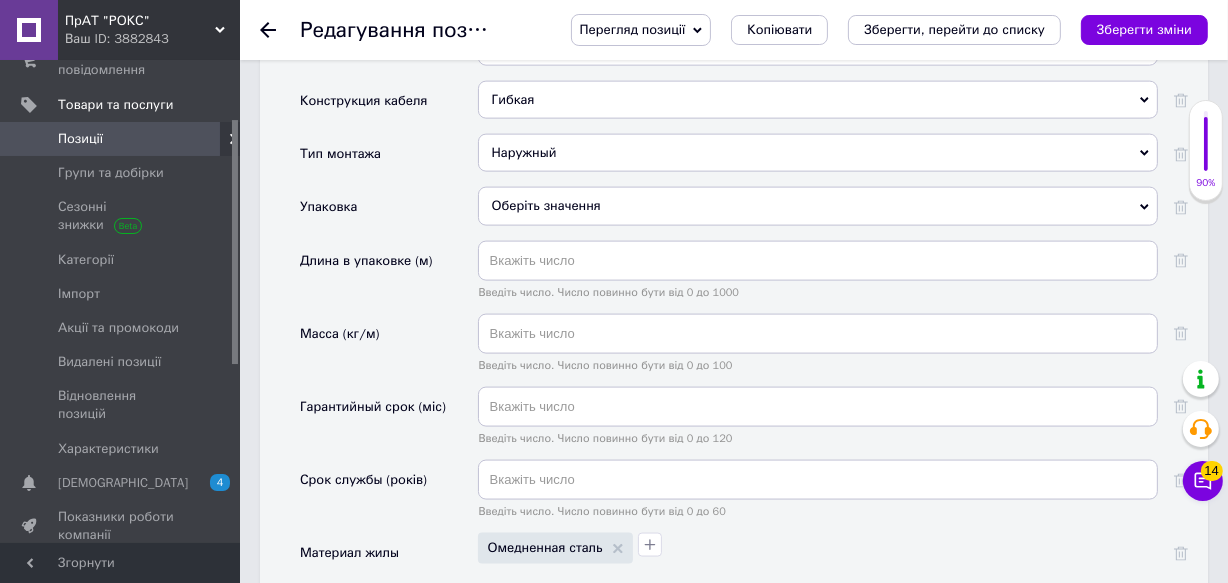 click 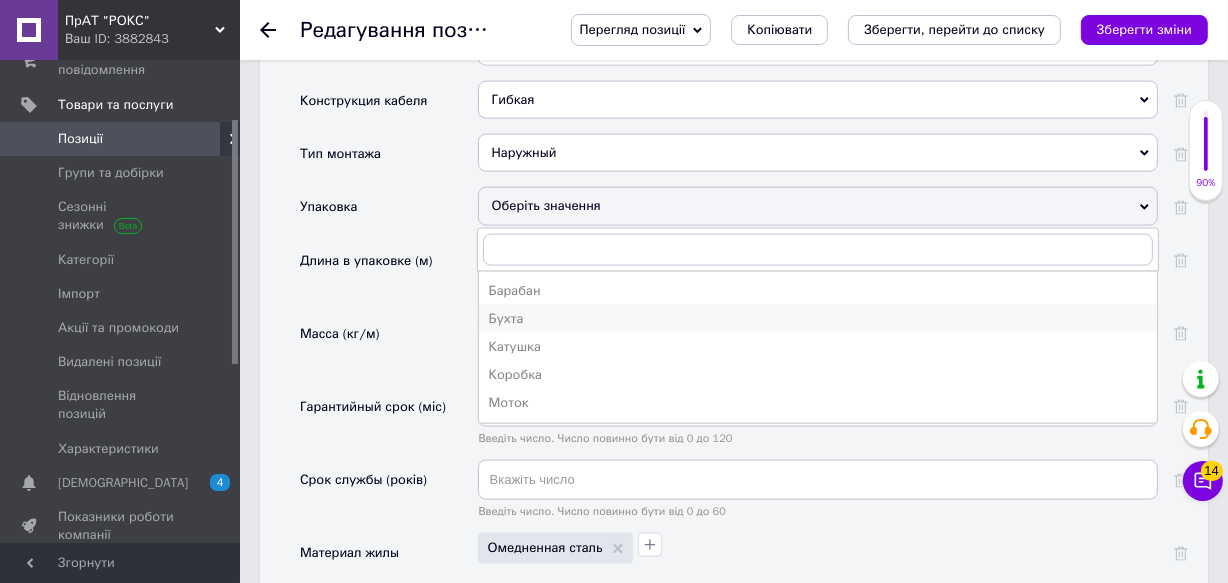 click on "Бухта" at bounding box center [818, 319] 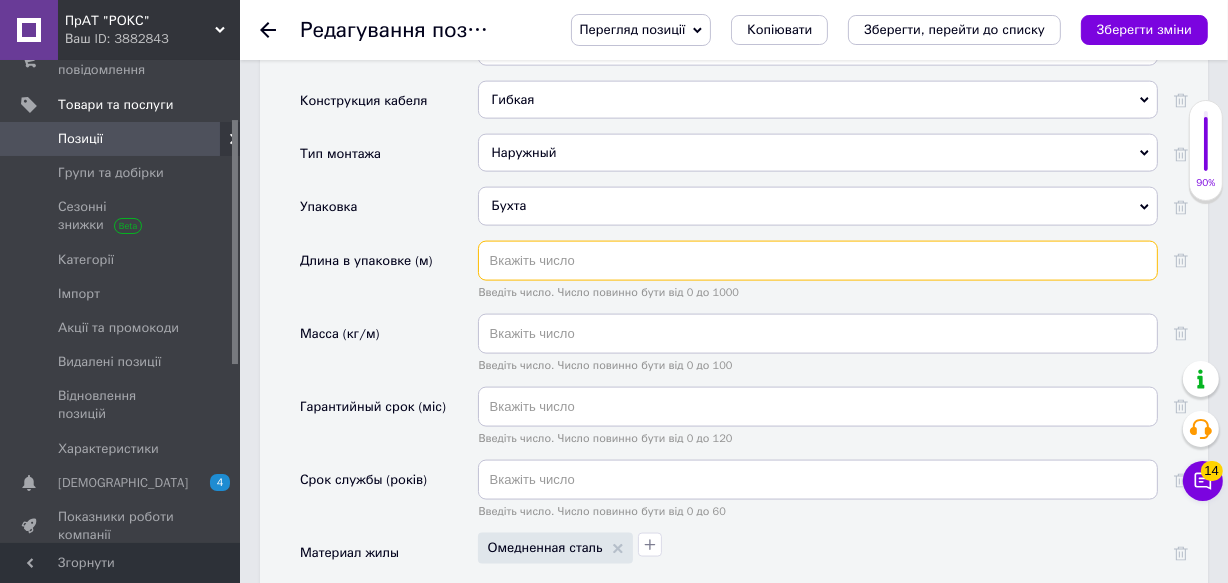 click at bounding box center [818, 261] 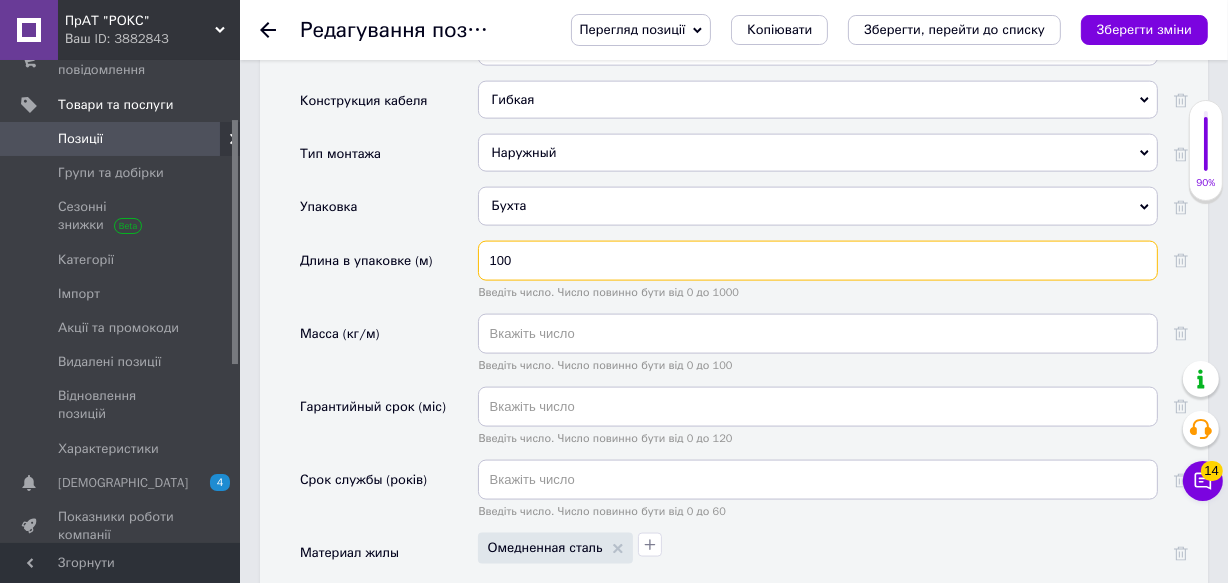 type on "100" 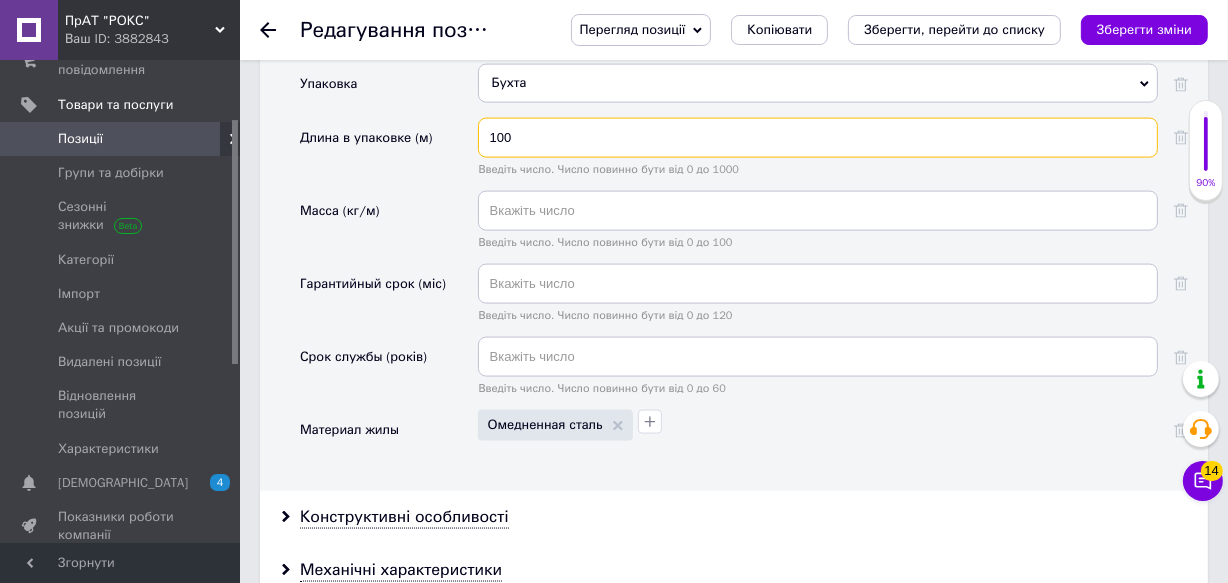 scroll, scrollTop: 2632, scrollLeft: 0, axis: vertical 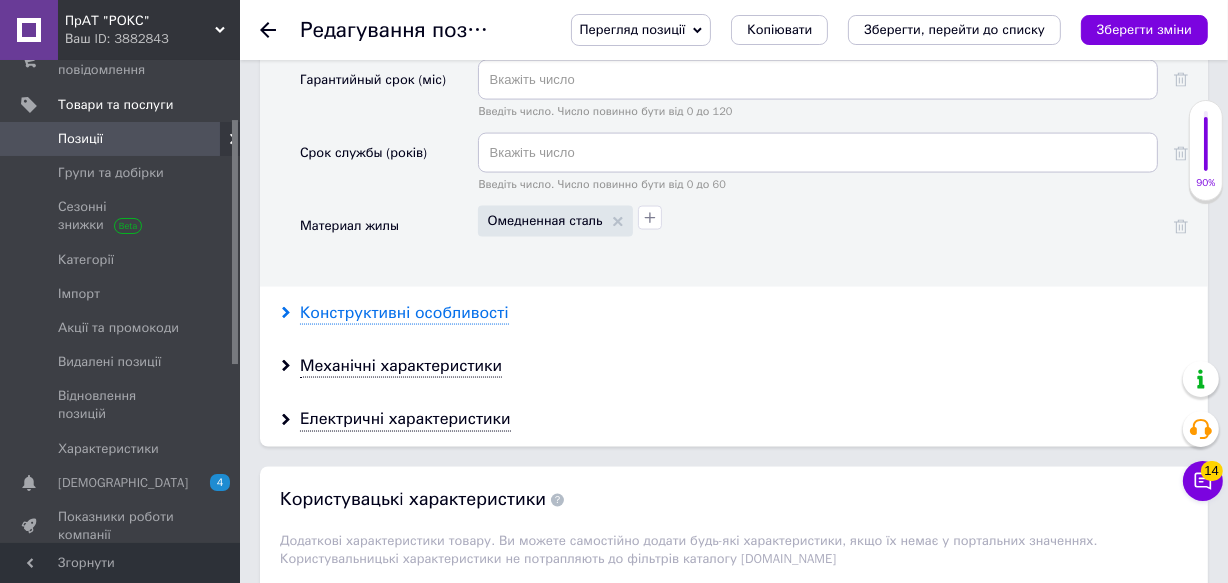 click on "Конструктивні особливості" at bounding box center [404, 313] 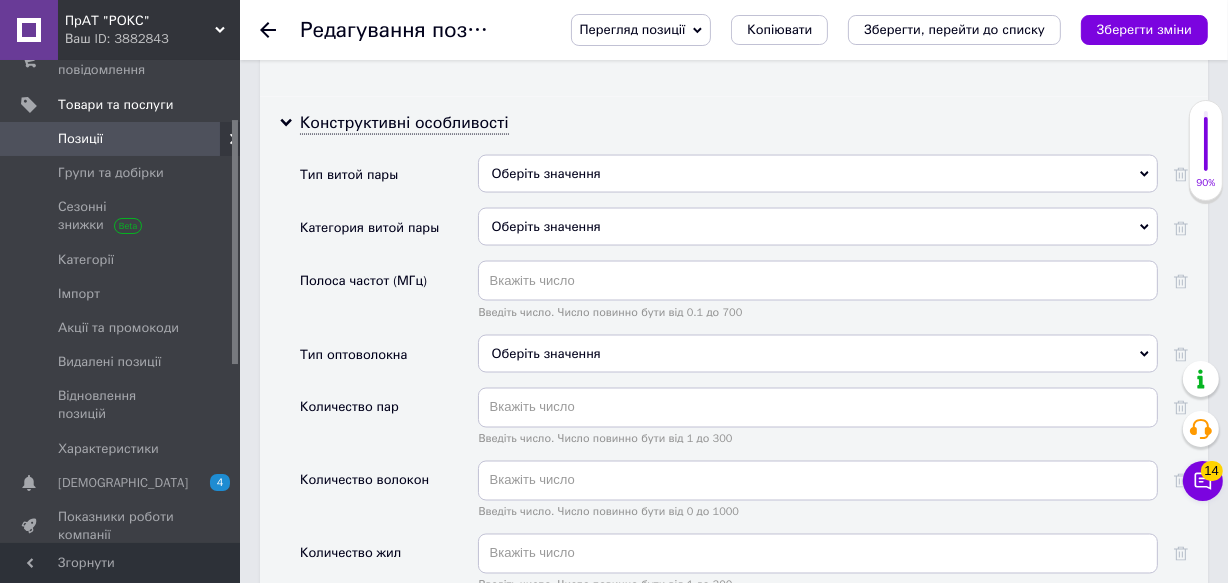 scroll, scrollTop: 2986, scrollLeft: 0, axis: vertical 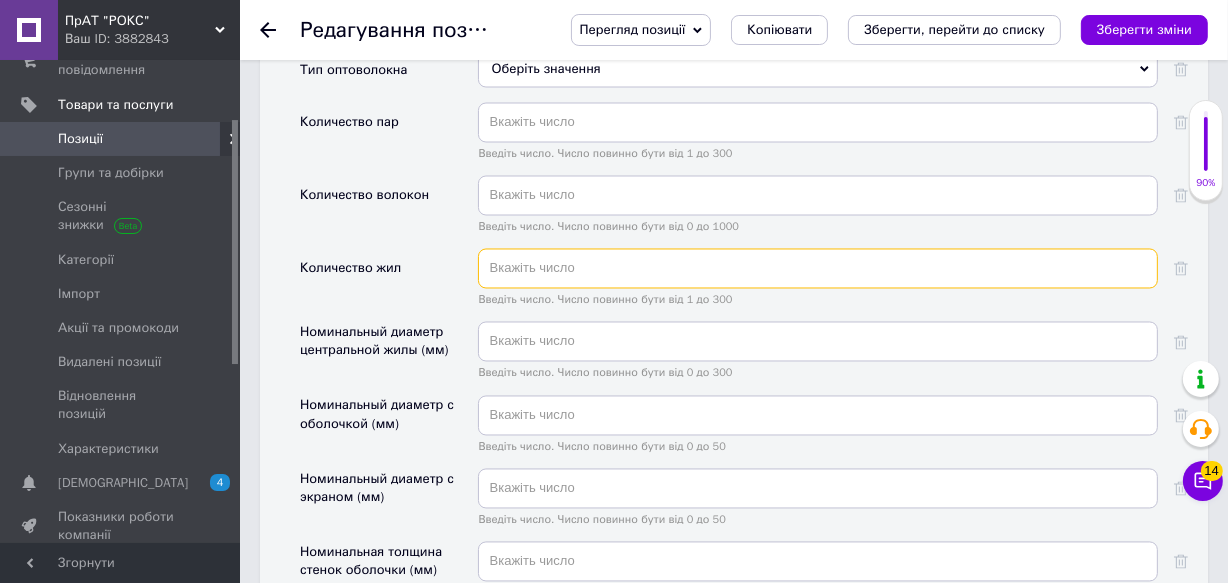 click at bounding box center (818, 269) 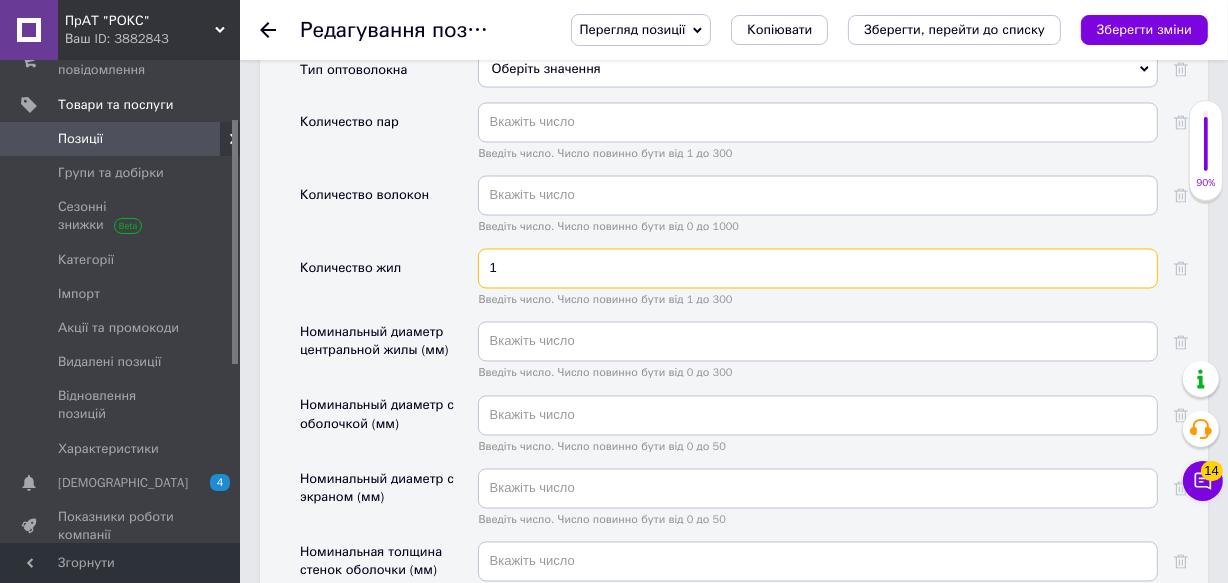 type on "1" 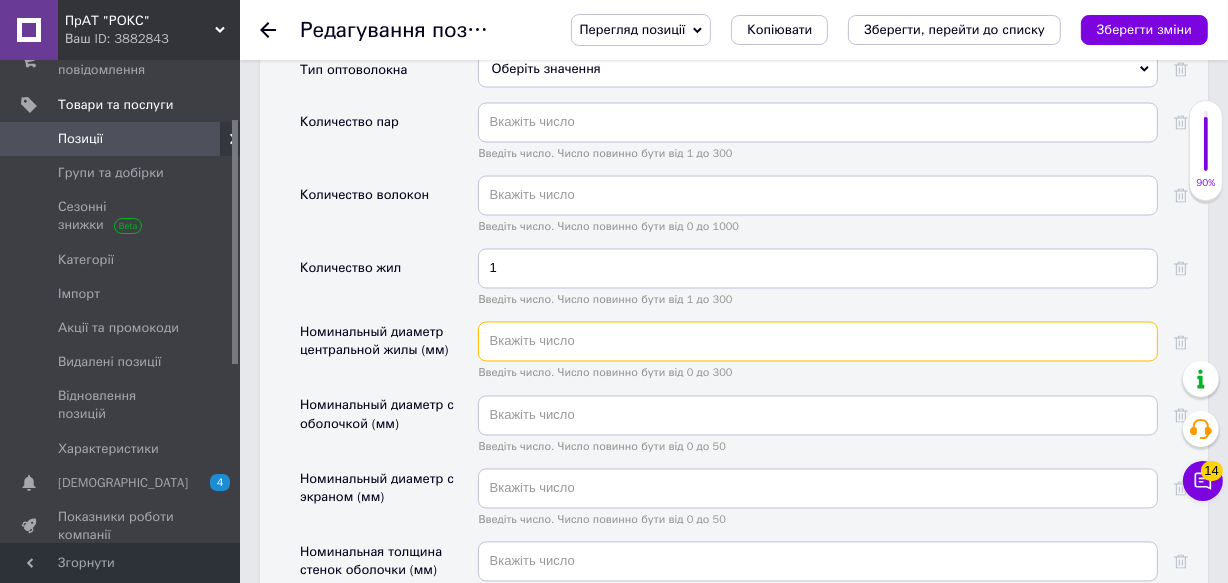 click at bounding box center [818, 342] 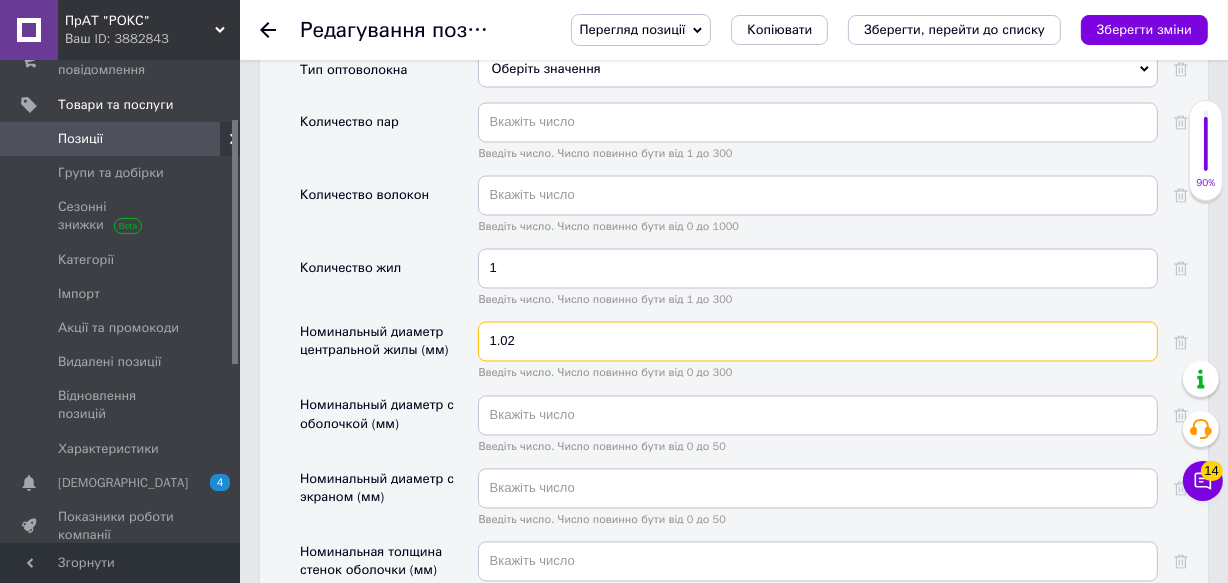 type on "1.02" 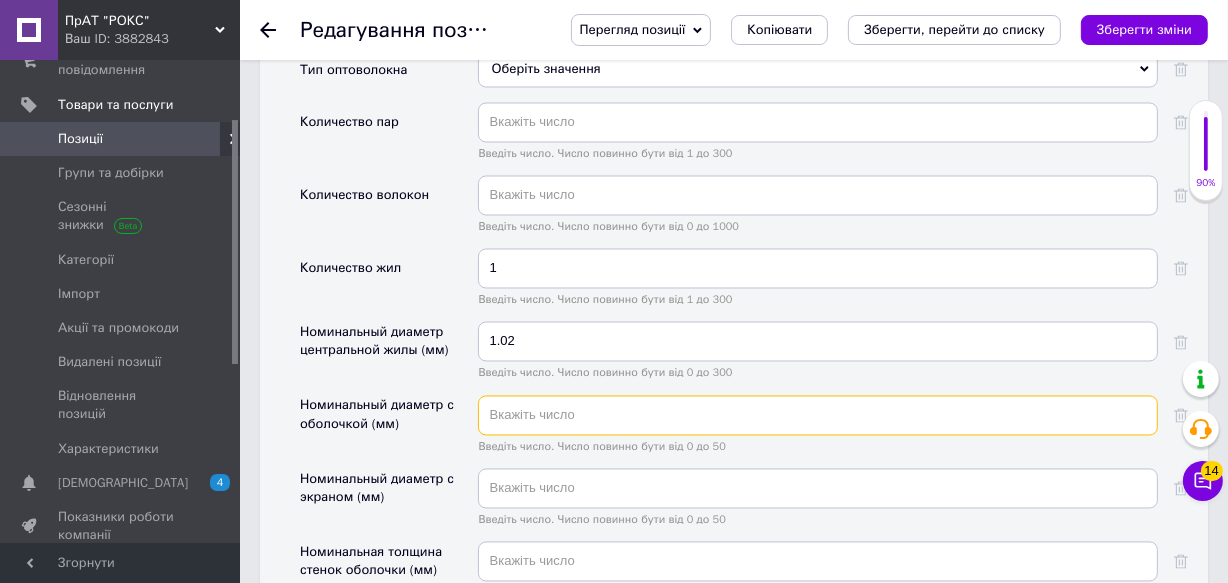 click at bounding box center [818, 416] 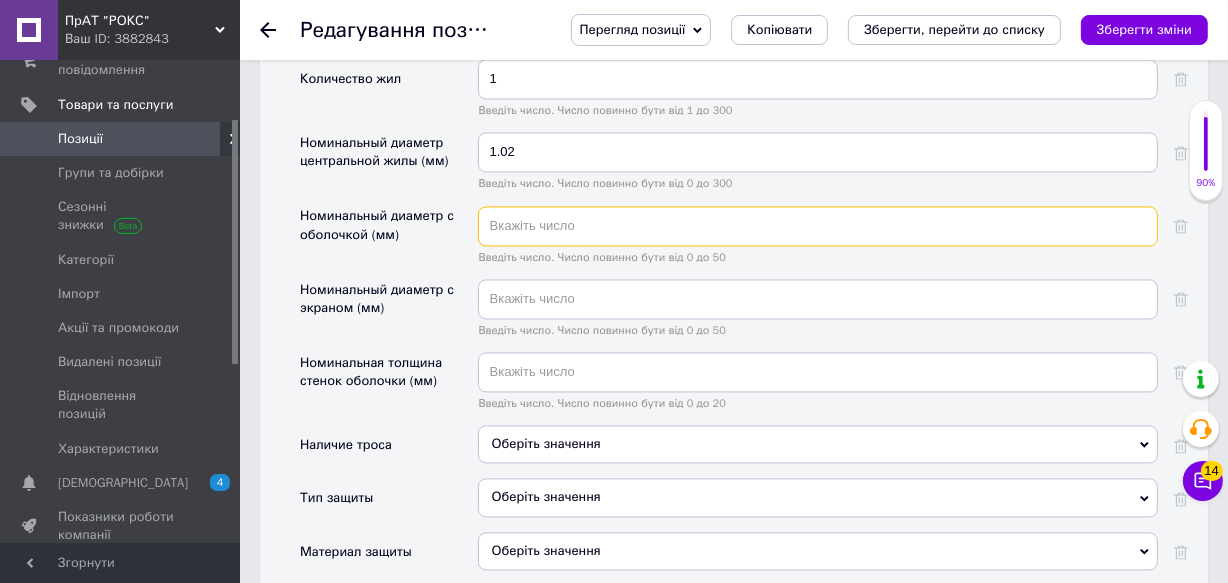 scroll, scrollTop: 3460, scrollLeft: 0, axis: vertical 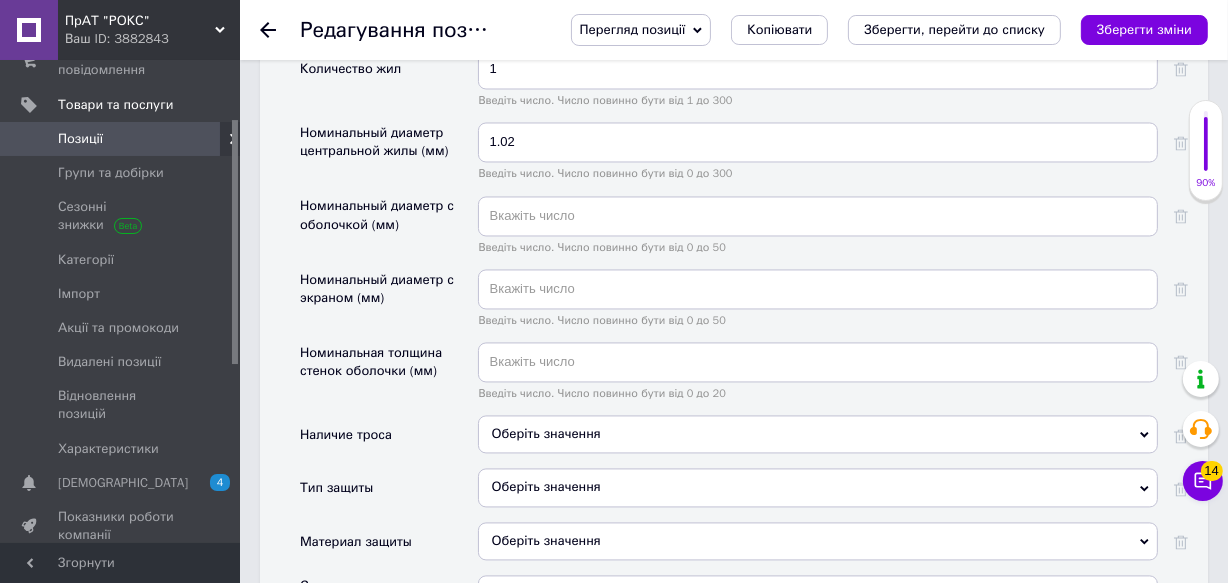 click on "Перегляд позиції Зберегти та переглянути на сайті Зберегти та переглянути на маркетплейсі Копіювати Зберегти, перейти до списку Зберегти зміни" at bounding box center [869, 30] 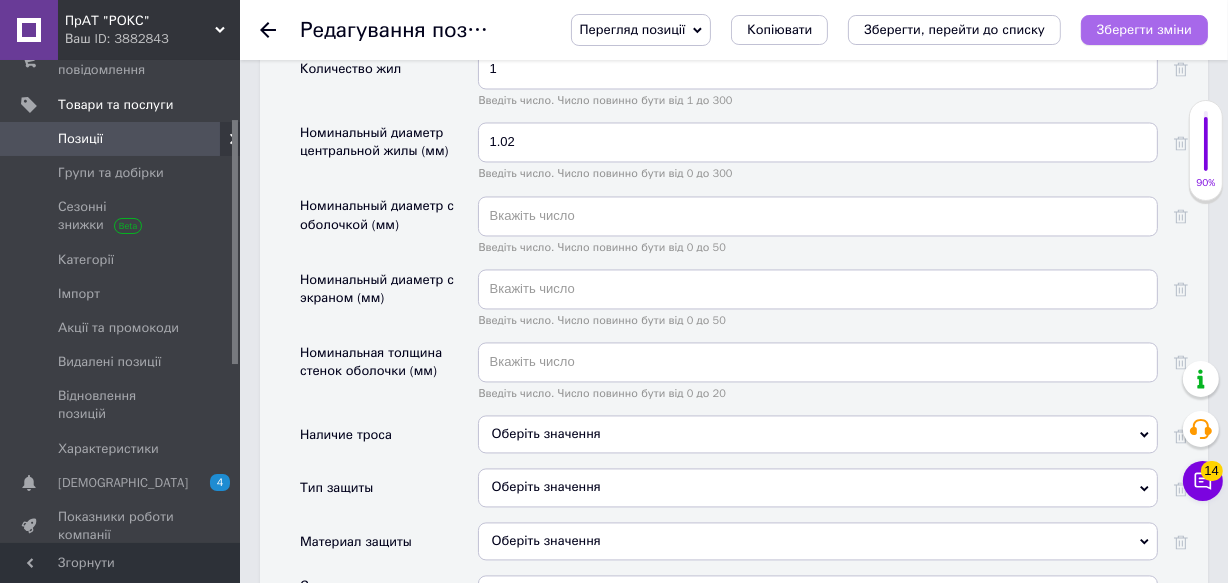 click on "Зберегти зміни" at bounding box center (1144, 29) 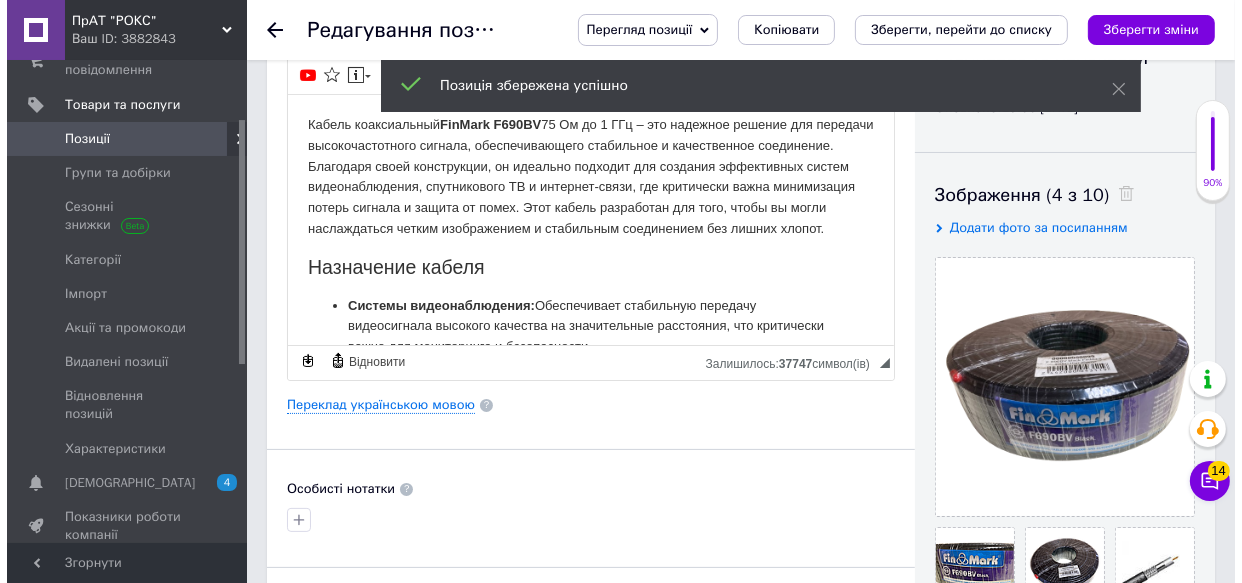 scroll, scrollTop: 389, scrollLeft: 0, axis: vertical 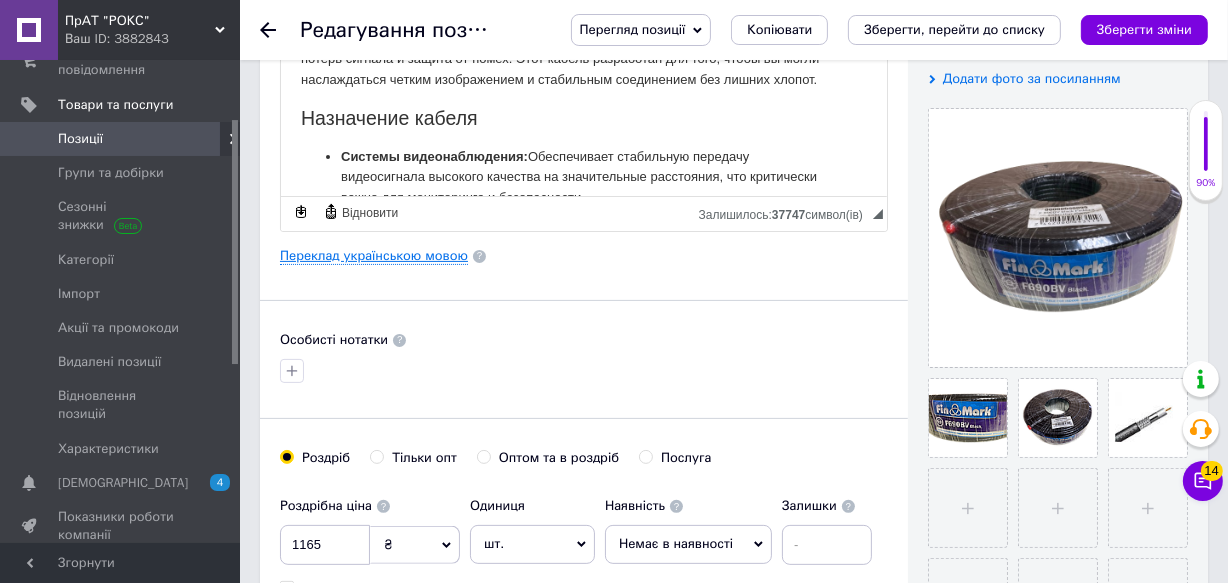 click on "Переклад українською мовою" at bounding box center (374, 256) 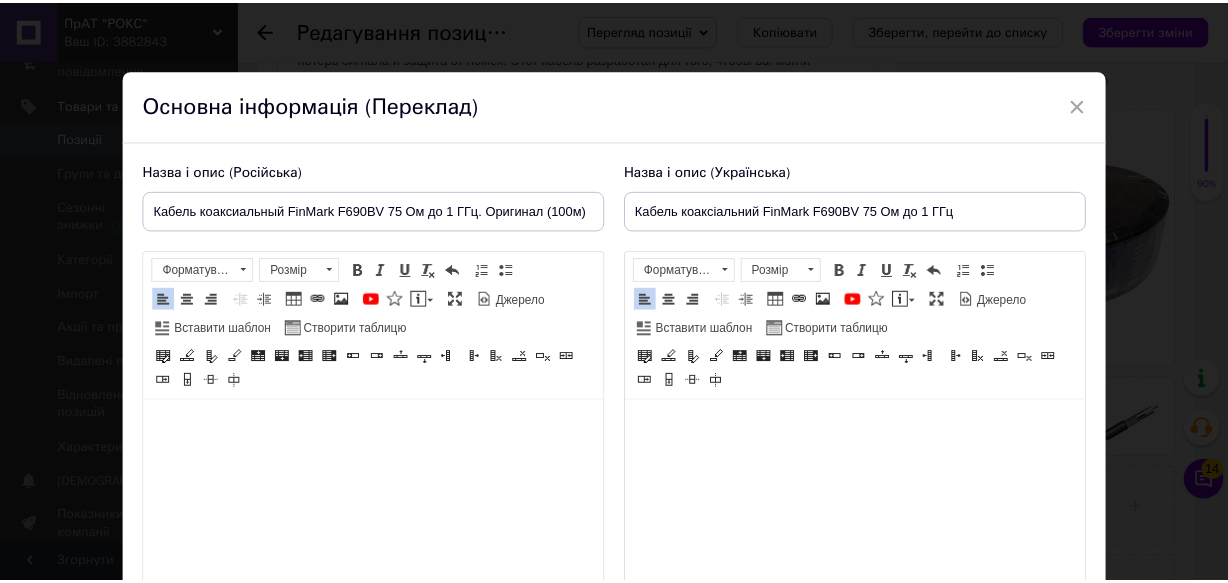 scroll, scrollTop: 280, scrollLeft: 0, axis: vertical 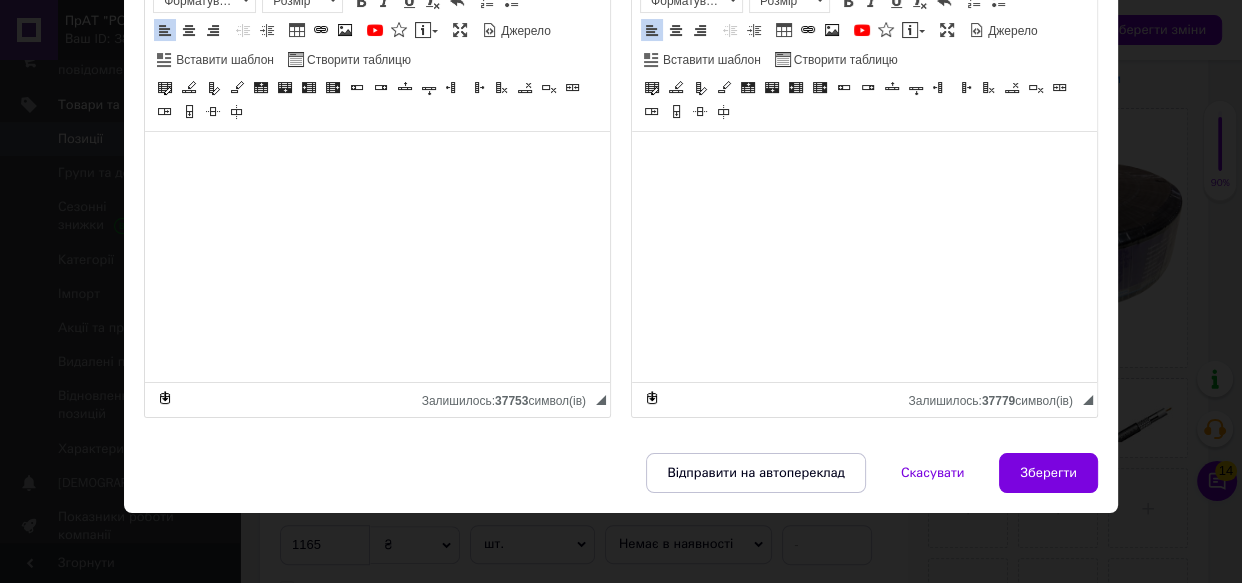 click on "Зберегти" at bounding box center (1048, 473) 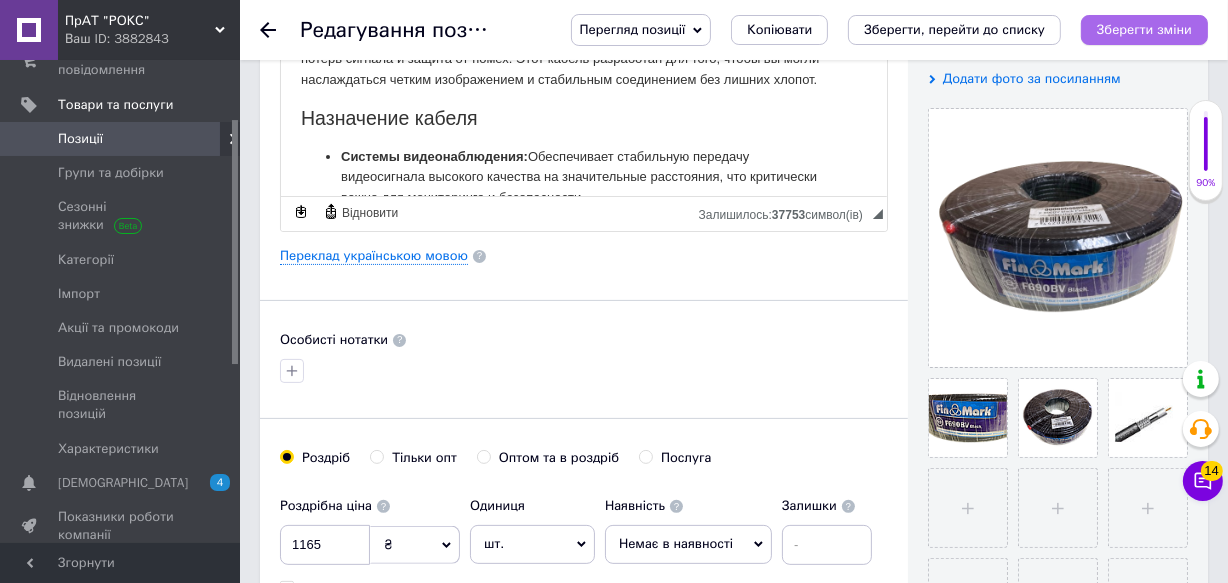 click on "Зберегти зміни" at bounding box center (1144, 29) 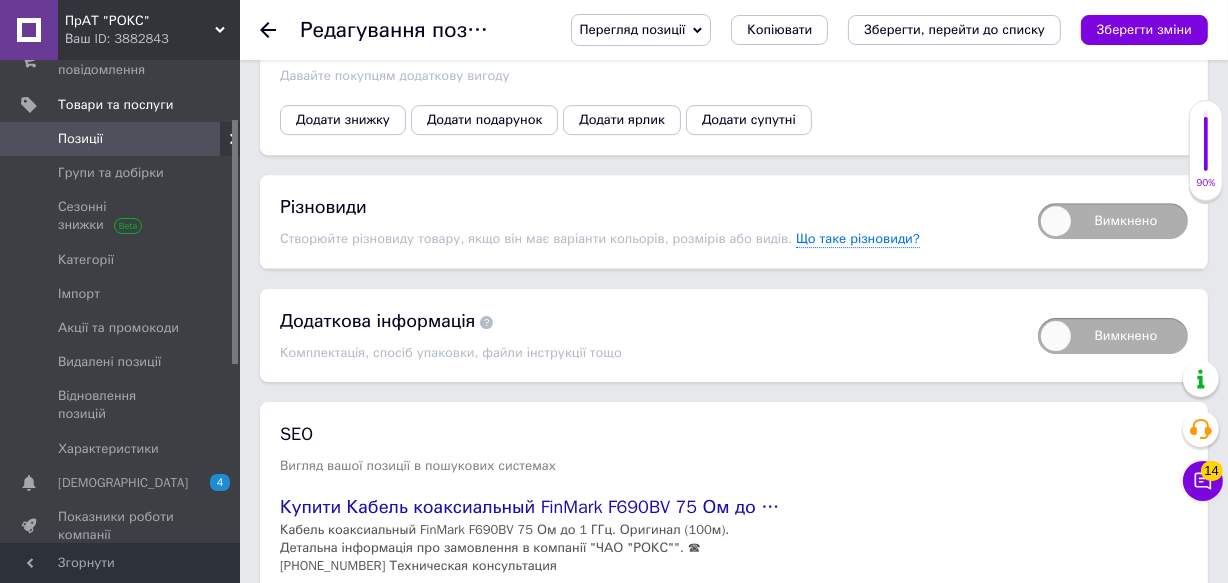 scroll, scrollTop: 5806, scrollLeft: 0, axis: vertical 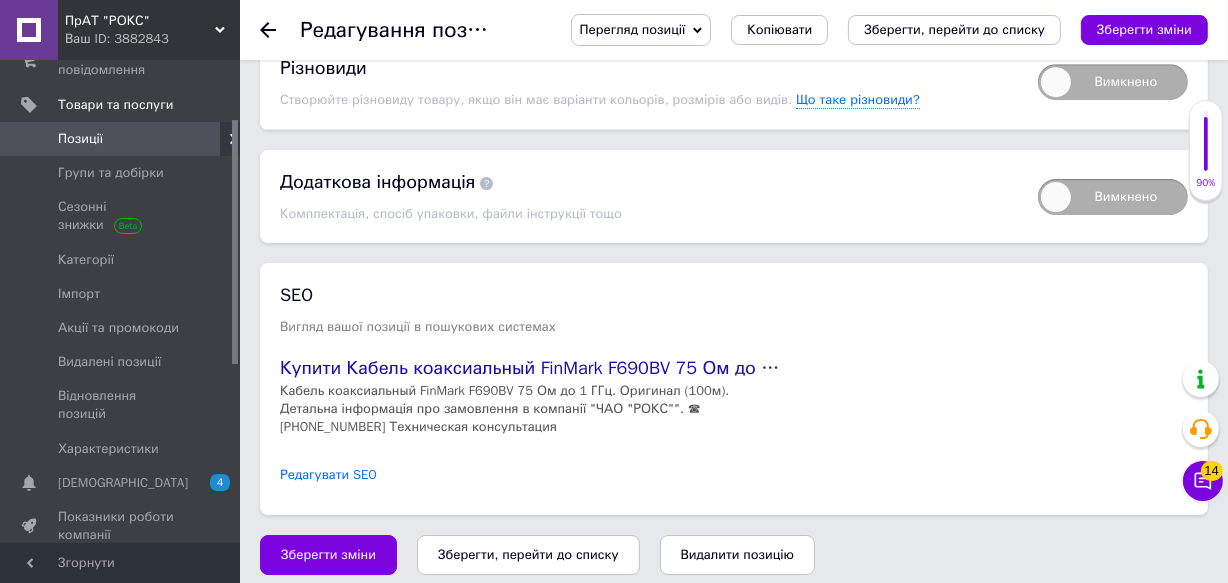 click on "Редагувати SEO" at bounding box center [328, 475] 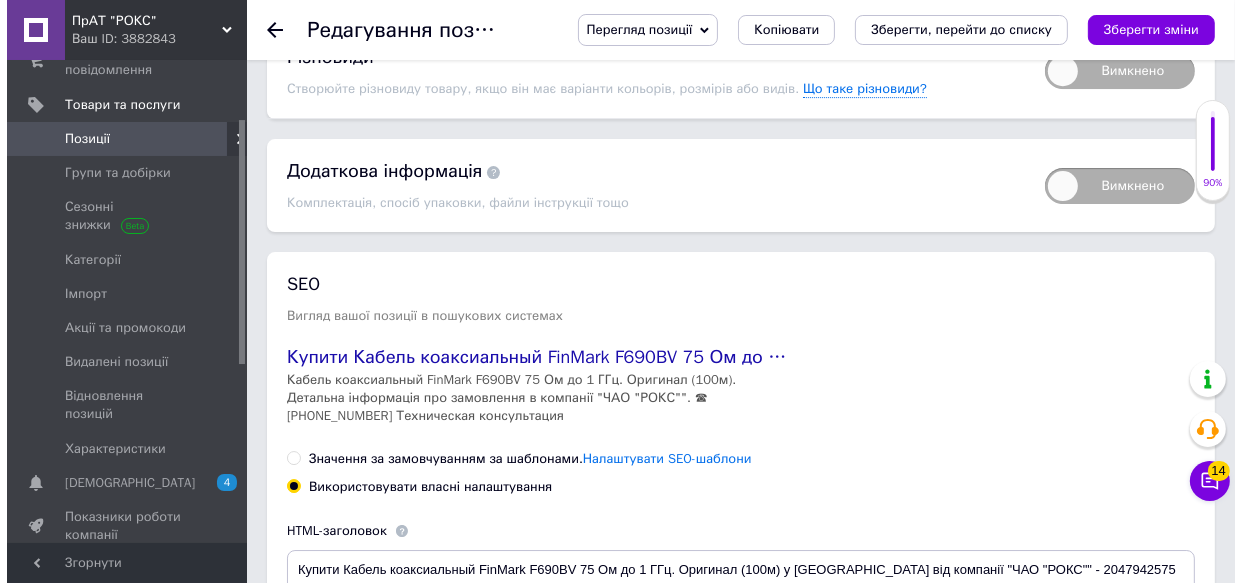 scroll, scrollTop: 6208, scrollLeft: 0, axis: vertical 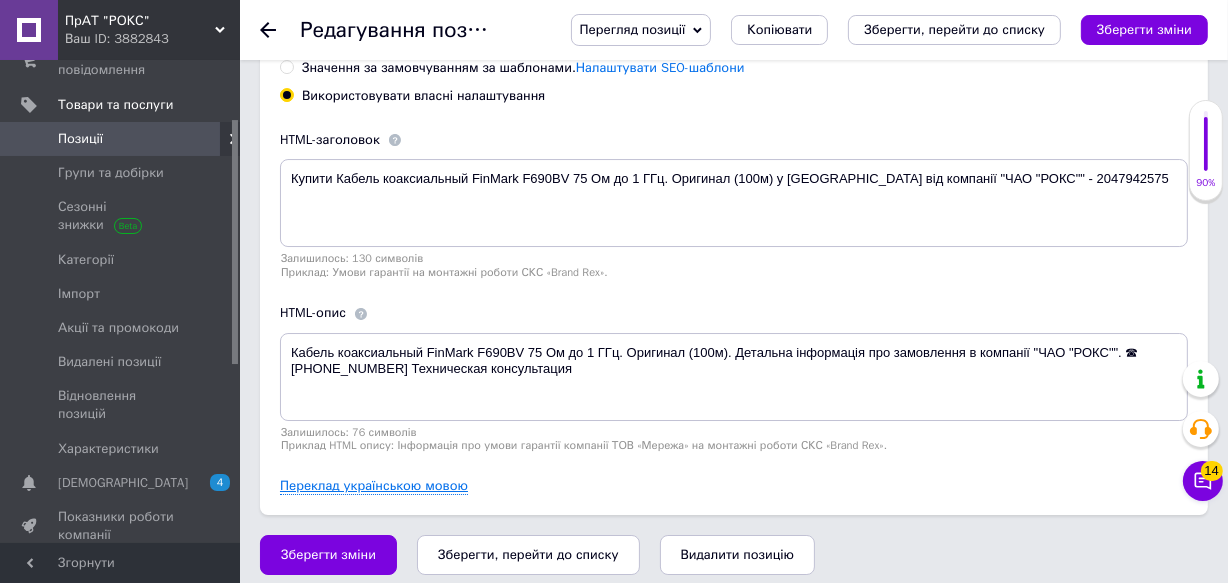 click on "Переклад українською мовою" at bounding box center (374, 486) 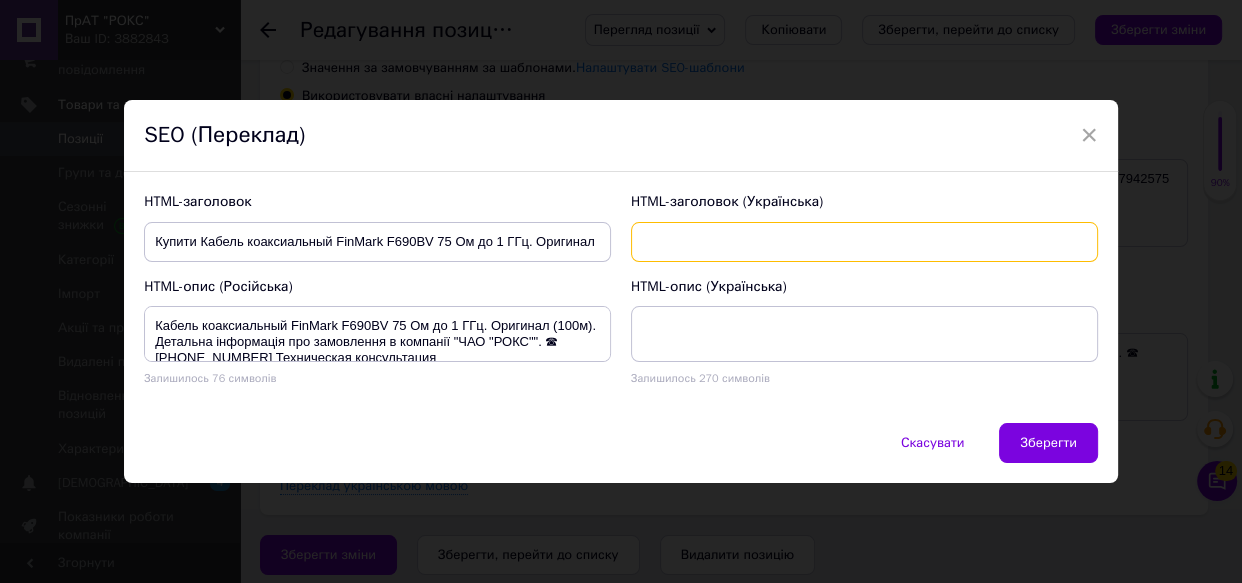 click at bounding box center [864, 242] 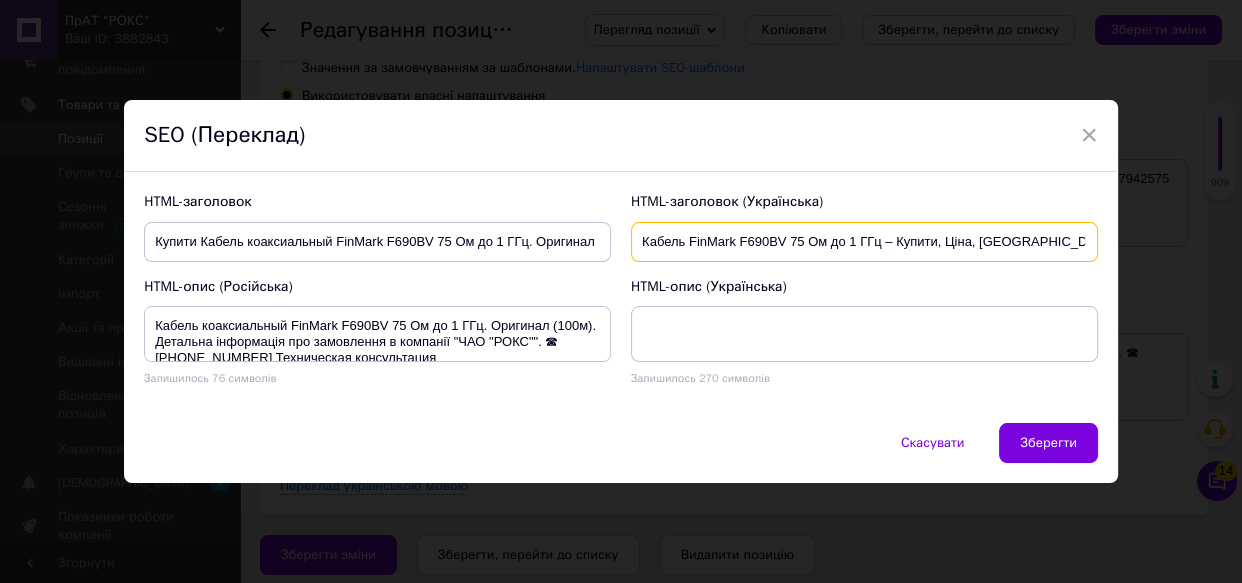 drag, startPoint x: 895, startPoint y: 244, endPoint x: 1191, endPoint y: 219, distance: 297.05386 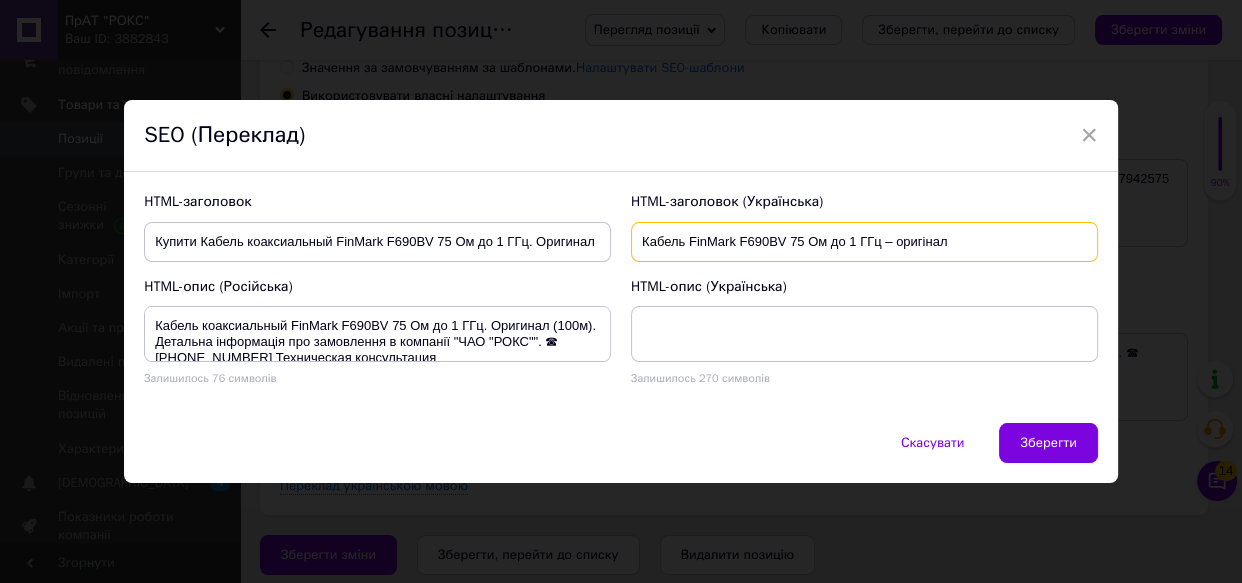 click on "Кабель FinMark F690BV 75 Ом до 1 ГГц – оригінал" at bounding box center [864, 242] 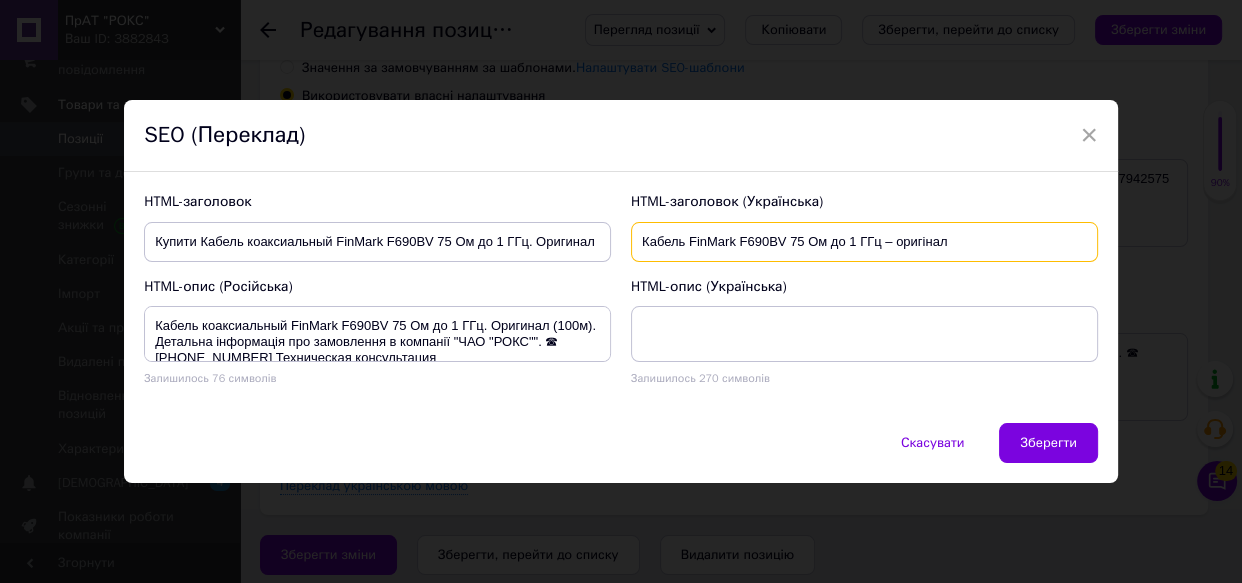 type on "Кабель FinMark F690BV 75 Ом до 1 ГГц – оригінал" 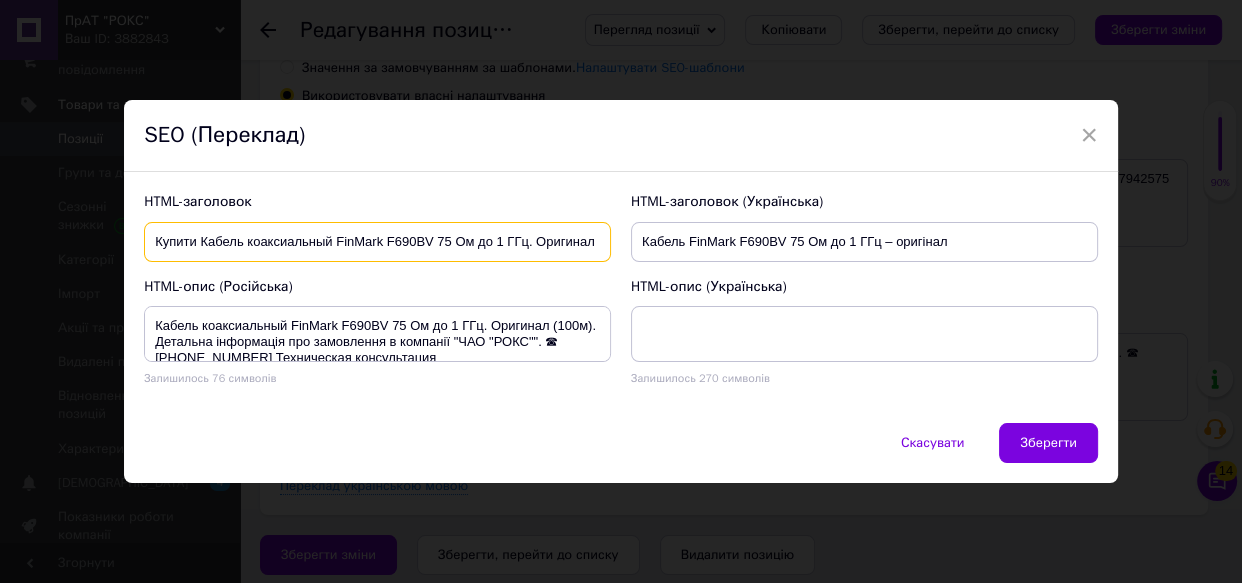 click on "Купити Кабель коаксиальный FinMark F690BV 75 Ом до 1 ГГц. Оригинал (100м) у [GEOGRAPHIC_DATA] від компанії "ЧАО "РОКС"" - 2047942575" at bounding box center [377, 242] 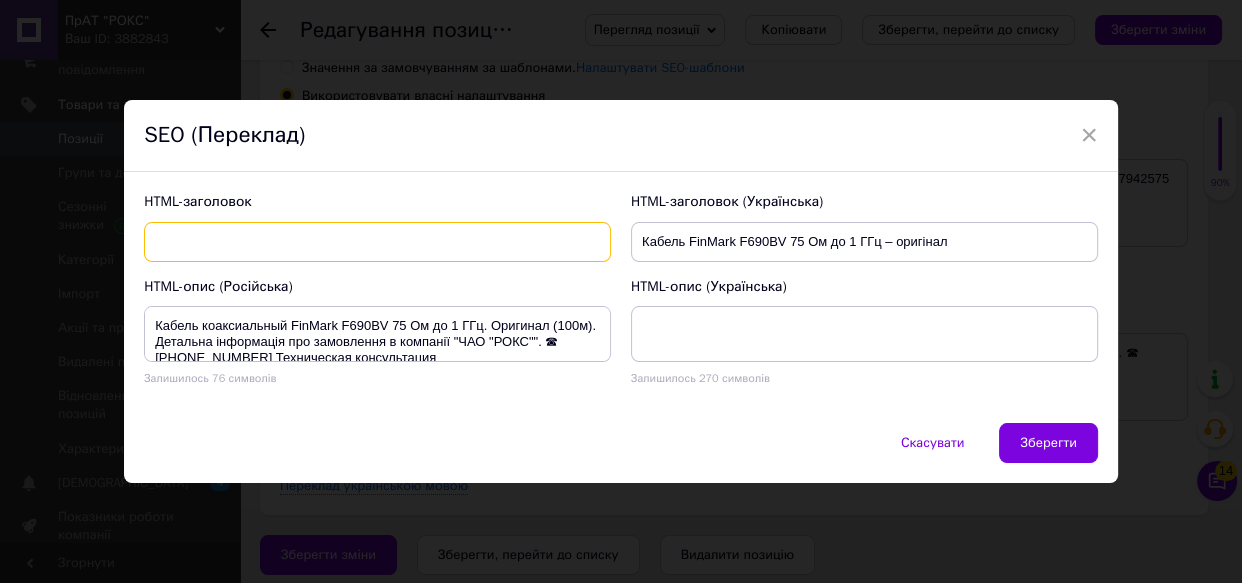 paste on "Кабель FinMark F690BV 75 Ом до 1 ГГц - оригинал" 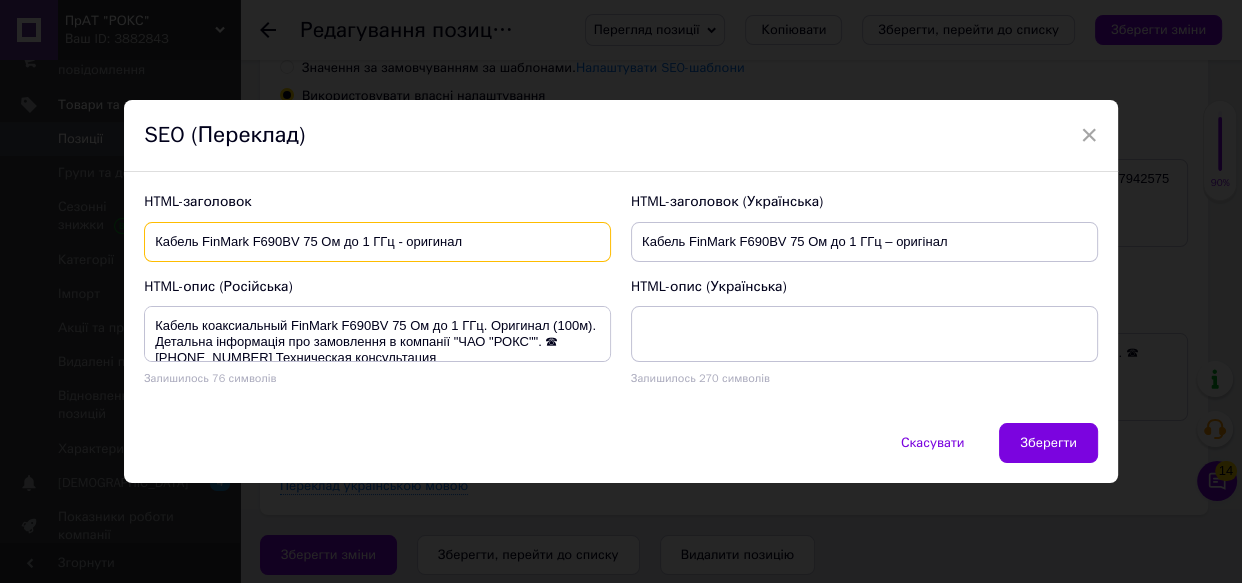 type on "Кабель FinMark F690BV 75 Ом до 1 ГГц - оригинал" 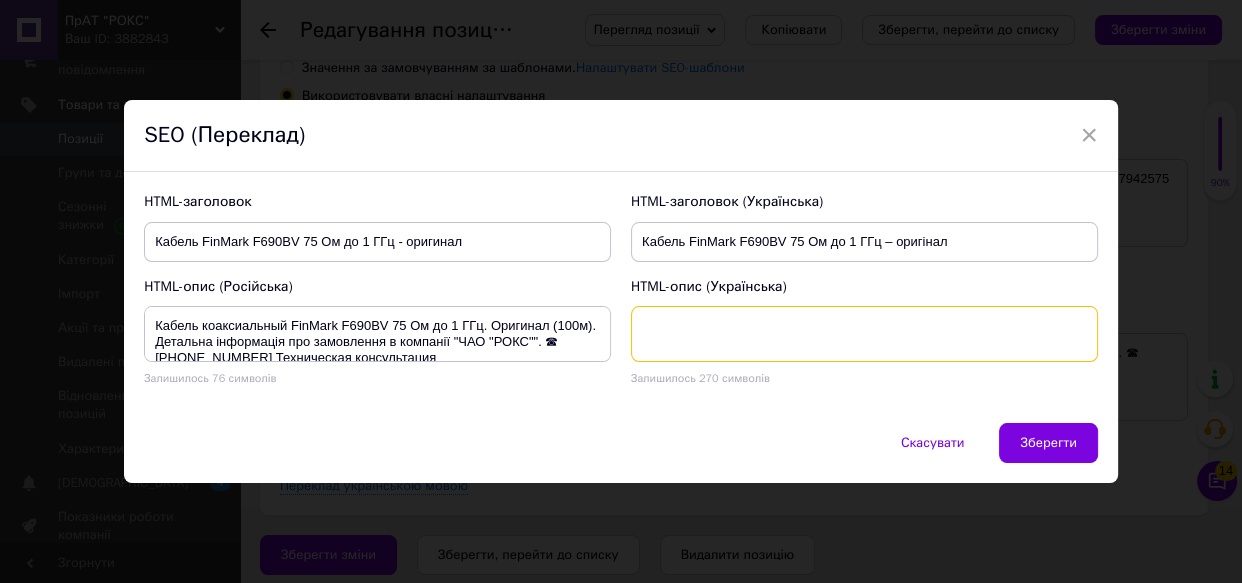 click at bounding box center [864, 334] 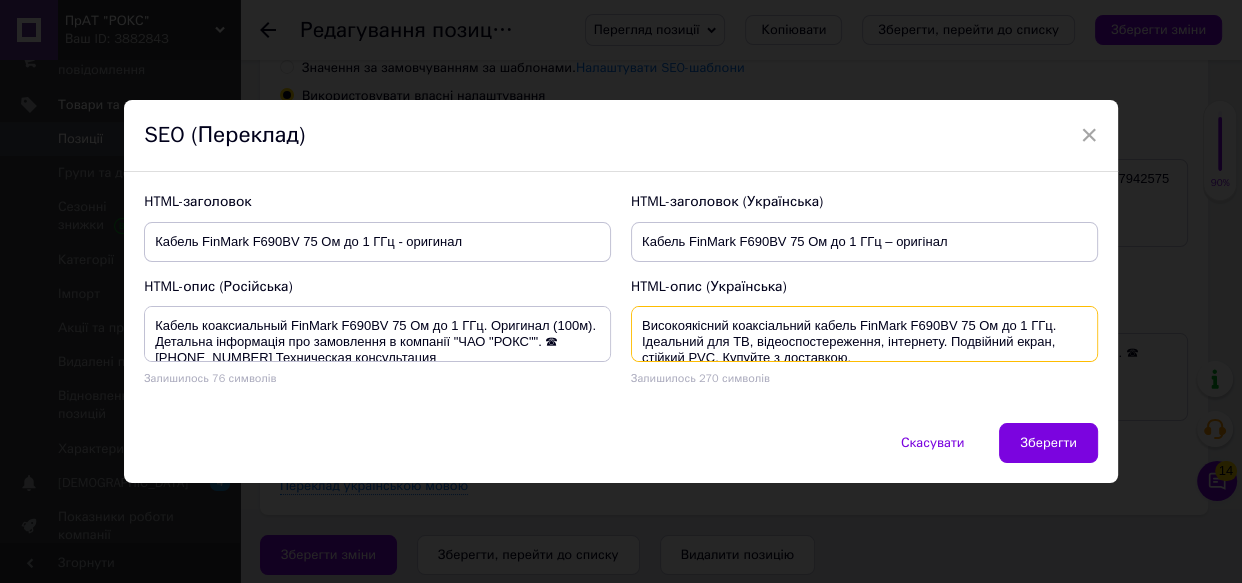 scroll, scrollTop: 3, scrollLeft: 0, axis: vertical 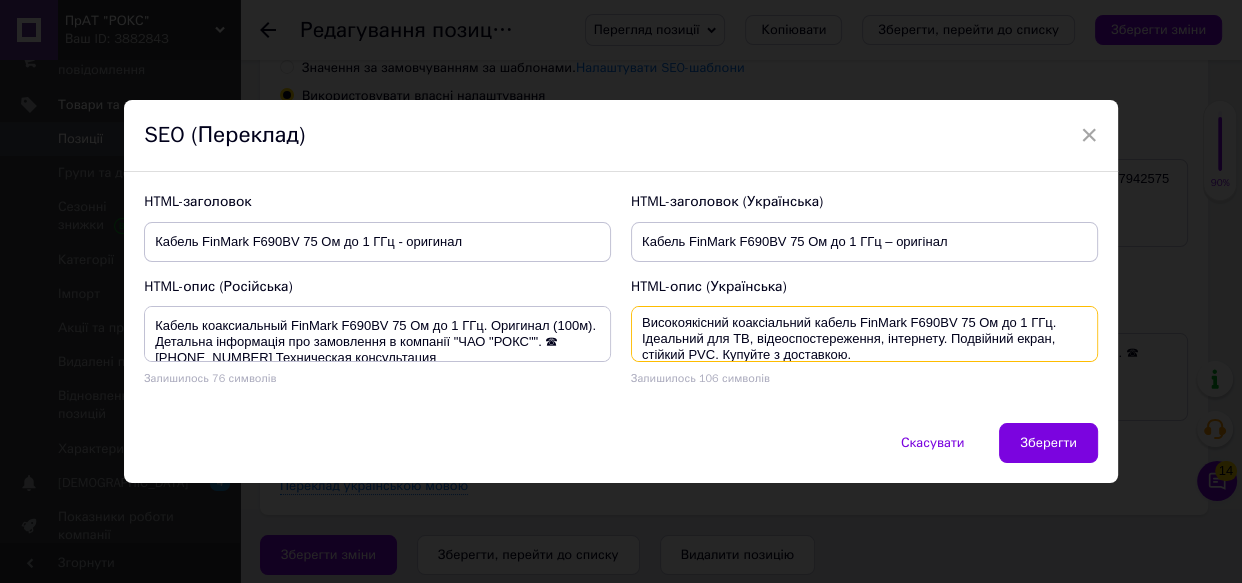 type on "Високоякісний коаксіальний кабель FinMark F690BV 75 Ом до 1 ГГц. Ідеальний для ТВ, відеоспостереження, інтернету. Подвійний екран, стійкий PVC. Купуйте з доставкою." 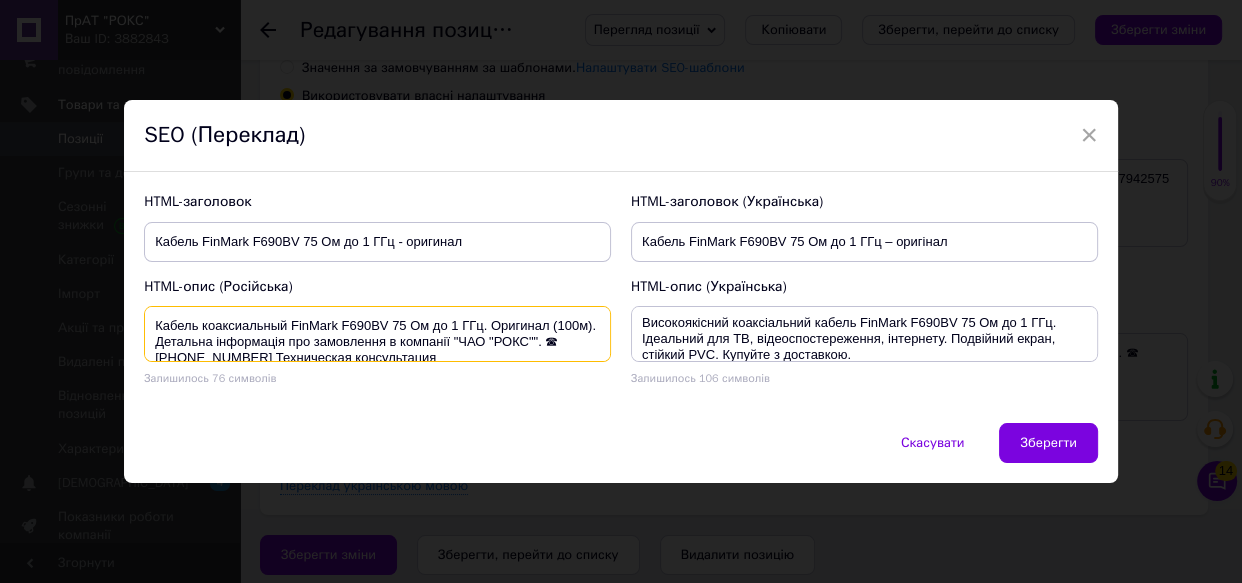 click on "Кабель коаксиальный FinMark F690BV 75 Ом до 1 ГГц. Оригинал (100м). Детальна інформація про замовлення в компанії "ЧАО "РОКС"". ☎ [PHONE_NUMBER] Техническая консультация" at bounding box center [377, 334] 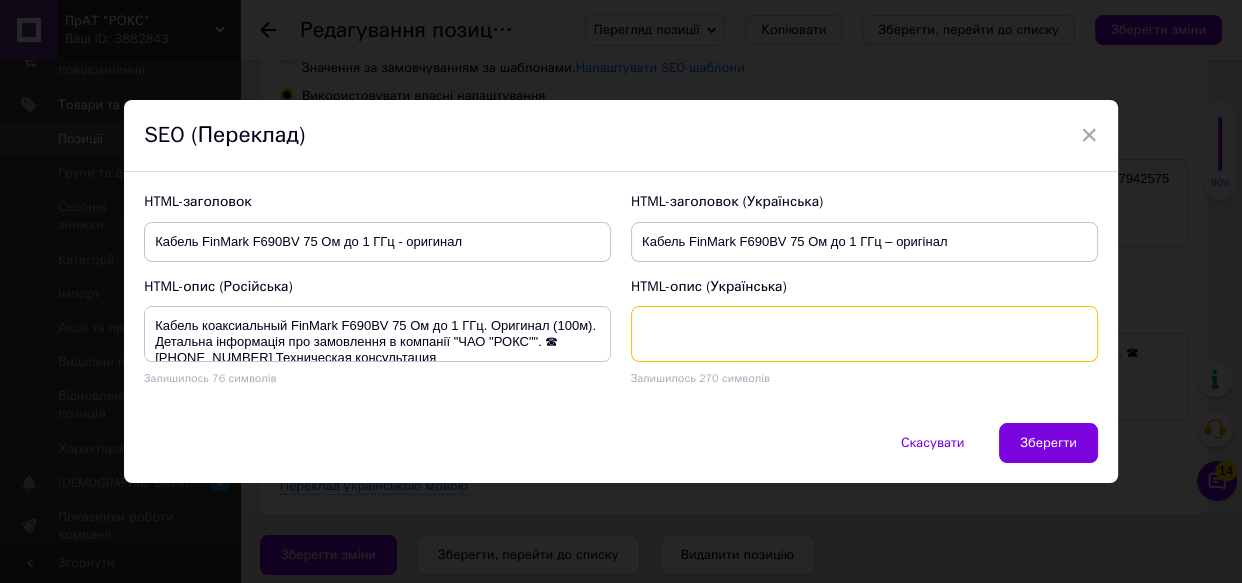 scroll, scrollTop: 0, scrollLeft: 0, axis: both 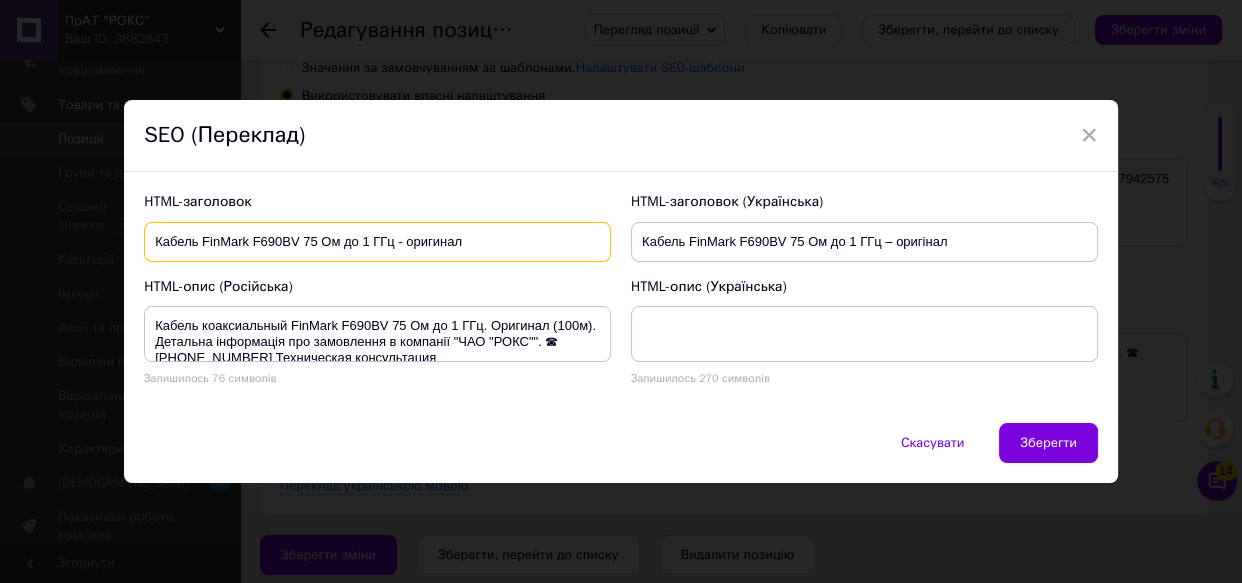 type 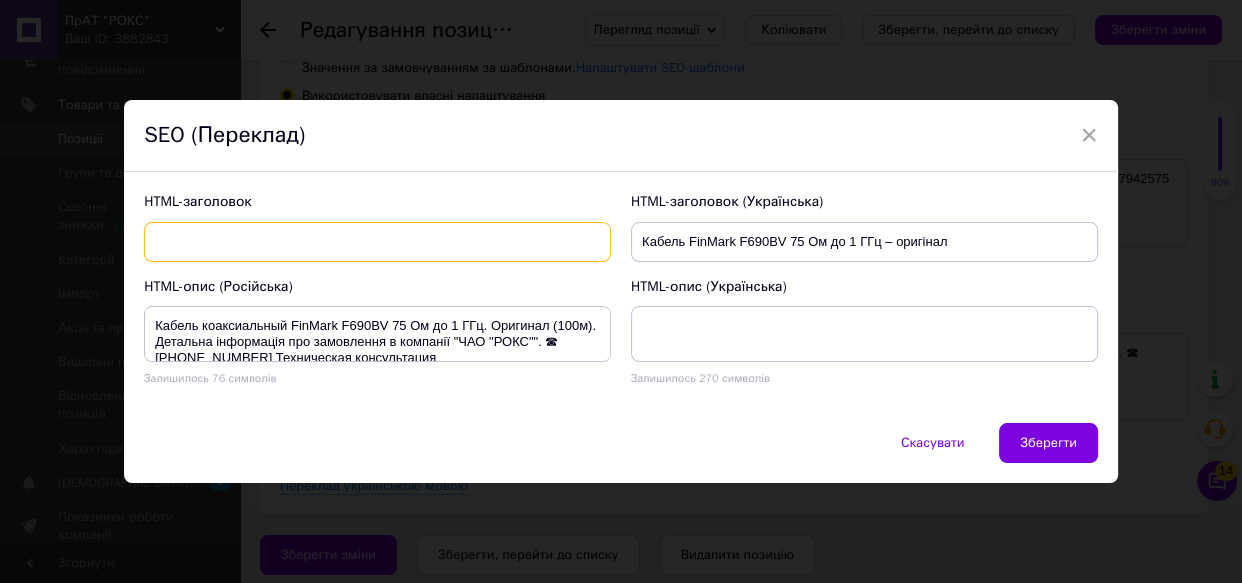 type 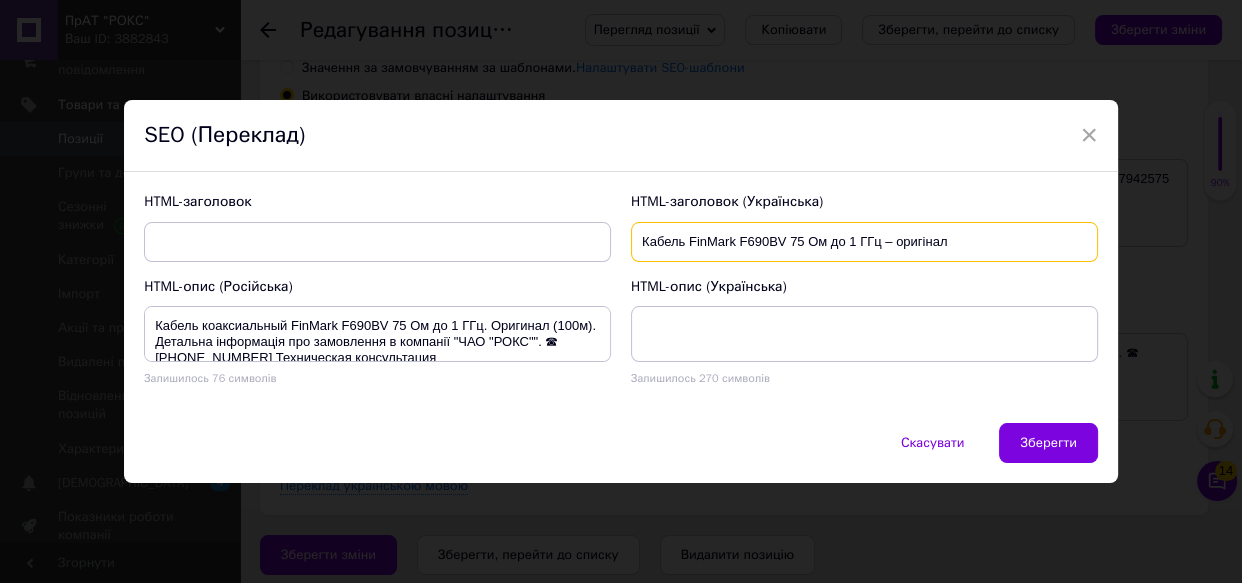 drag, startPoint x: 952, startPoint y: 240, endPoint x: 614, endPoint y: 235, distance: 338.037 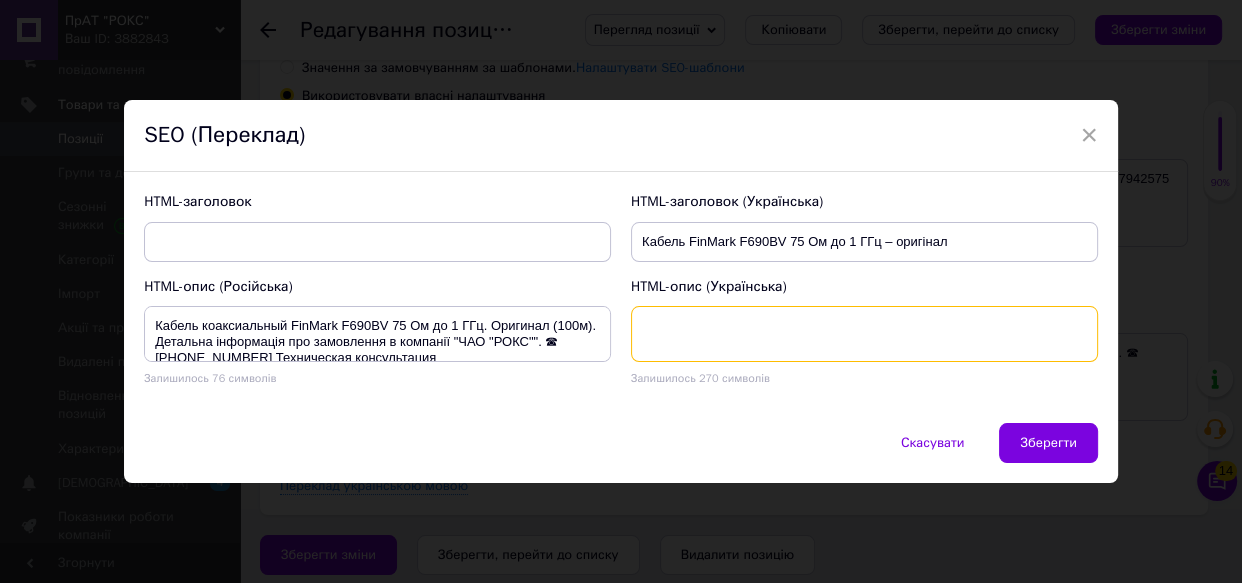 click at bounding box center [864, 334] 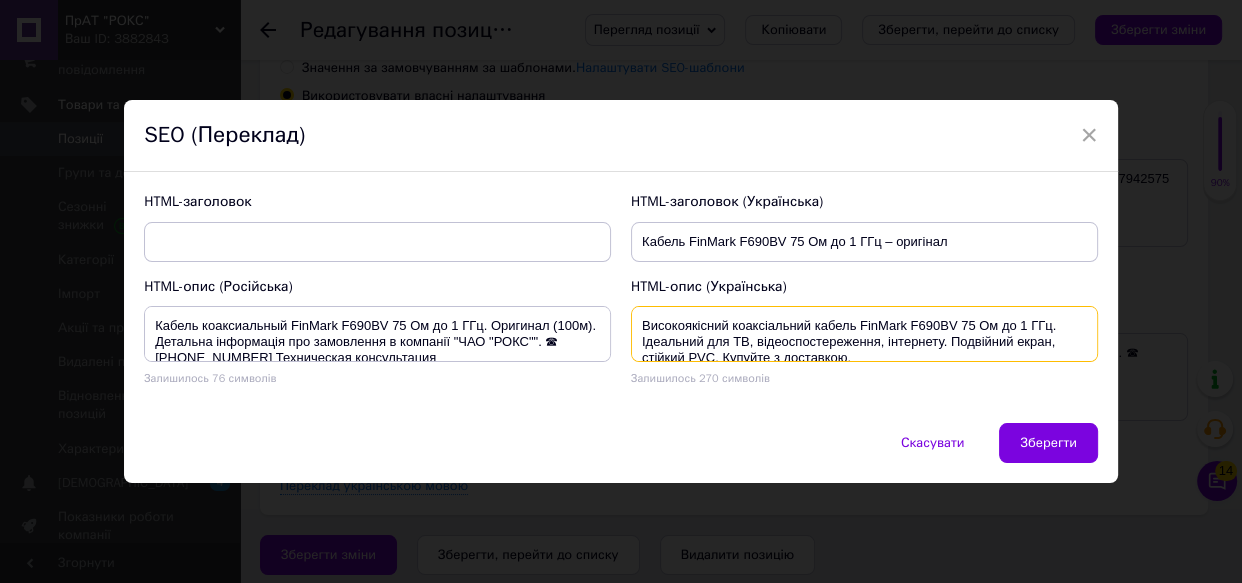 scroll, scrollTop: 3, scrollLeft: 0, axis: vertical 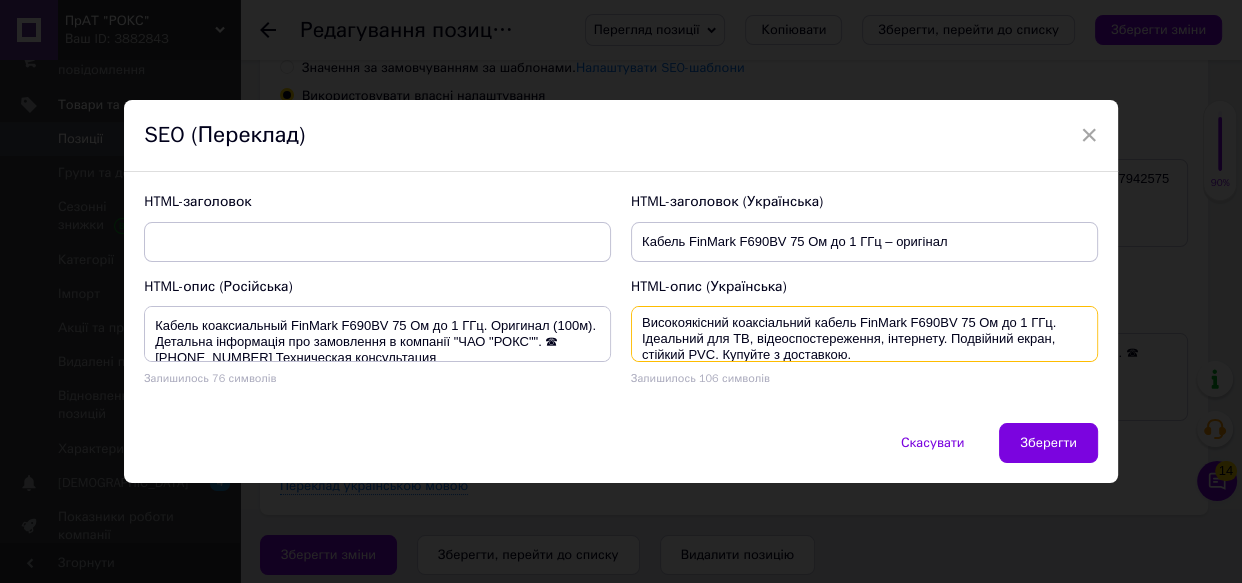 type on "Високоякісний коаксіальний кабель FinMark F690BV 75 Ом до 1 ГГц. Ідеальний для ТВ, відеоспостереження, інтернету. Подвійний екран, стійкий PVC. Купуйте з доставкою." 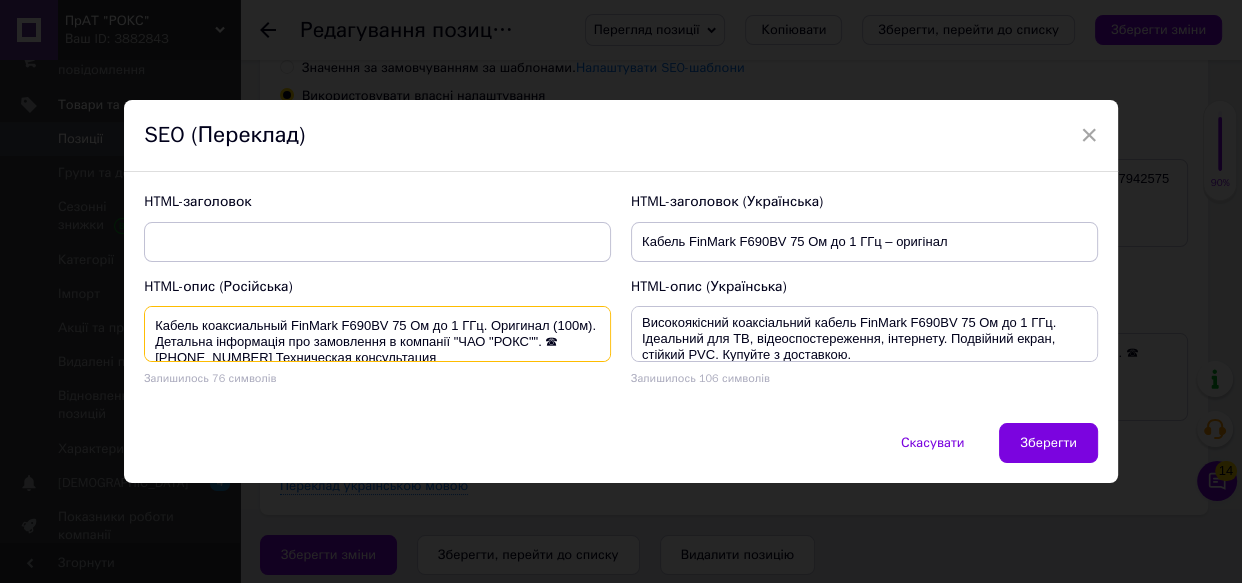 click on "Кабель коаксиальный FinMark F690BV 75 Ом до 1 ГГц. Оригинал (100м). Детальна інформація про замовлення в компанії "ЧАО "РОКС"". ☎ [PHONE_NUMBER] Техническая консультация" at bounding box center (377, 334) 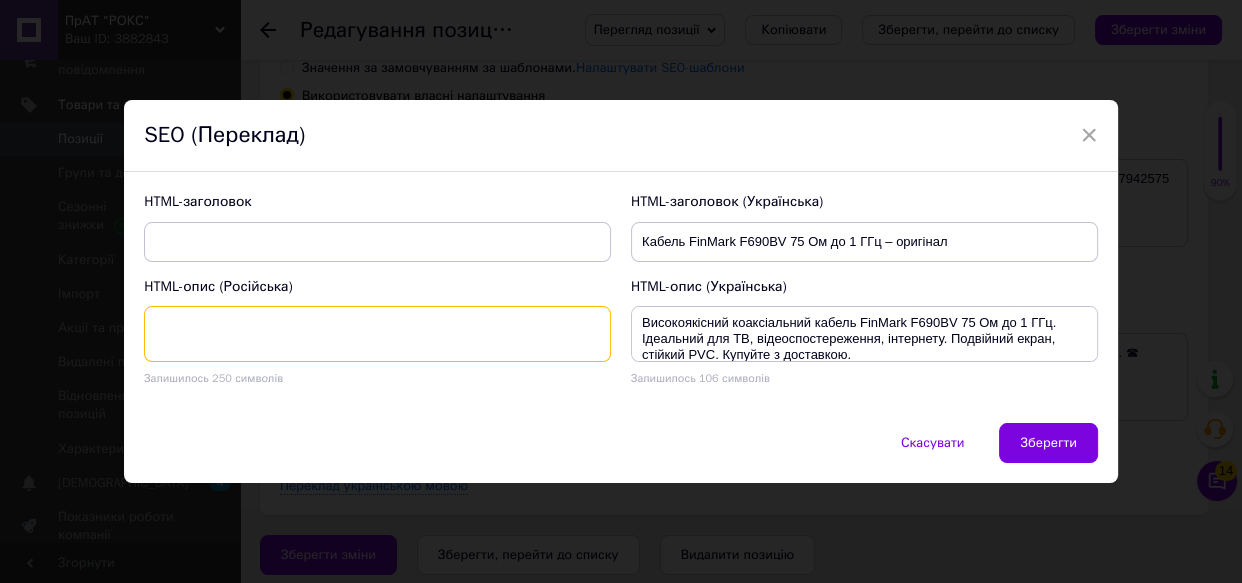 paste on "Высококачественный коаксиальный кабель FinMark F690BV 75 Ом до 1 ГГц. Идеален для ТВ, видеонаблюдения, интернета. Двойной экран, устойчивый PVC. Покупайте с доставкой." 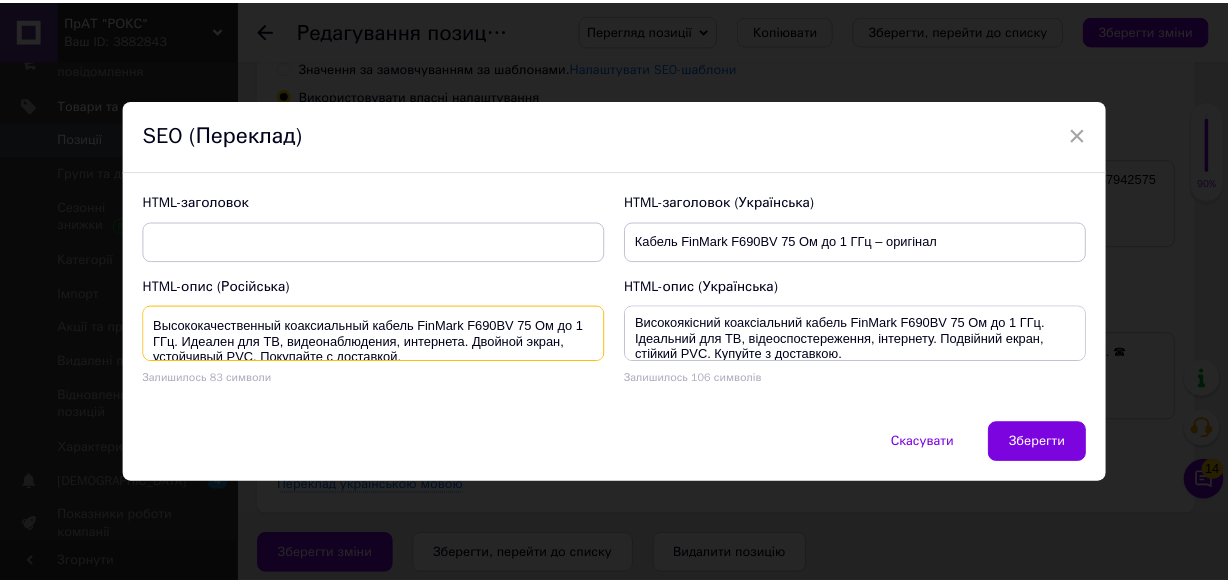 scroll, scrollTop: 3, scrollLeft: 0, axis: vertical 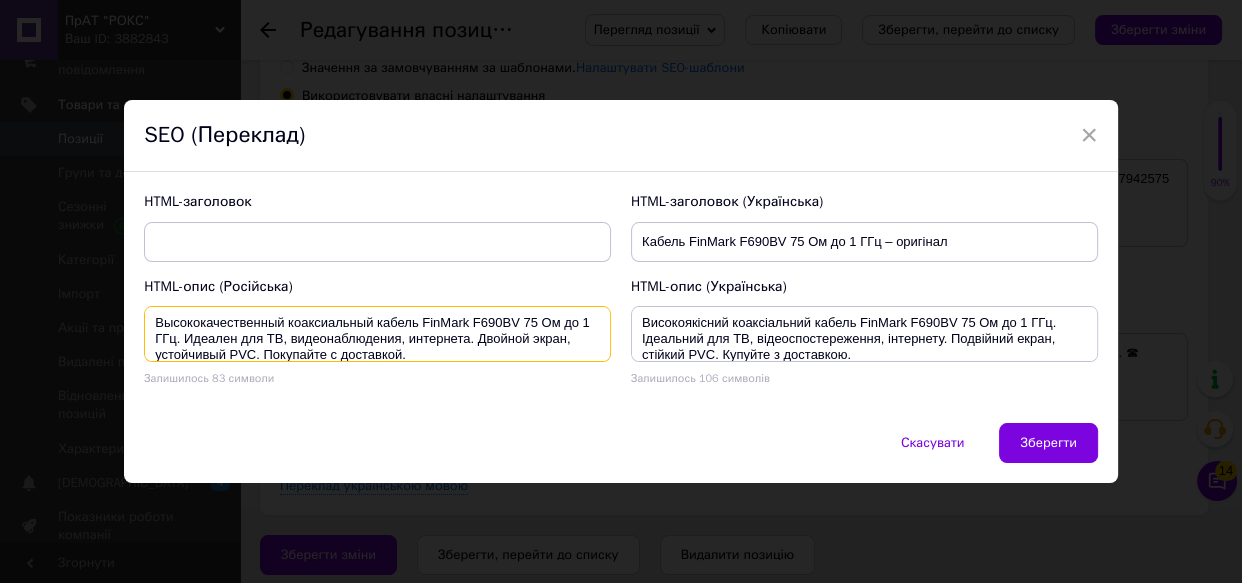 type on "Высококачественный коаксиальный кабель FinMark F690BV 75 Ом до 1 ГГц. Идеален для ТВ, видеонаблюдения, интернета. Двойной экран, устойчивый PVC. Покупайте с доставкой." 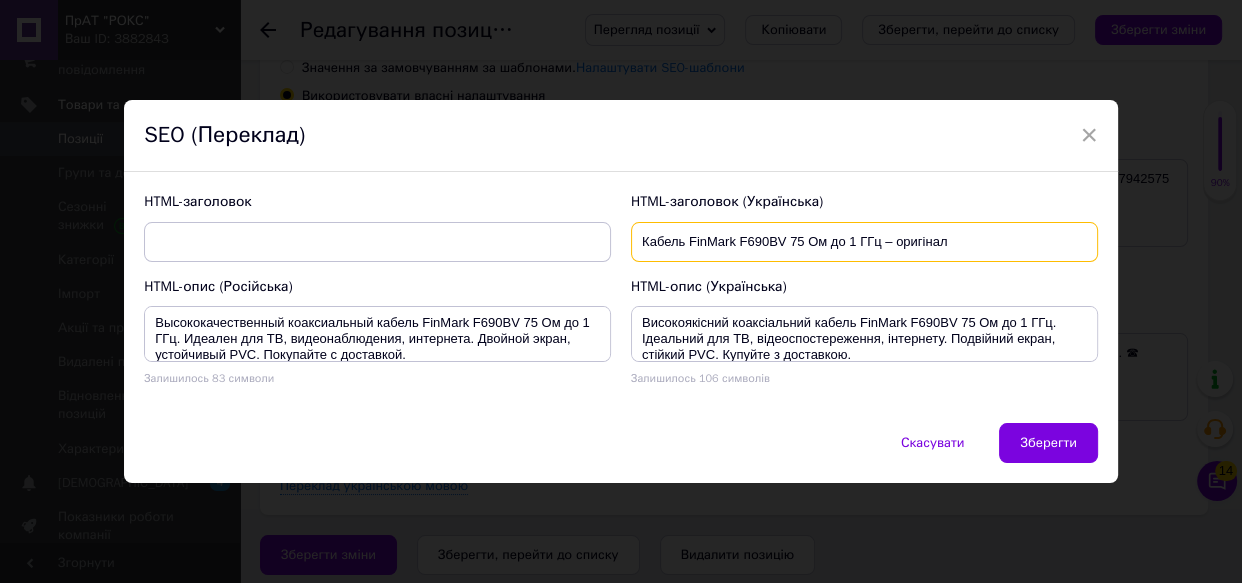 drag, startPoint x: 652, startPoint y: 270, endPoint x: 636, endPoint y: 267, distance: 16.27882 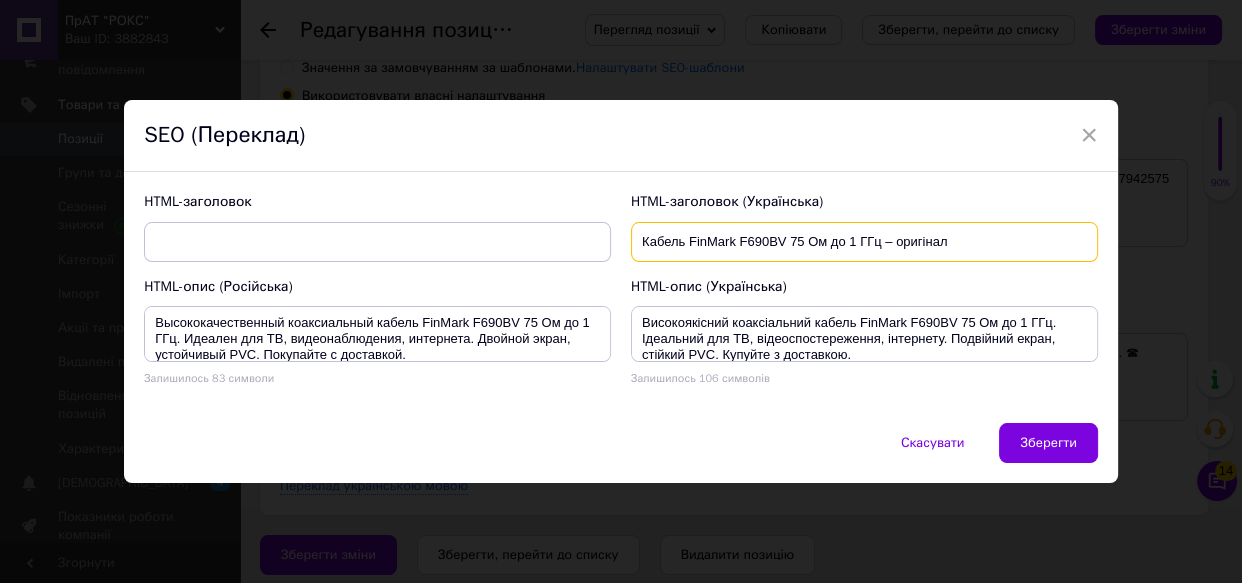 click on "HTML-заголовок HTML-заголовок (Українська) Кабель FinMark F690BV 75 Ом до 1 ГГц – оригінал HTML-опис (Російська) Высококачественный коаксиальный кабель FinMark F690BV 75 Ом до 1 ГГц. Идеален для ТВ, видеонаблюдения, интернета. Двойной экран, устойчивый PVC. Покупайте с доставкой. Залишилось 83 символи HTML-опис (Українська) Високоякісний коаксіальний кабель FinMark F690BV 75 Ом до 1 ГГц. Ідеальний для ТВ, відеоспостереження, інтернету. Подвійний екран, стійкий PVC. Купуйте з доставкою. Залишилось 106 символів" at bounding box center [621, 297] 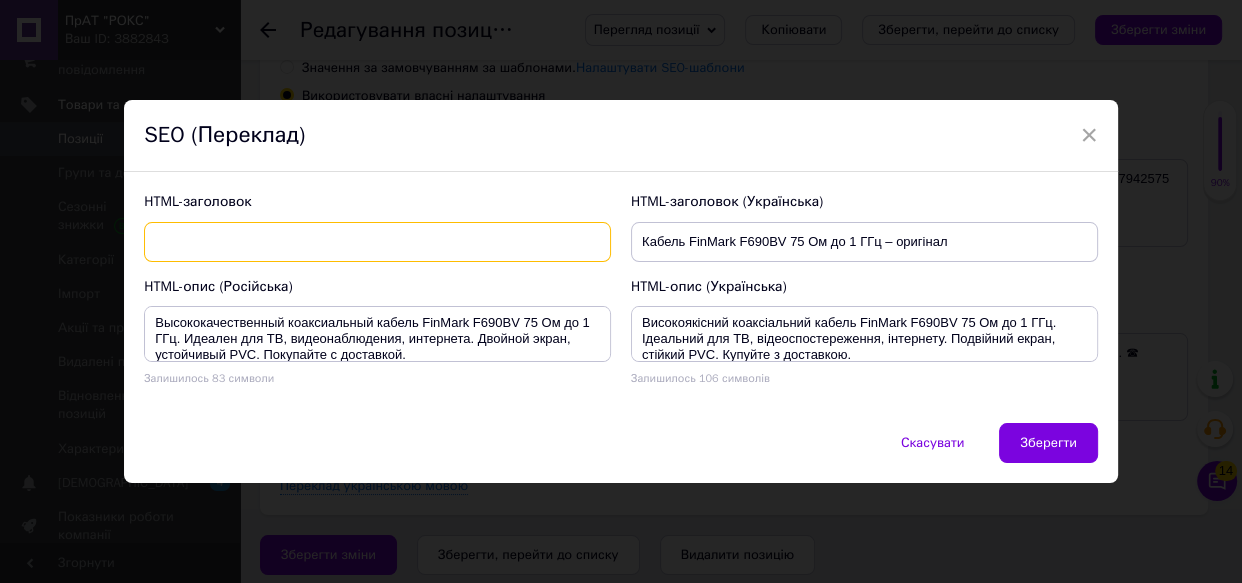 click at bounding box center [377, 242] 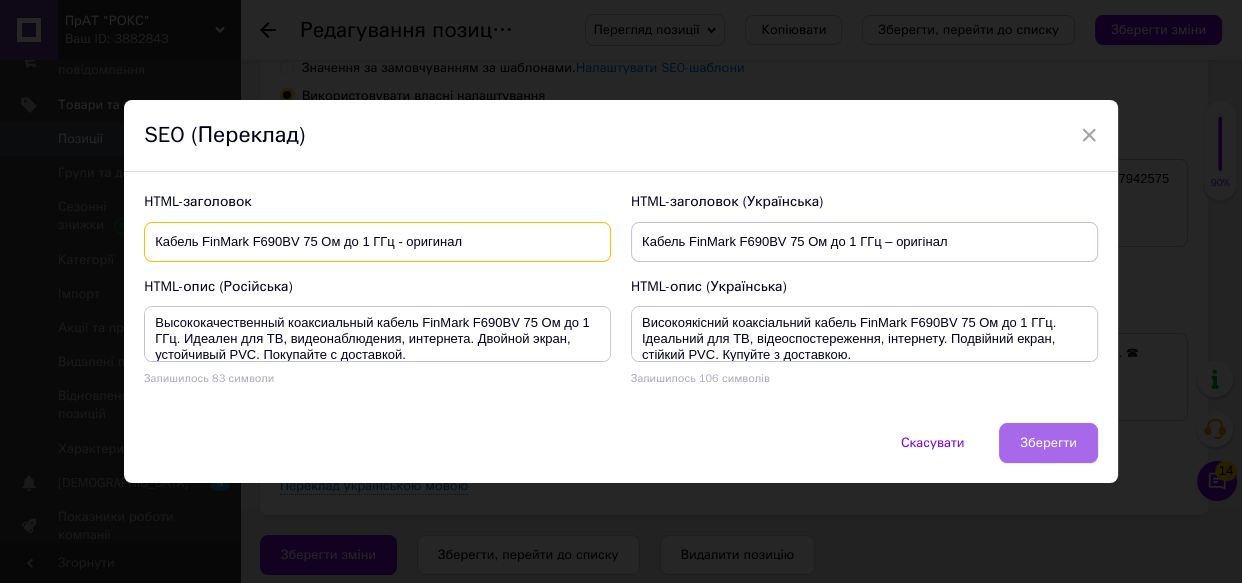type on "Кабель FinMark F690BV 75 Ом до 1 ГГц - оригинал" 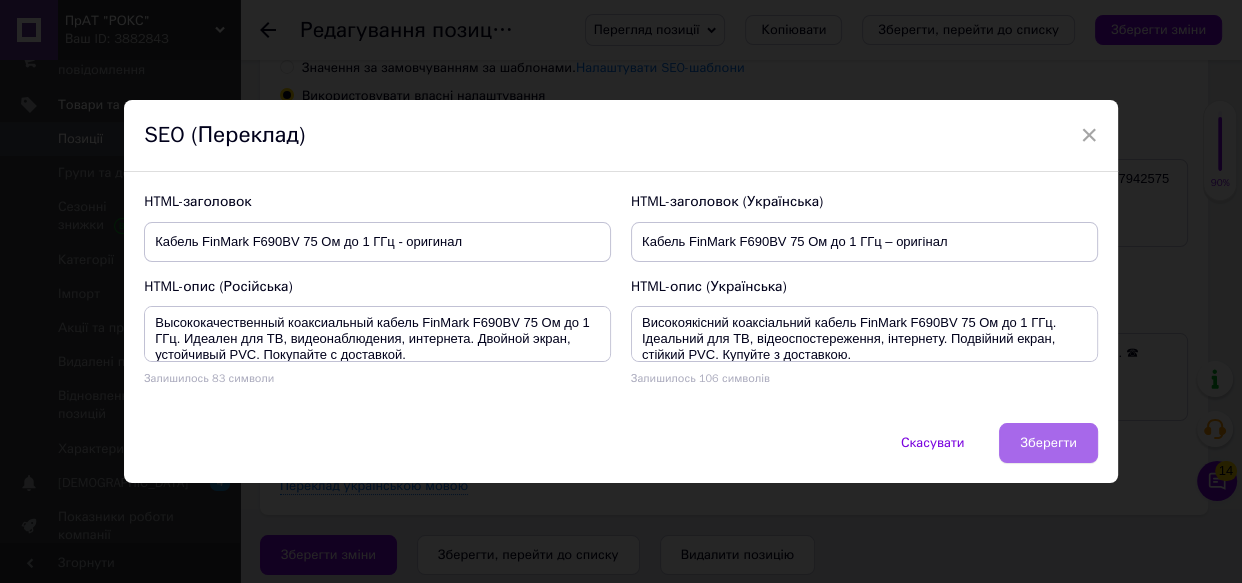 click on "Зберегти" at bounding box center [1048, 443] 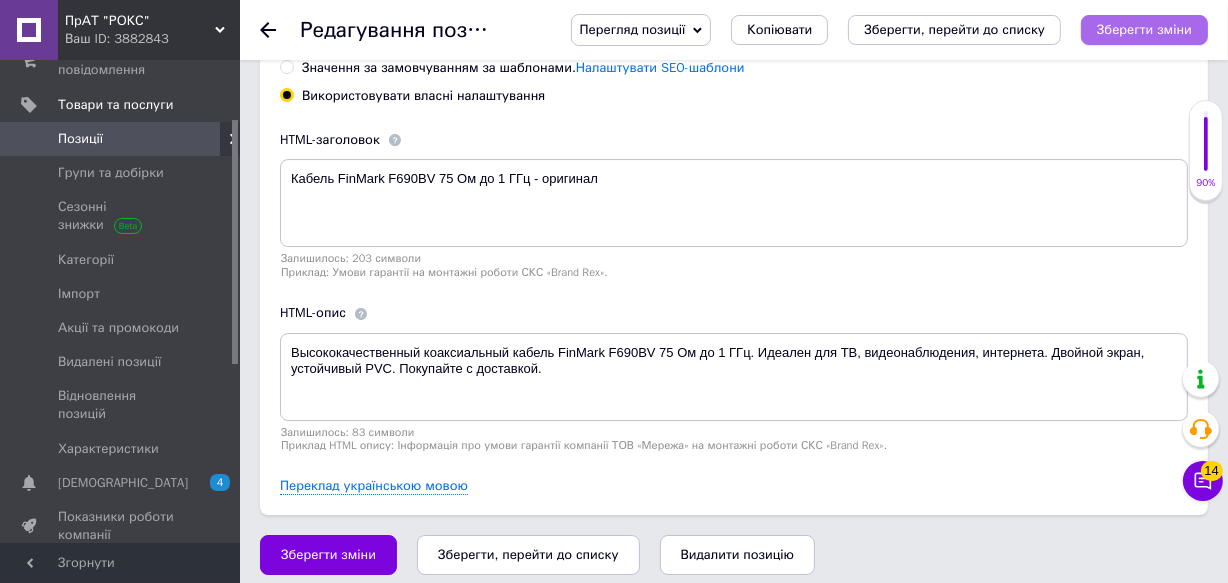 click on "Зберегти зміни" at bounding box center (1144, 29) 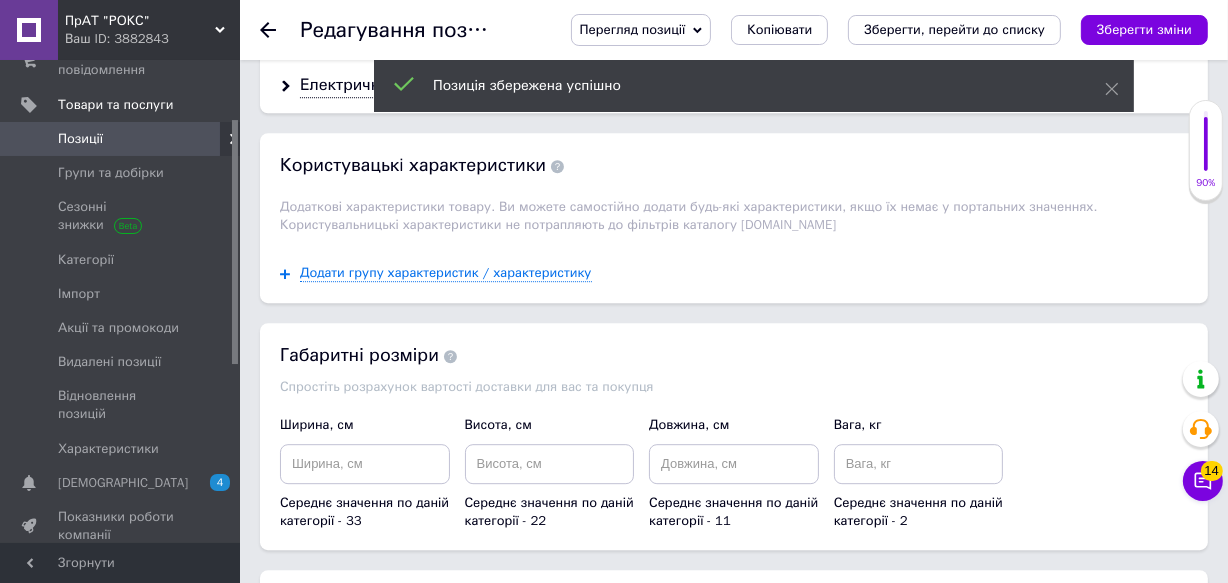 scroll, scrollTop: 2860, scrollLeft: 0, axis: vertical 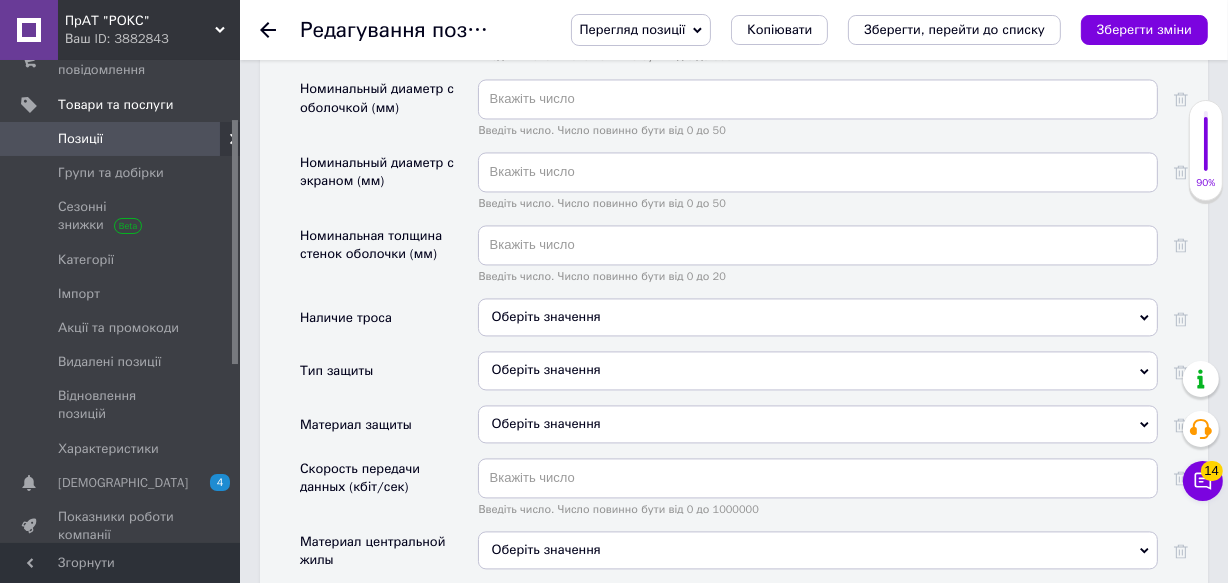 click on "Оберіть значення" at bounding box center (818, 370) 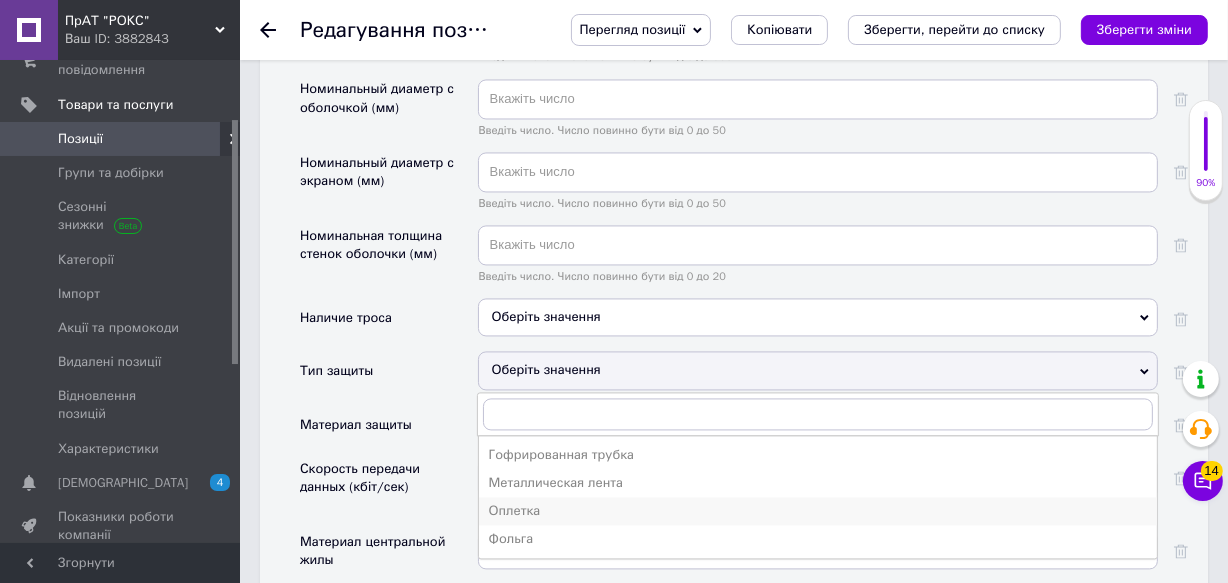 click on "Оплетка" at bounding box center (818, 511) 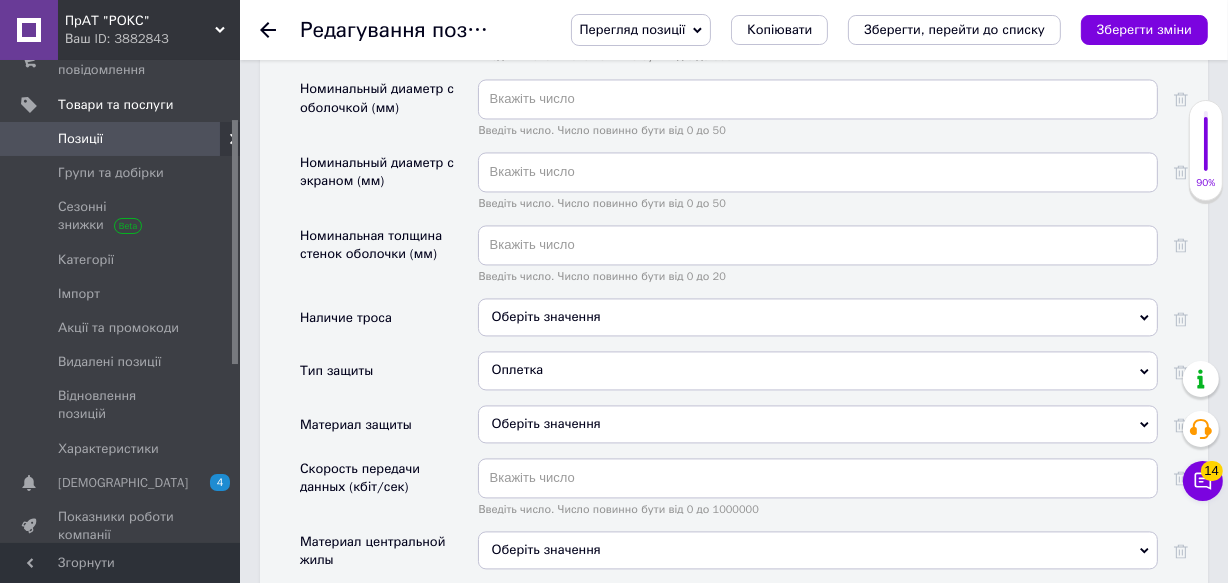 click on "Оплетка" at bounding box center [818, 370] 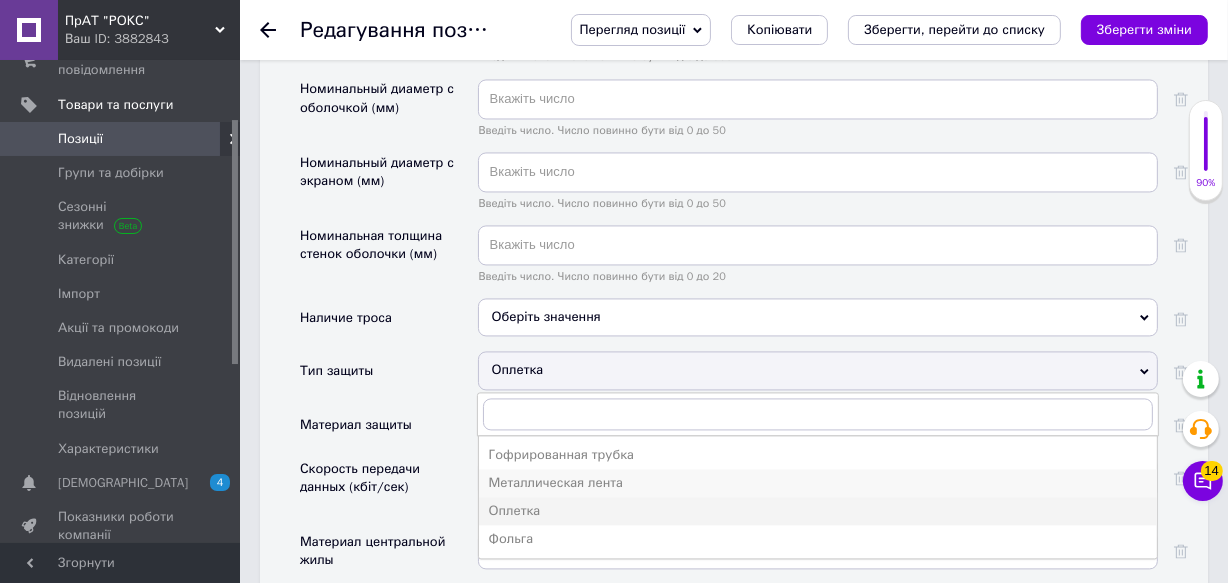 click on "Металлическая лента" at bounding box center [818, 483] 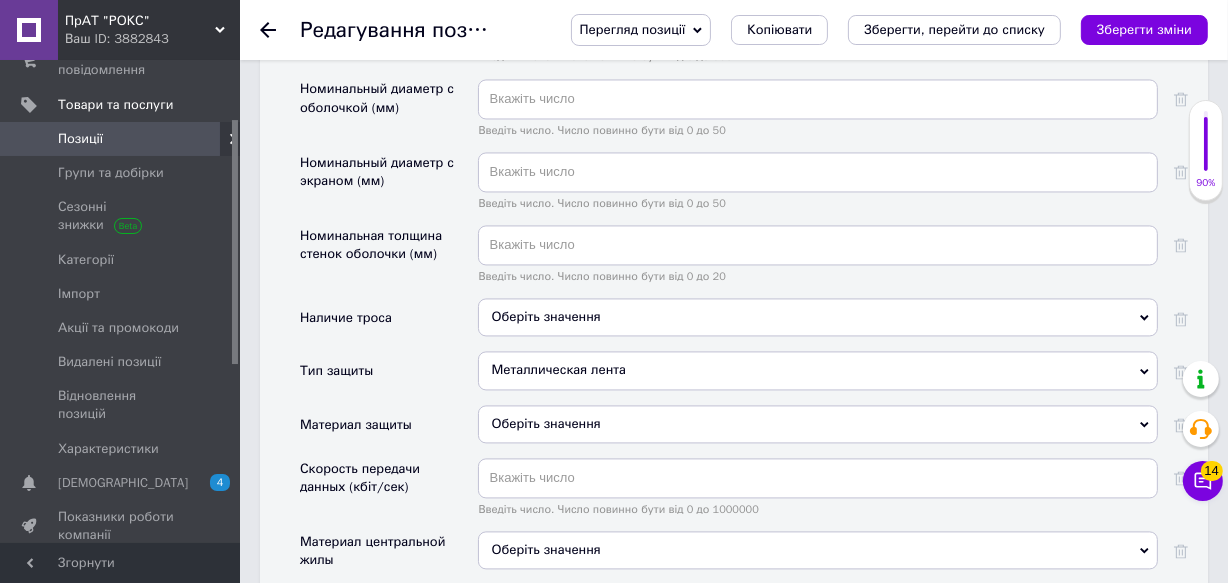 click on "Оберіть значення" at bounding box center [818, 424] 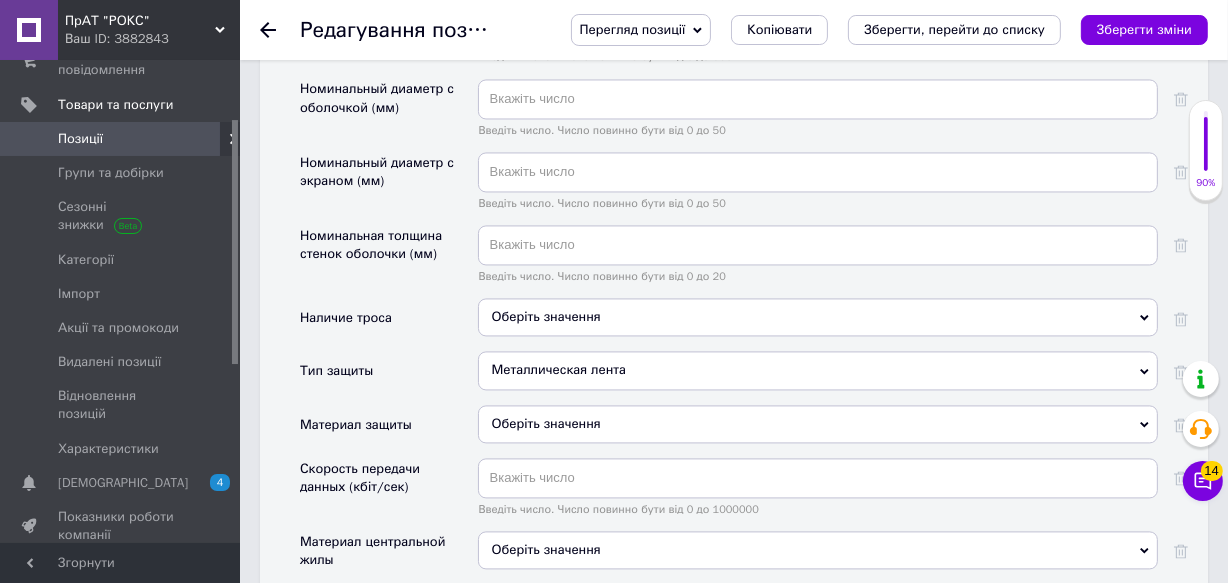 scroll, scrollTop: 3640, scrollLeft: 0, axis: vertical 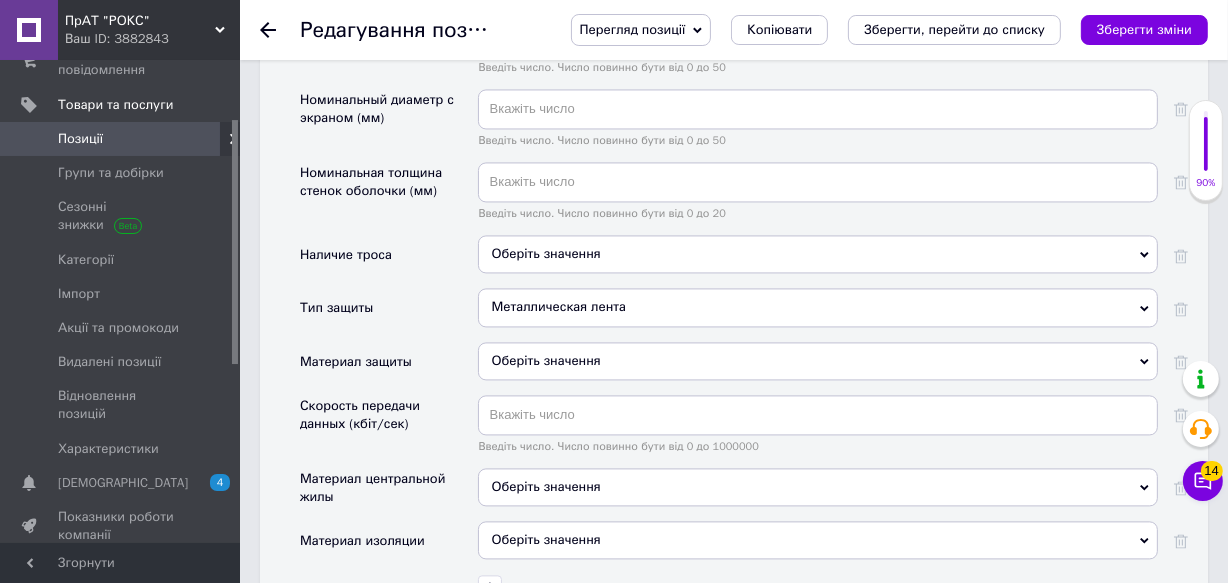 click on "Оберіть значення" at bounding box center [818, 361] 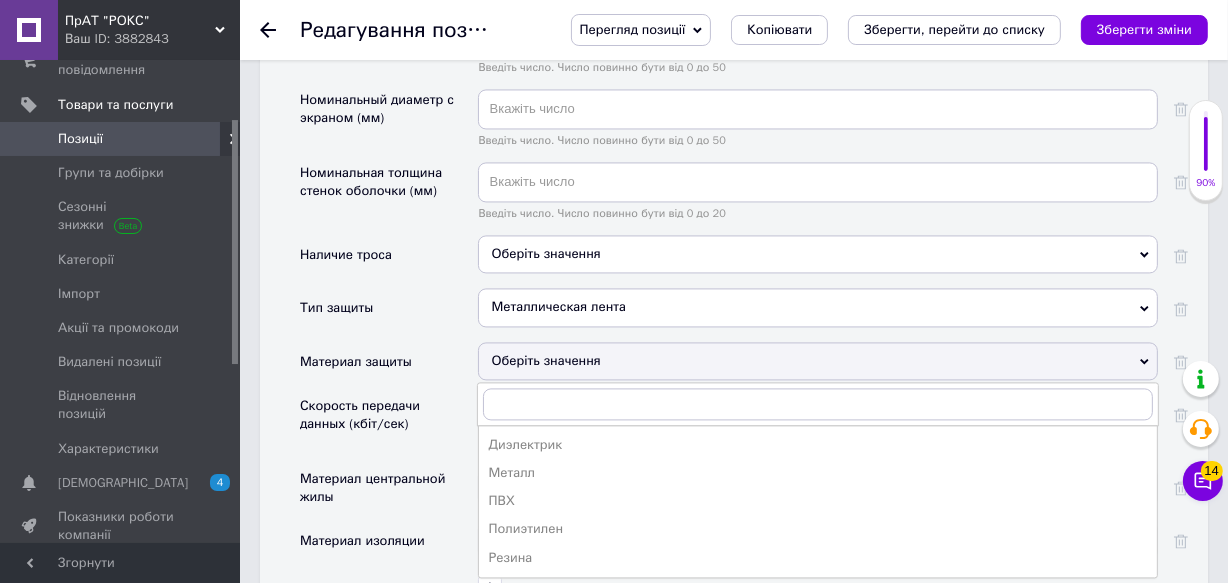 click on "Оберіть значення" at bounding box center (818, 361) 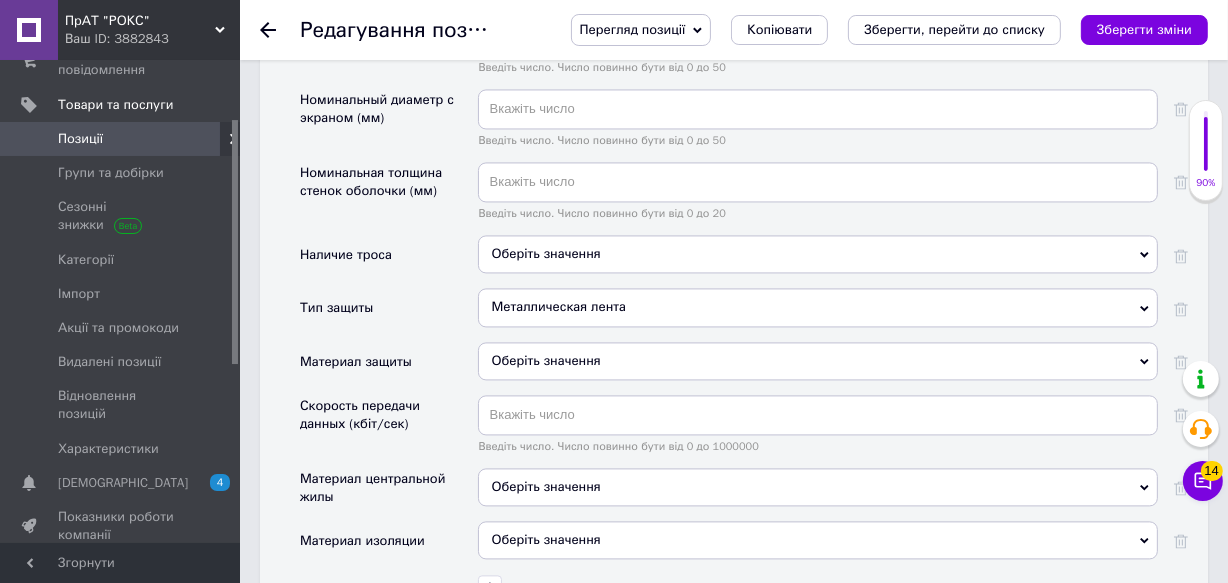 click on "Оберіть значення" at bounding box center [818, 361] 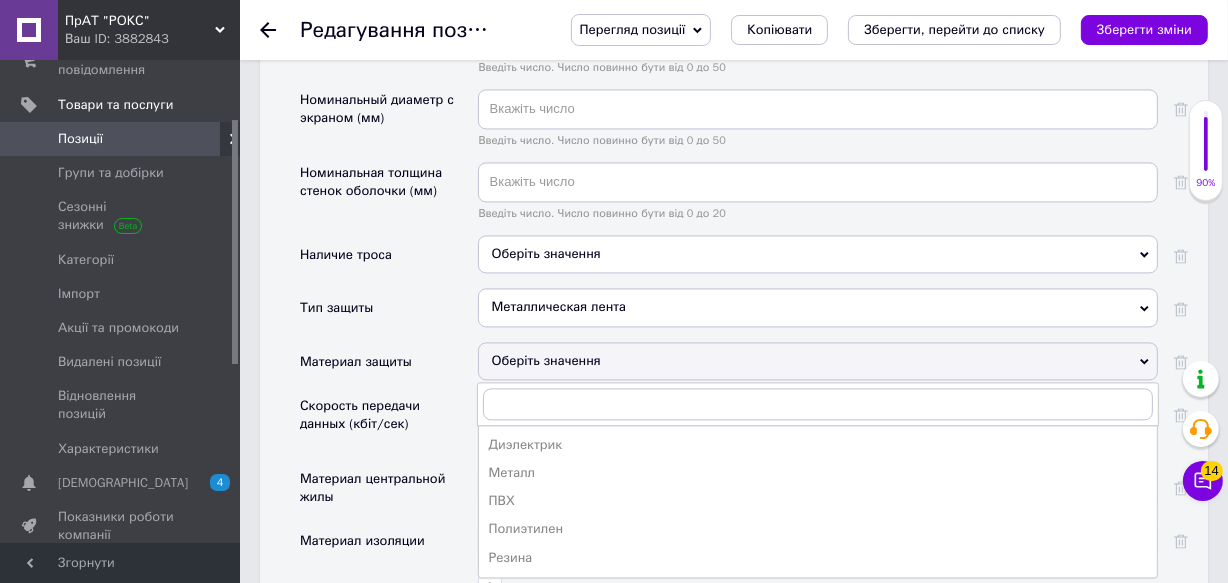click on "Металлическая лента" at bounding box center [818, 307] 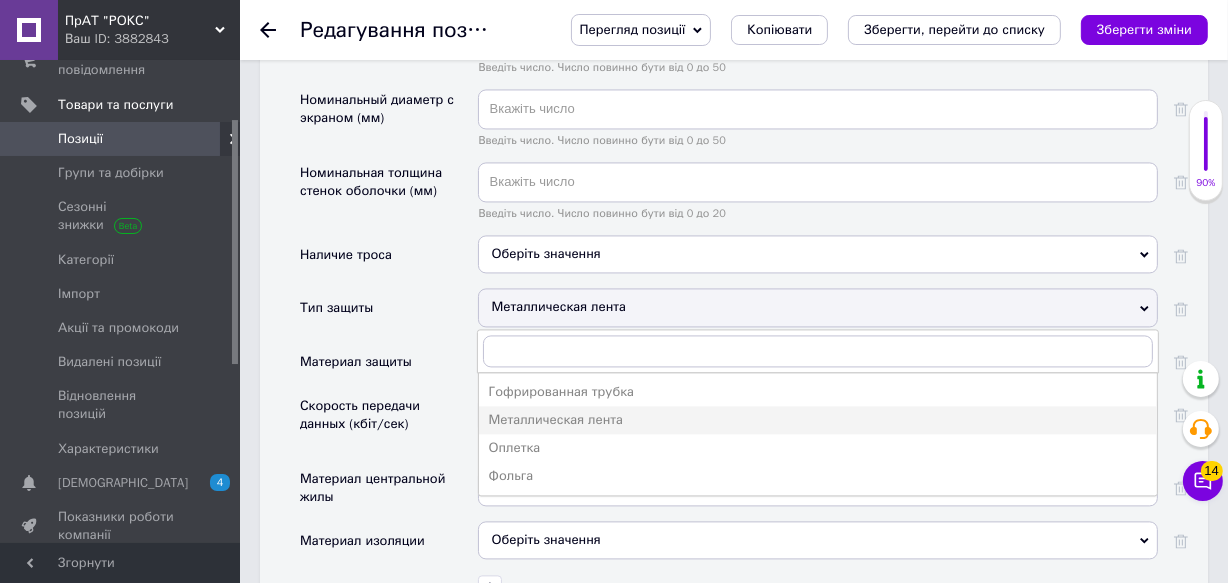 click on "Металлическая лента" at bounding box center (818, 307) 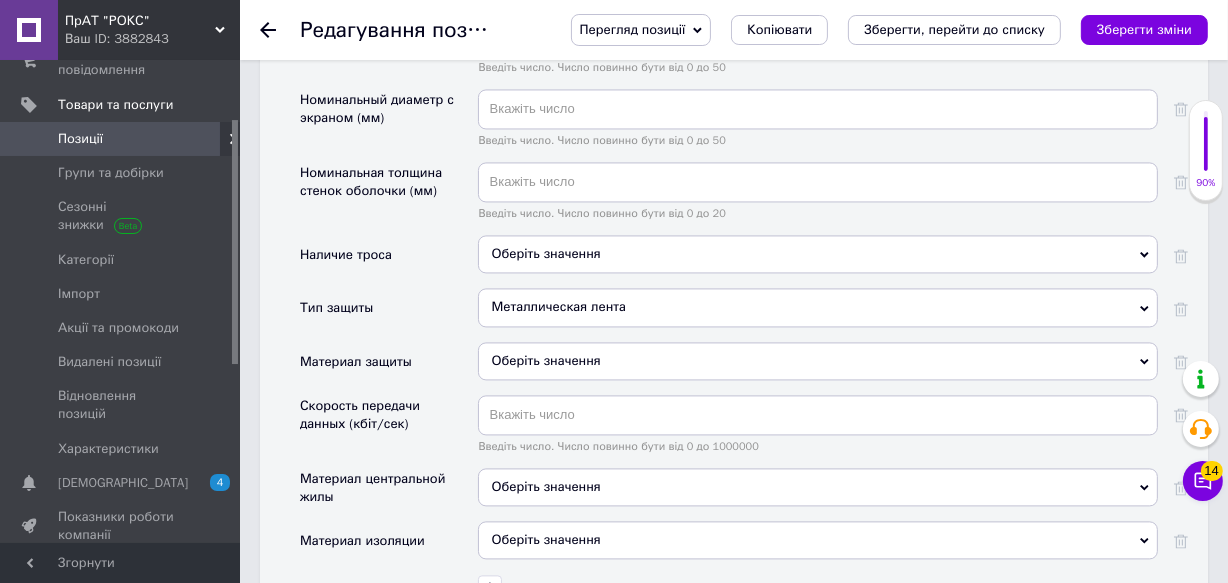 click on "Металлическая лента" at bounding box center [818, 307] 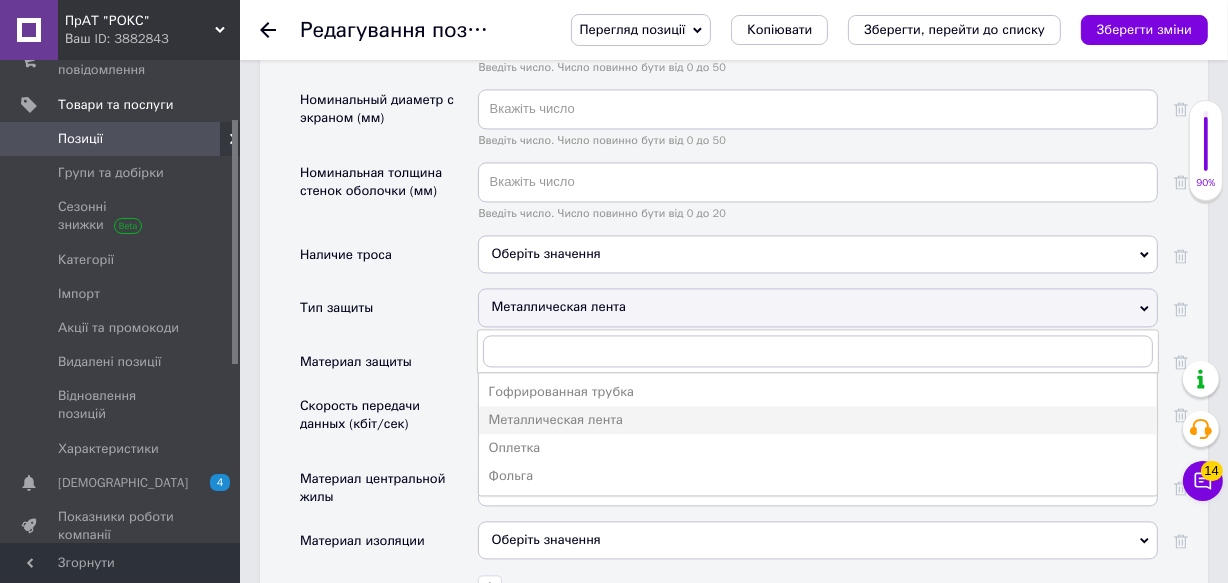click on "Металлическая лента" at bounding box center [818, 307] 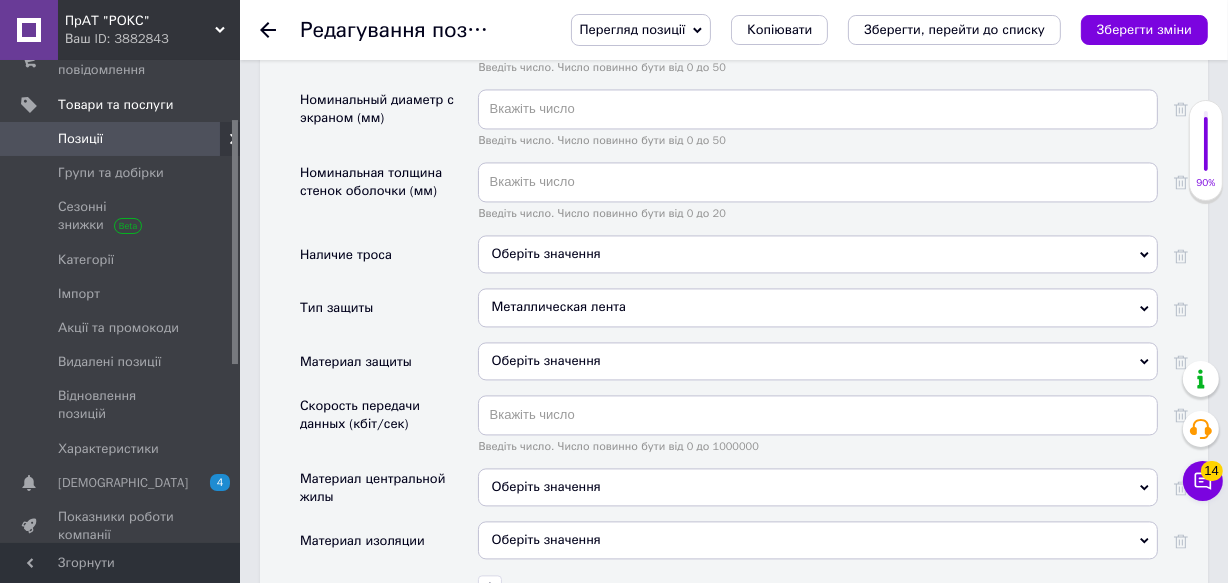click on "Оберіть значення" at bounding box center [818, 361] 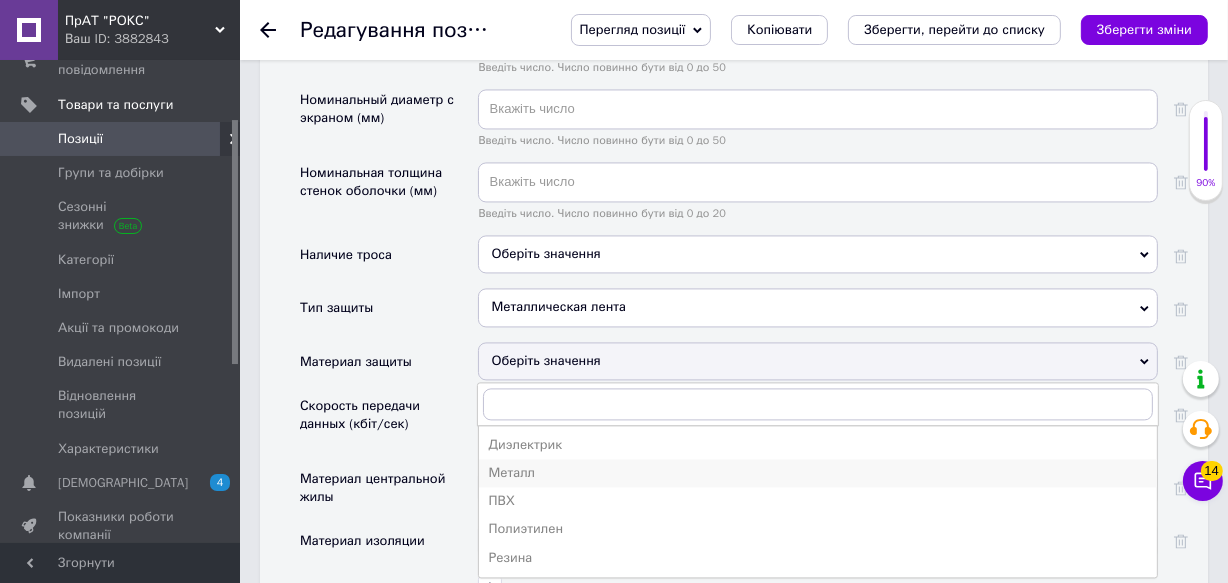 click on "Металл" at bounding box center [818, 473] 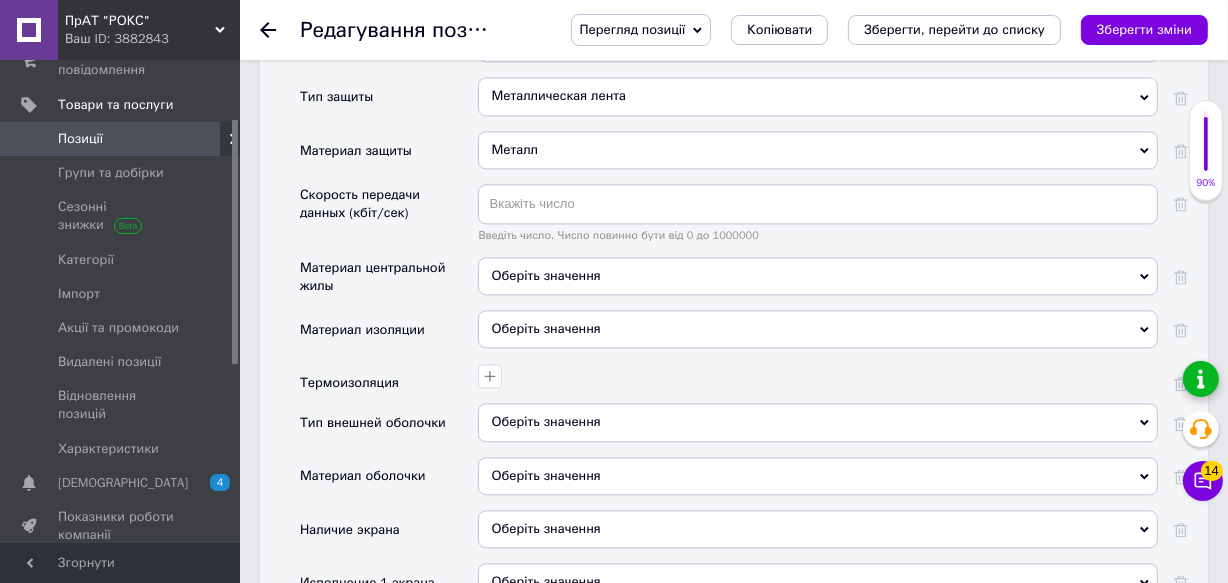 scroll, scrollTop: 3862, scrollLeft: 0, axis: vertical 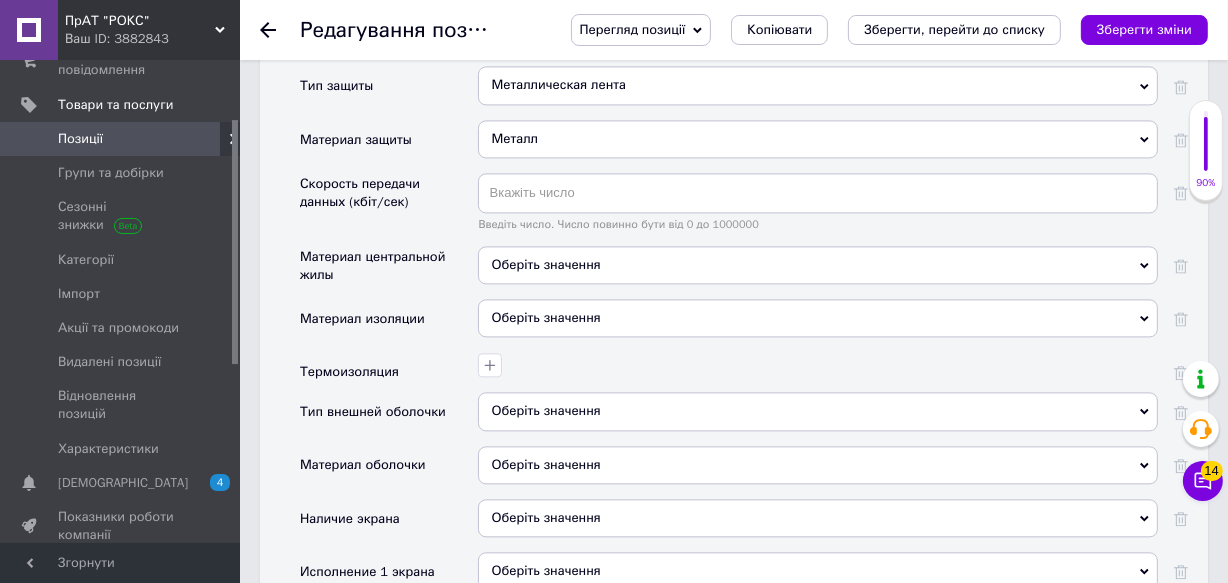 click on "Оберіть значення" at bounding box center [818, 265] 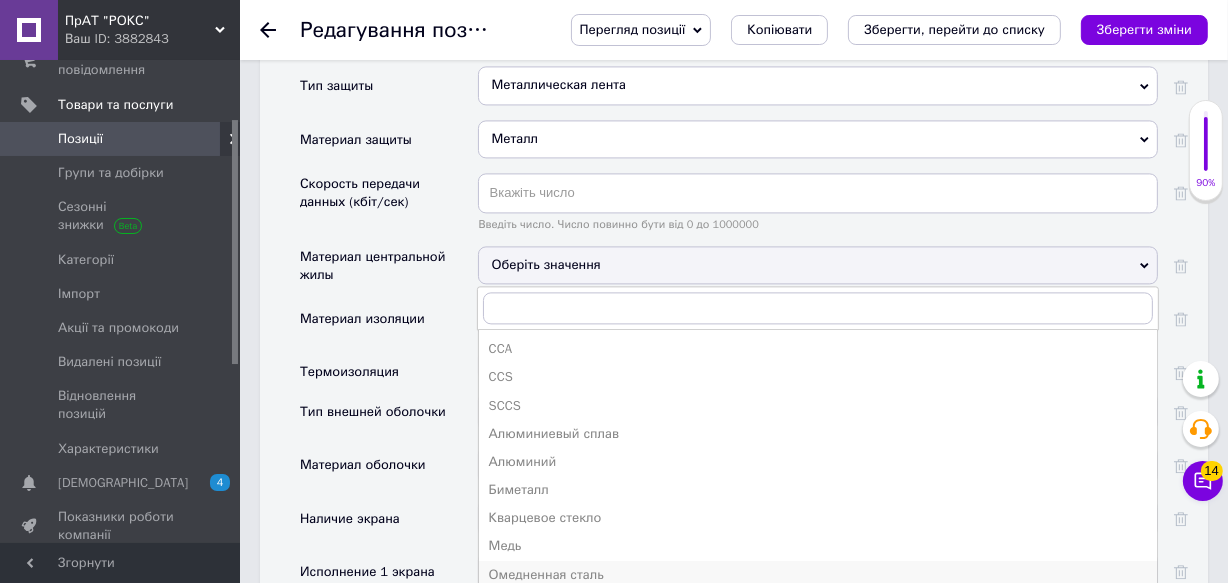 click on "Омедненная сталь" at bounding box center (818, 575) 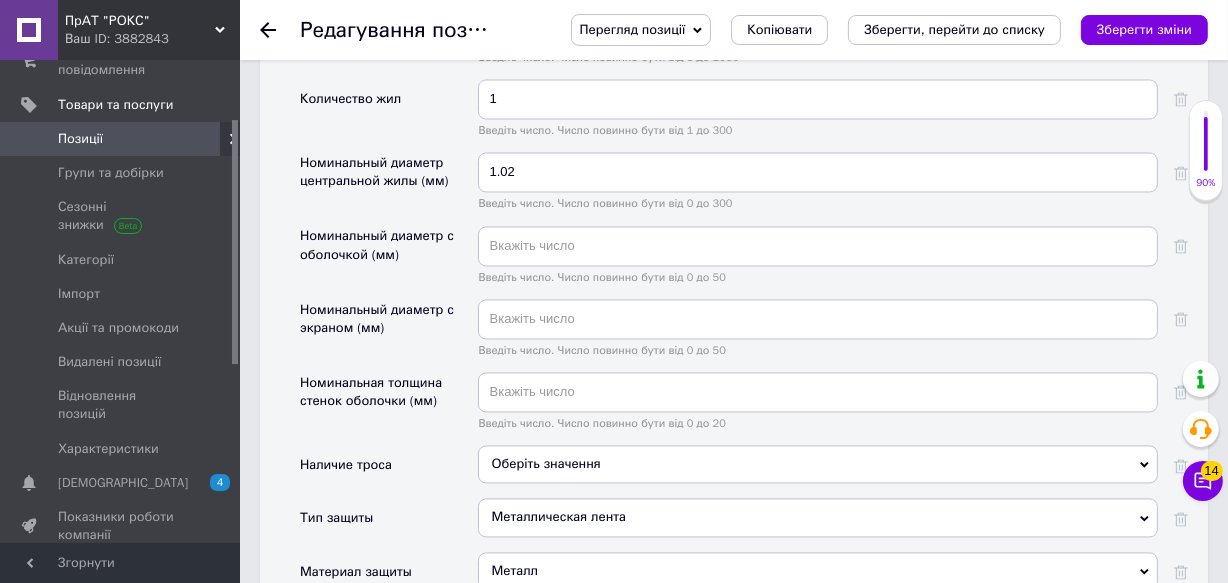 scroll, scrollTop: 3450, scrollLeft: 0, axis: vertical 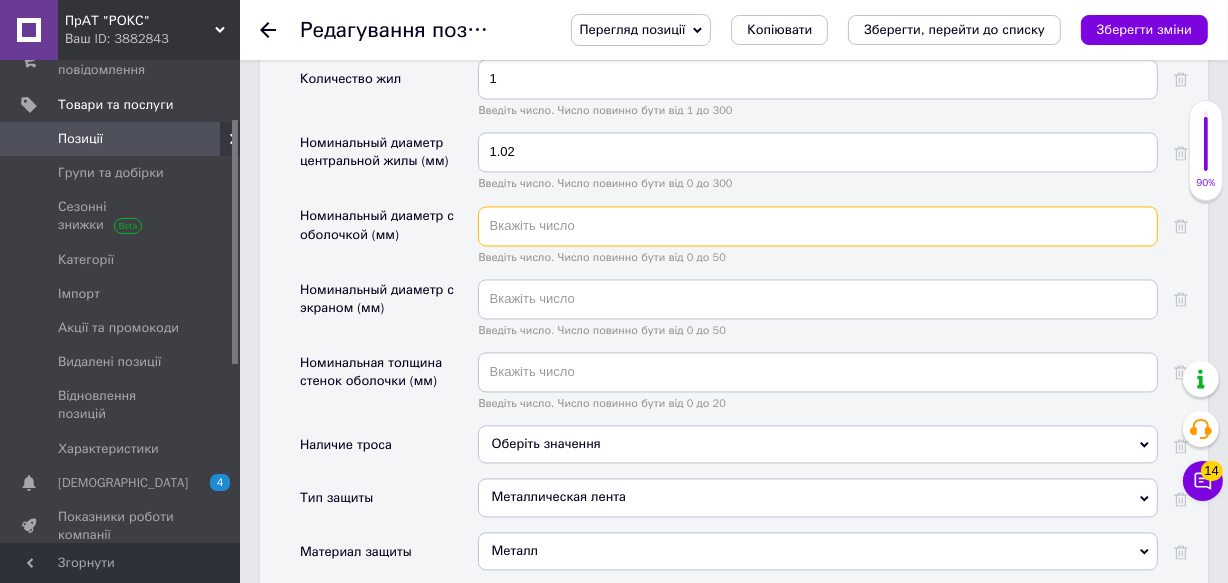 click at bounding box center [818, 226] 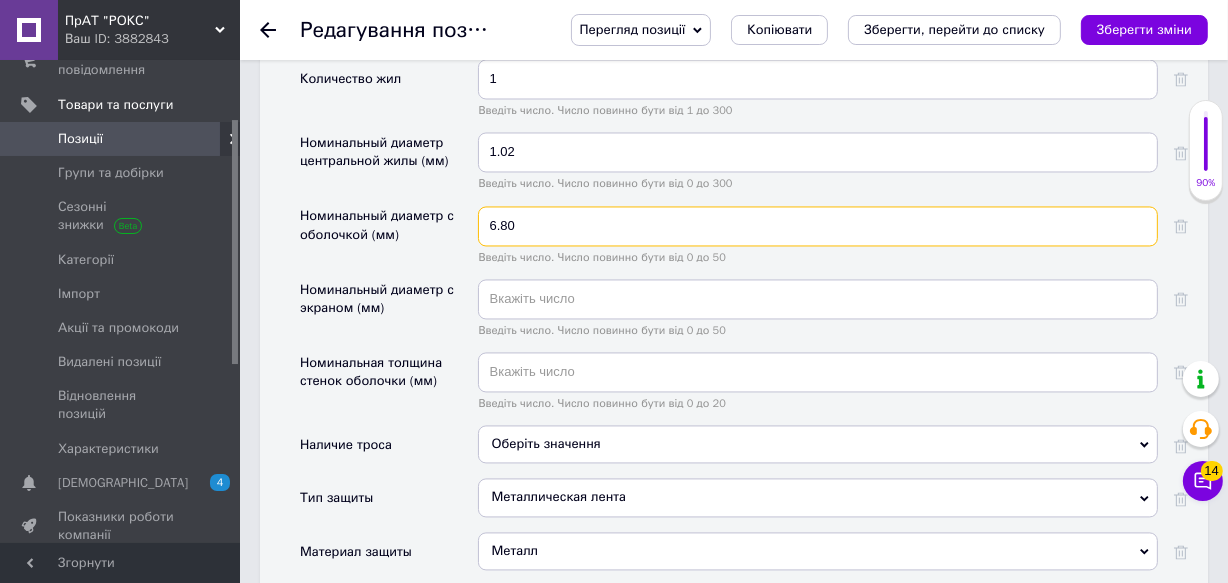 type on "6.80" 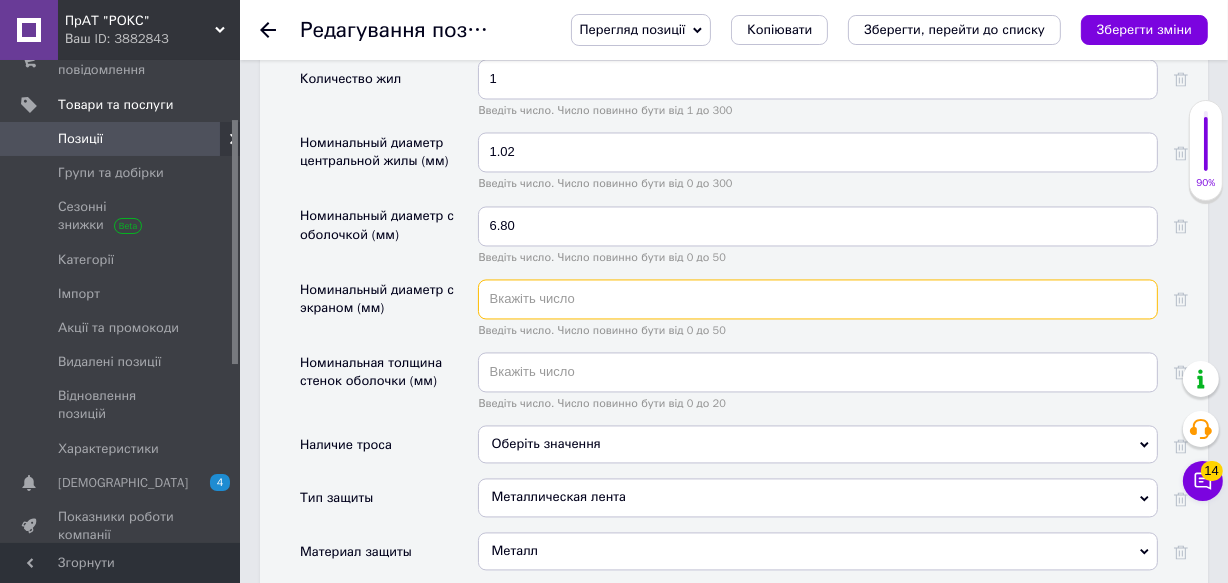 click at bounding box center (818, 299) 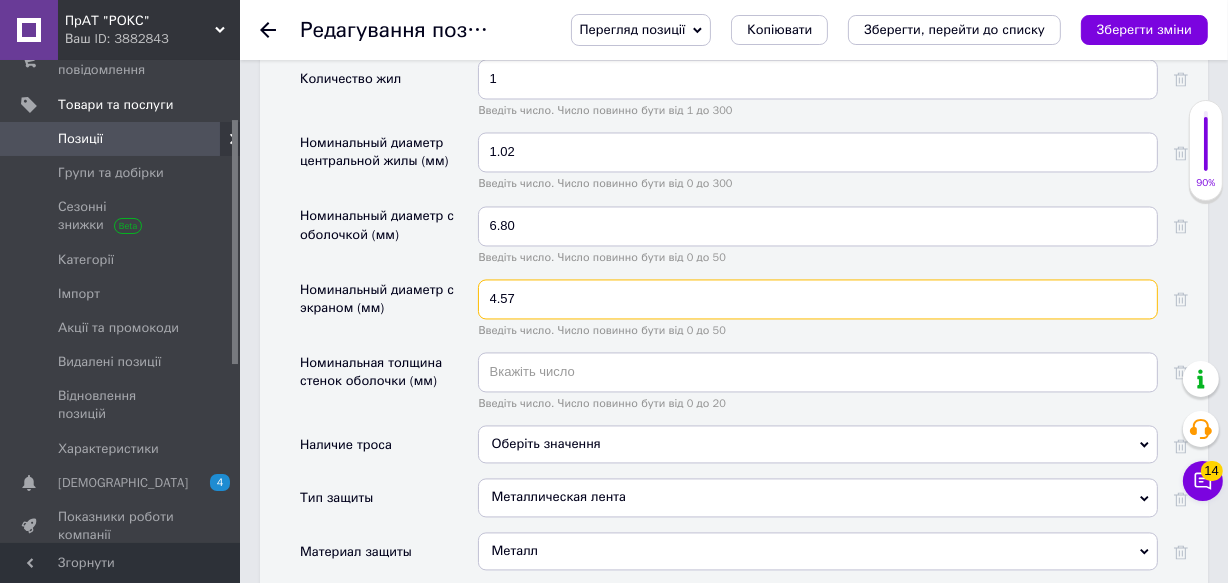 type on "4.57" 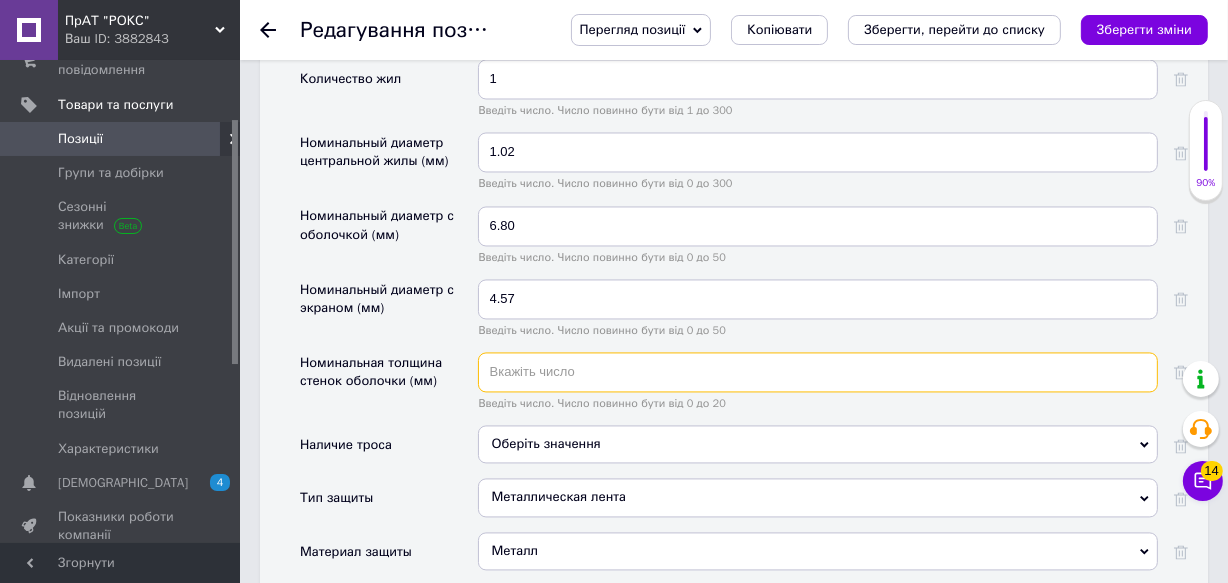 click at bounding box center (818, 372) 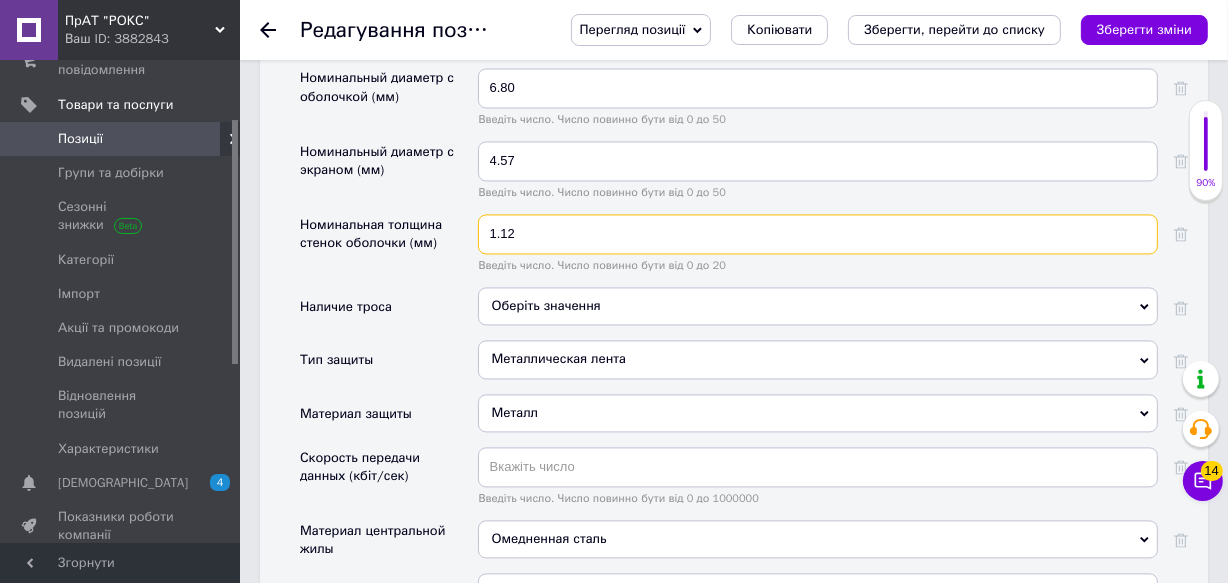 scroll, scrollTop: 3672, scrollLeft: 0, axis: vertical 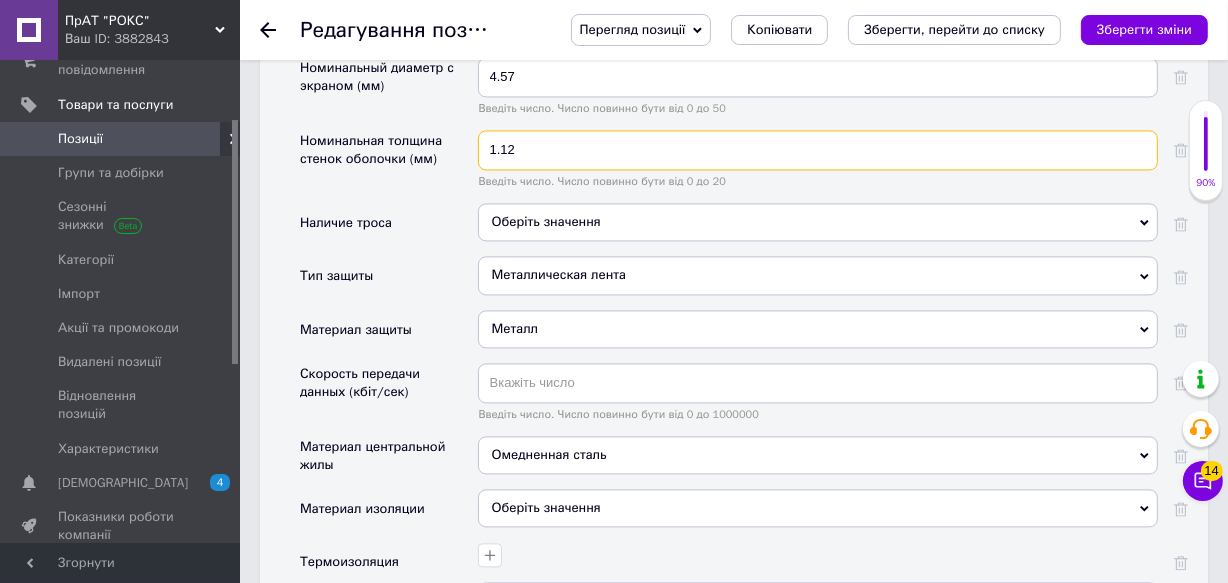 type on "1.12" 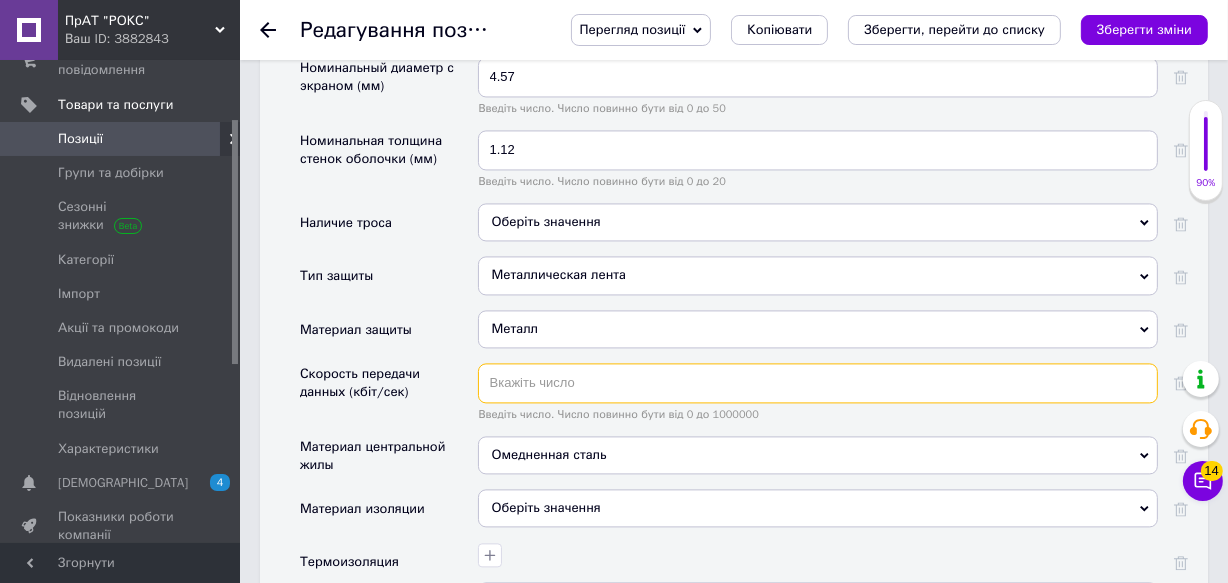 click at bounding box center (818, 383) 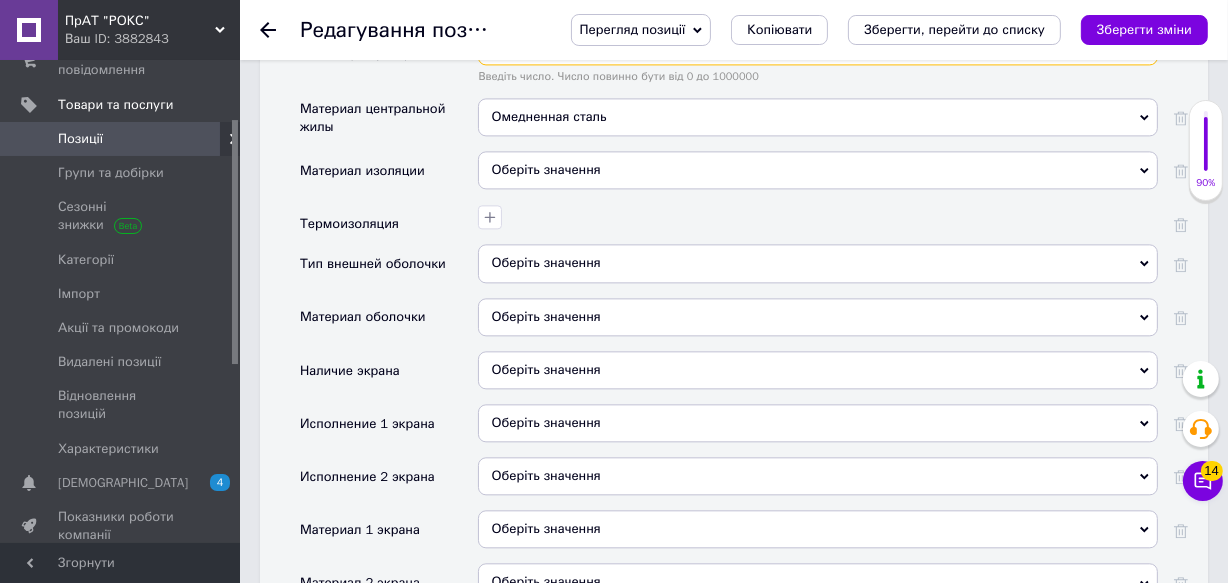 scroll, scrollTop: 4031, scrollLeft: 0, axis: vertical 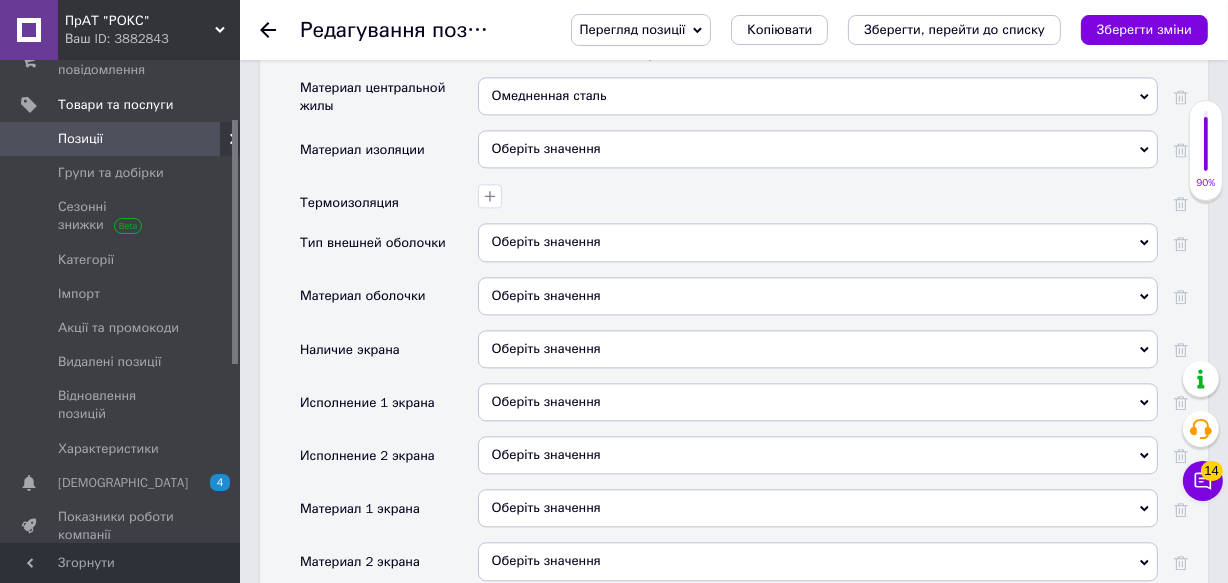 click on "Оберіть значення" at bounding box center (818, 149) 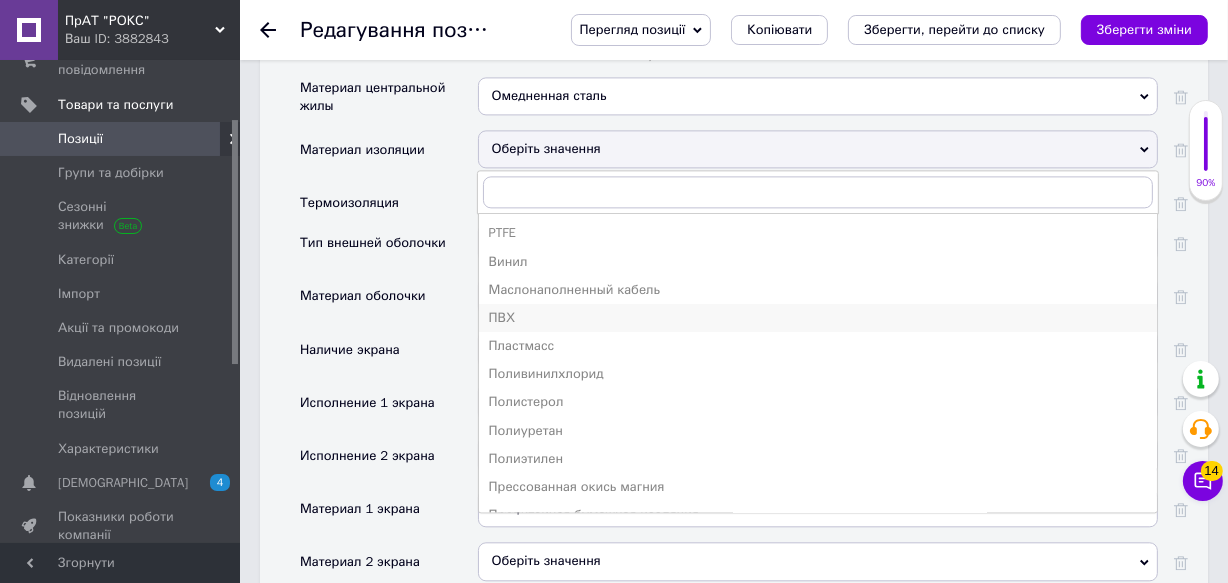 click on "ПВХ" at bounding box center [818, 318] 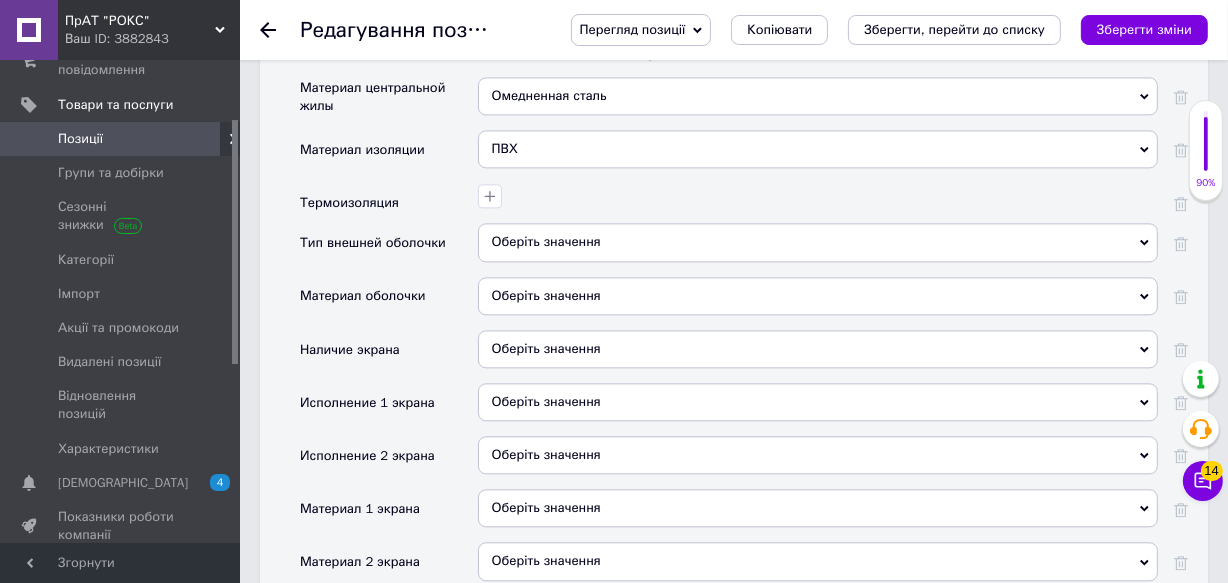 click on "Оберіть значення" at bounding box center [818, 242] 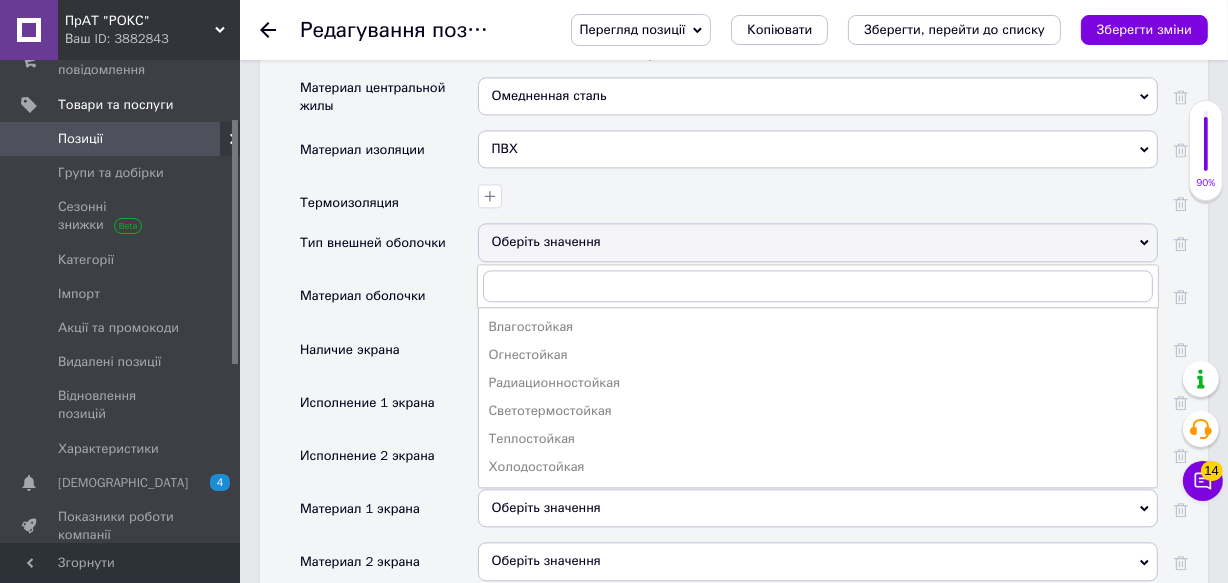 click at bounding box center [818, 203] 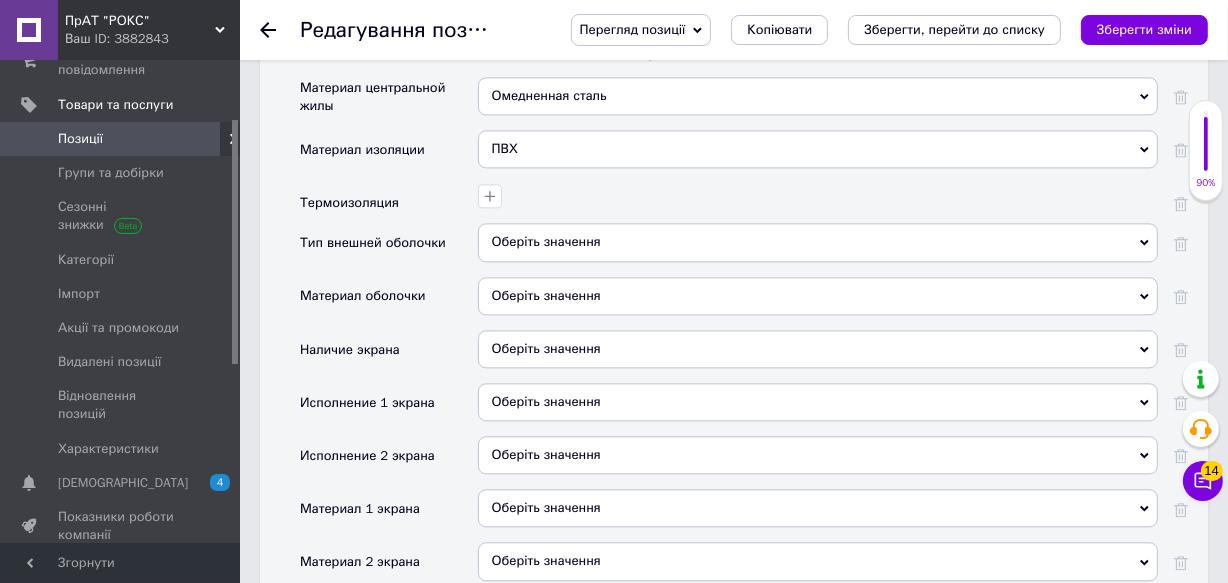 click on "Оберіть значення" at bounding box center (818, 296) 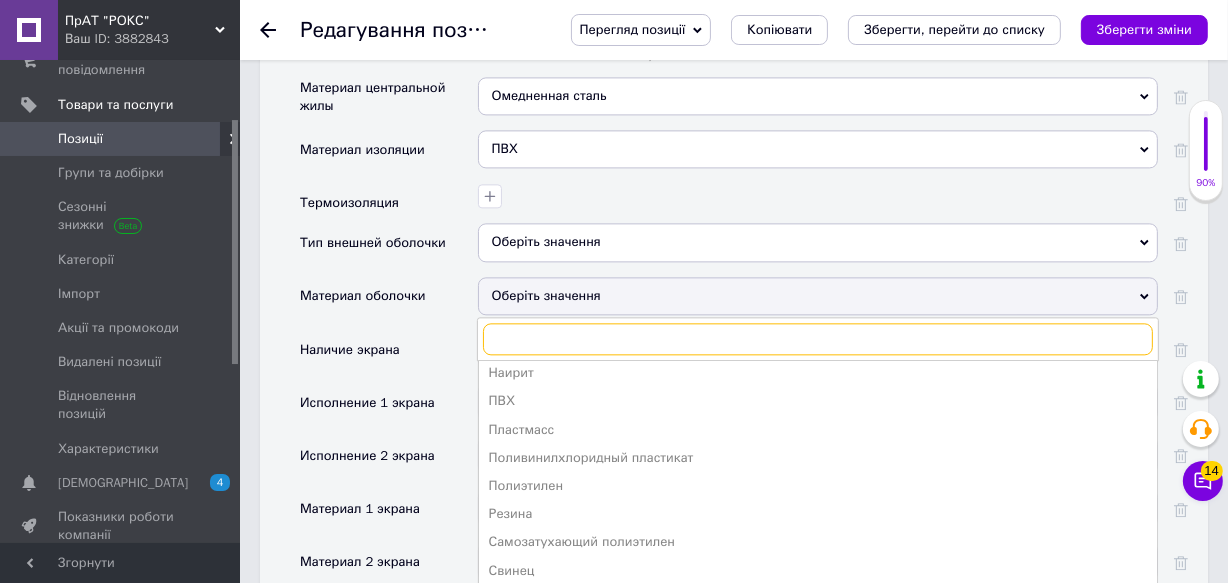 scroll, scrollTop: 247, scrollLeft: 0, axis: vertical 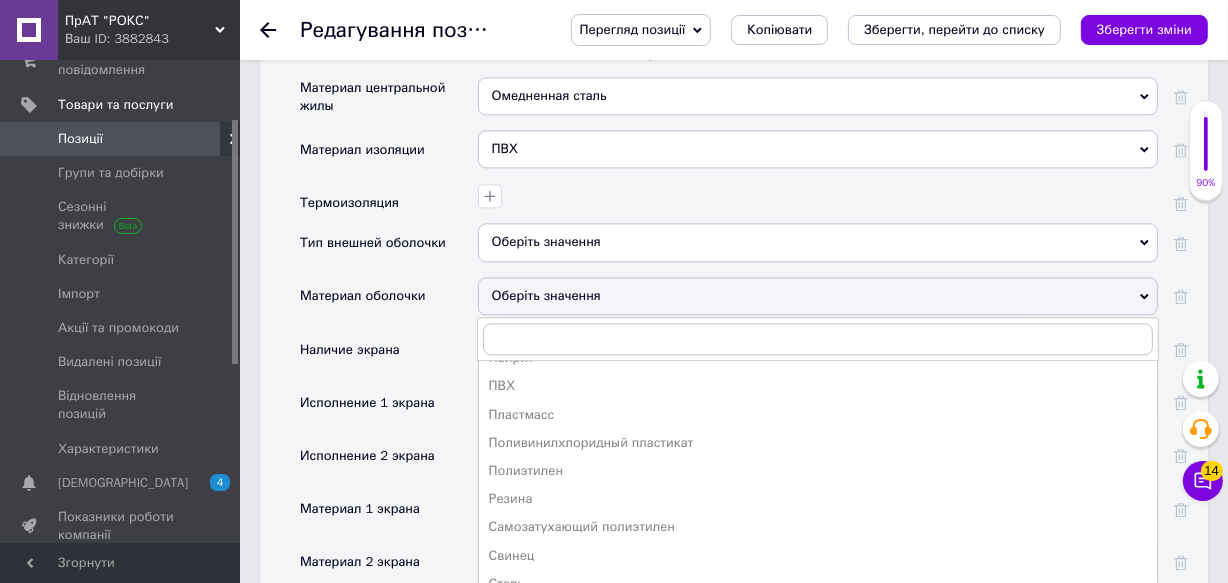 click on "Основна інформація Назва позиції (Російська) ✱ Кабель коаксиальный FinMark F690BV 75 Ом до 1 ГГц. Оригинал (100м) Код/Артикул KB 0008 PKS. IG Опис (Російська) ✱ Кабель коаксиальный  FinMark F690BV
Назначение кабеля
Системы видеонаблюдения:  Обеспечивает стабильную передачу видеосигнала высокого качества на значительные расстояния, что критически важно для мониторинга и безопасности.
Спутниковое и эфирное телевидение:  Гарантирует четкое изображение и звук благодаря низкому затуханию сигнала и эффективной защите от внешних помех.
Системы связи:" at bounding box center [734, -801] 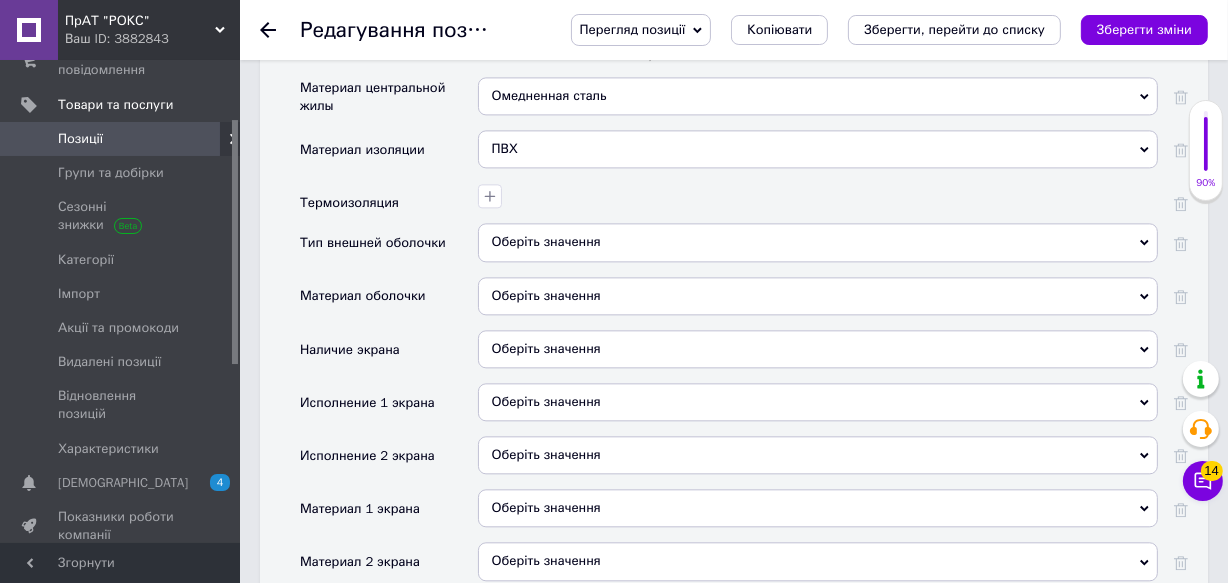 click on "Оберіть значення" at bounding box center (818, 349) 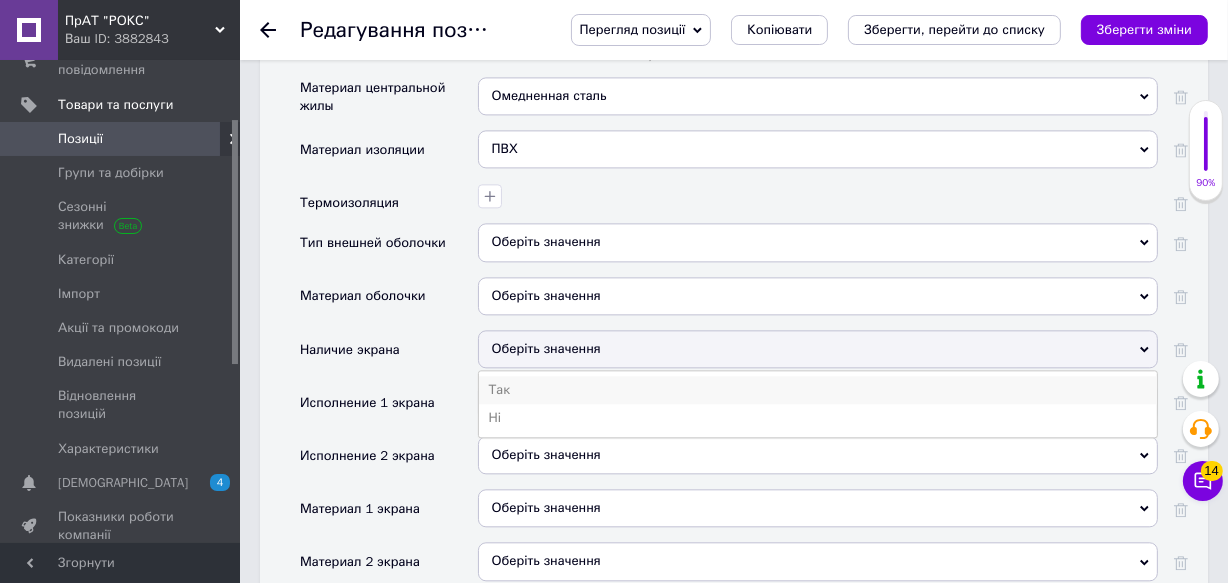 click on "Так" at bounding box center [818, 390] 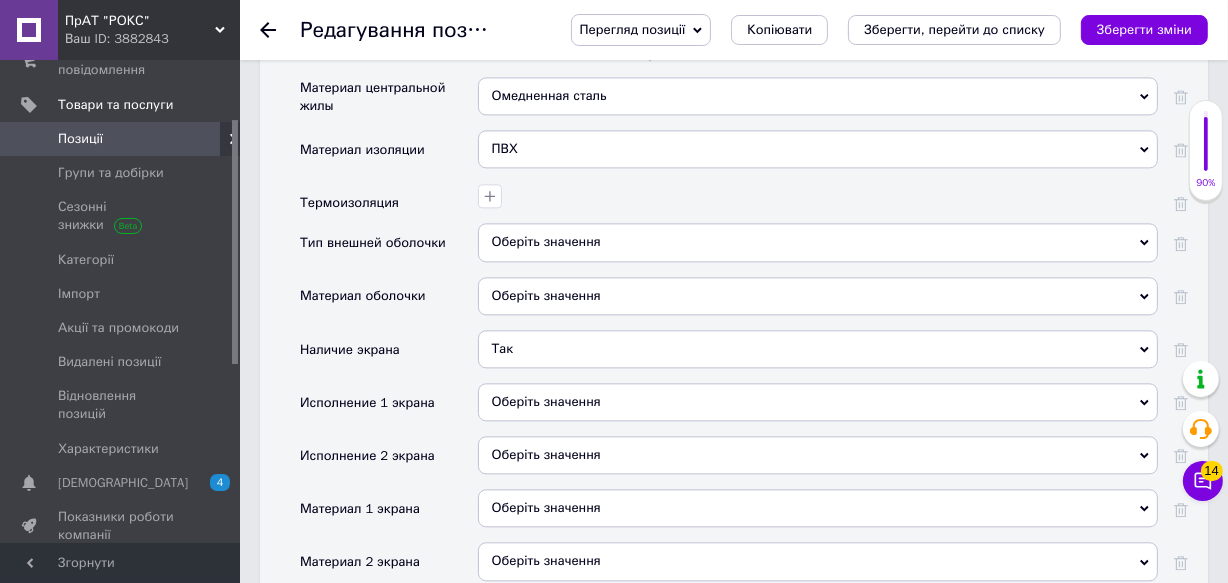 click on "Оберіть значення" at bounding box center [818, 402] 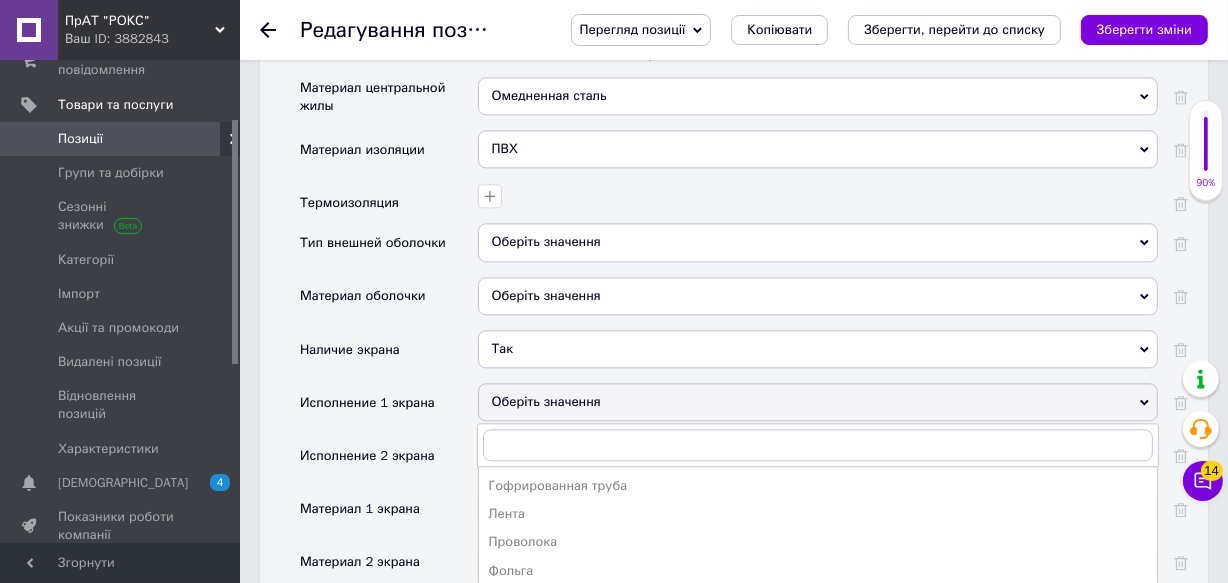 click on "Оберіть значення" at bounding box center [818, 402] 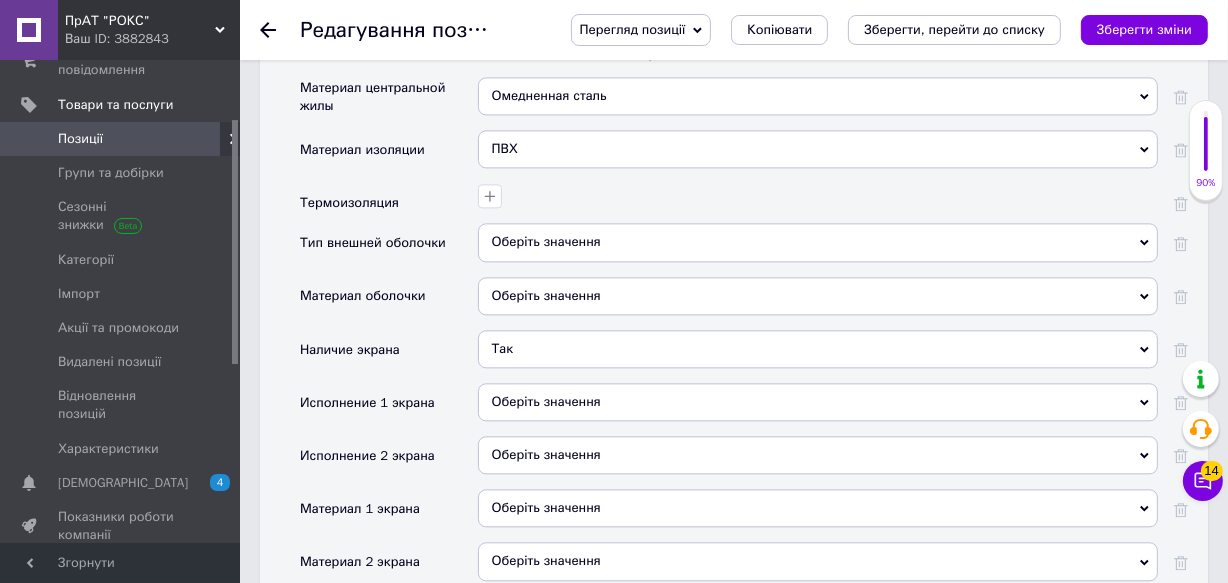 click on "Оберіть значення" at bounding box center [818, 402] 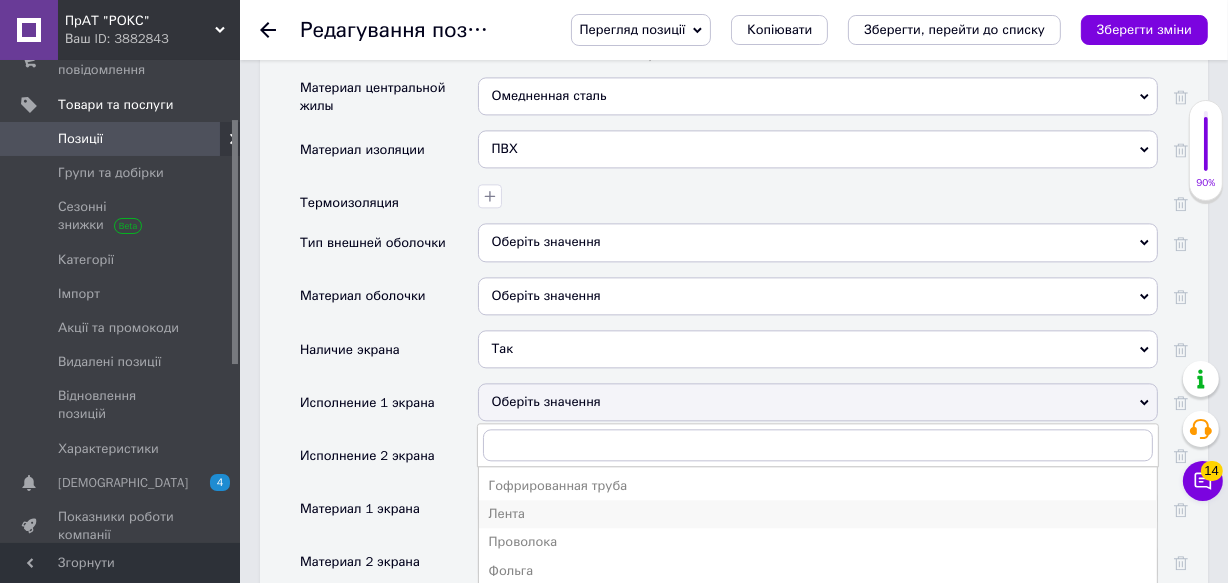 click on "Лента" at bounding box center (818, 514) 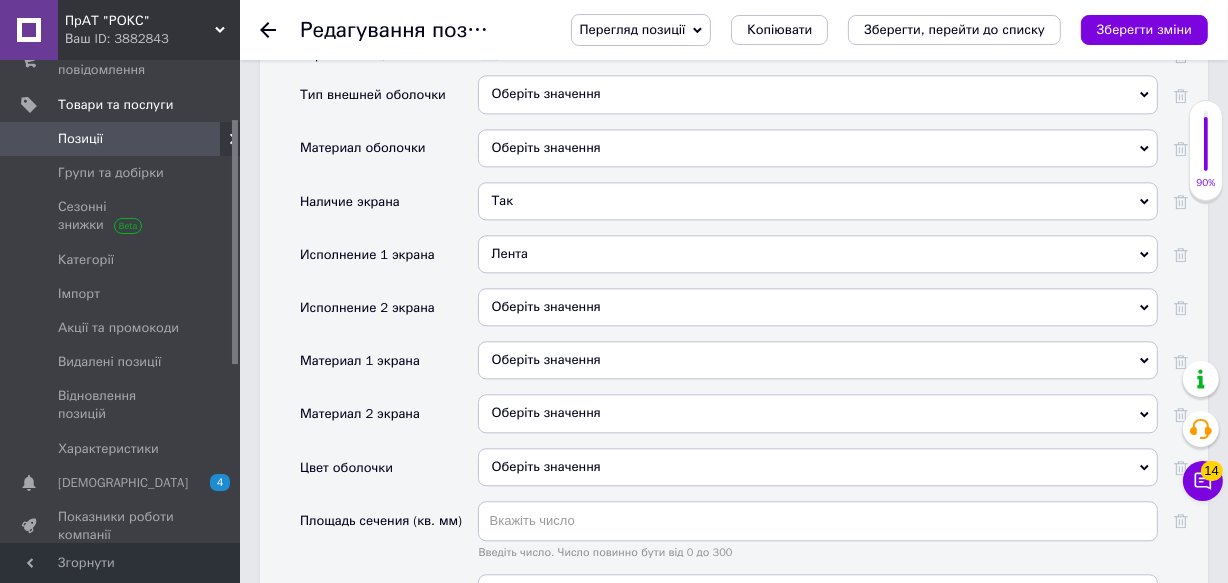 scroll, scrollTop: 4221, scrollLeft: 0, axis: vertical 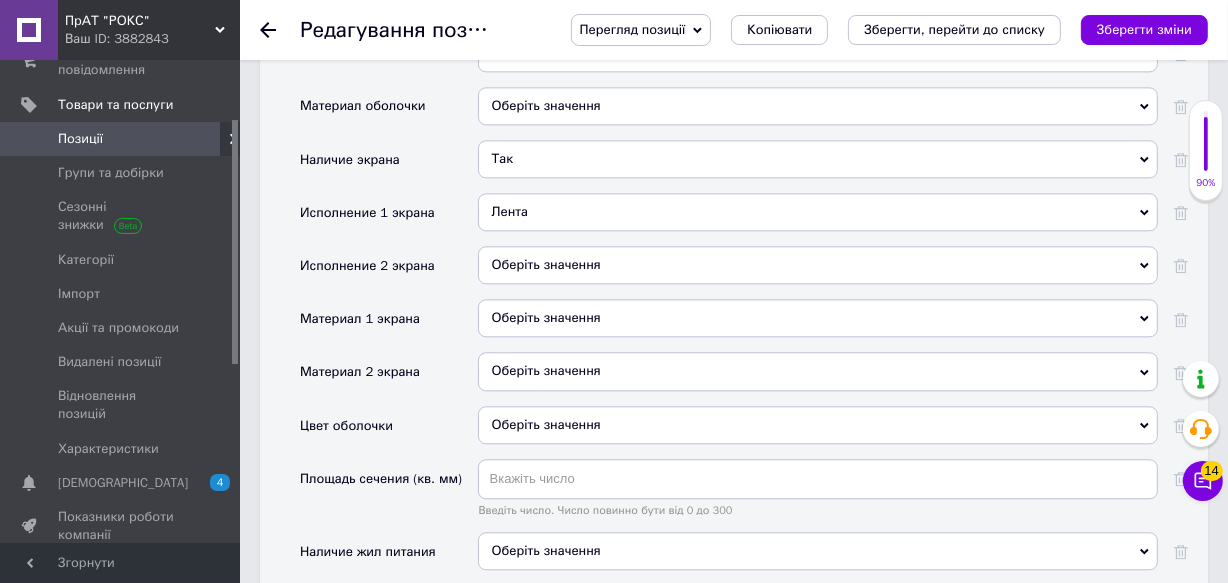click on "Оберіть значення" at bounding box center [818, 265] 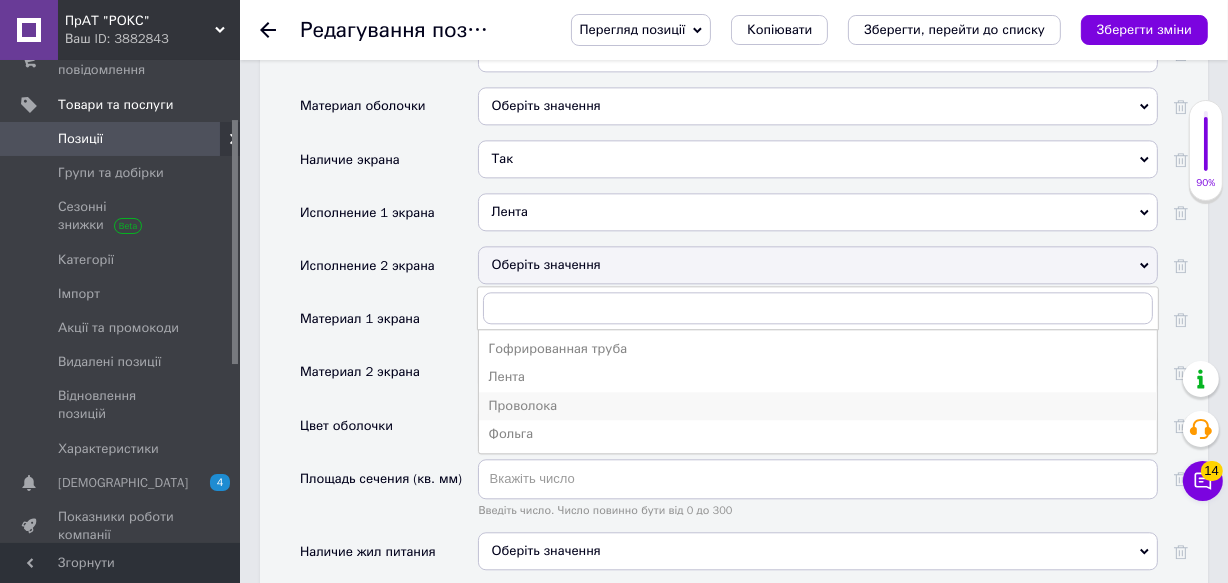 click on "Проволока" at bounding box center [818, 406] 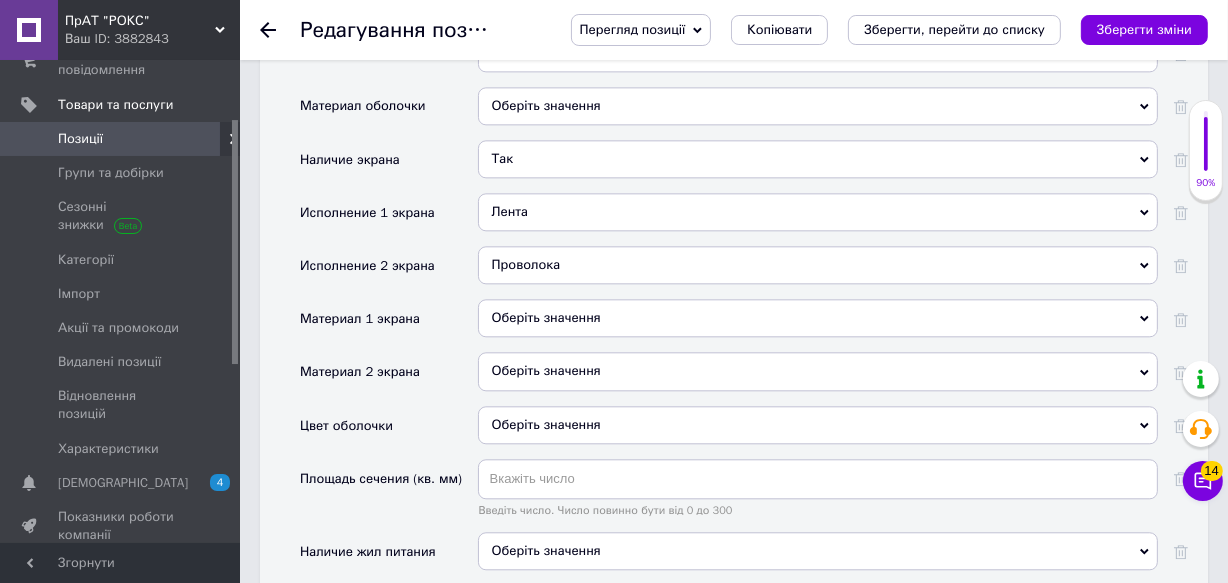 click on "Лента" at bounding box center [818, 212] 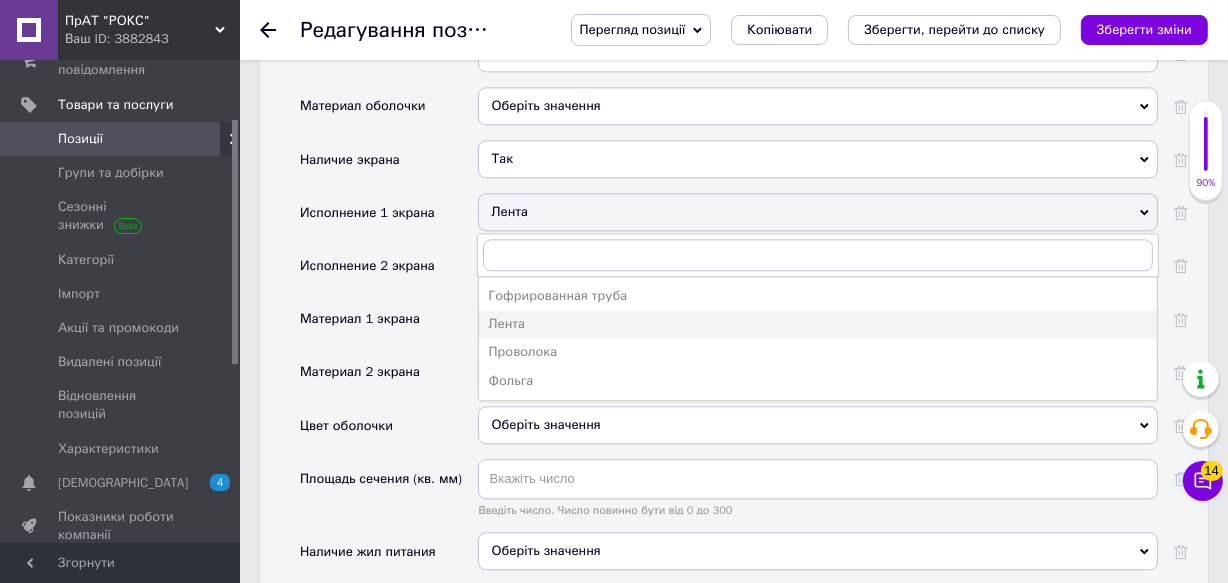 click on "Лента" at bounding box center [818, 212] 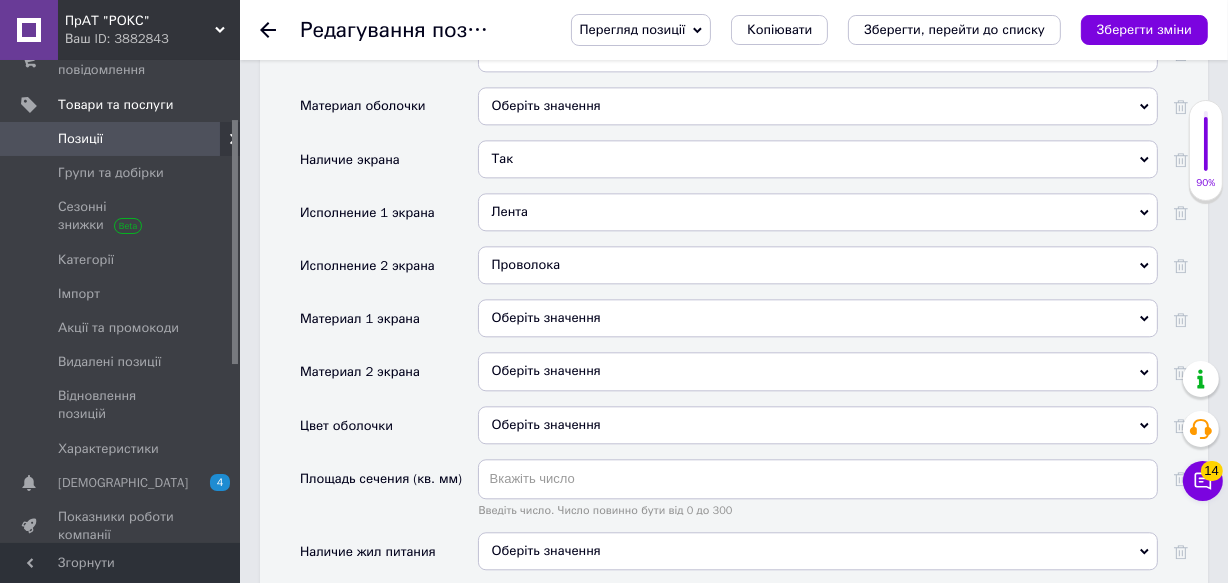 click on "Оберіть значення" at bounding box center [818, 318] 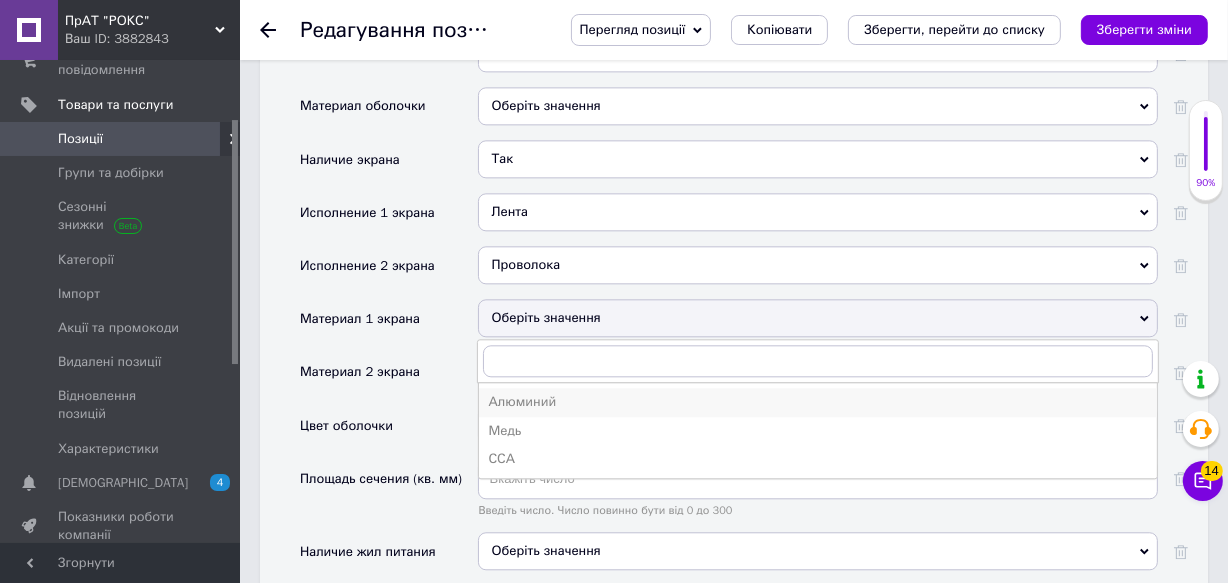 click on "Алюминий" at bounding box center [818, 402] 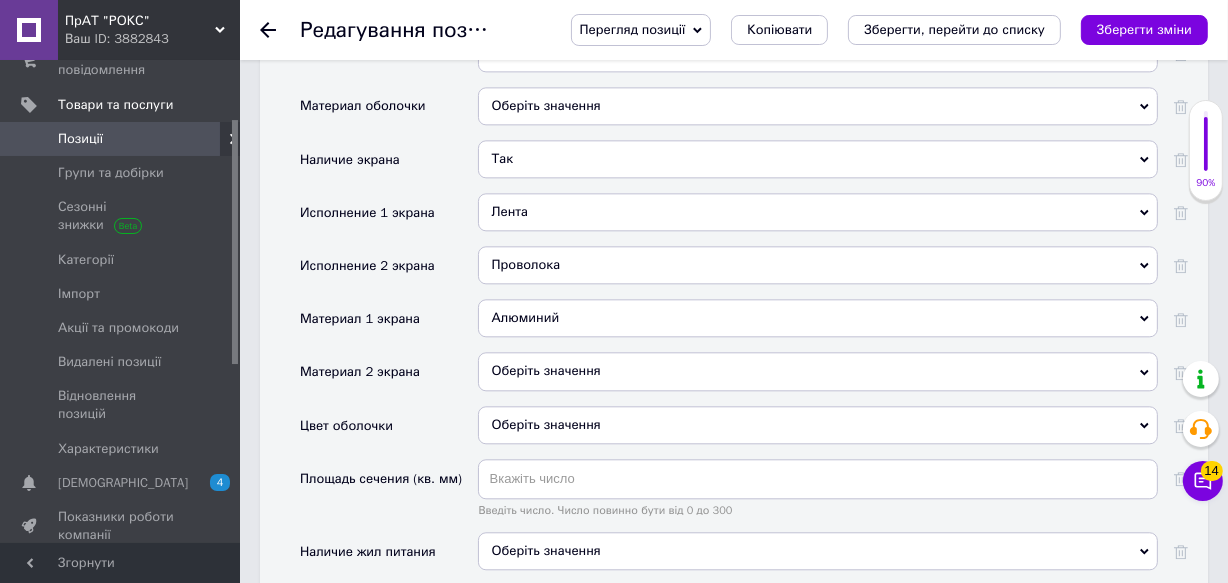 click on "Оберіть значення" at bounding box center [818, 371] 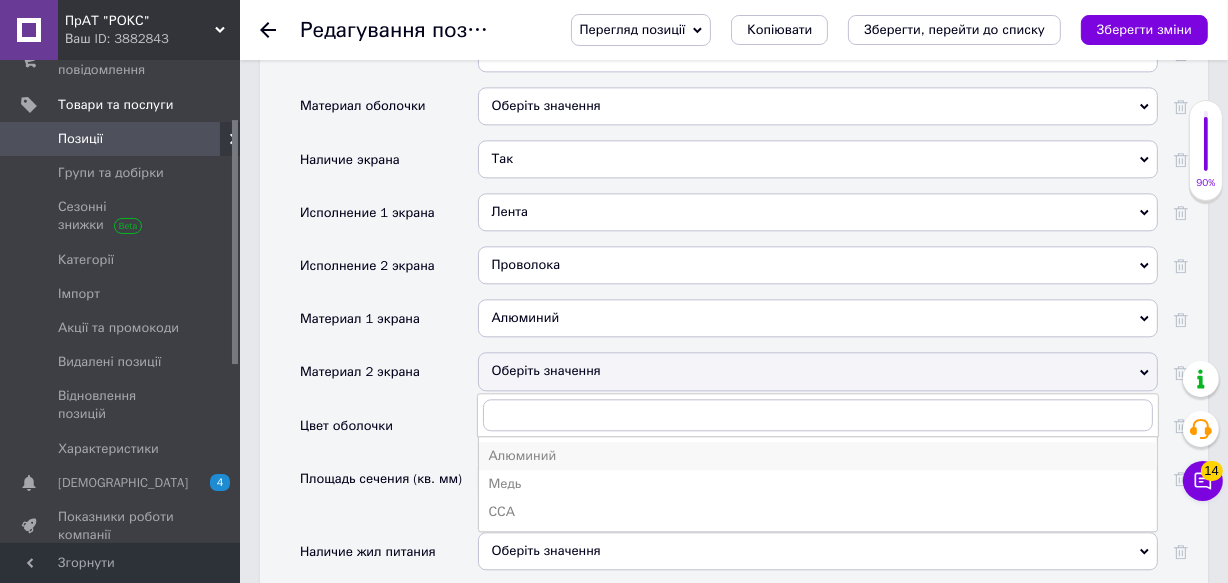 click on "Алюминий" at bounding box center [818, 456] 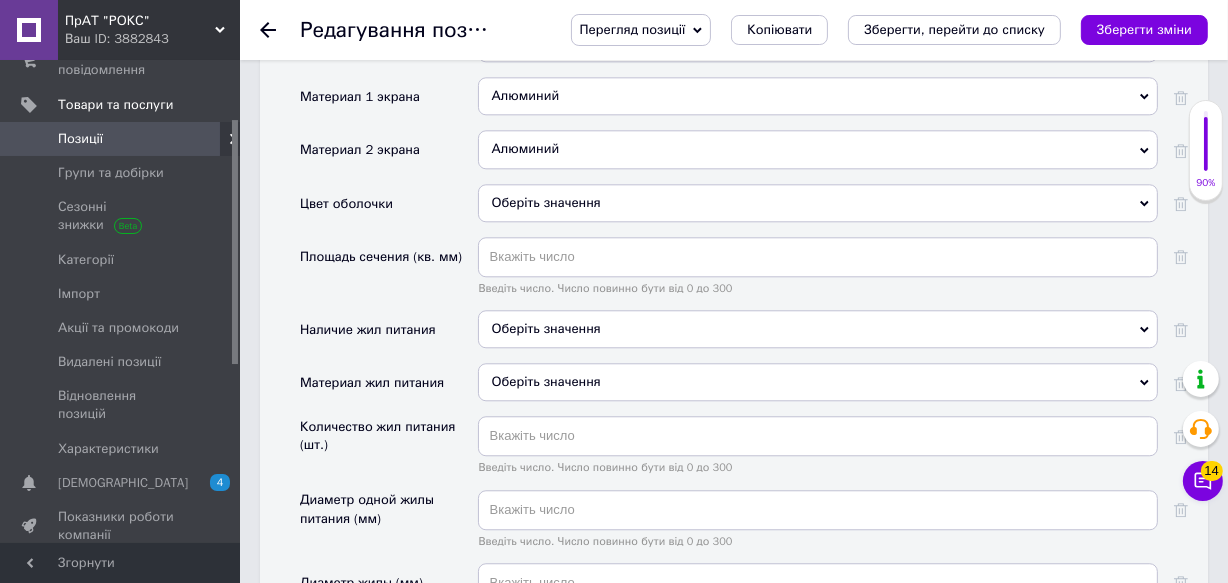 scroll, scrollTop: 4453, scrollLeft: 0, axis: vertical 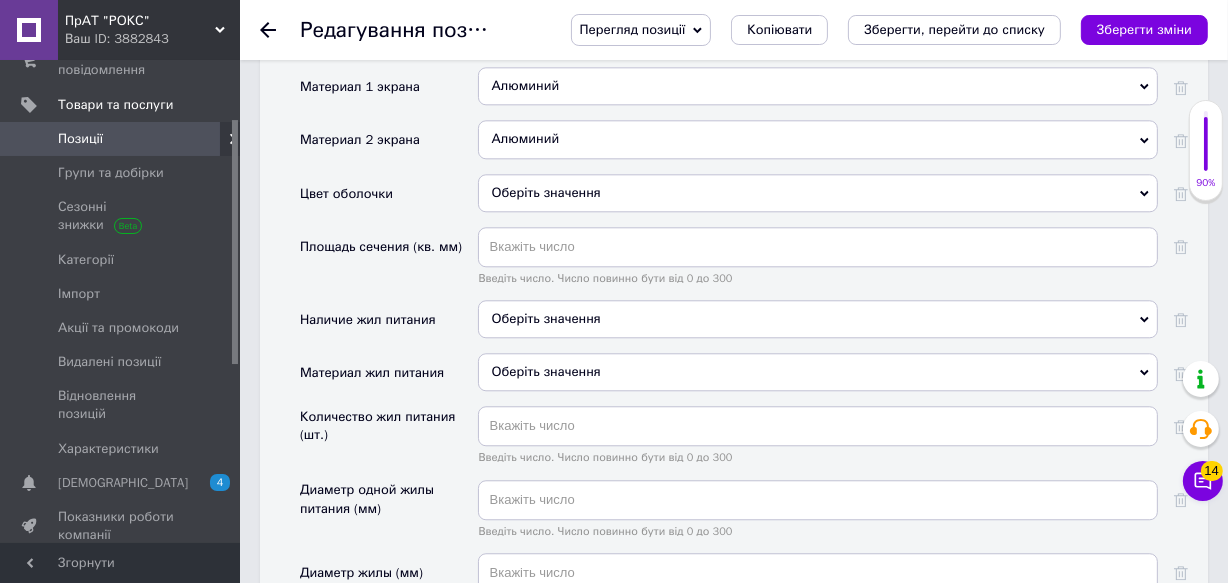 click on "Оберіть значення" at bounding box center [818, 193] 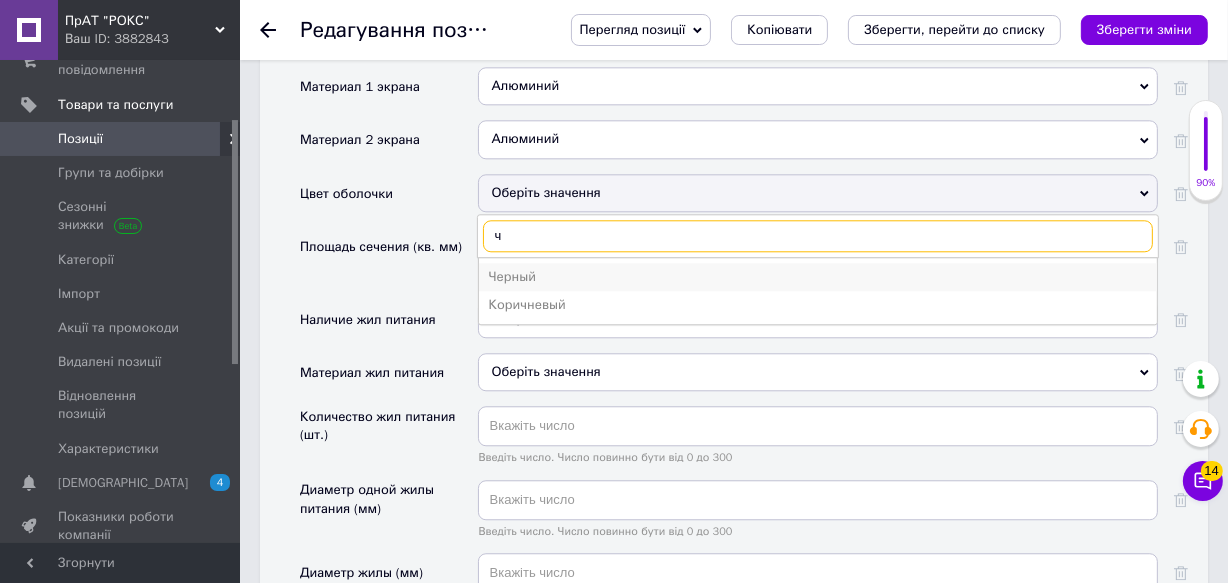 type on "ч" 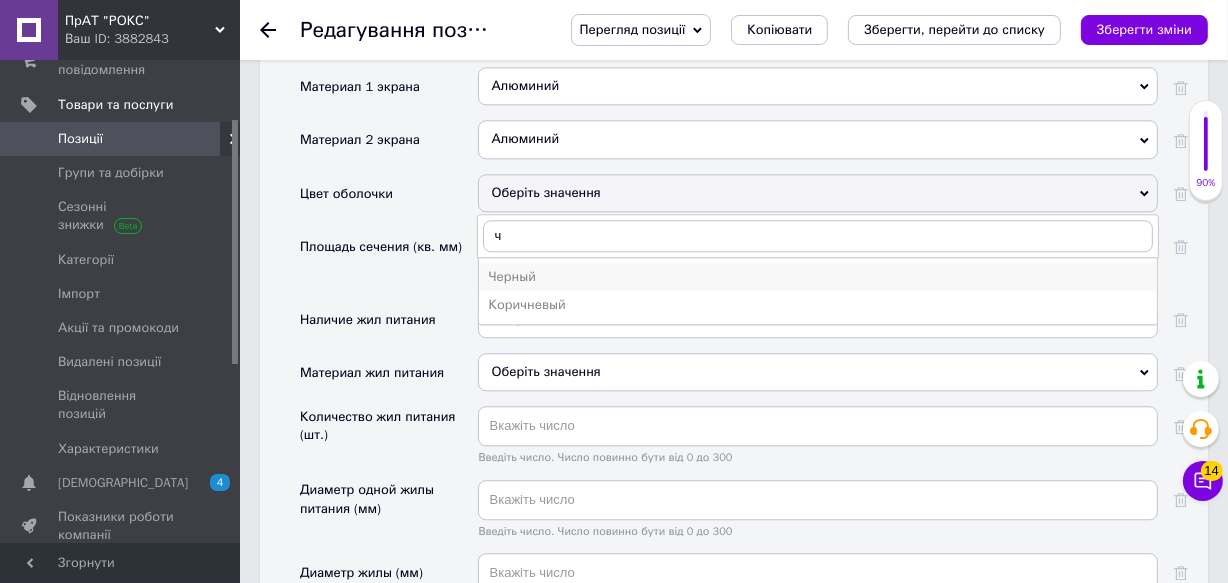 click on "Черный" at bounding box center [818, 277] 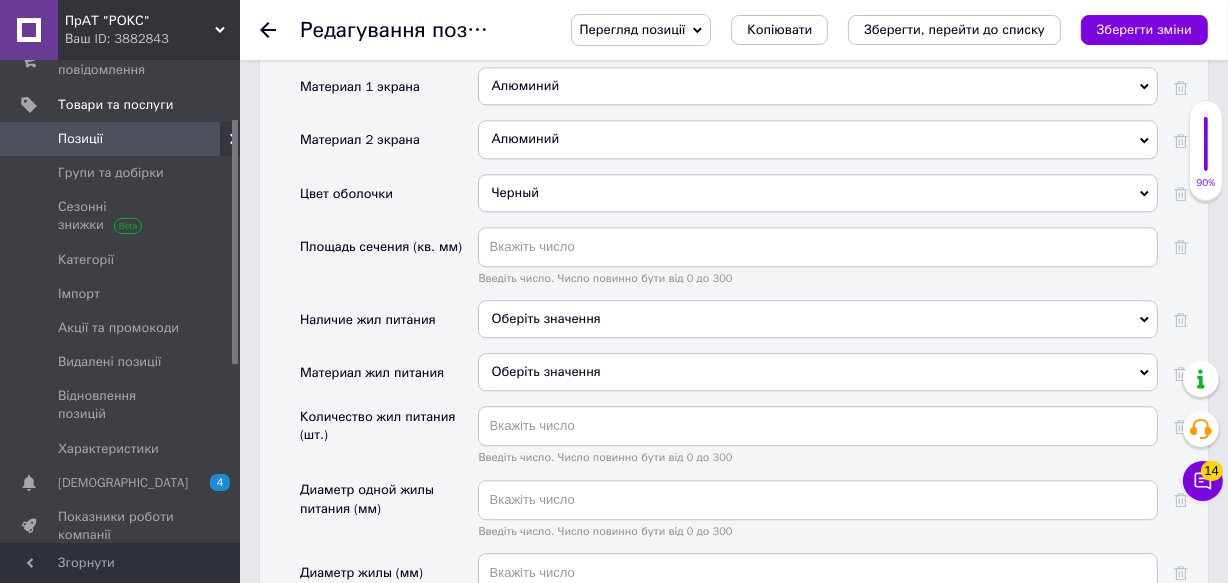 scroll, scrollTop: 4538, scrollLeft: 0, axis: vertical 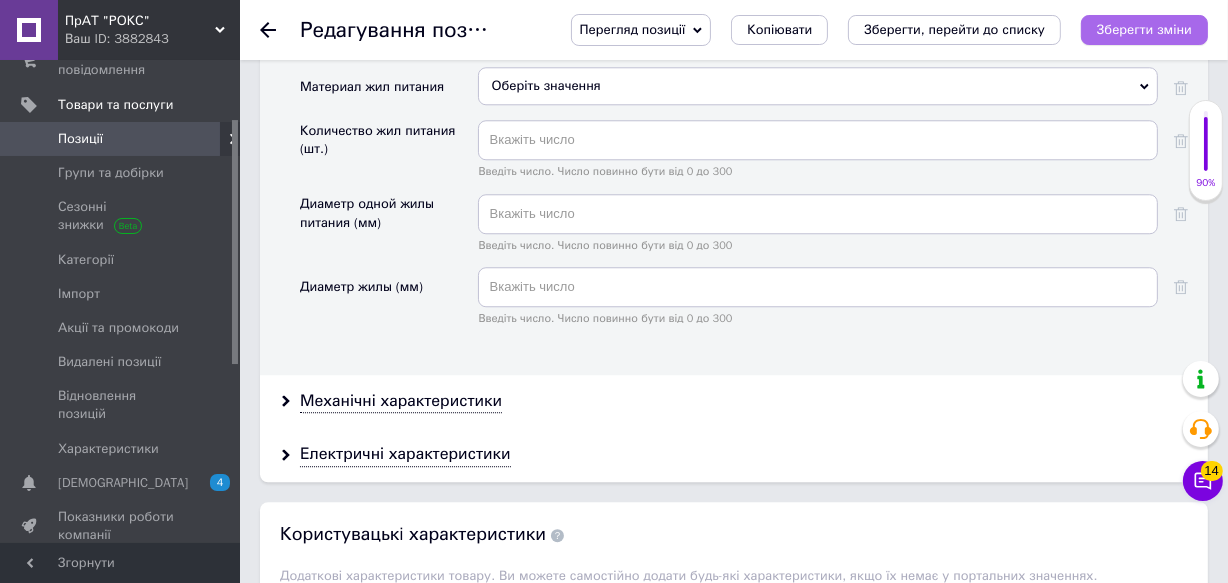 click on "Зберегти зміни" at bounding box center (1144, 29) 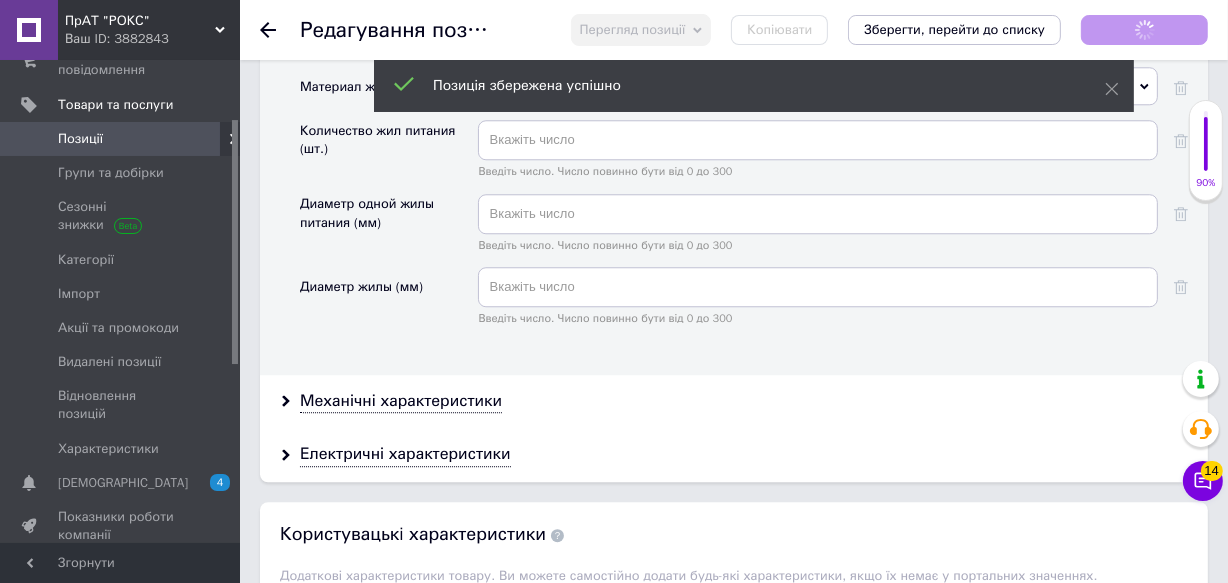 type on "6.8" 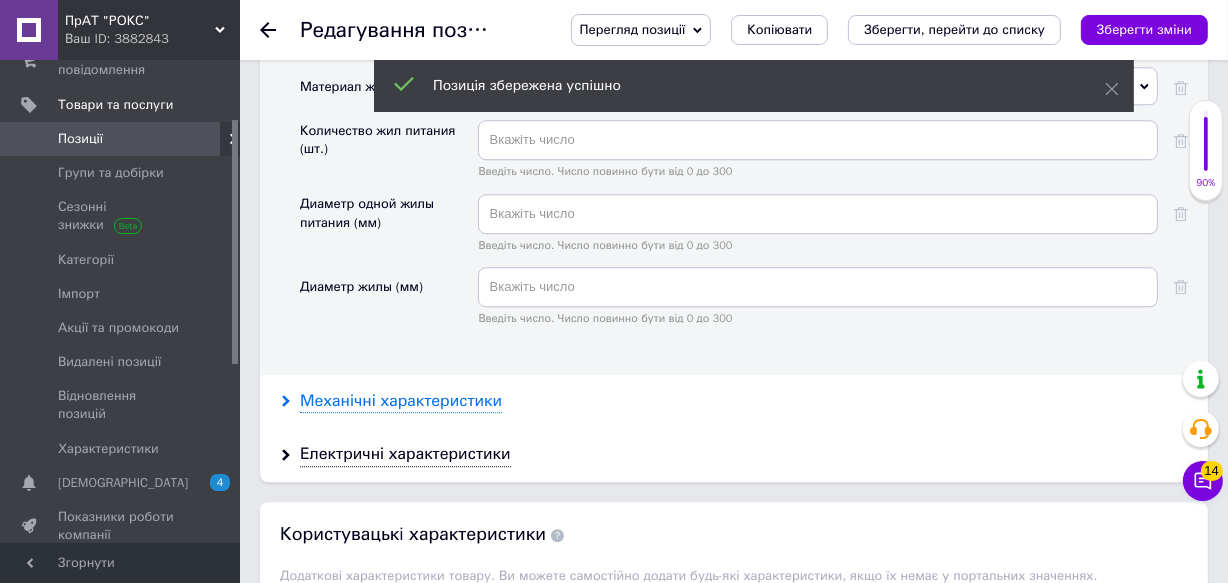 click on "Механічні характеристики" at bounding box center (401, 401) 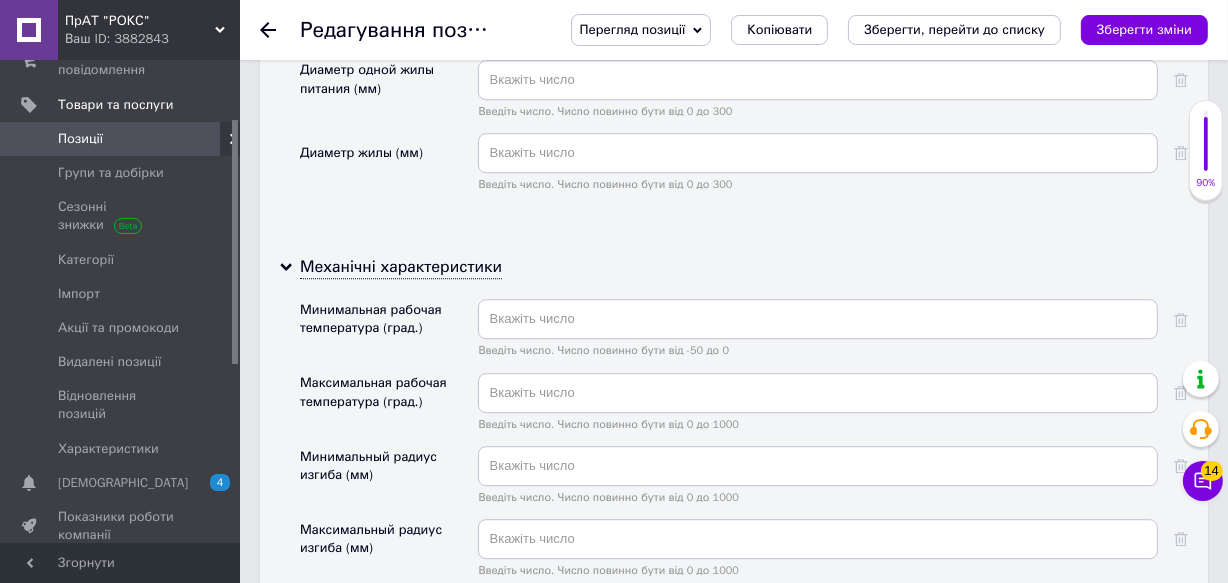 scroll, scrollTop: 4930, scrollLeft: 0, axis: vertical 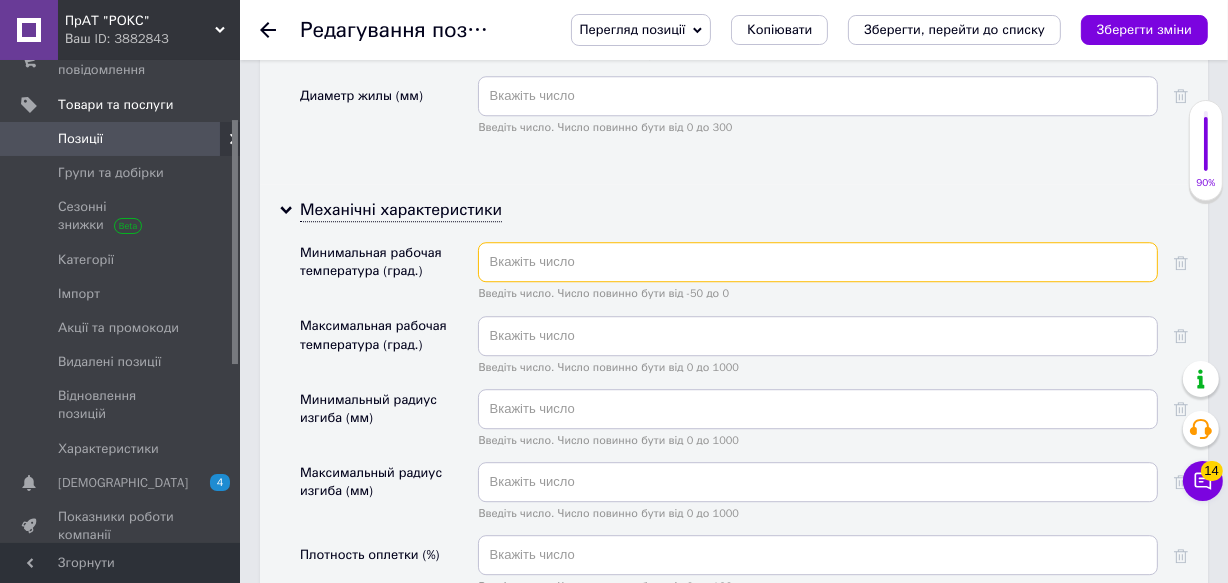 click at bounding box center (818, 262) 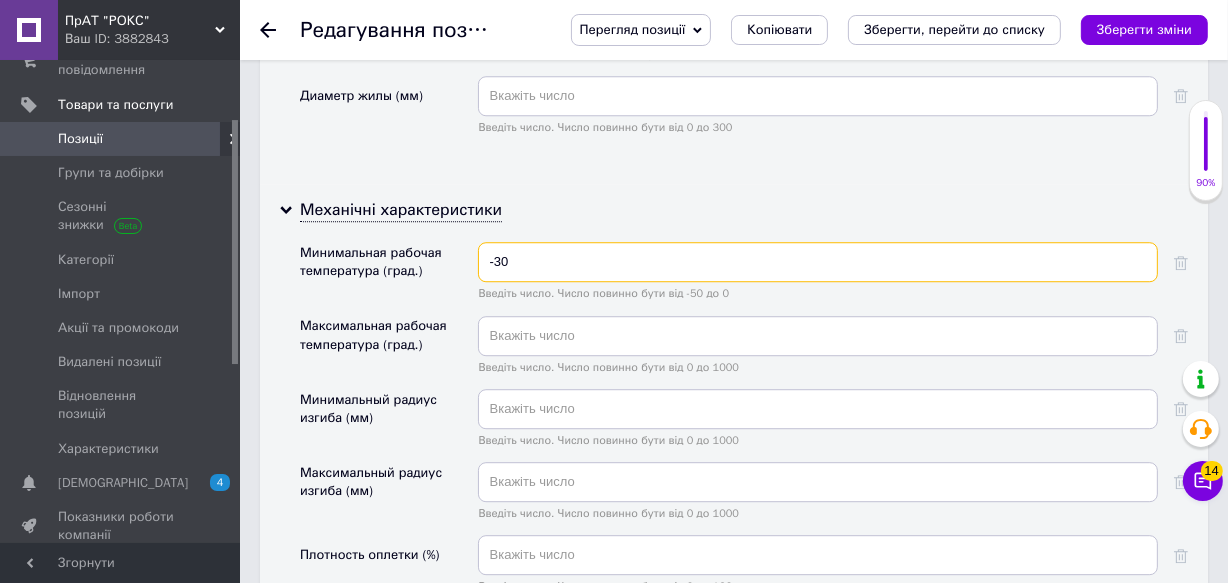 type on "-30" 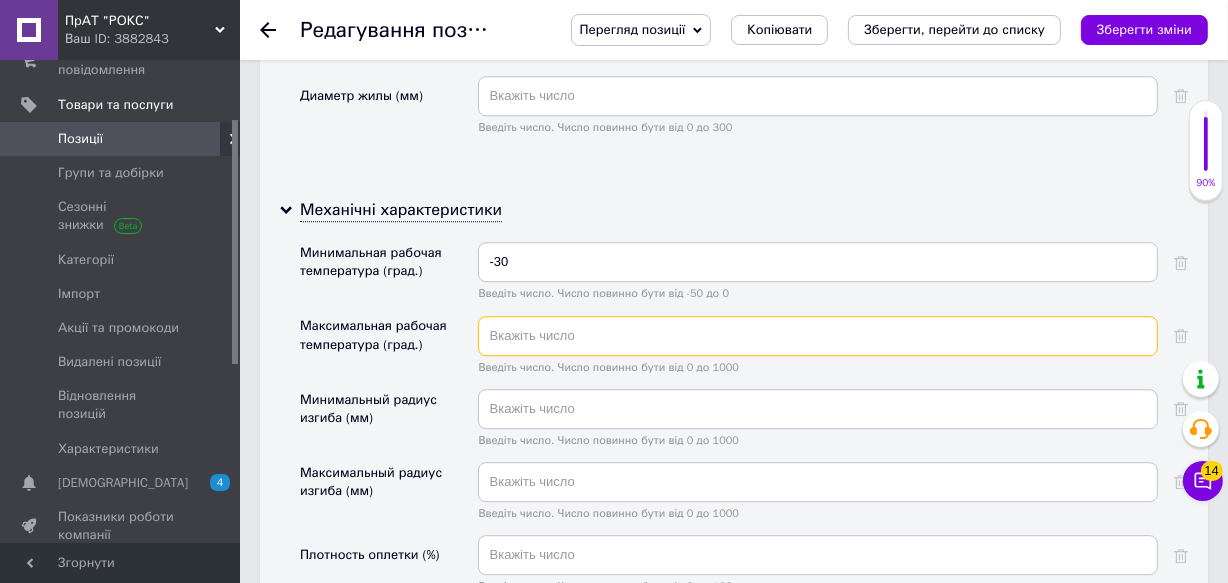click at bounding box center (818, 336) 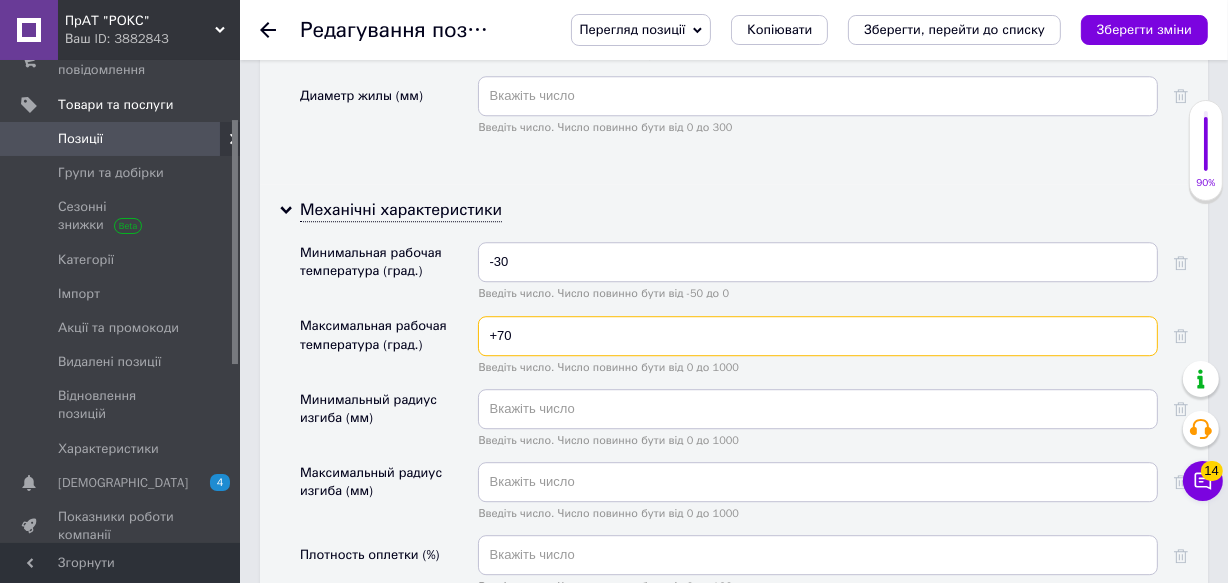 type on "+70" 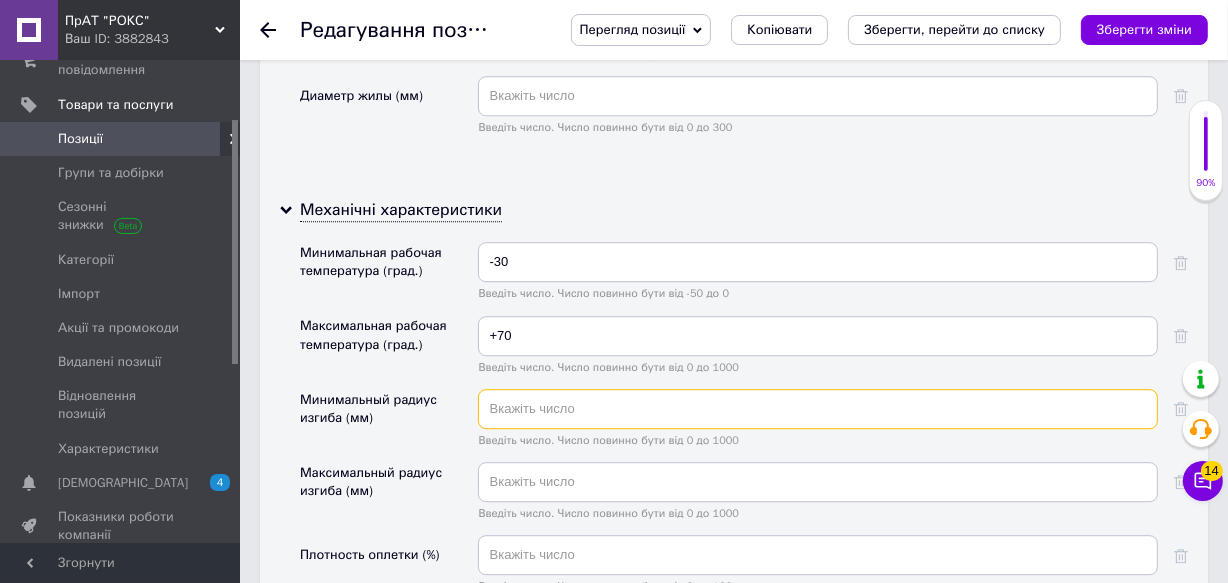 click at bounding box center (818, 409) 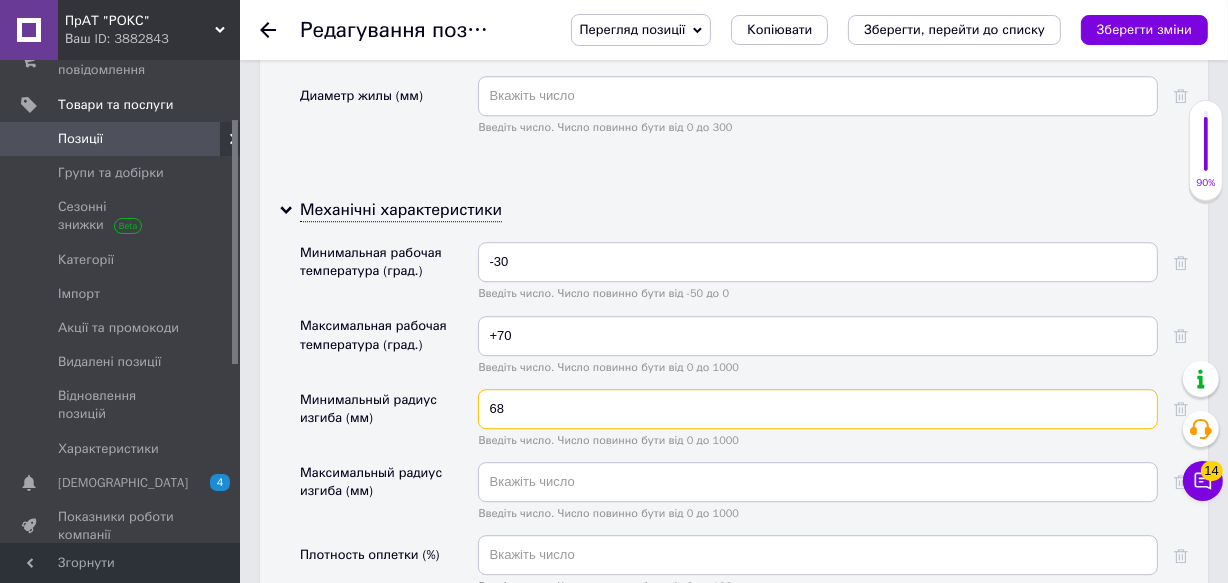 type on "68" 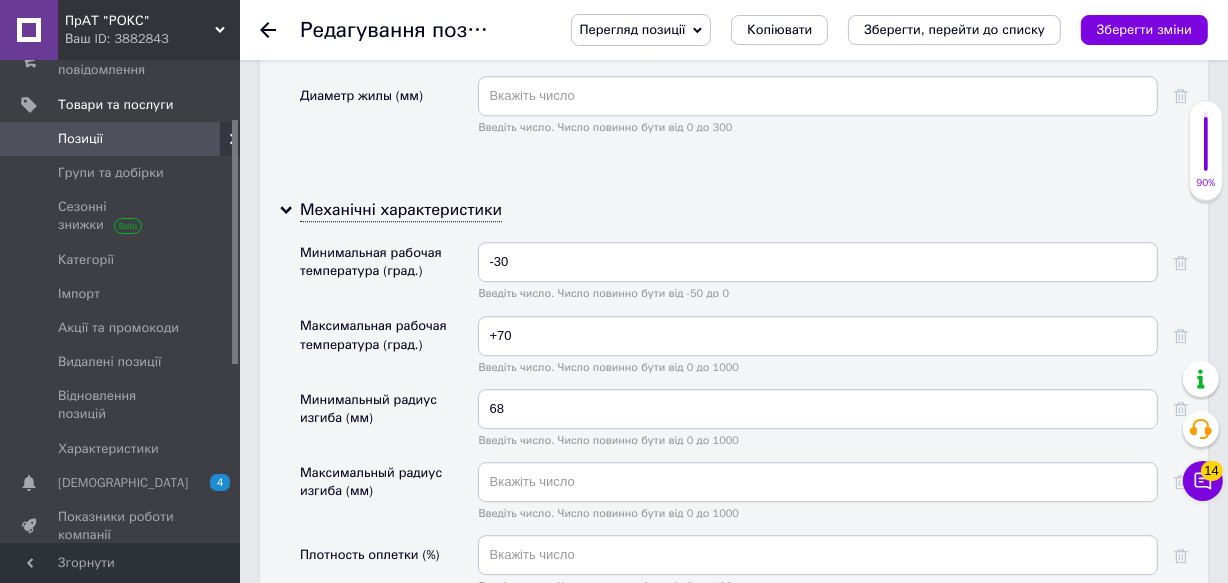 click on "Введіть число. Число повинно бути від 0 до 1000" at bounding box center [818, 440] 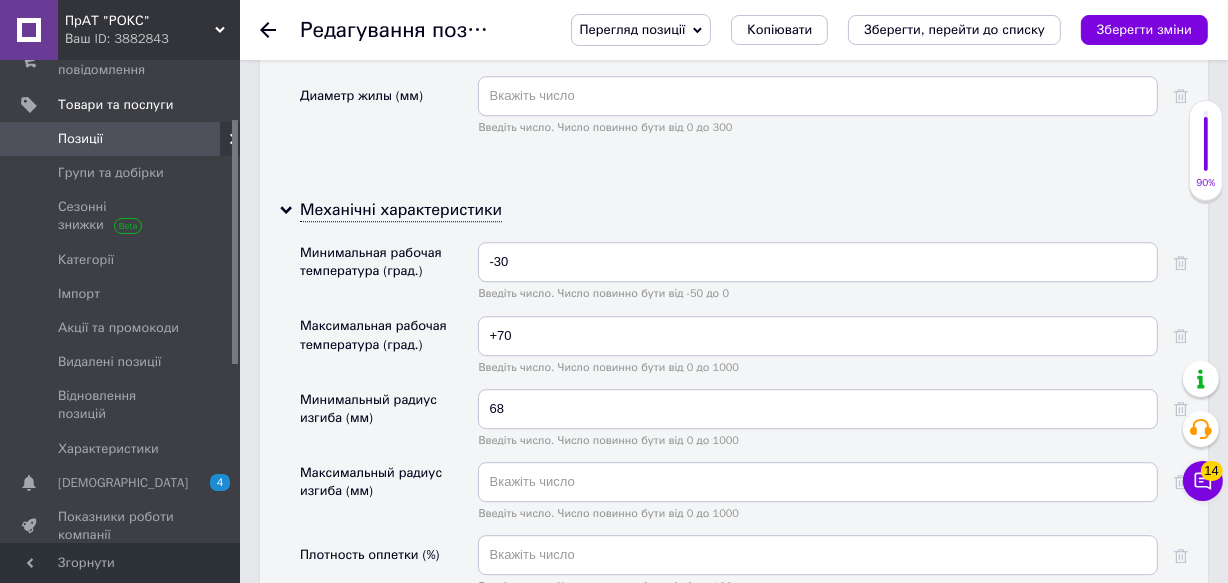 scroll, scrollTop: 5020, scrollLeft: 0, axis: vertical 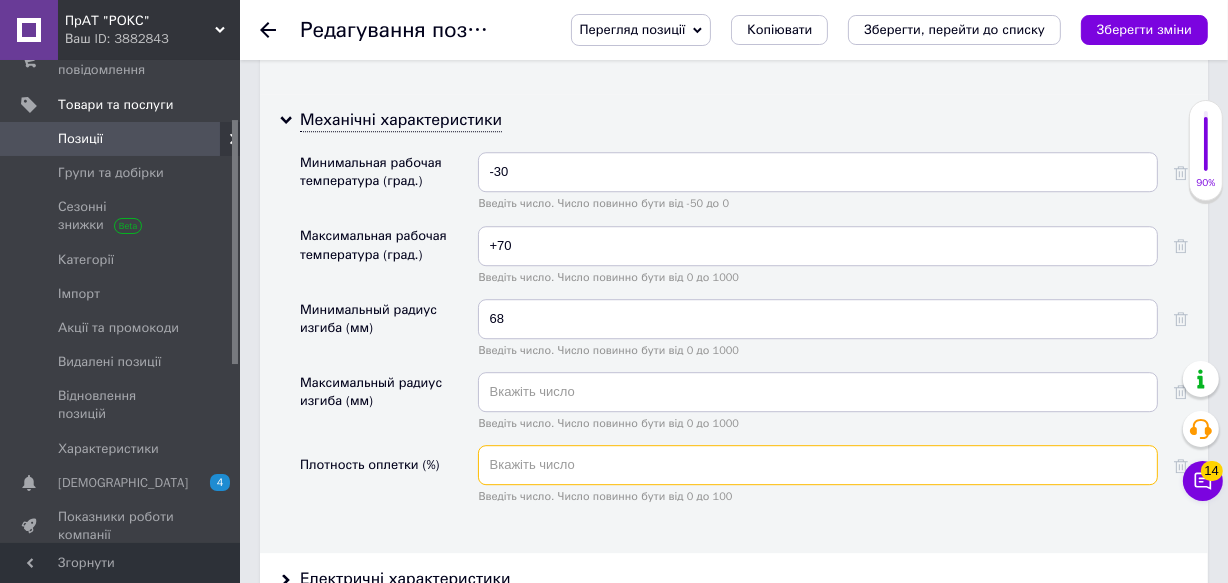 click at bounding box center (818, 465) 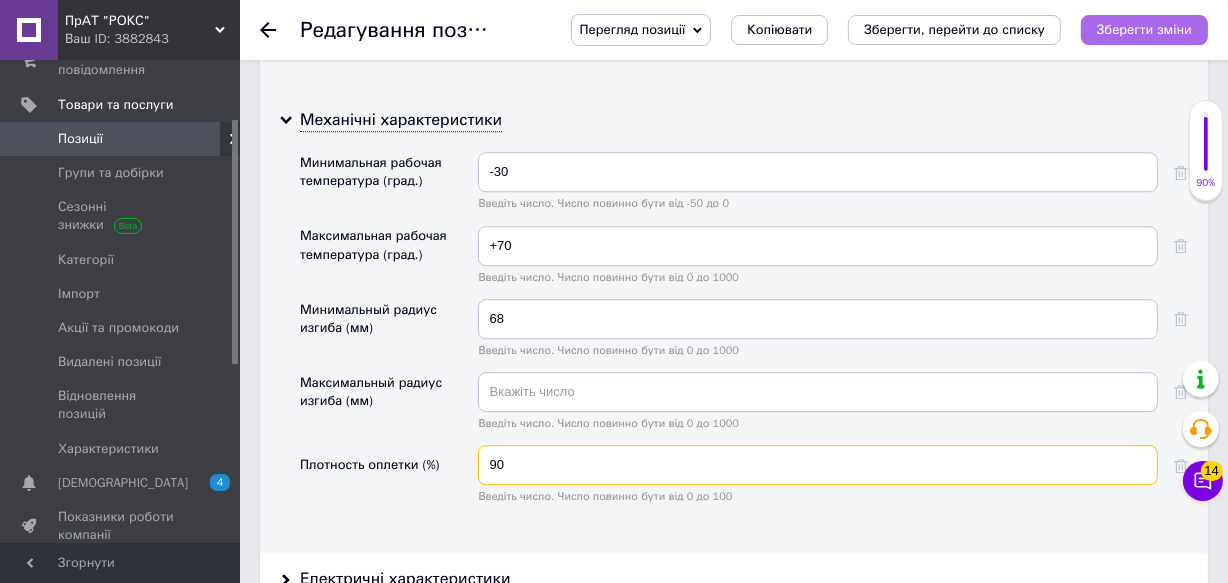 type on "90" 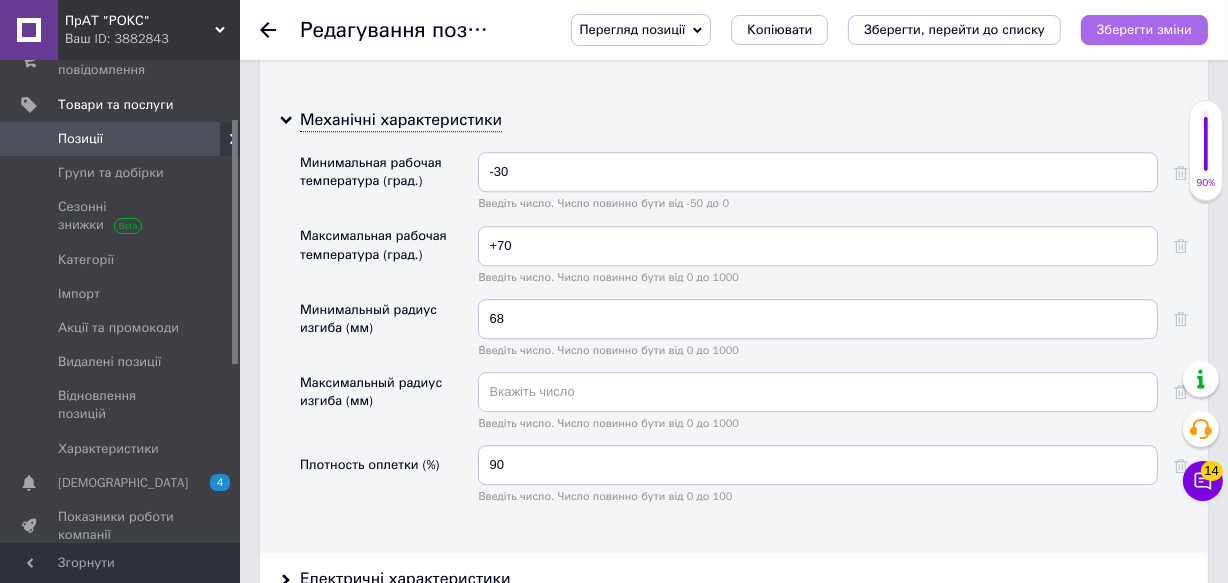 click on "Зберегти зміни" at bounding box center (1144, 29) 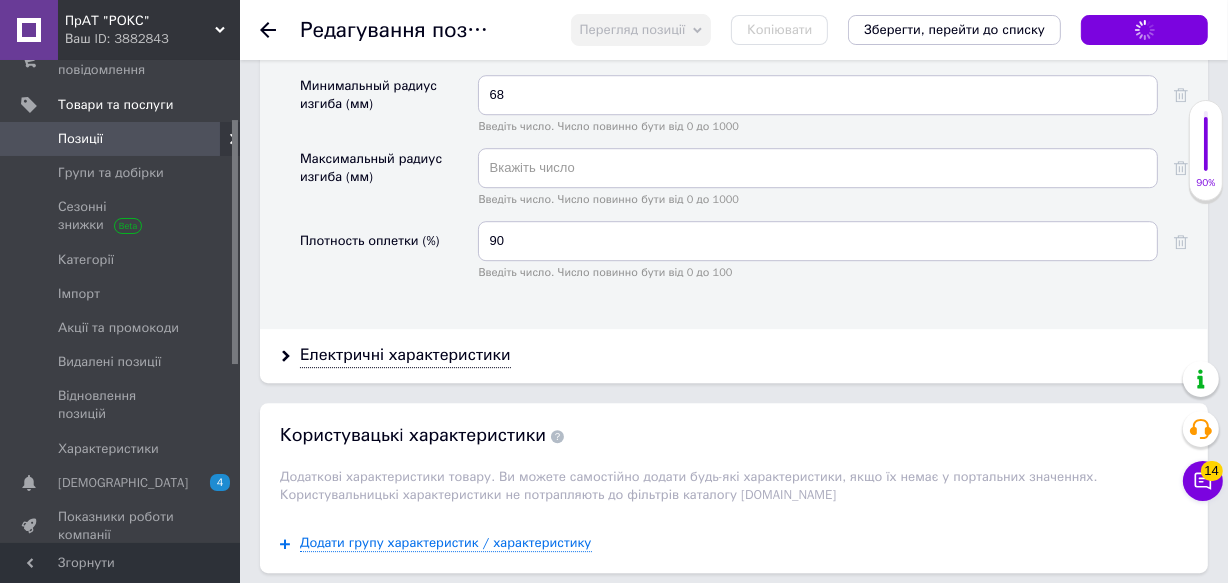 scroll, scrollTop: 5266, scrollLeft: 0, axis: vertical 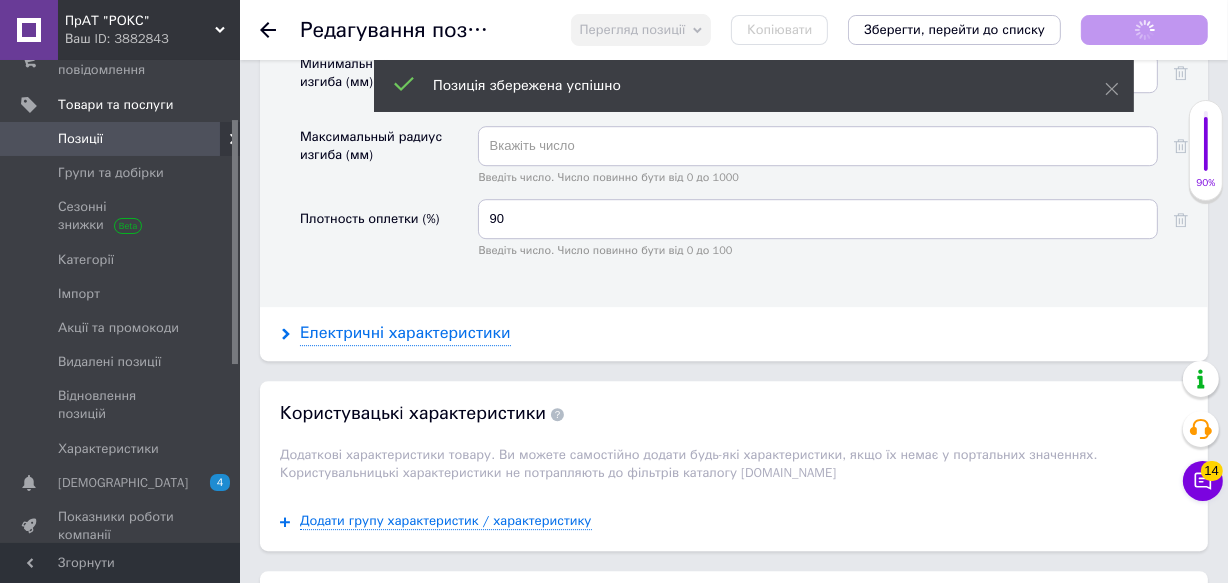 click on "Електричні характеристики" at bounding box center (405, 333) 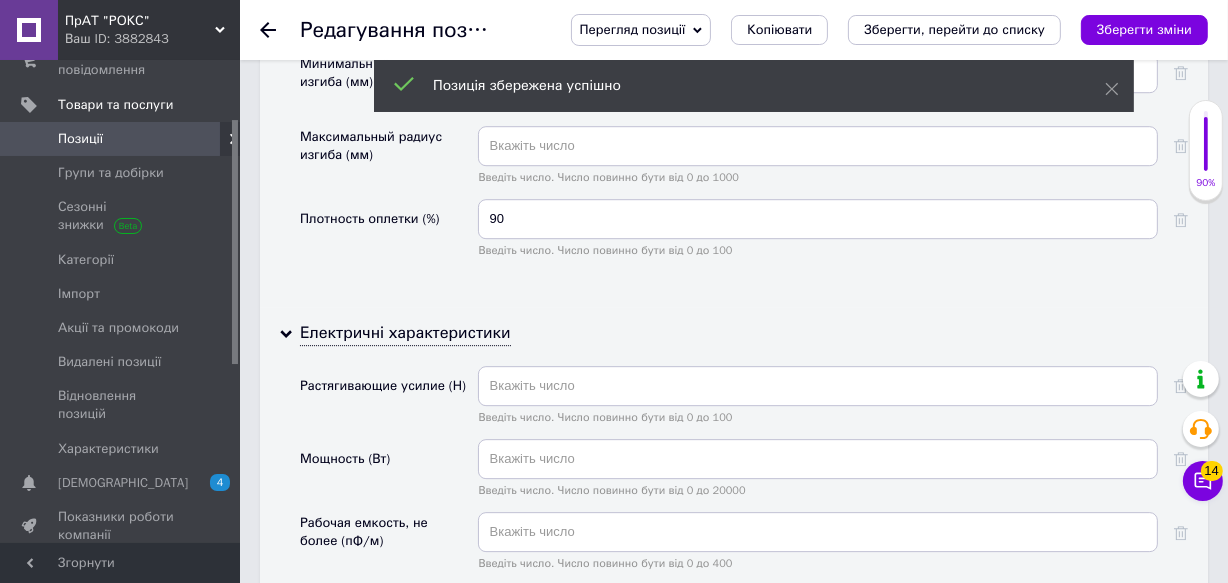 type on "70" 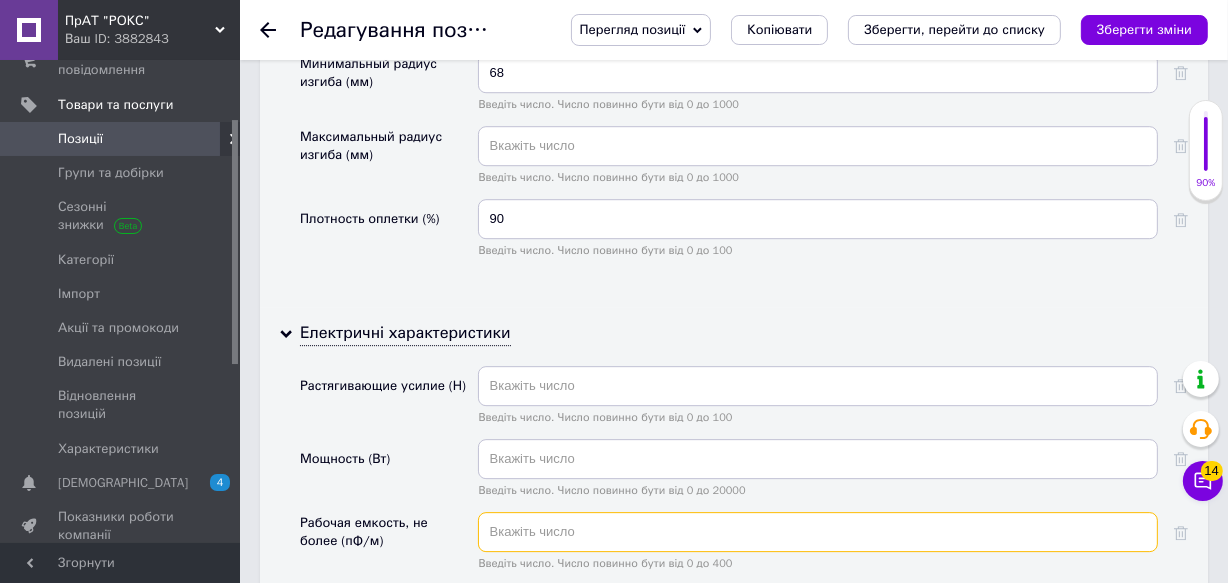 click at bounding box center [818, 532] 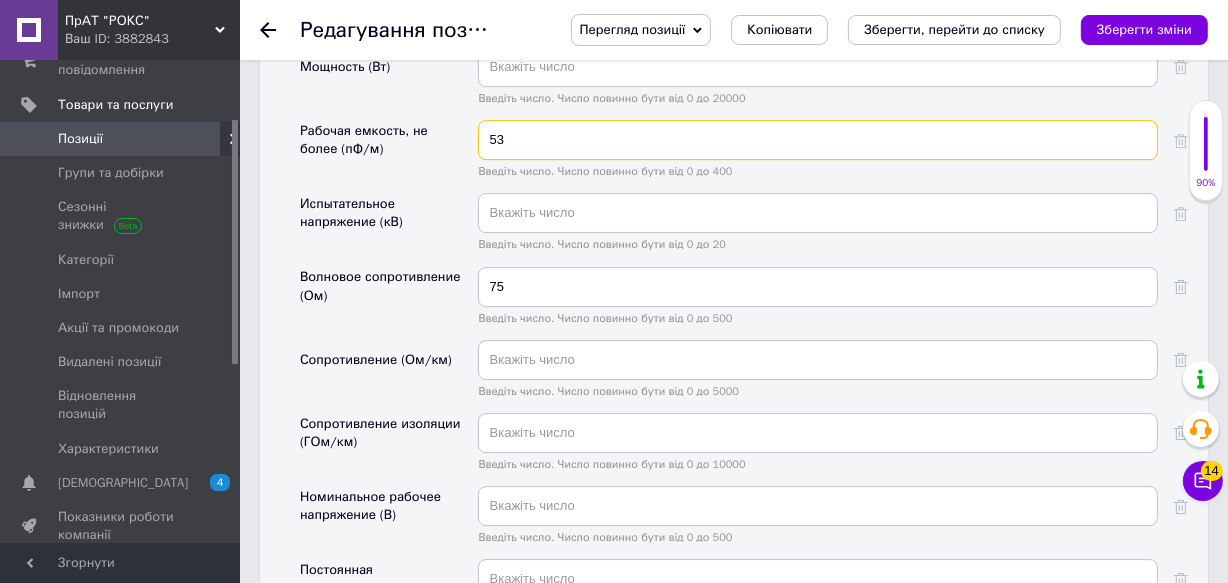 scroll, scrollTop: 5683, scrollLeft: 0, axis: vertical 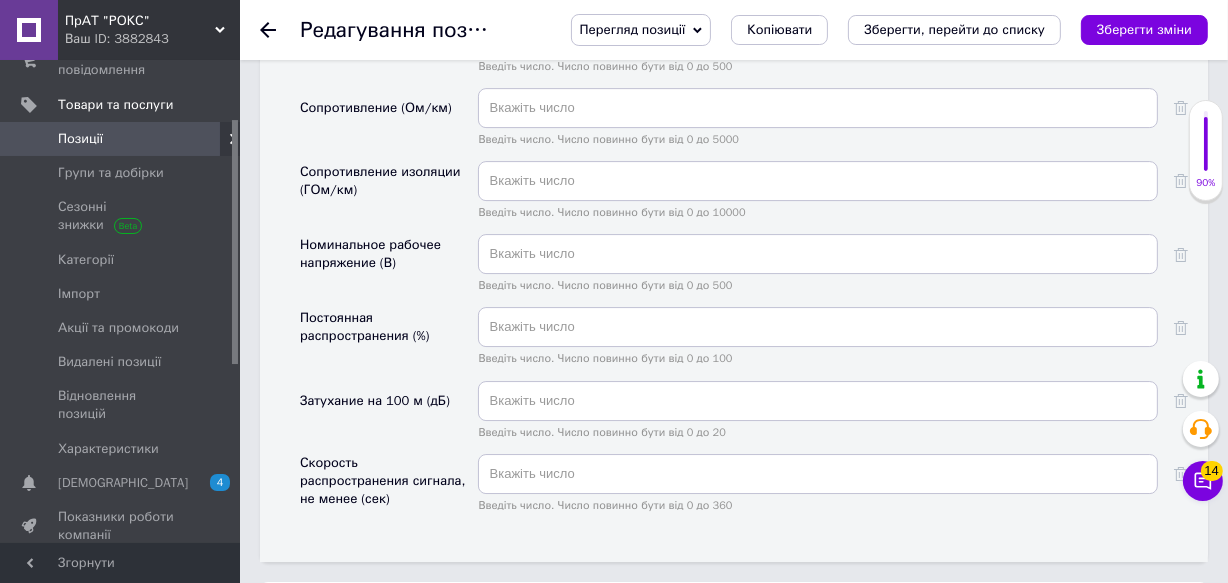 type on "53" 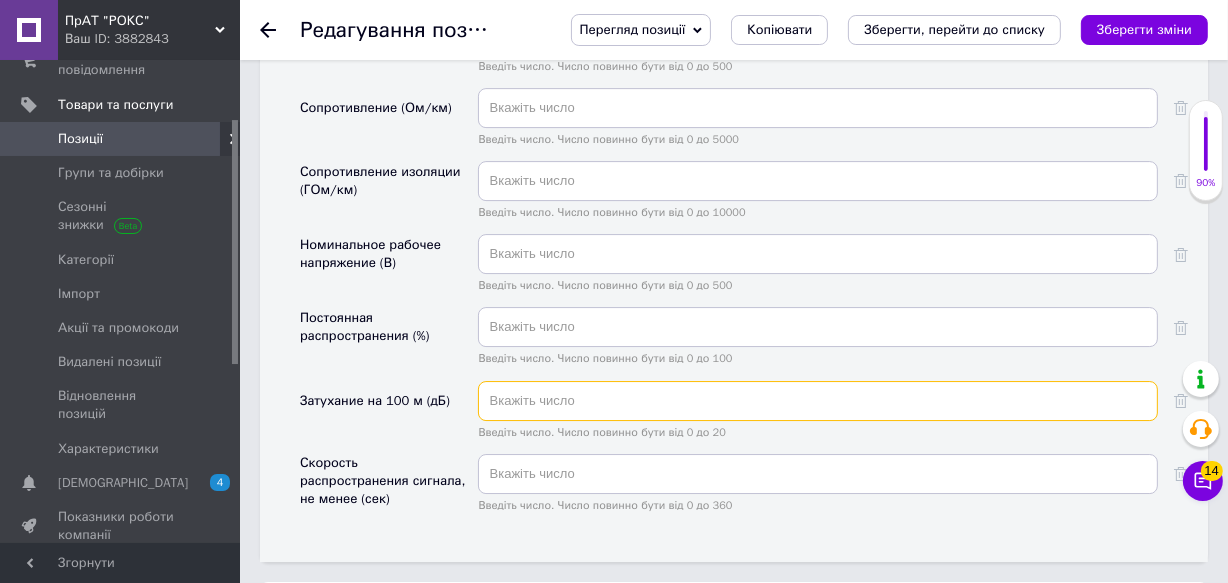 click at bounding box center [818, 401] 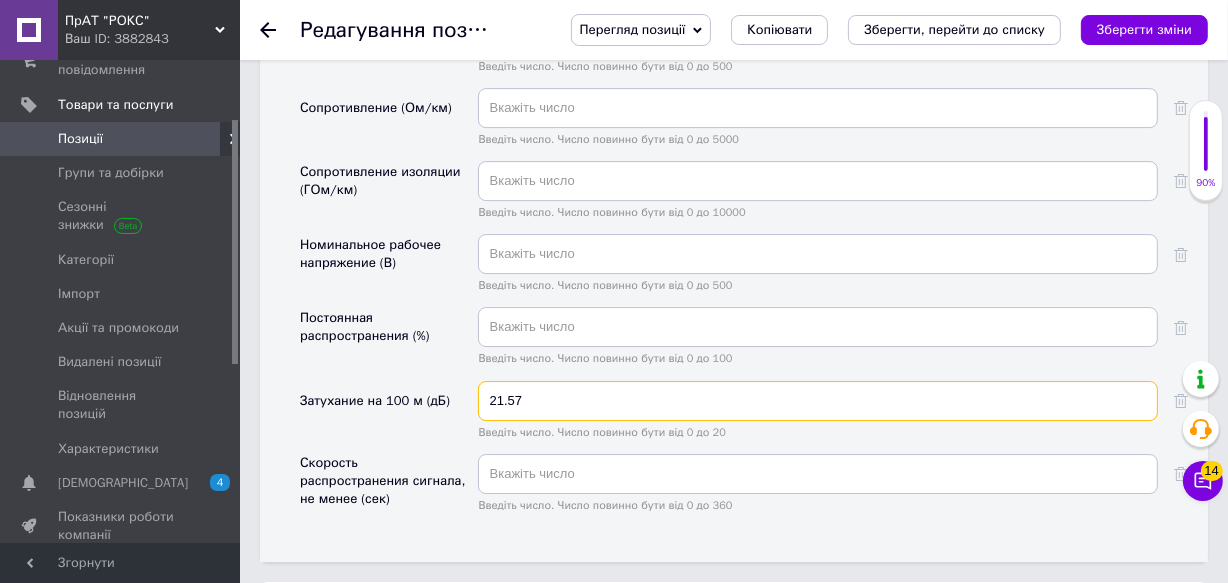 type on "21.57" 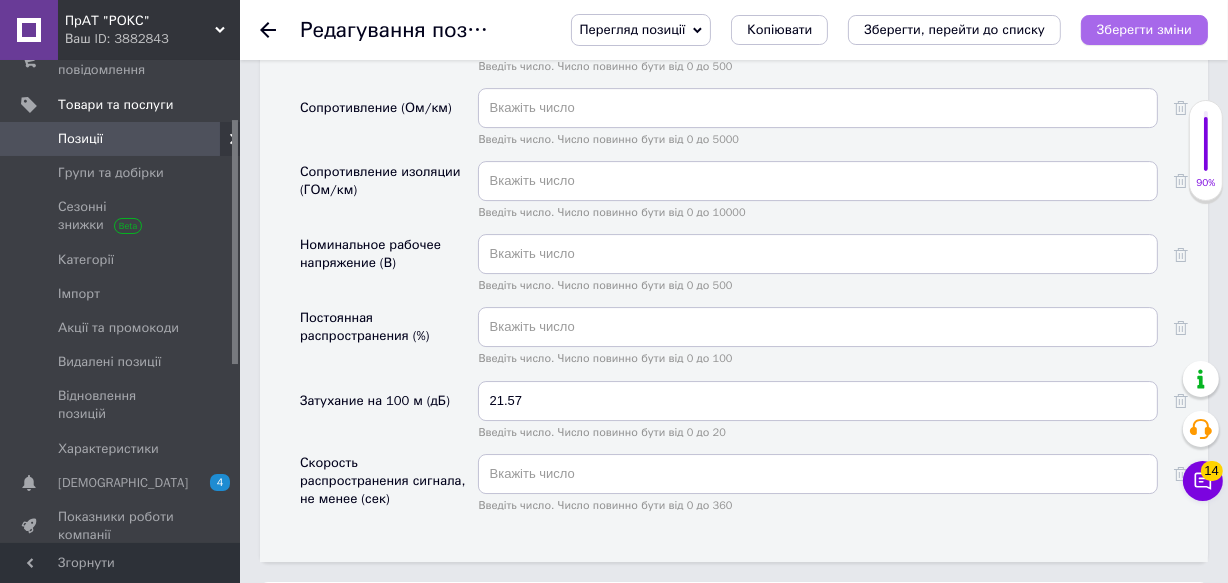 click on "Зберегти зміни" at bounding box center (1144, 30) 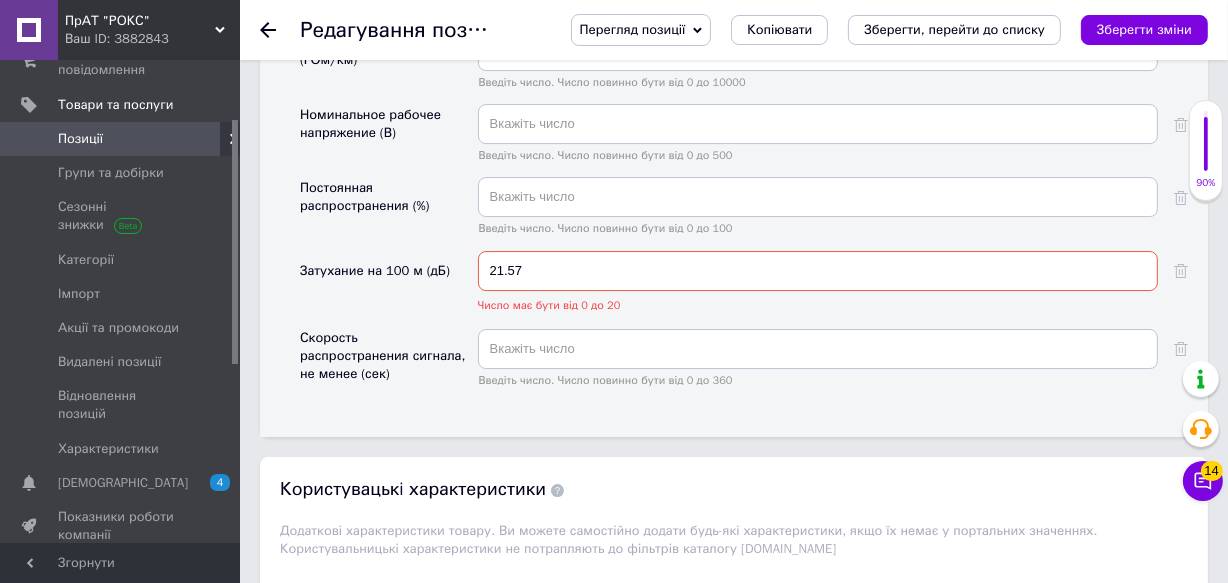 scroll, scrollTop: 6301, scrollLeft: 0, axis: vertical 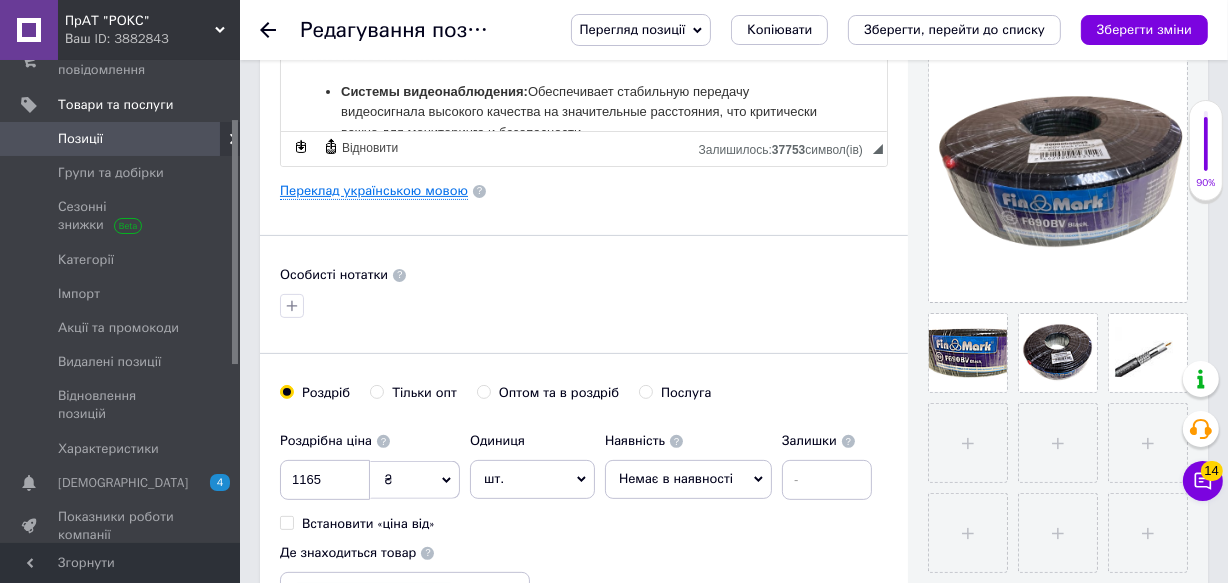 click on "Переклад українською мовою" at bounding box center [374, 191] 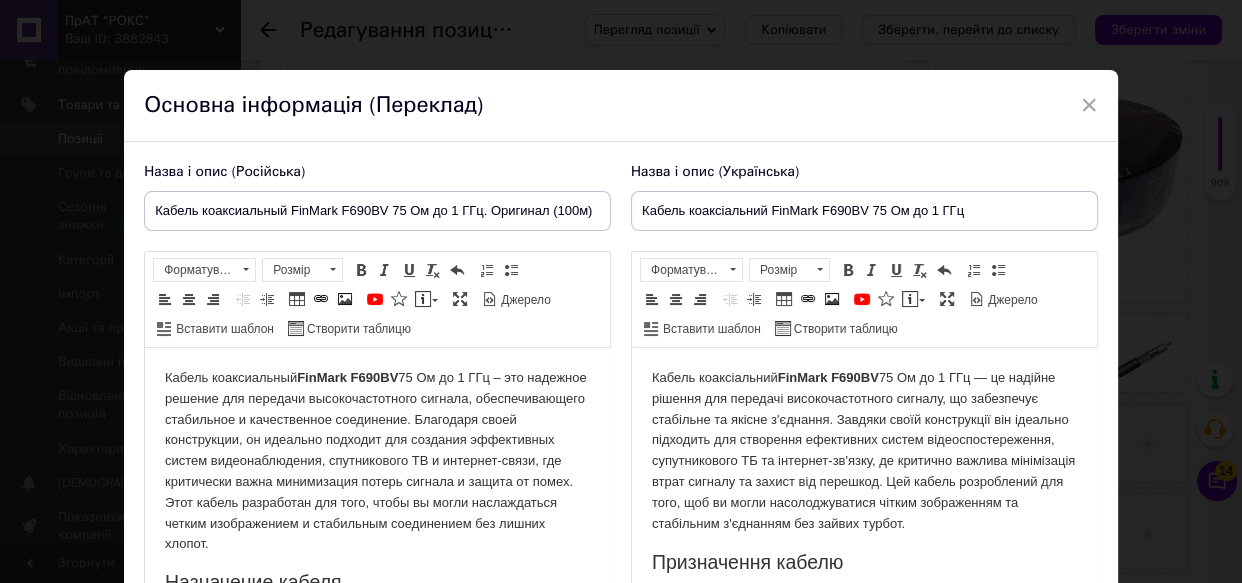 scroll, scrollTop: 0, scrollLeft: 0, axis: both 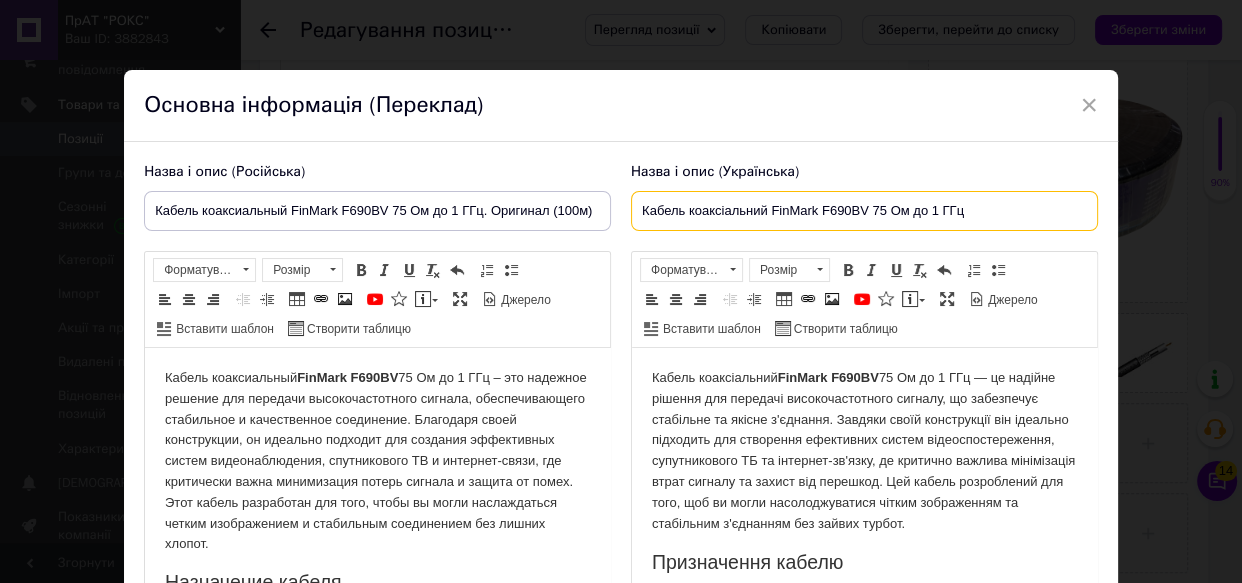 click on "Кабель коаксіальний FinMark F690BV 75 Ом до 1 ГГц" at bounding box center [864, 211] 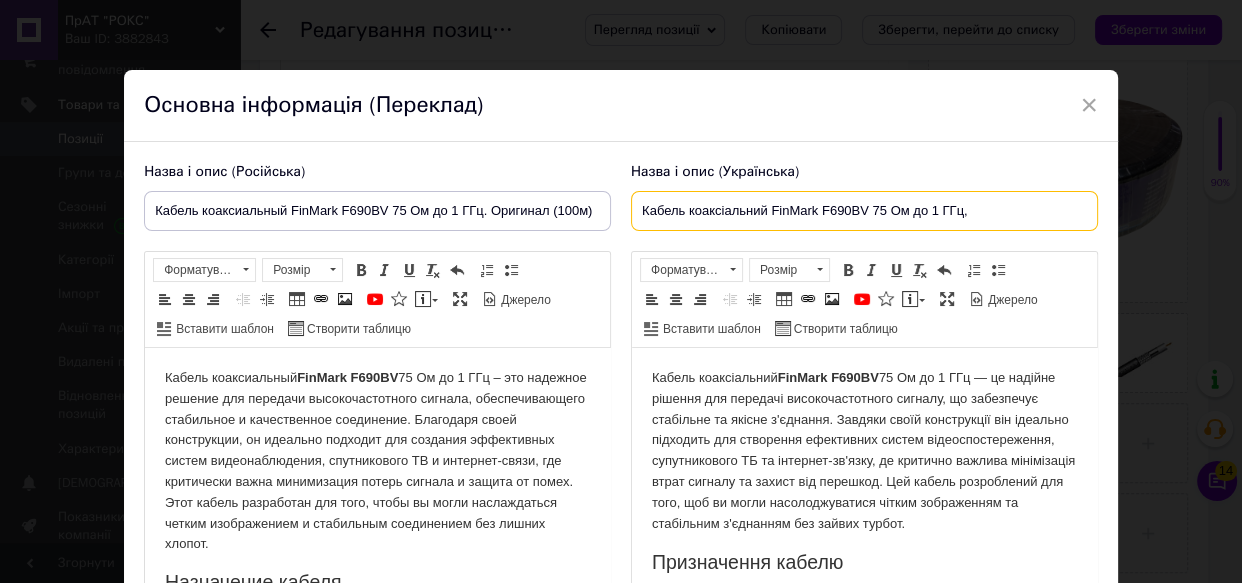 drag, startPoint x: 910, startPoint y: 212, endPoint x: 928, endPoint y: 213, distance: 18.027756 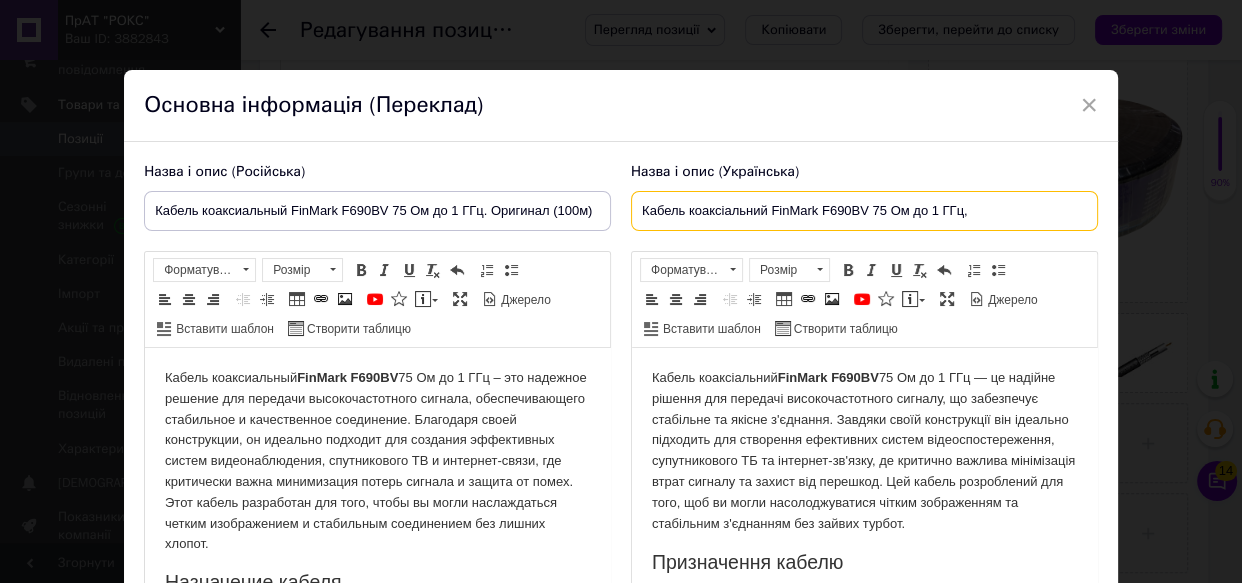 click on "Кабель коаксіальний FinMark F690BV 75 Ом до 1 ГГц," at bounding box center (864, 211) 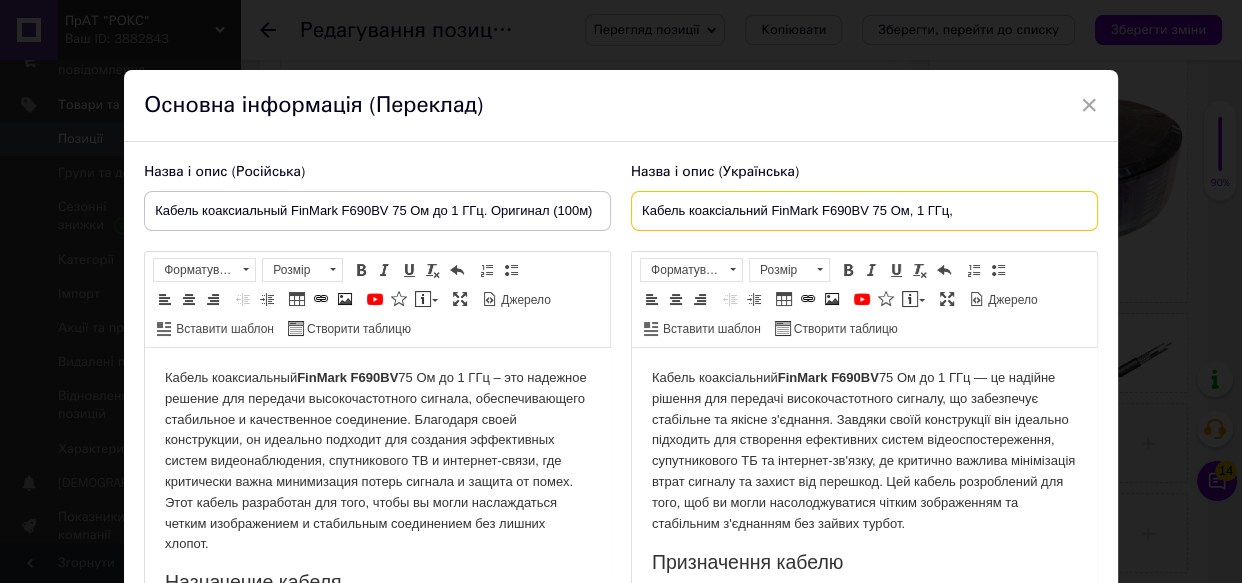 type on "Кабель коаксіальний FinMark F690BV 75 Ом, 1 ГГц," 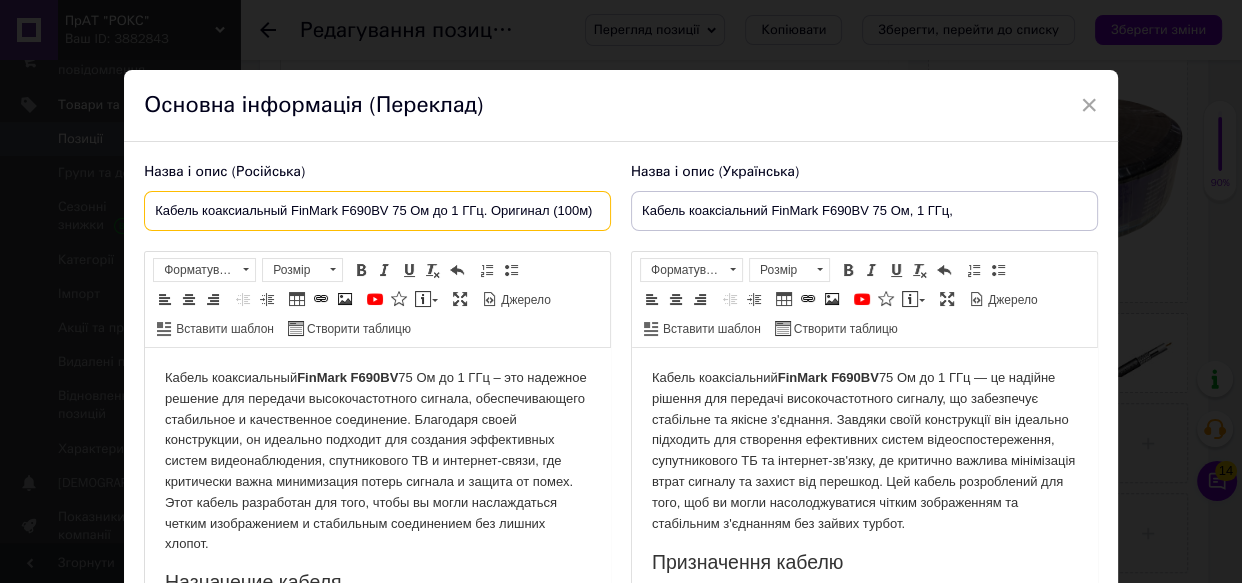 click on "Кабель коаксиальный FinMark F690BV 75 Ом до 1 ГГц. Оригинал (100м)" at bounding box center [377, 211] 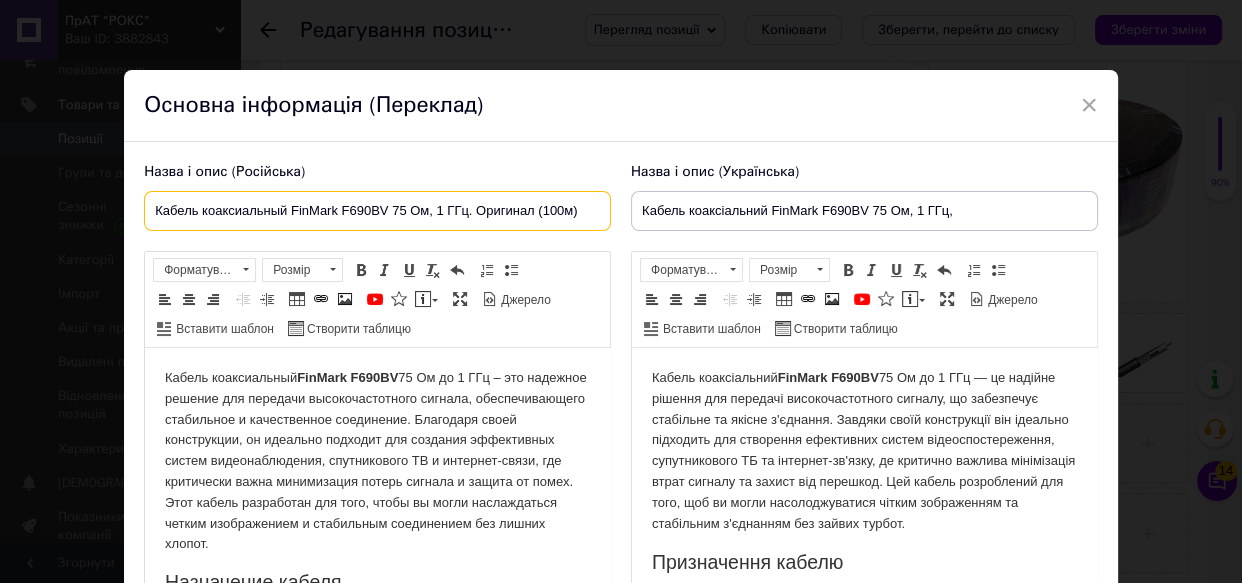 click on "Кабель коаксиальный FinMark F690BV 75 Ом, 1 ГГц. Оригинал (100м)" at bounding box center (377, 211) 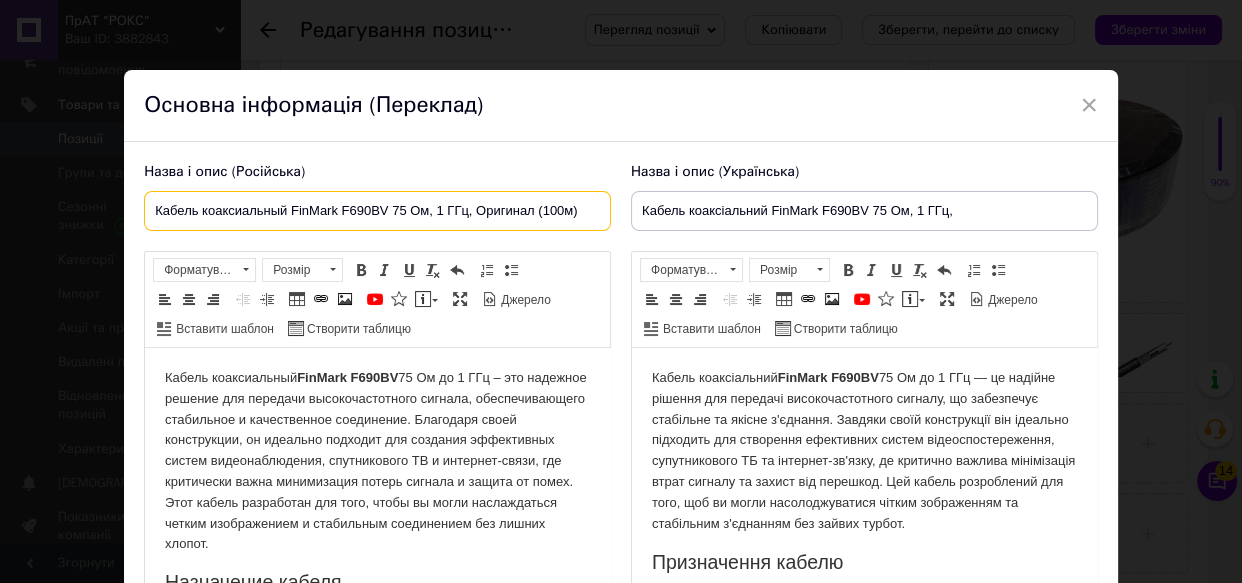 click on "Кабель коаксиальный FinMark F690BV 75 Ом, 1 ГГц, Оригинал (100м)" at bounding box center [377, 211] 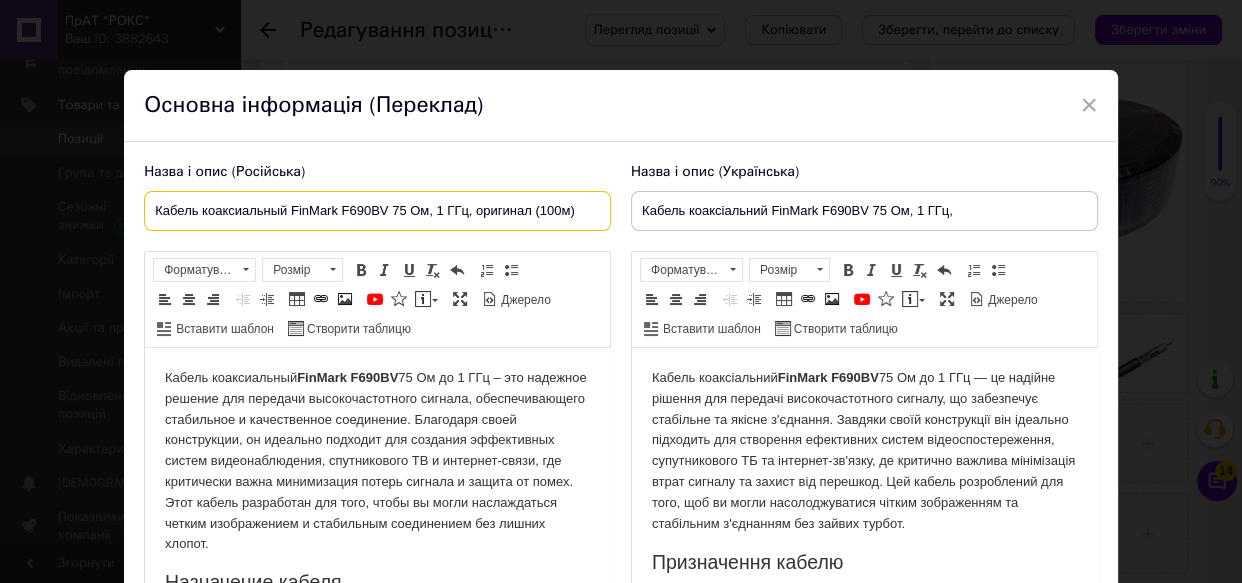click on "Кабель коаксиальный FinMark F690BV 75 Ом, 1 ГГц, оригинал (100м)" at bounding box center (377, 211) 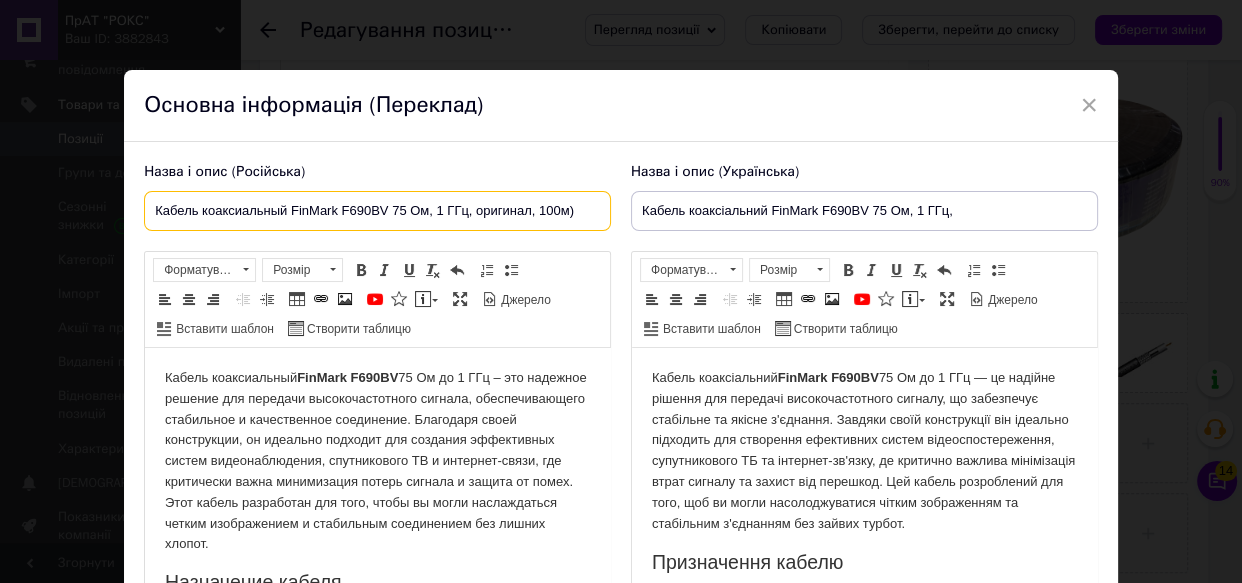 click on "Кабель коаксиальный FinMark F690BV 75 Ом, 1 ГГц, оригинал, 100м)" at bounding box center [377, 211] 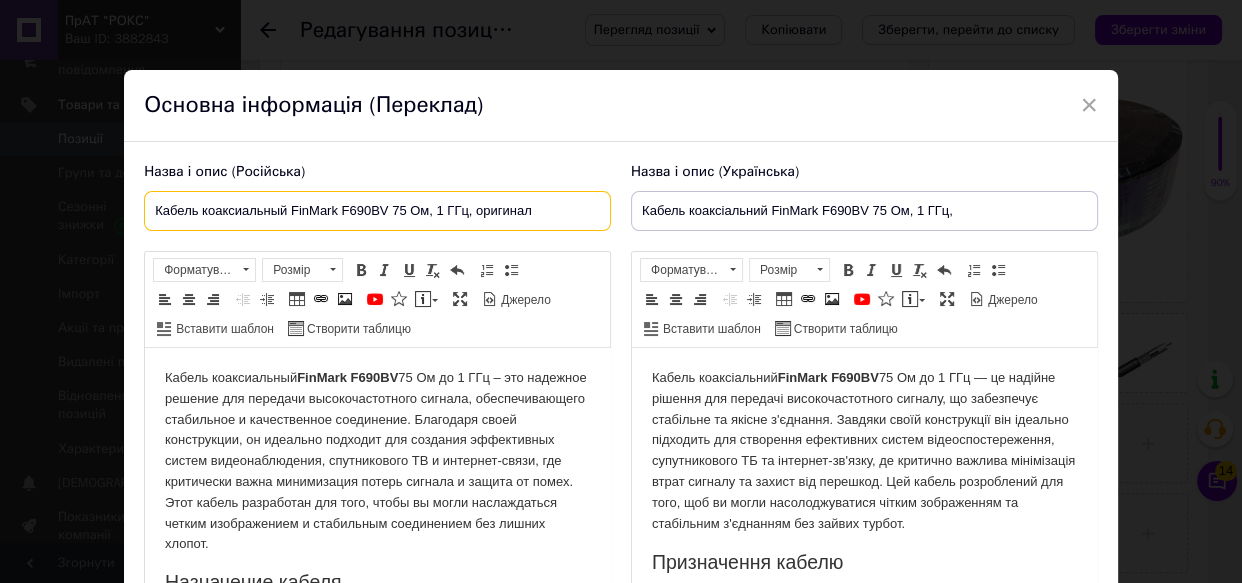 click on "Кабель коаксиальный FinMark F690BV 75 Ом, 1 ГГц, оригинал" at bounding box center (377, 211) 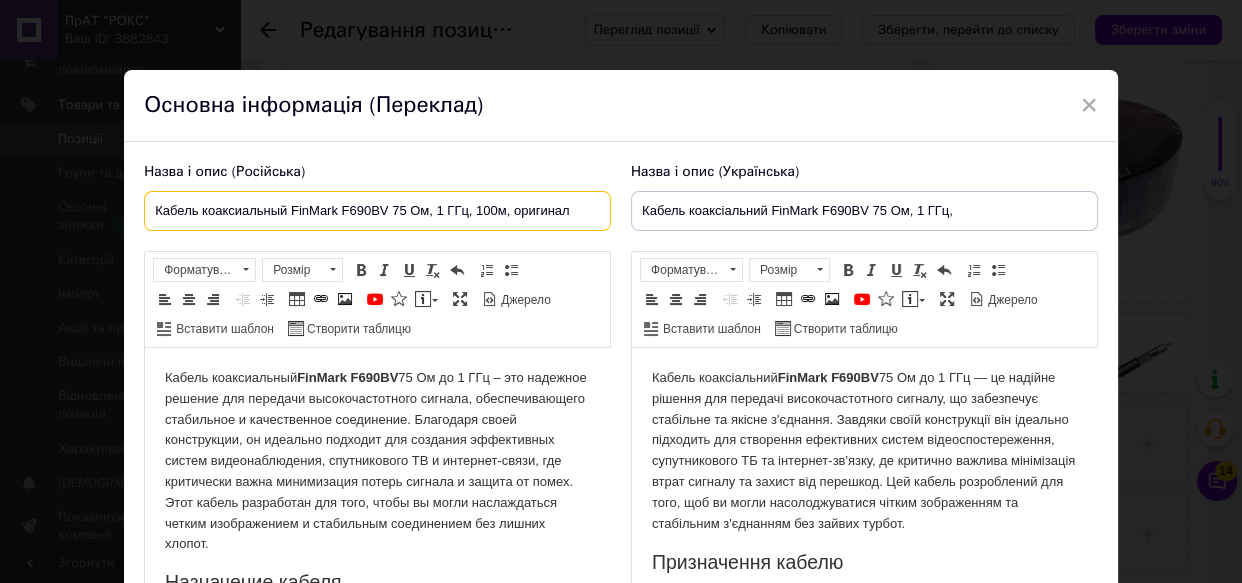 type on "Кабель коаксиальный FinMark F690BV 75 Ом, 1 ГГц, 100м, оригинал" 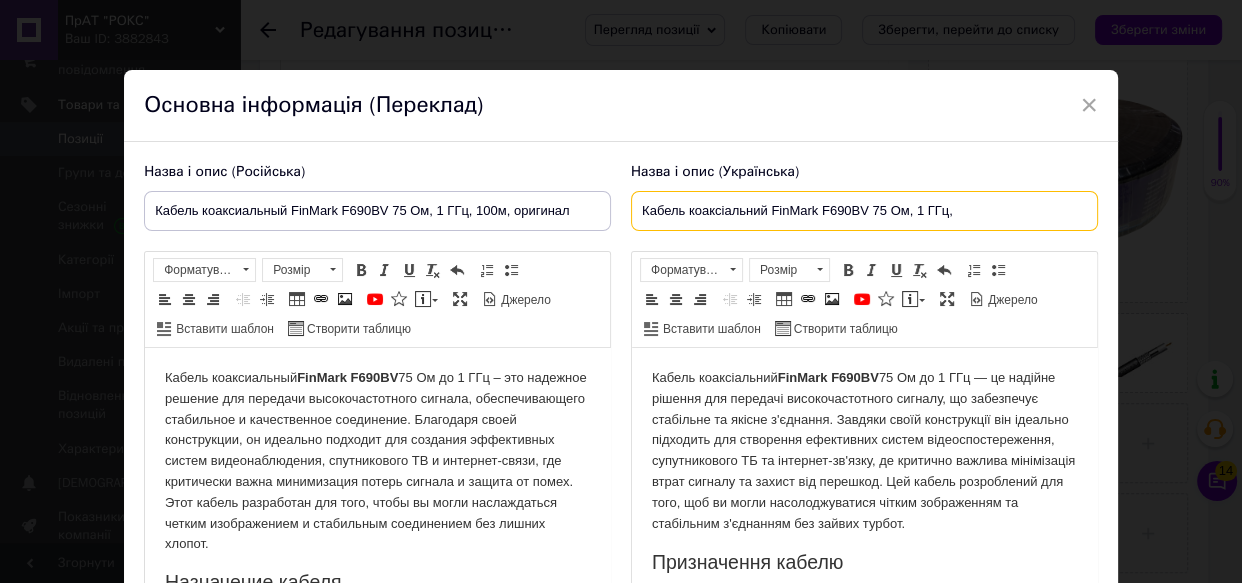 click on "Кабель коаксіальний FinMark F690BV 75 Ом, 1 ГГц," at bounding box center [864, 211] 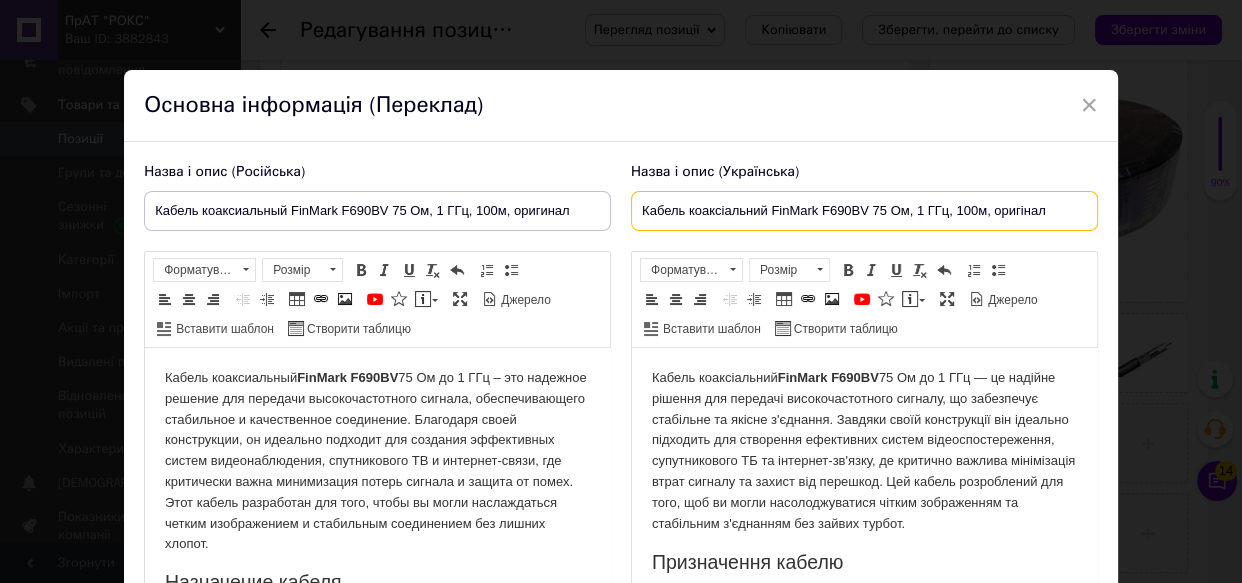 click on "Кабель коаксіальний FinMark F690BV 75 Ом, 1 ГГц, 100м, оригінал" at bounding box center (864, 211) 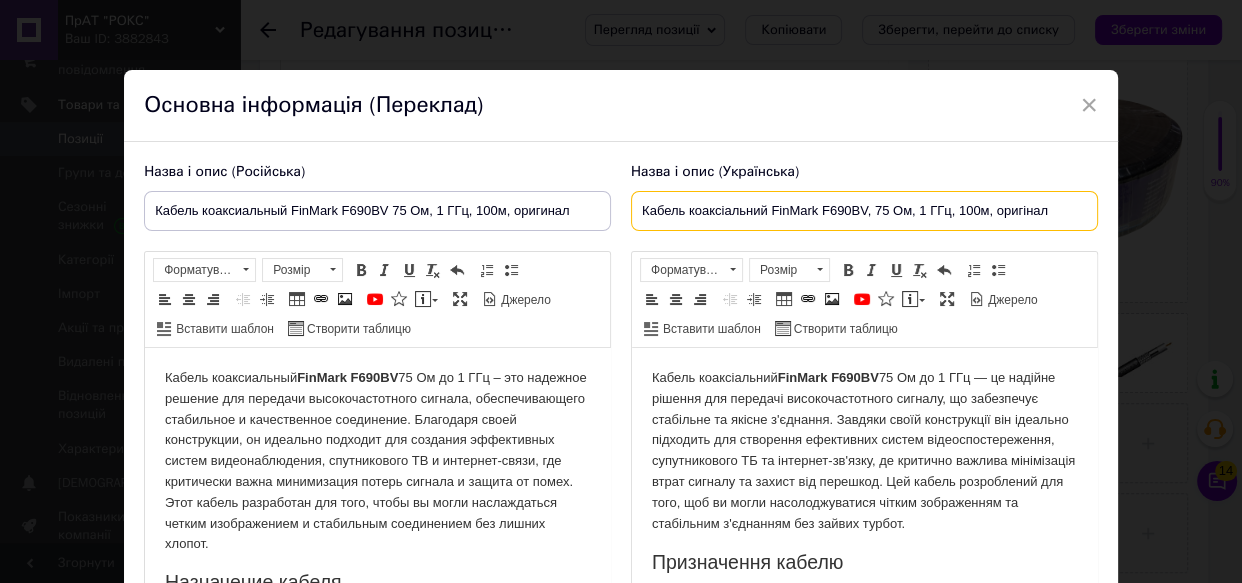 type on "Кабель коаксіальний FinMark F690BV, 75 Ом, 1 ГГц, 100м, оригінал" 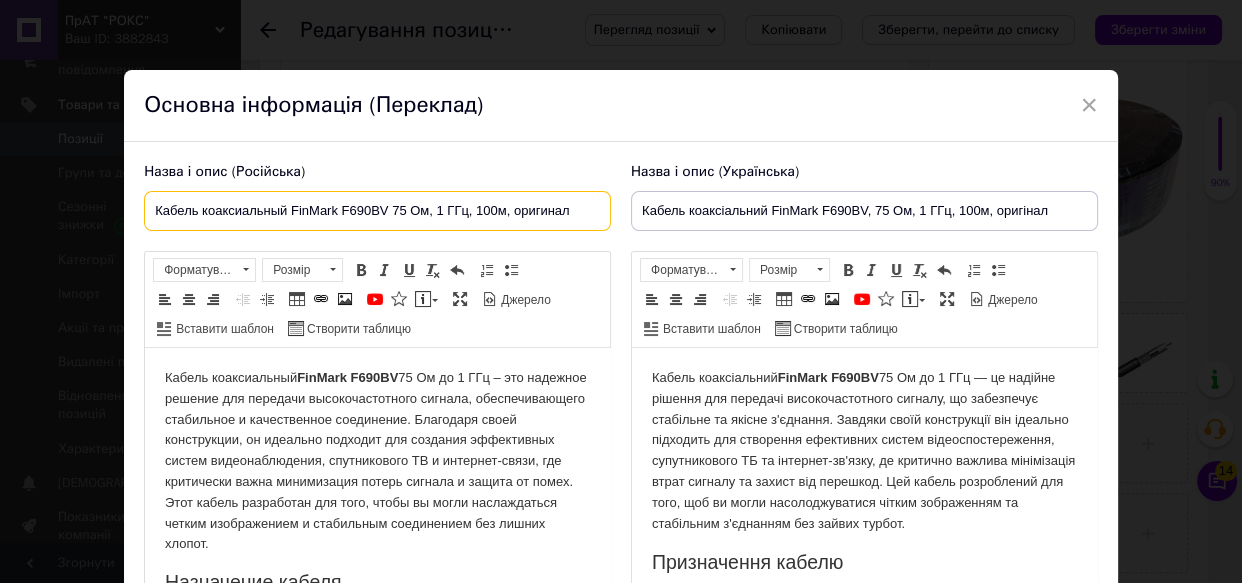 click on "Кабель коаксиальный FinMark F690BV 75 Ом, 1 ГГц, 100м, оригинал" at bounding box center (377, 211) 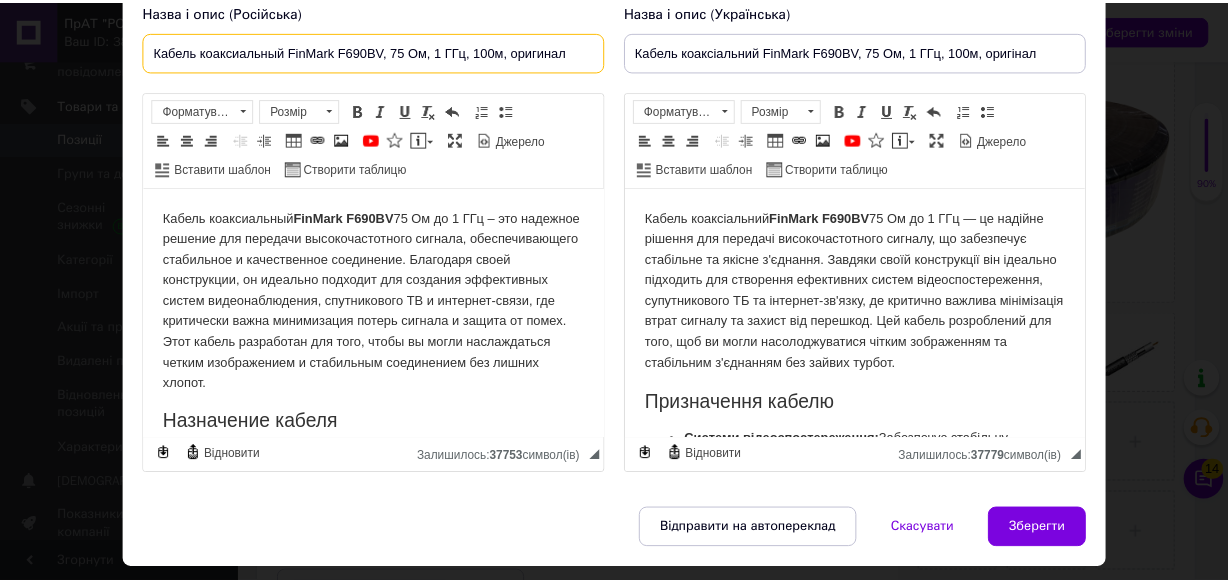 scroll, scrollTop: 243, scrollLeft: 0, axis: vertical 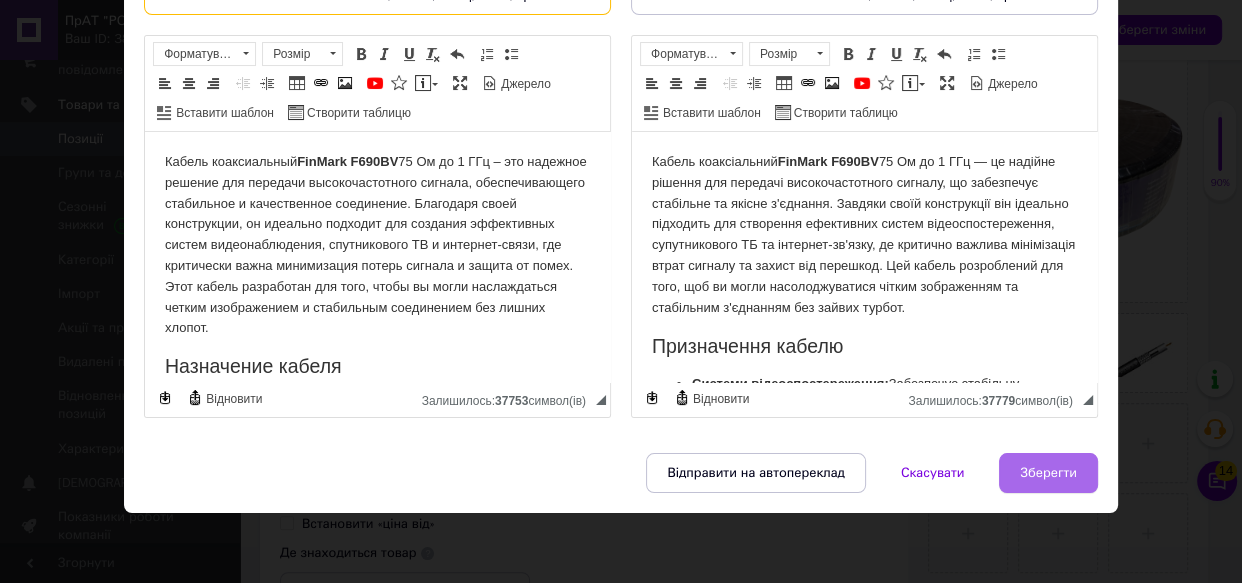 type on "Кабель коаксиальный FinMark F690BV, 75 Ом, 1 ГГц, 100м, оригинал" 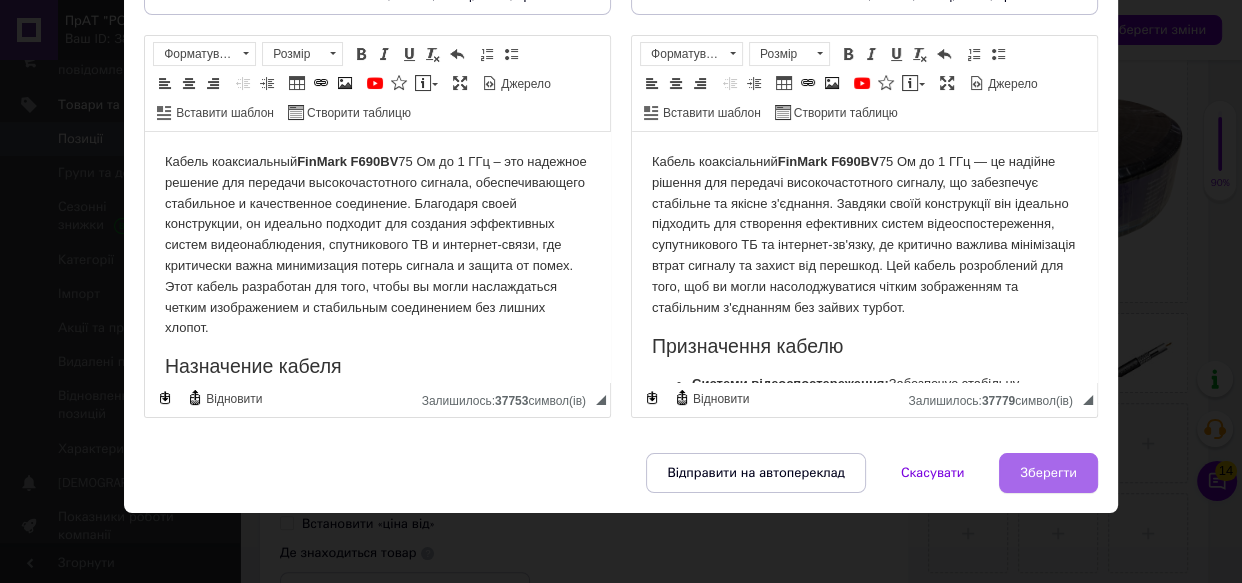 click on "Зберегти" at bounding box center [1048, 473] 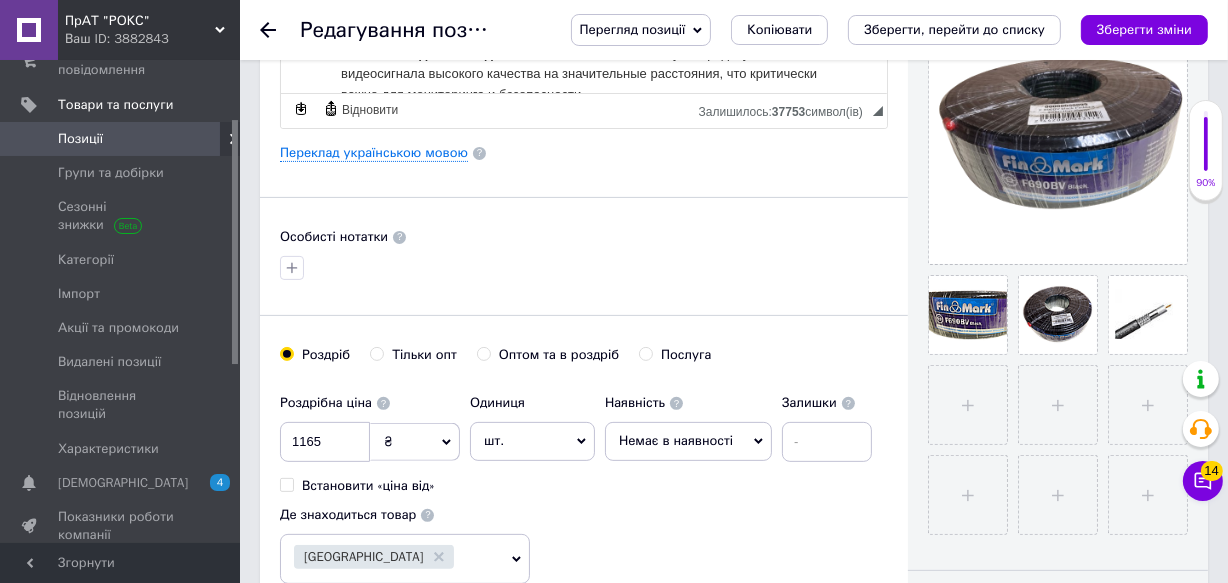 scroll, scrollTop: 0, scrollLeft: 0, axis: both 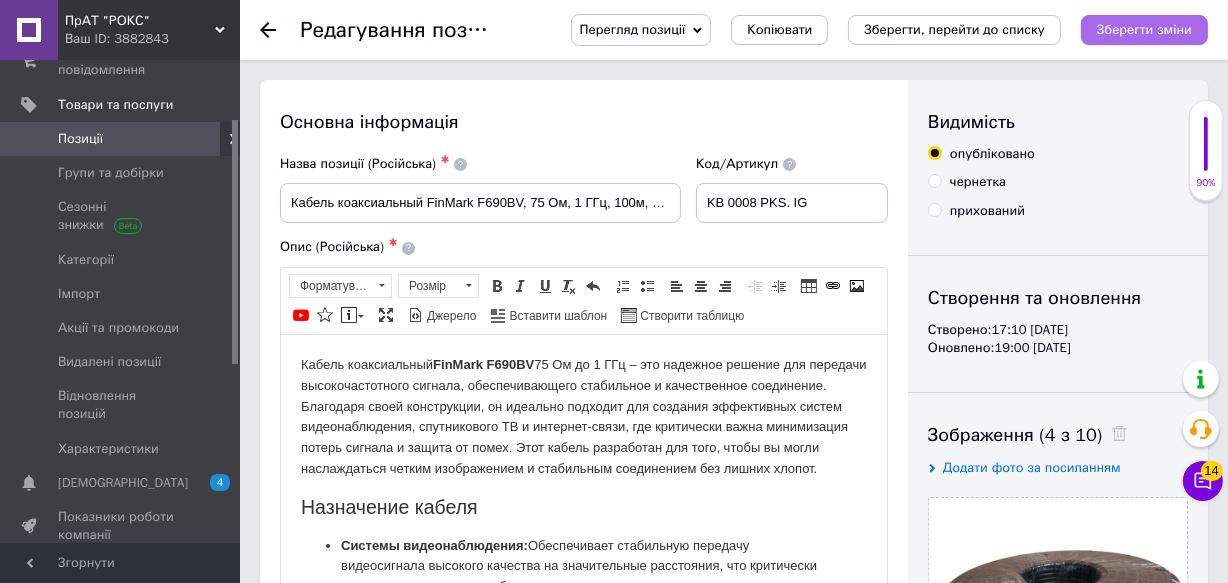 click on "Зберегти зміни" at bounding box center [1144, 29] 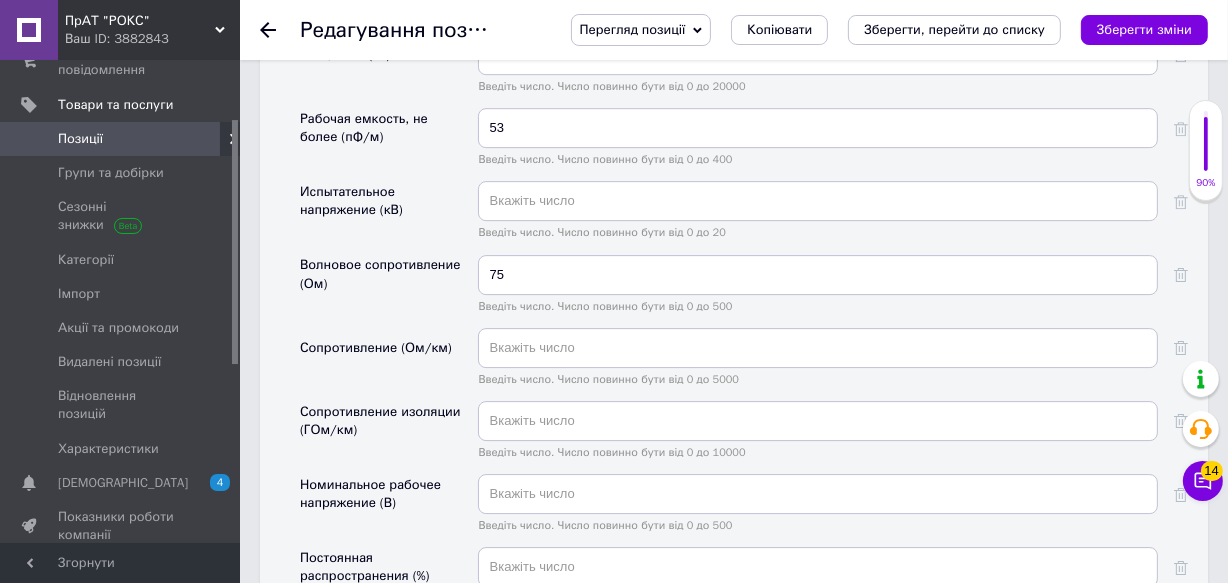 drag, startPoint x: 821, startPoint y: 199, endPoint x: 728, endPoint y: 200, distance: 93.00538 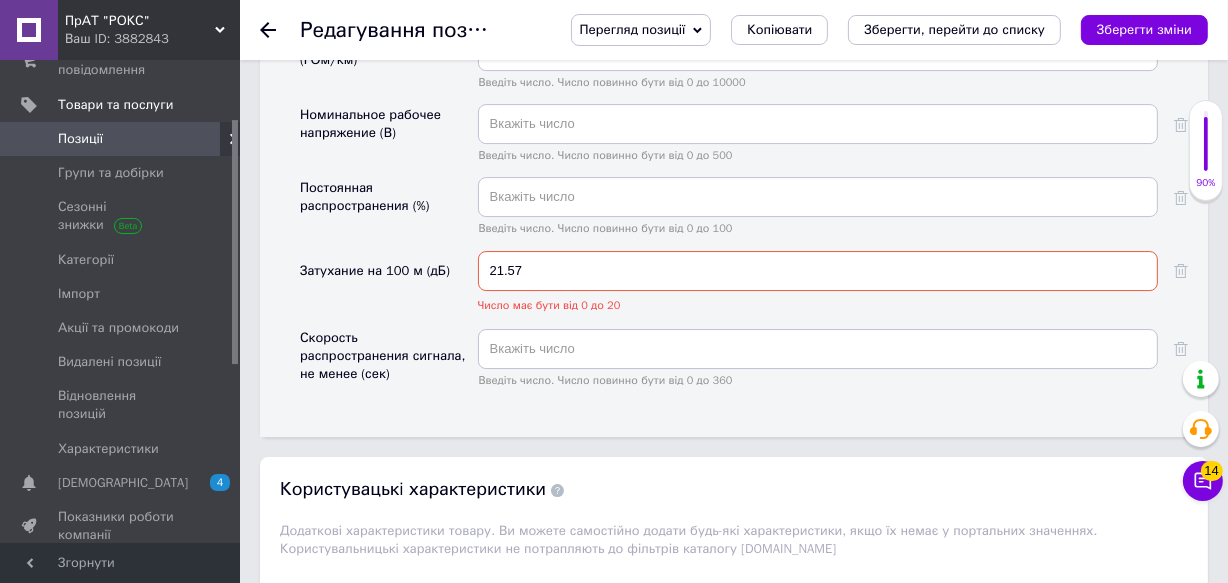 drag, startPoint x: 528, startPoint y: 249, endPoint x: 447, endPoint y: 253, distance: 81.09871 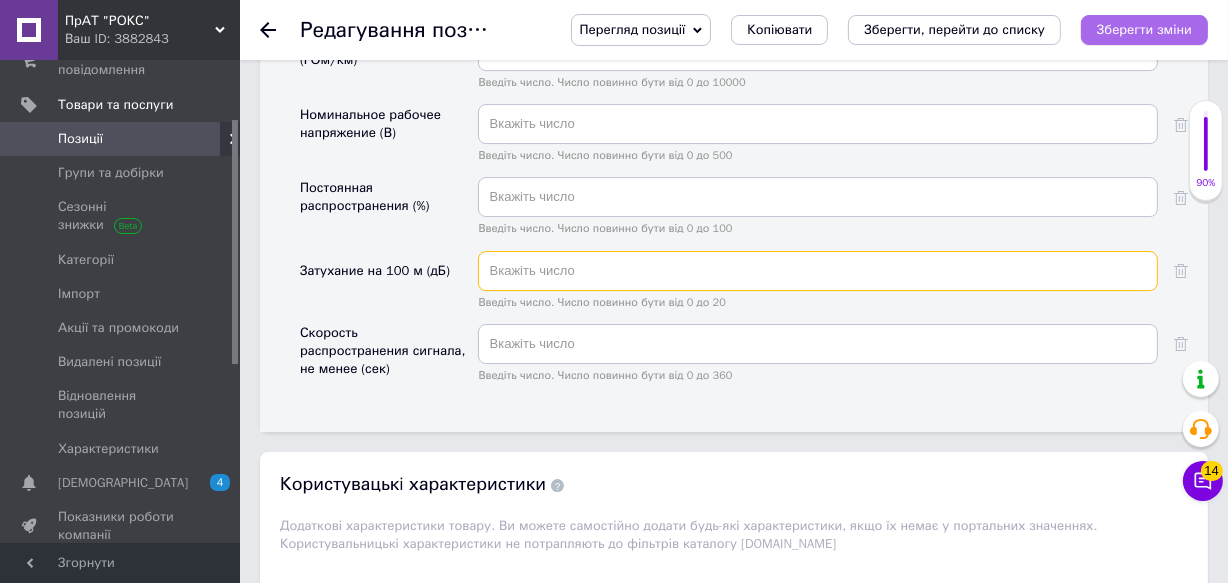 type 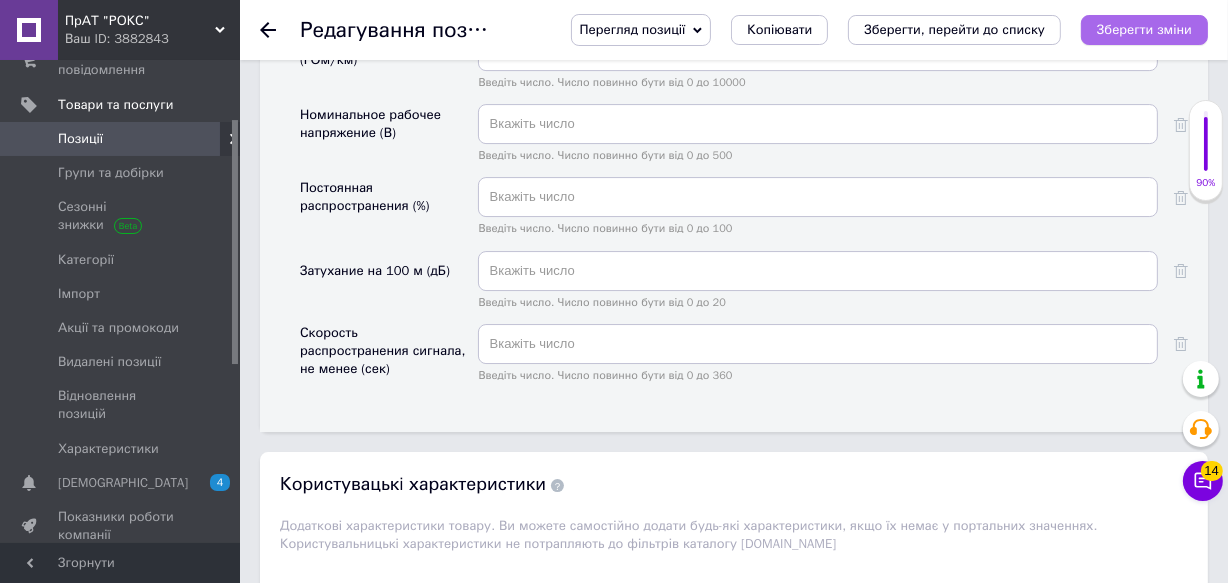click on "Зберегти зміни" at bounding box center (1144, 29) 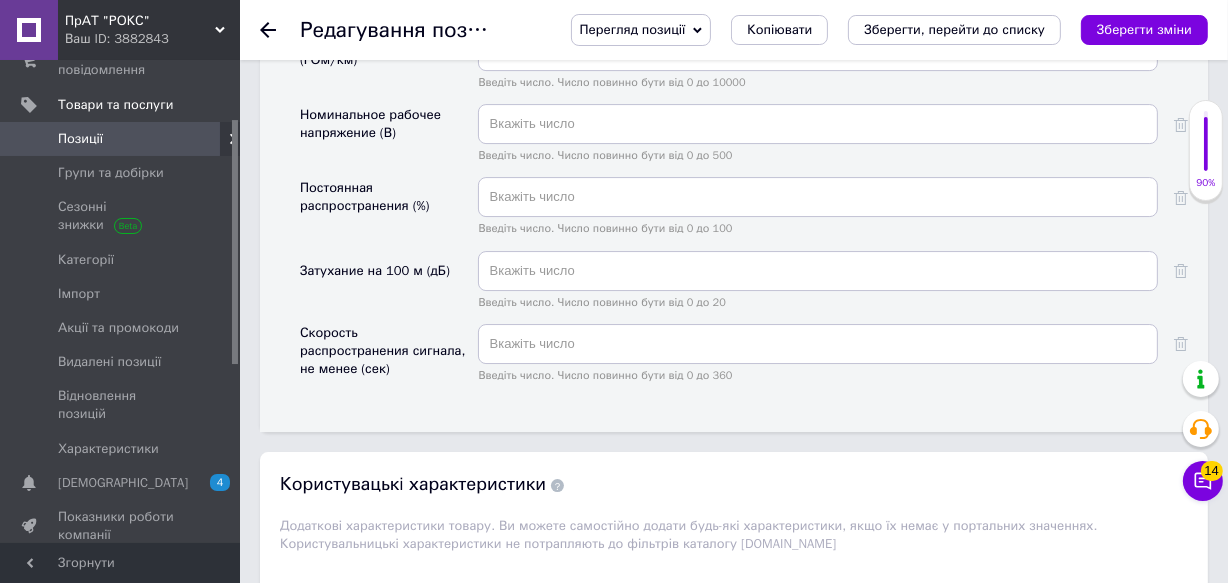 scroll, scrollTop: 0, scrollLeft: 0, axis: both 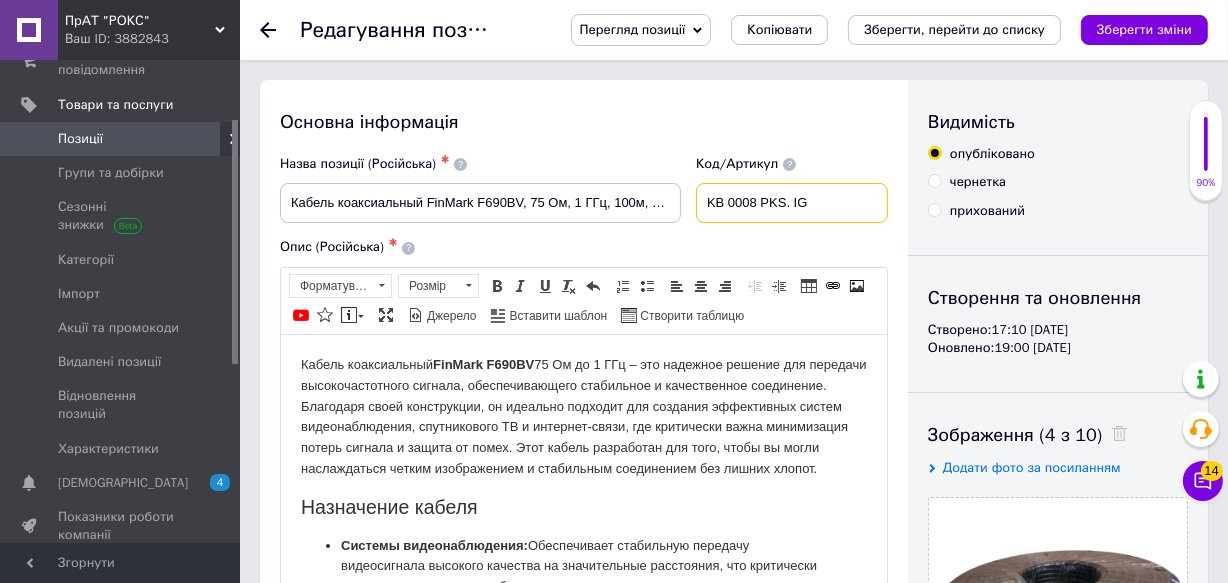 drag, startPoint x: 717, startPoint y: 199, endPoint x: 930, endPoint y: 197, distance: 213.00938 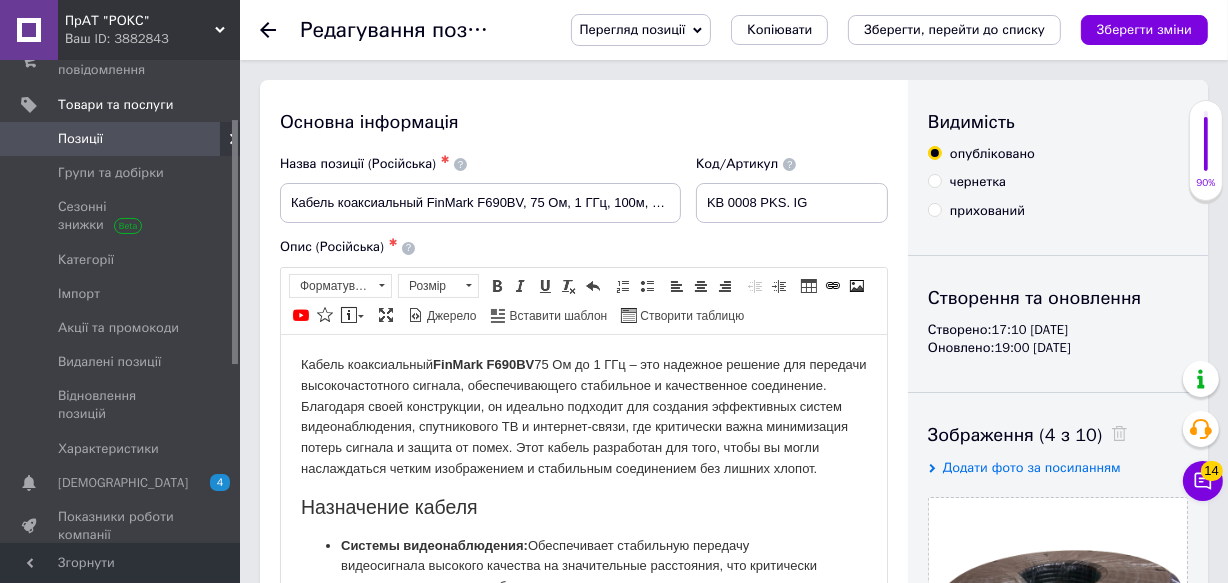 click on "чернетка" at bounding box center [1058, 182] 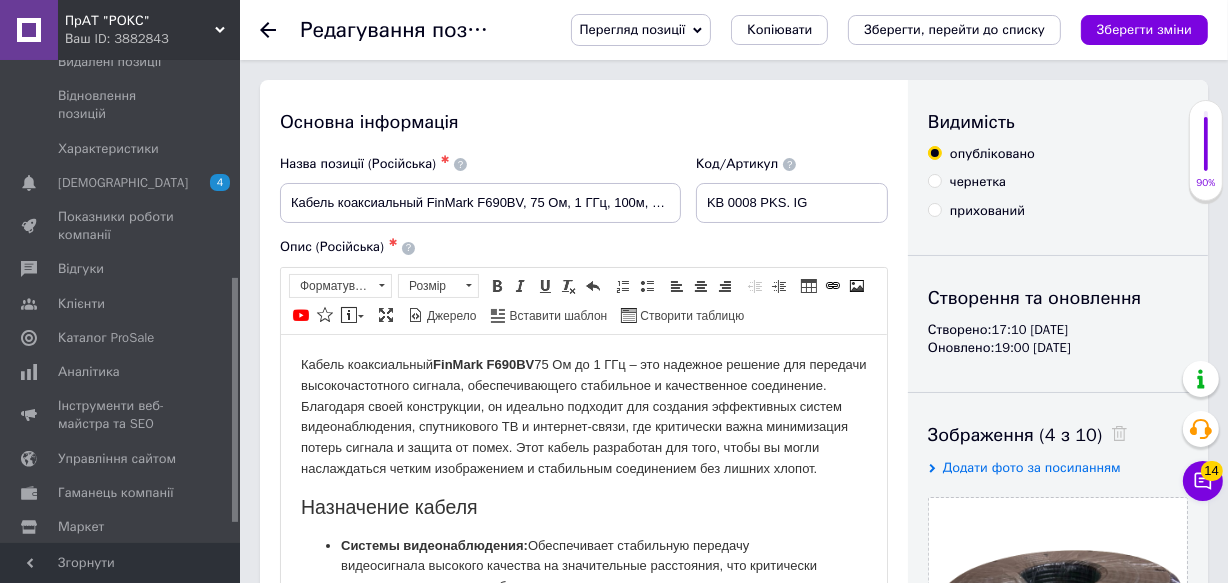 scroll, scrollTop: 466, scrollLeft: 0, axis: vertical 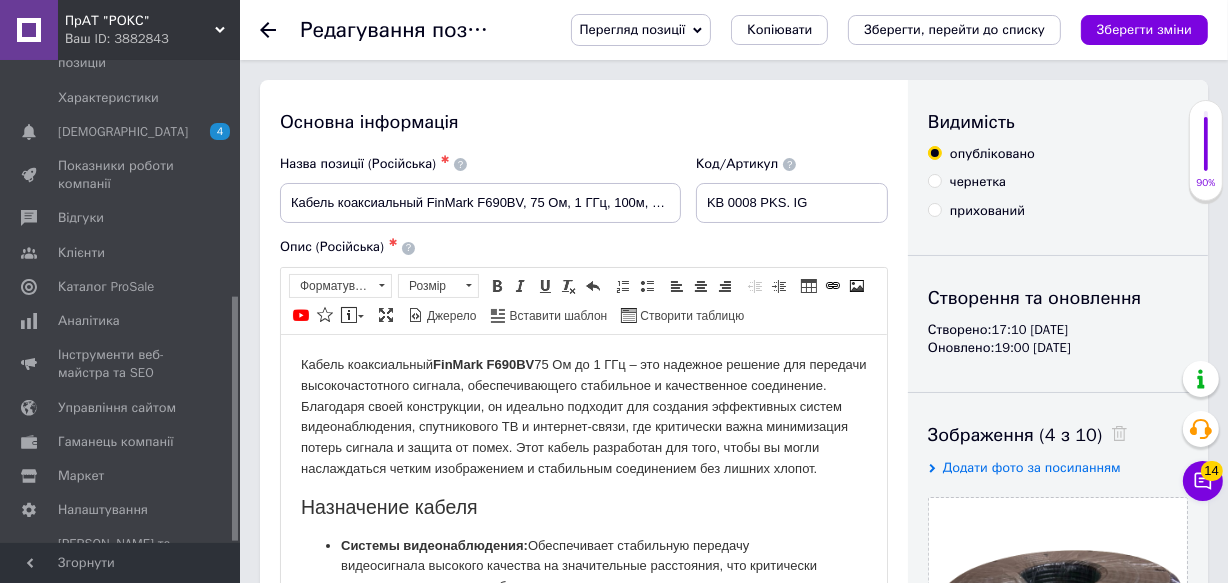 drag, startPoint x: 232, startPoint y: 384, endPoint x: 232, endPoint y: 538, distance: 154 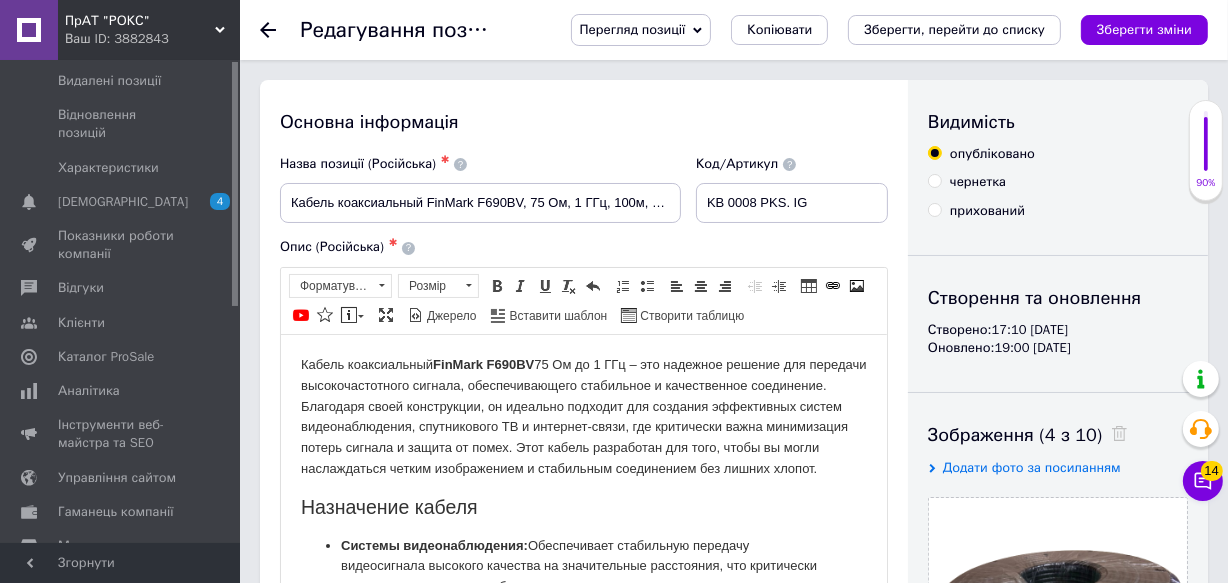 scroll, scrollTop: 0, scrollLeft: 0, axis: both 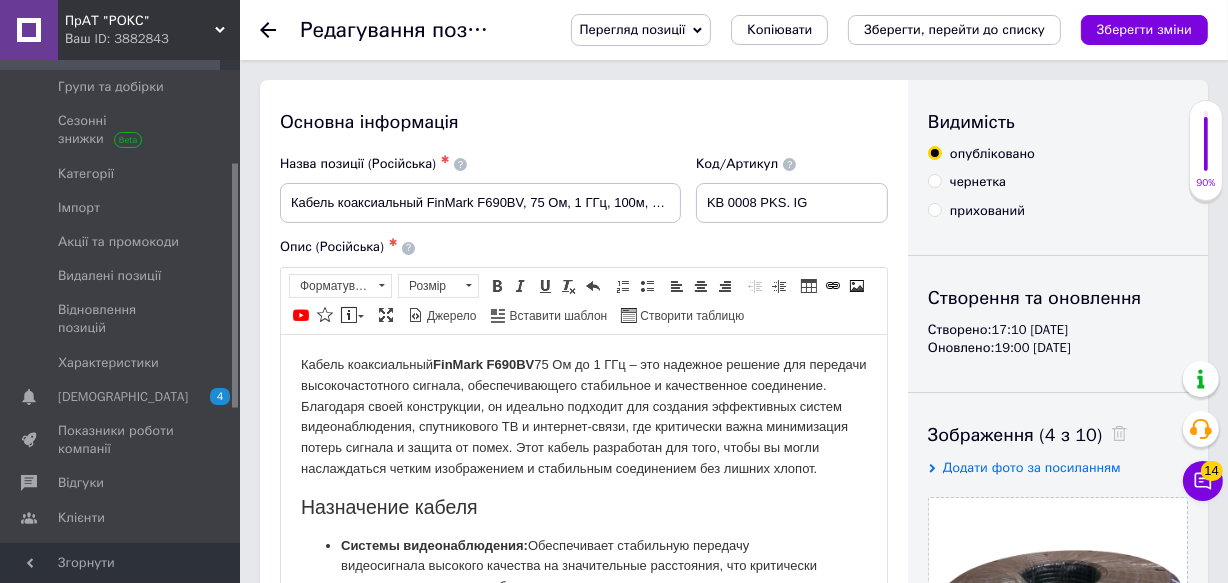 drag, startPoint x: 235, startPoint y: 497, endPoint x: 237, endPoint y: 431, distance: 66.0303 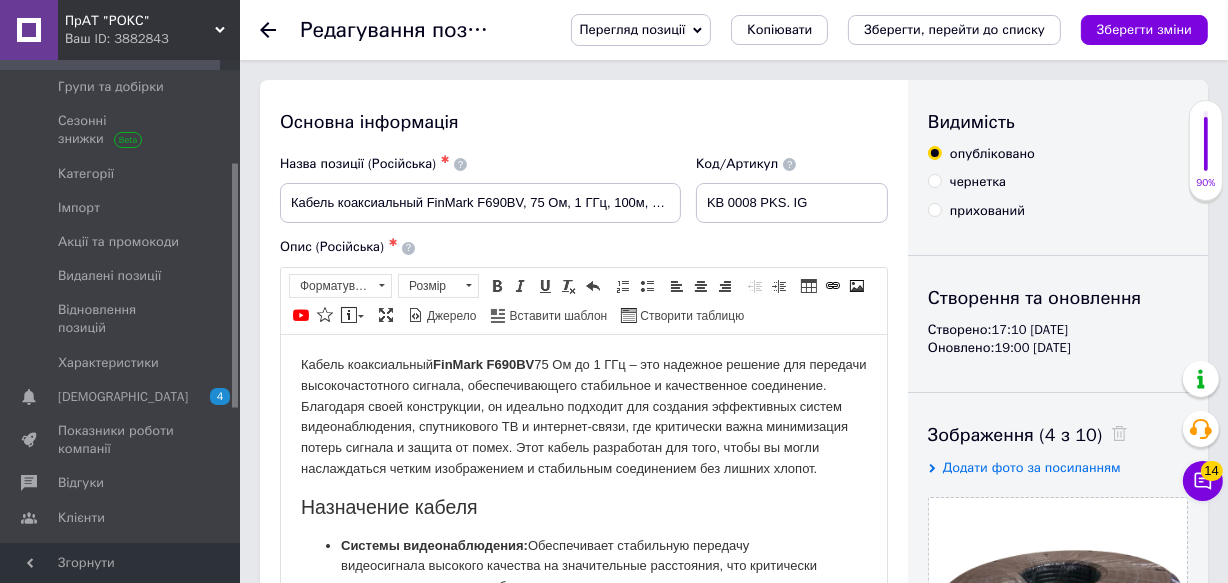 click at bounding box center [235, 286] 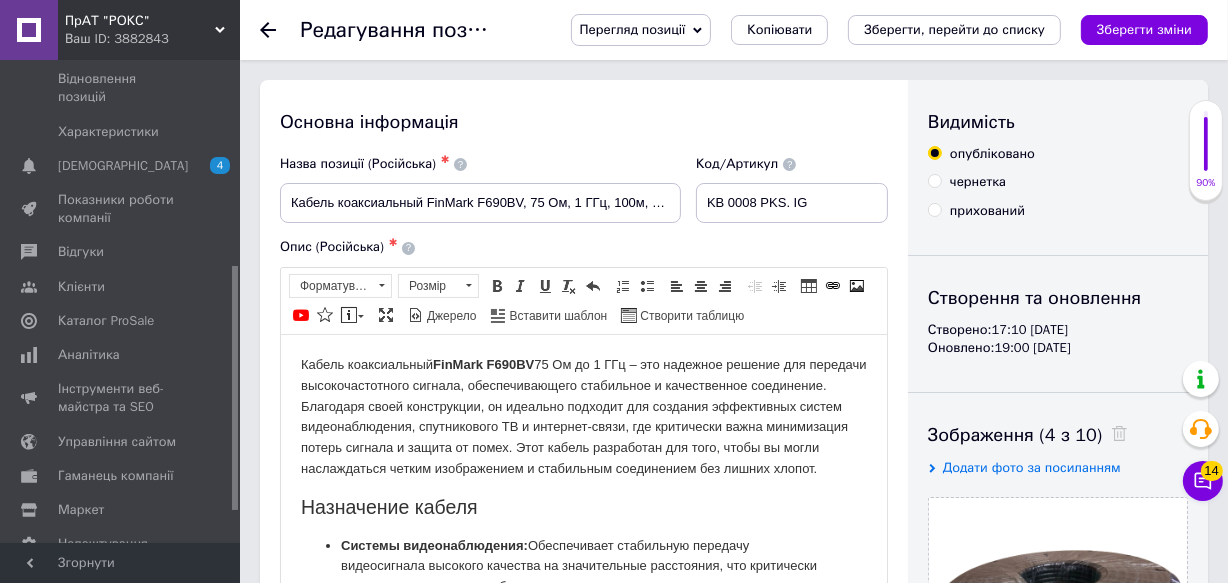 drag, startPoint x: 237, startPoint y: 431, endPoint x: 236, endPoint y: 506, distance: 75.00667 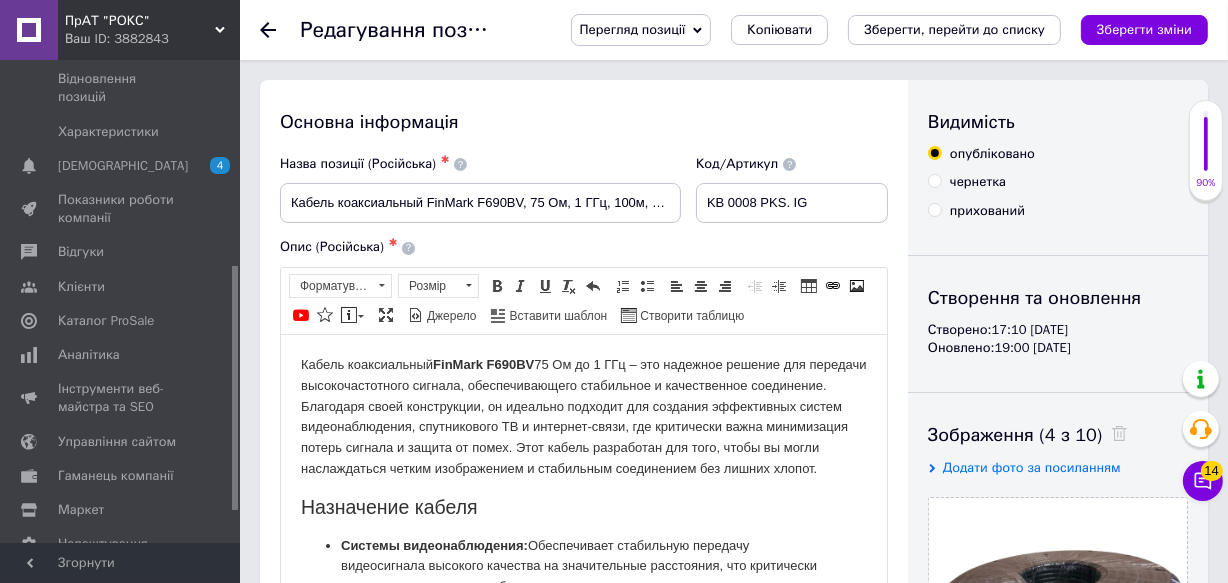 click at bounding box center (235, 388) 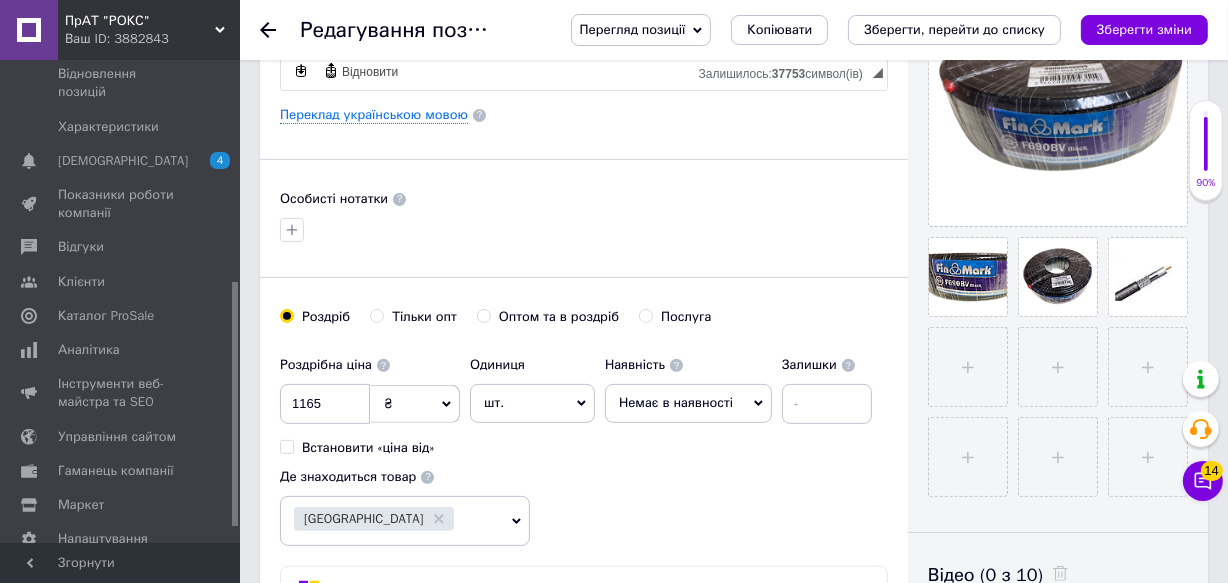 scroll, scrollTop: 139, scrollLeft: 0, axis: vertical 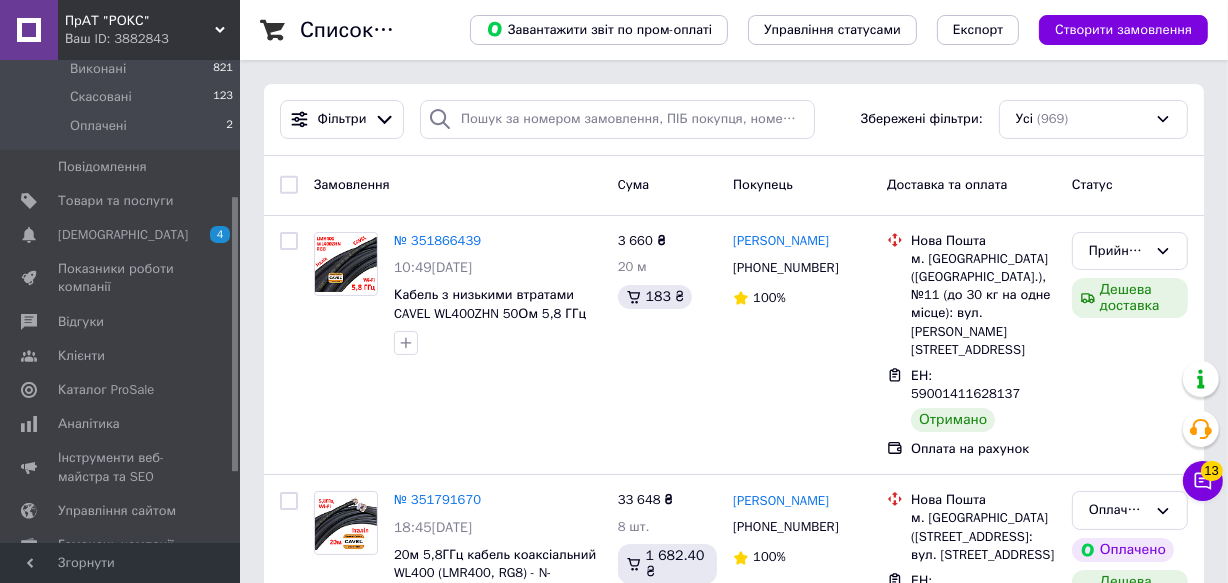 drag, startPoint x: 234, startPoint y: 247, endPoint x: 235, endPoint y: 324, distance: 77.00649 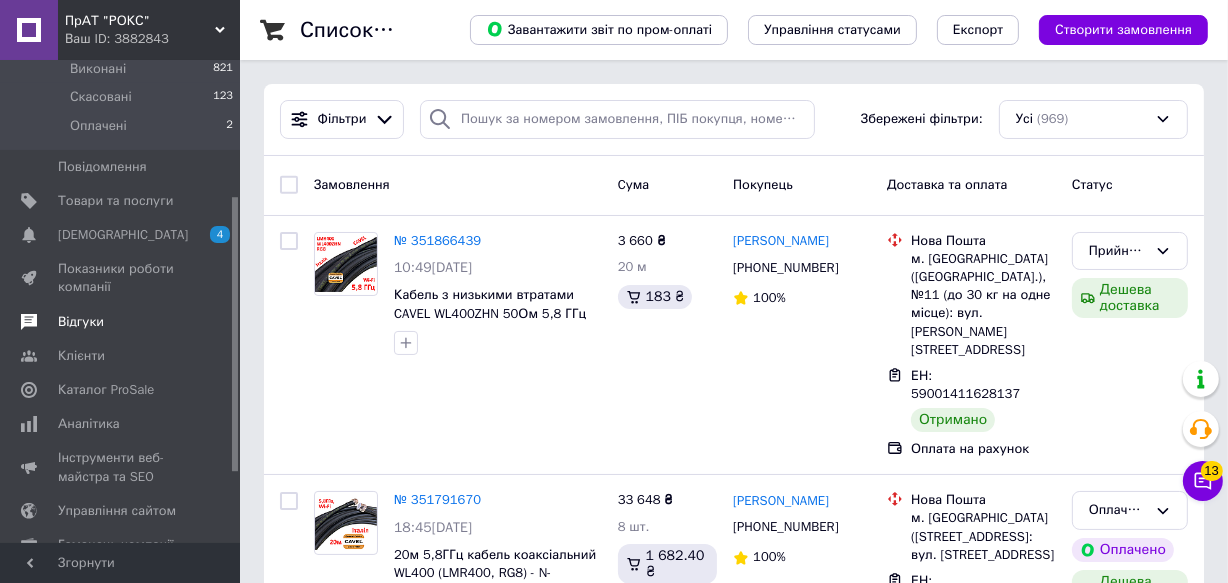 click on "Відгуки" at bounding box center [81, 322] 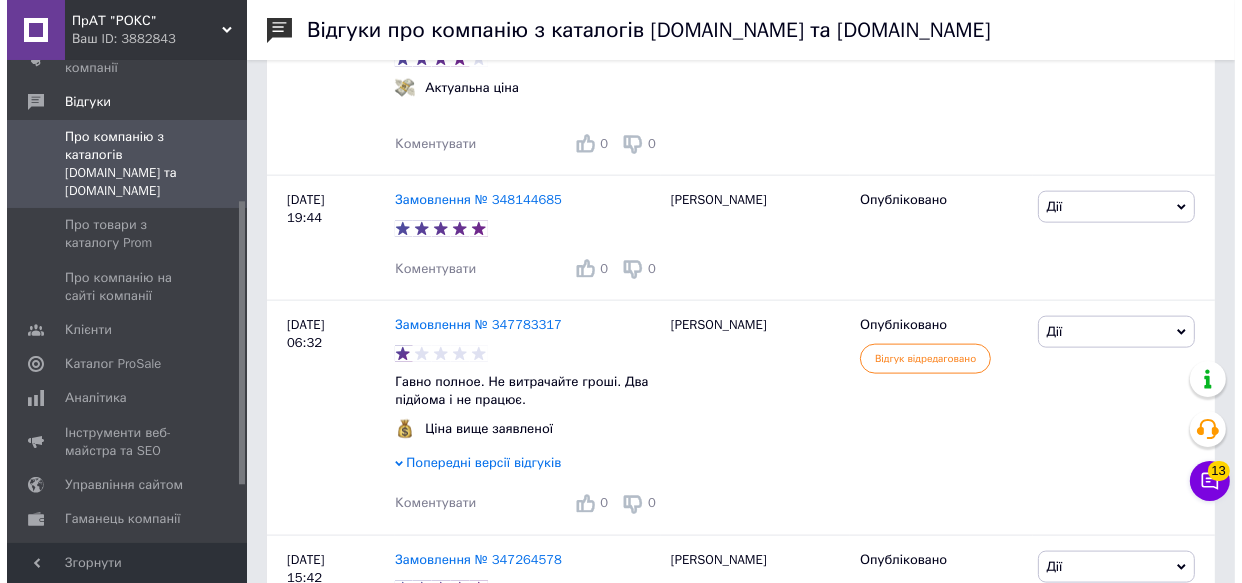 scroll, scrollTop: 2362, scrollLeft: 0, axis: vertical 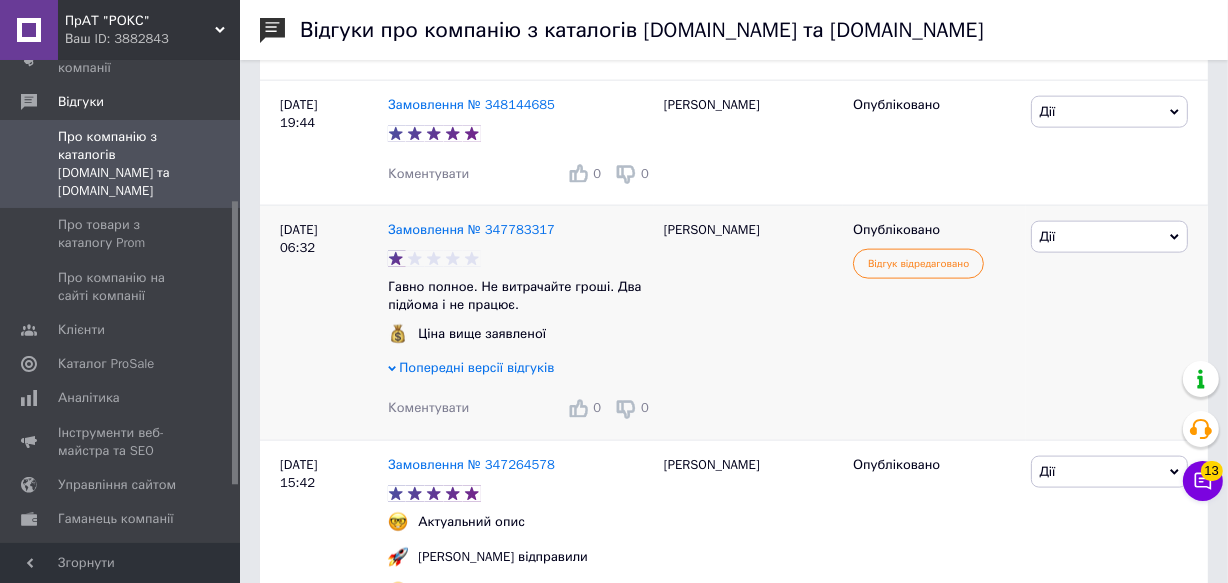 click on "Дії" at bounding box center (1109, 237) 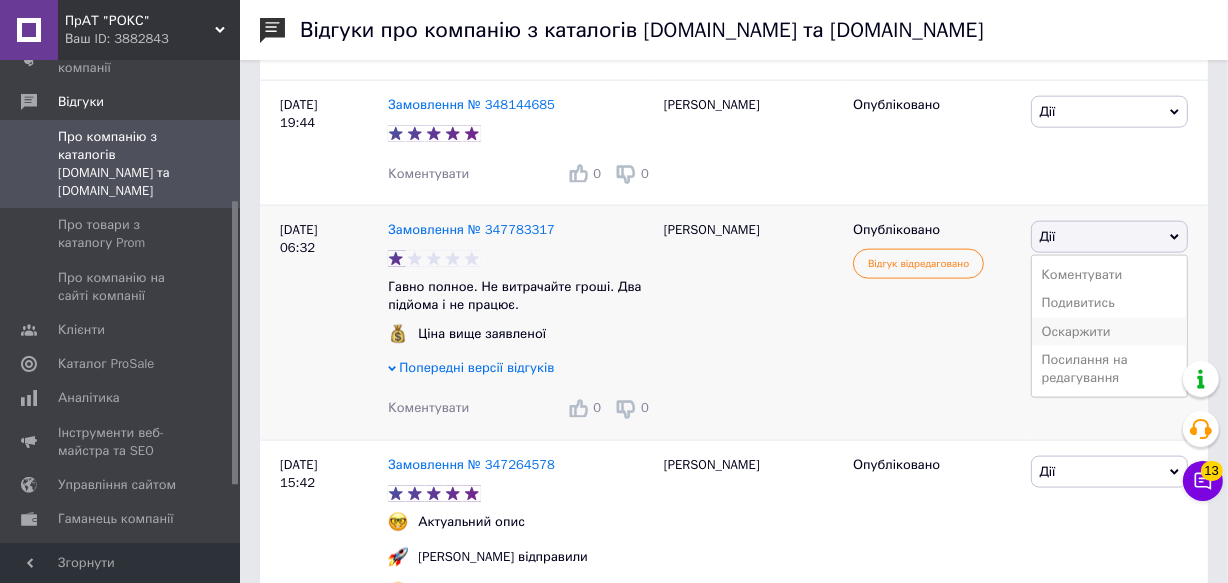 click on "Оскаржити" at bounding box center (1109, 332) 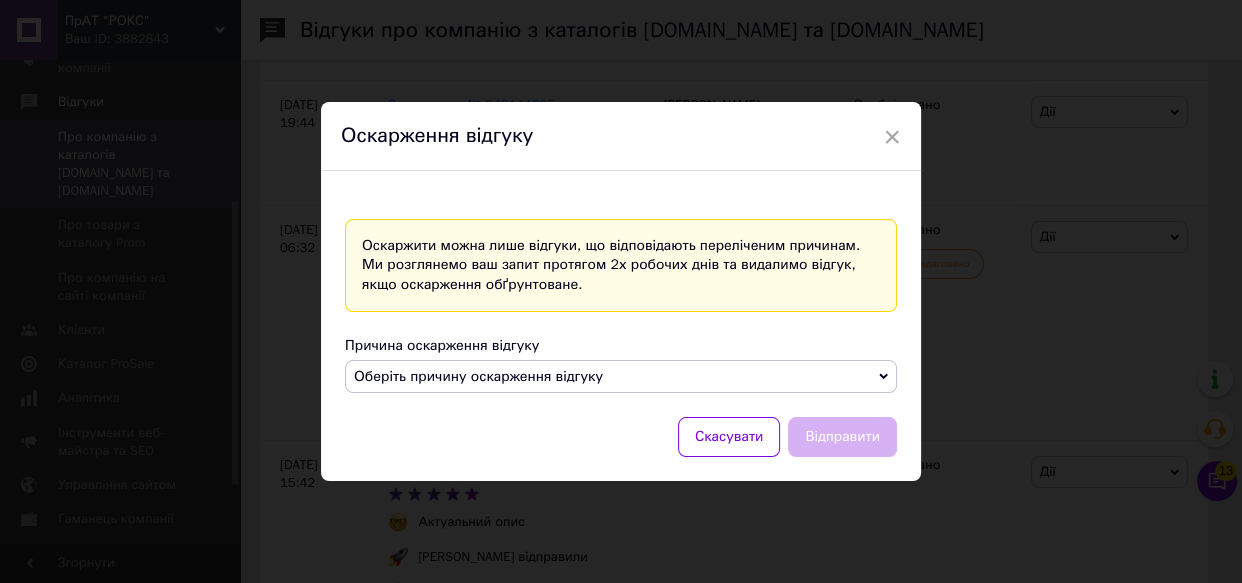 click 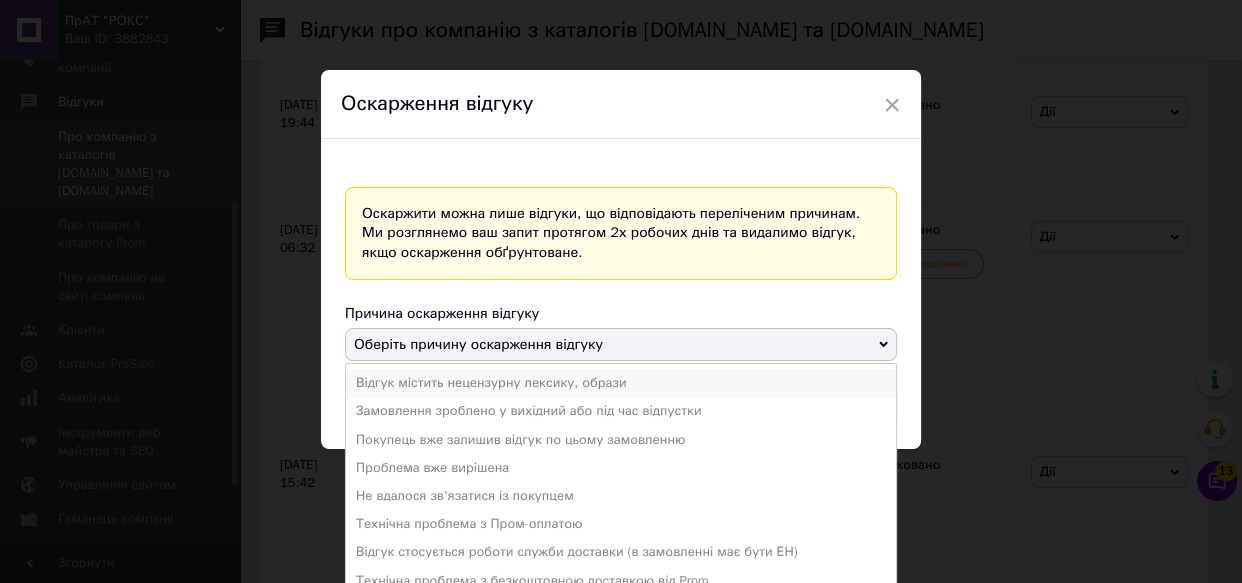 scroll, scrollTop: 50, scrollLeft: 0, axis: vertical 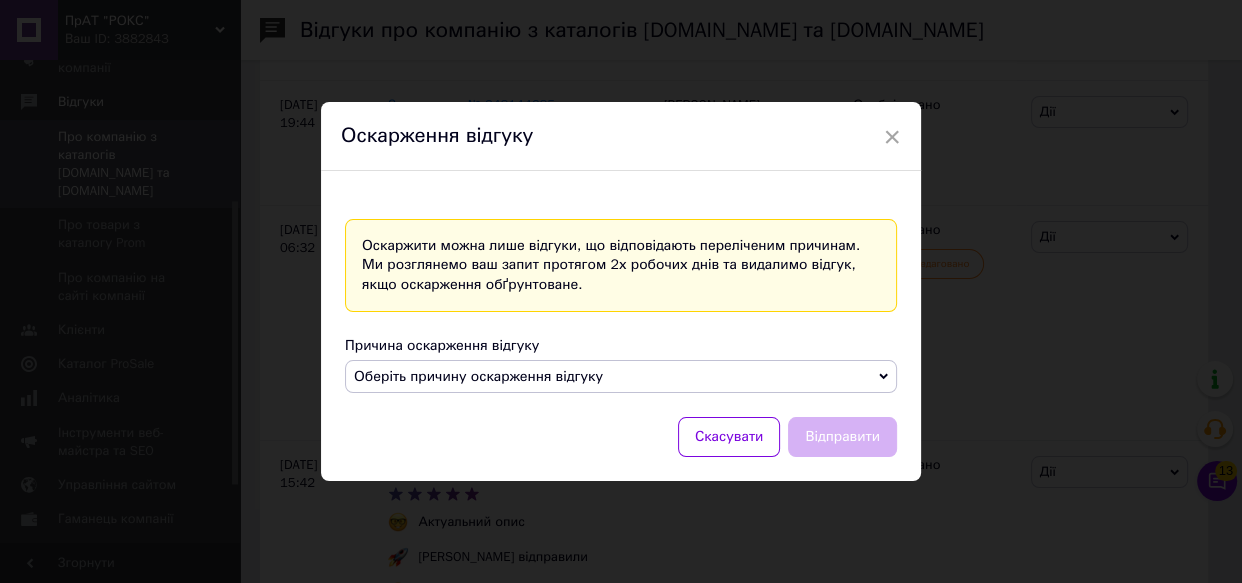 click on "Оскаржити можна лише відгуки, що відповідають переліченим причинам. Ми розглянемо ваш запит протягом 2х робочих днів та видалимо відгук, якщо оскарження обґрунтоване. Причина оскарження відгуку Оберіть причину оскарження відгуку Відгук містить нецензурну лексику, образи Замовлення зроблено у вихідний або під час відпустки Покупець вже залишив відгук по цьому замовленню Проблема вже вирішена Не вдалося зв'язатися із покупцем Технічна проблема з Пром-оплатою Відгук стосується роботи служби доставки (в замовленні має бути ЕН) Скасувати Відправити" at bounding box center (621, 326) 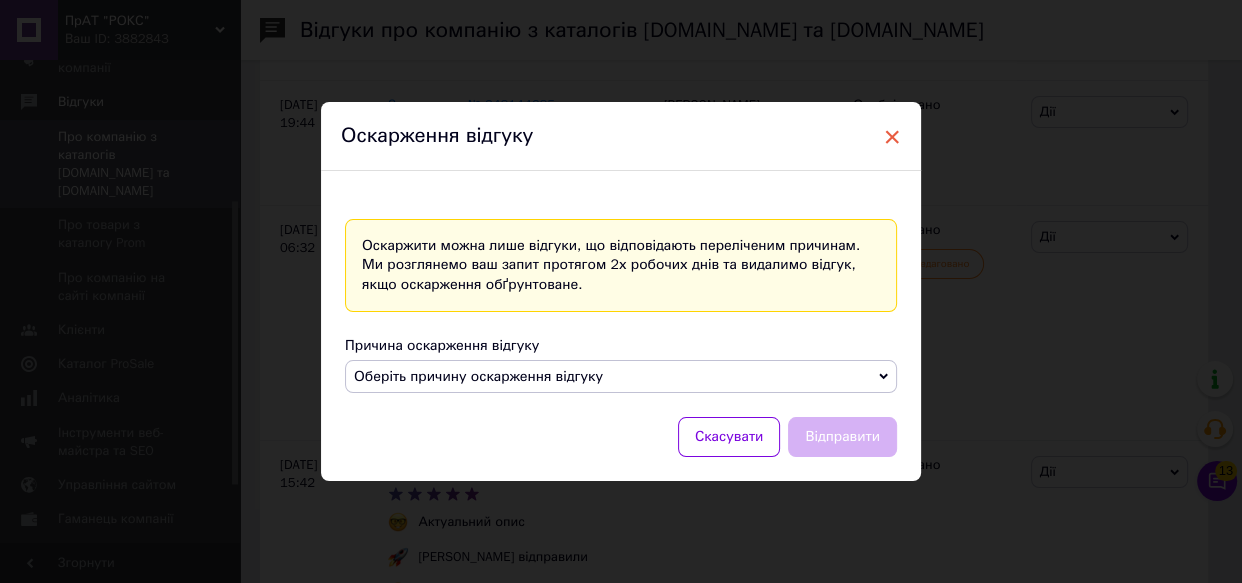 click on "×" at bounding box center (892, 137) 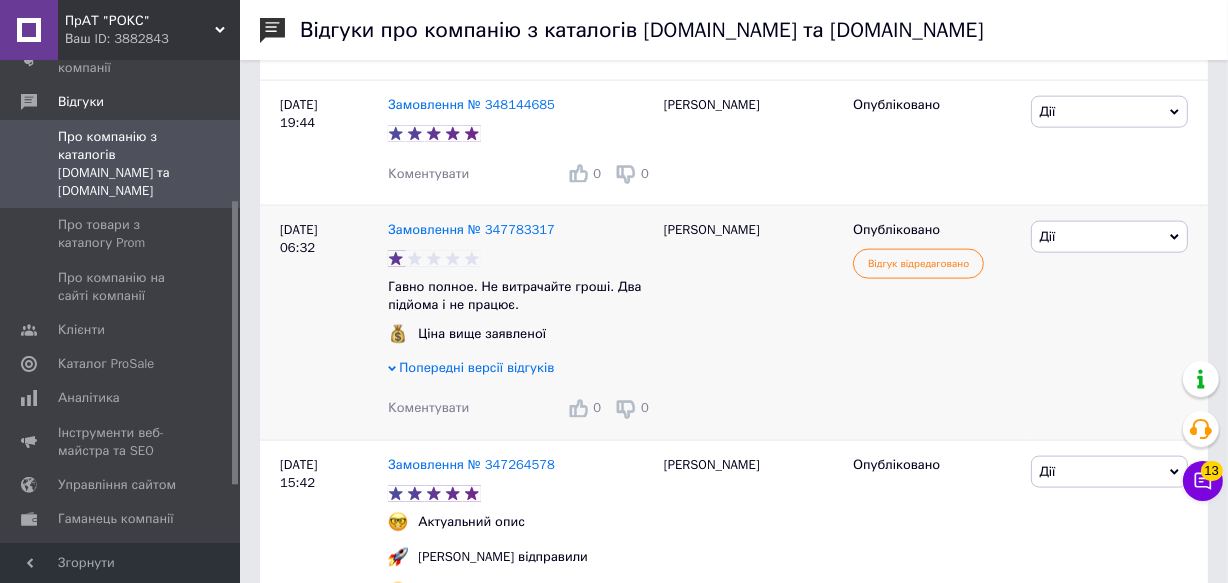 click on "Попередні версії відгуків" at bounding box center [476, 367] 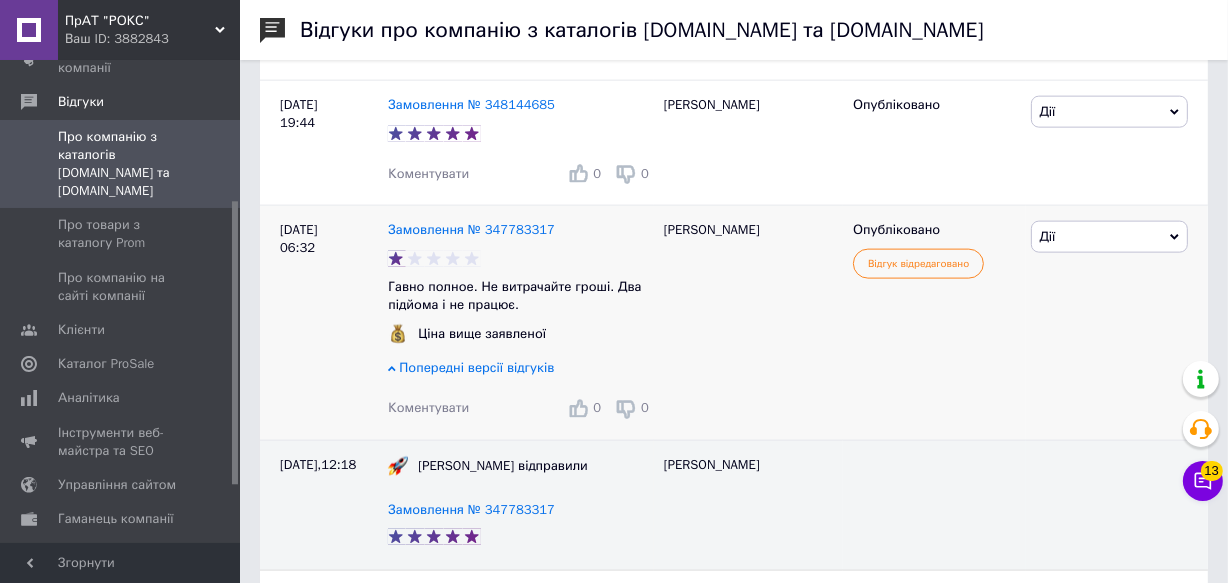 click on "Попередні версії відгуків" at bounding box center [476, 367] 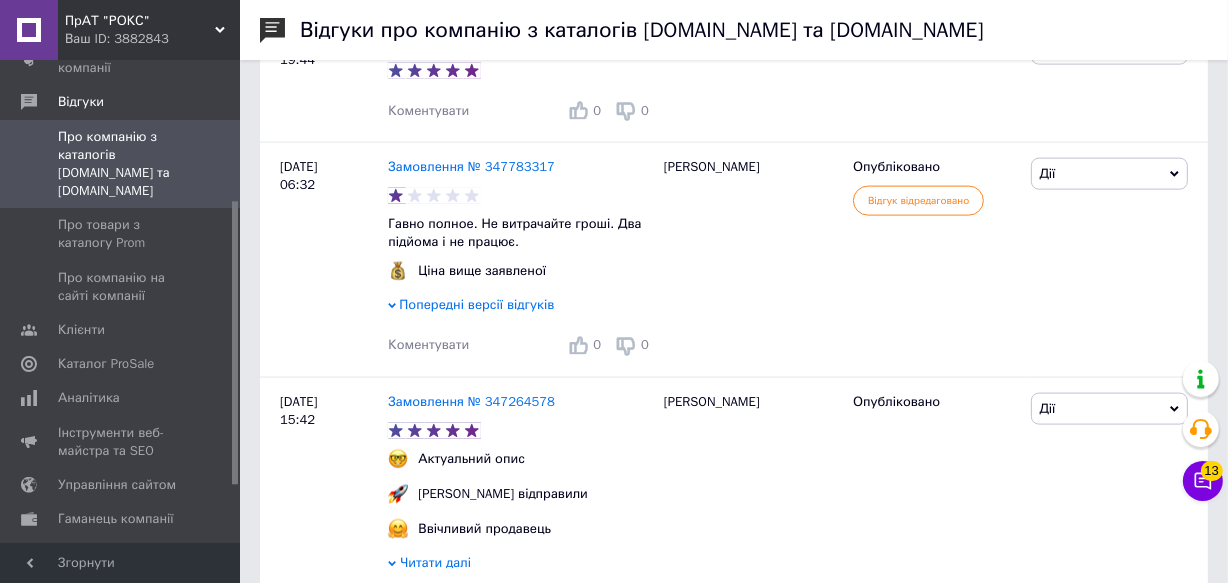scroll, scrollTop: 2441, scrollLeft: 0, axis: vertical 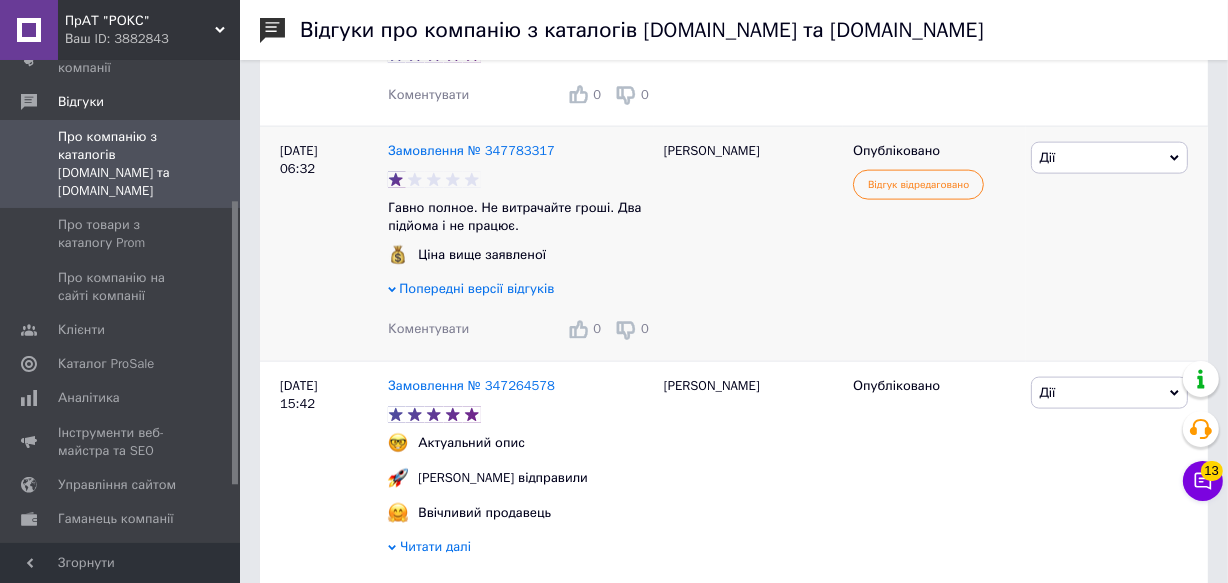 click on "Попередні версії відгуків" at bounding box center [476, 288] 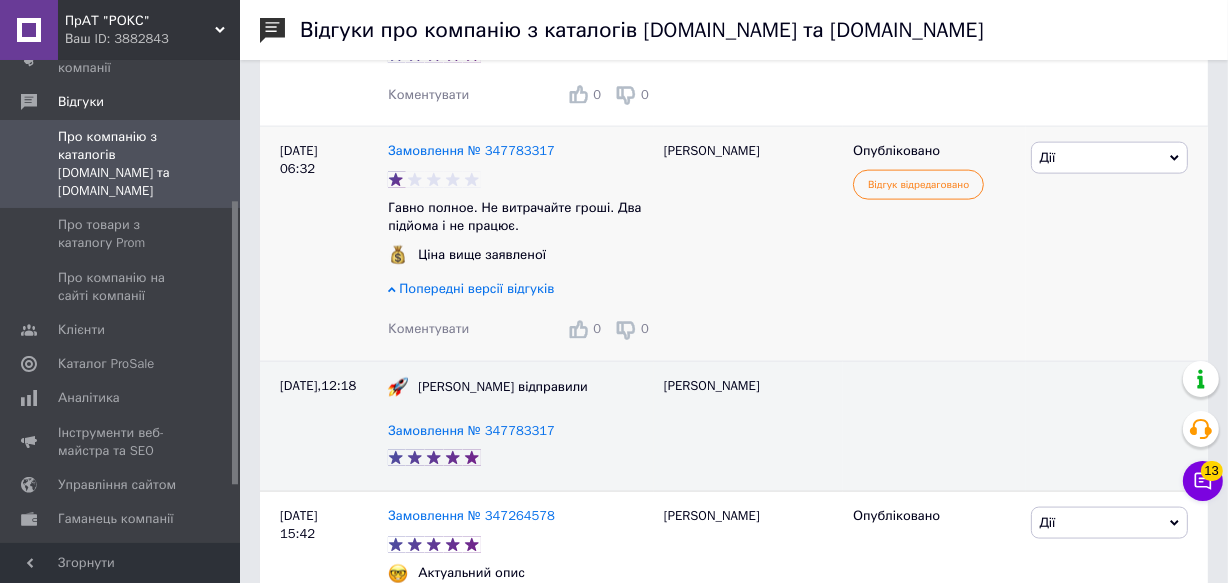 click on "Попередні версії відгуків" at bounding box center (476, 288) 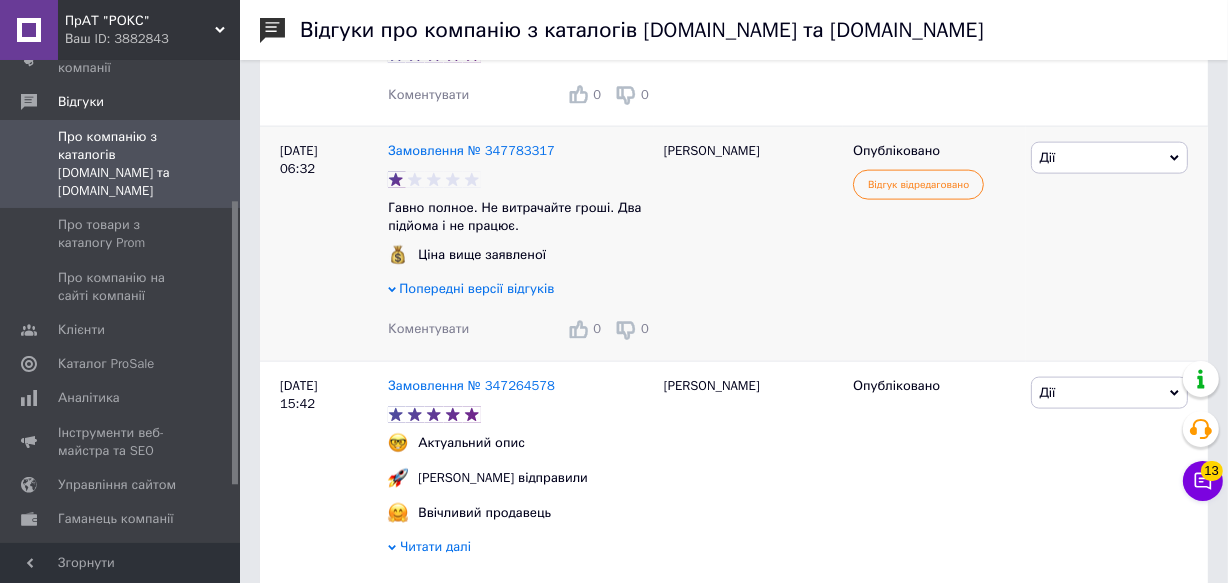 click on "Попередні версії відгуків" at bounding box center [476, 288] 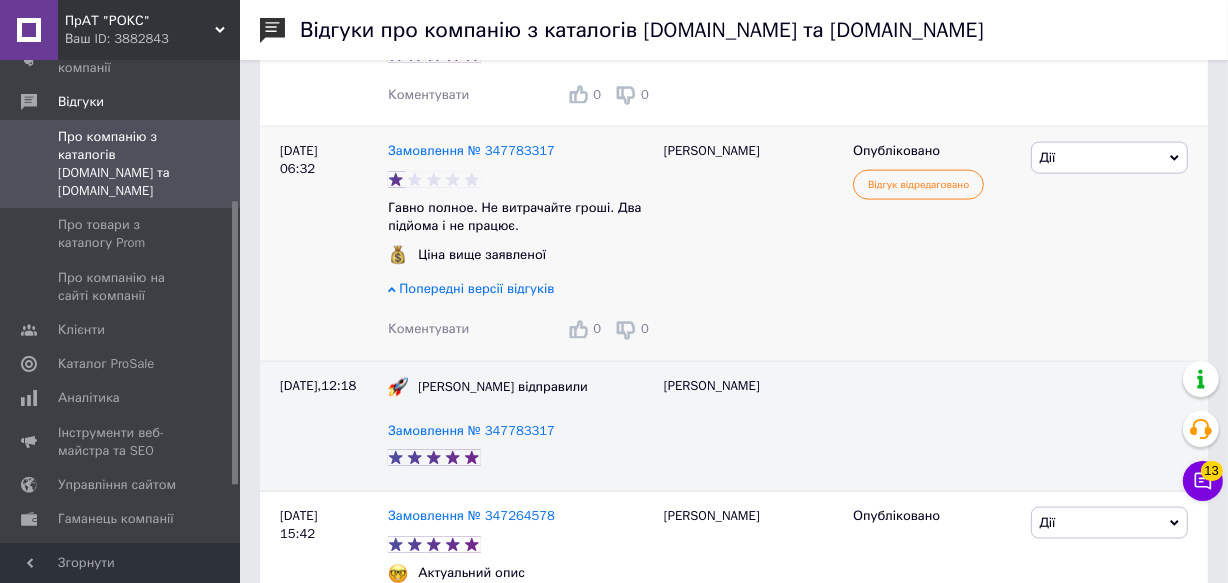 click on "Попередні версії відгуків" at bounding box center [476, 288] 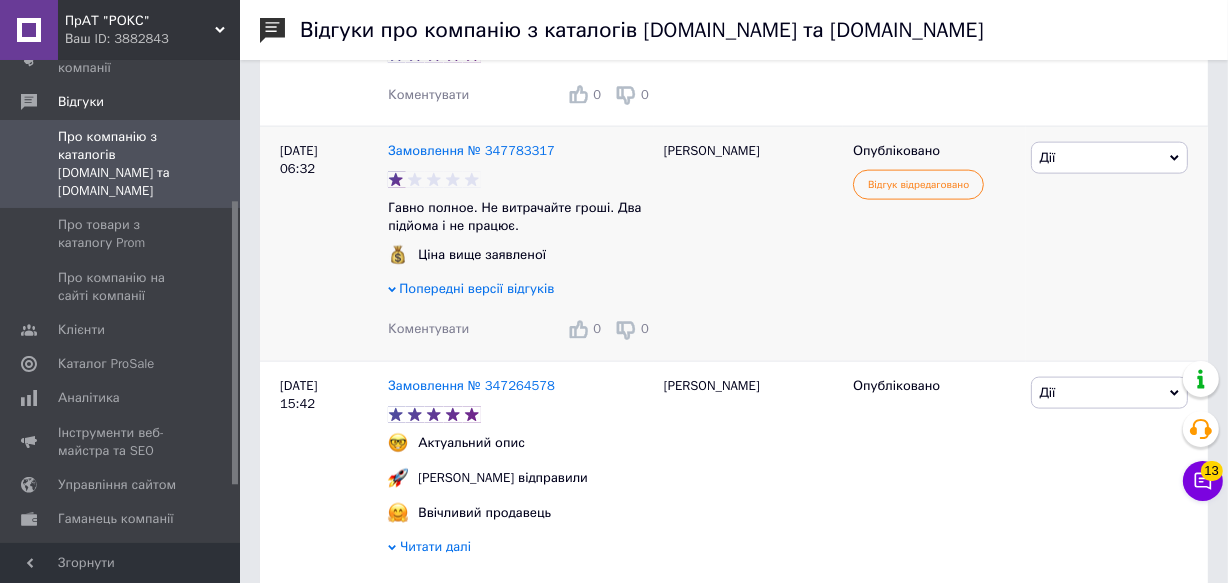 click on "Попередні версії відгуків" at bounding box center [476, 288] 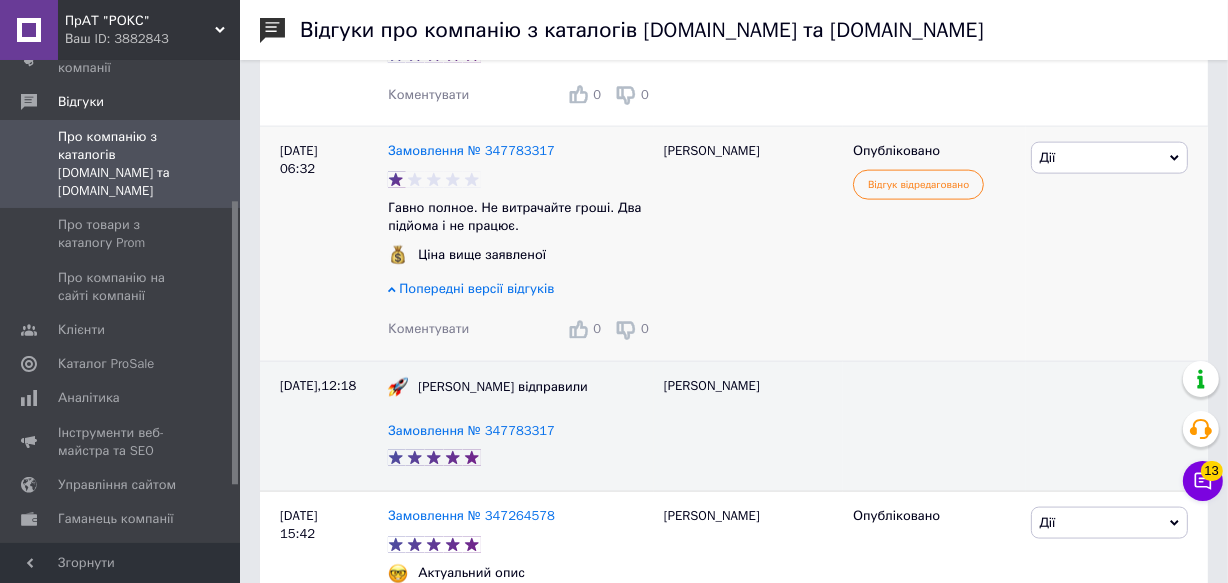click on "Попередні версії відгуків" at bounding box center (476, 288) 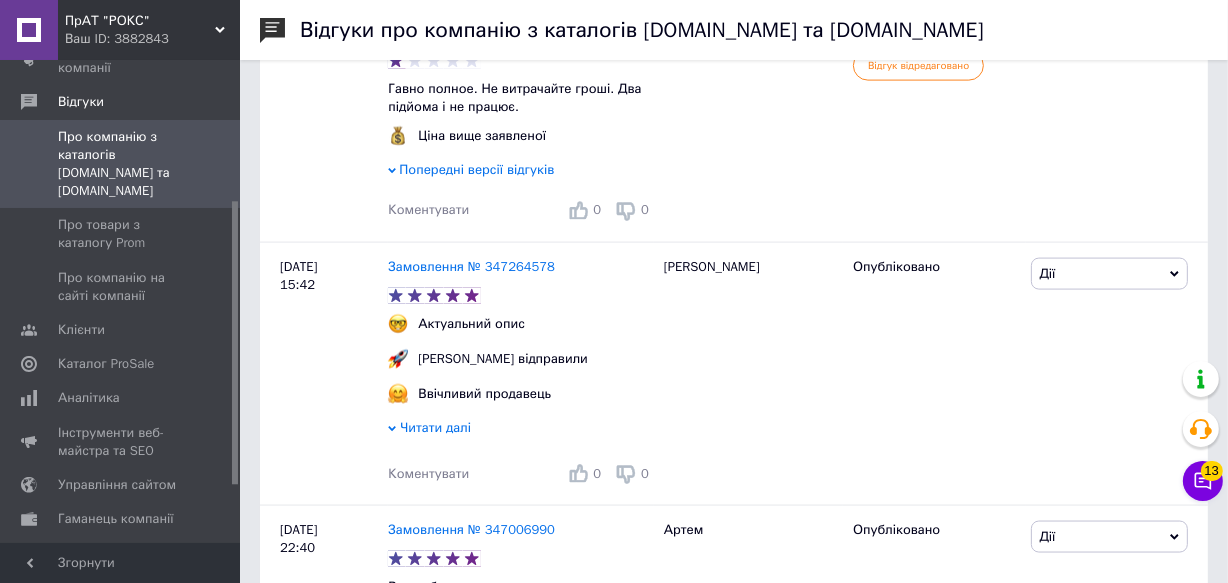 scroll, scrollTop: 2575, scrollLeft: 0, axis: vertical 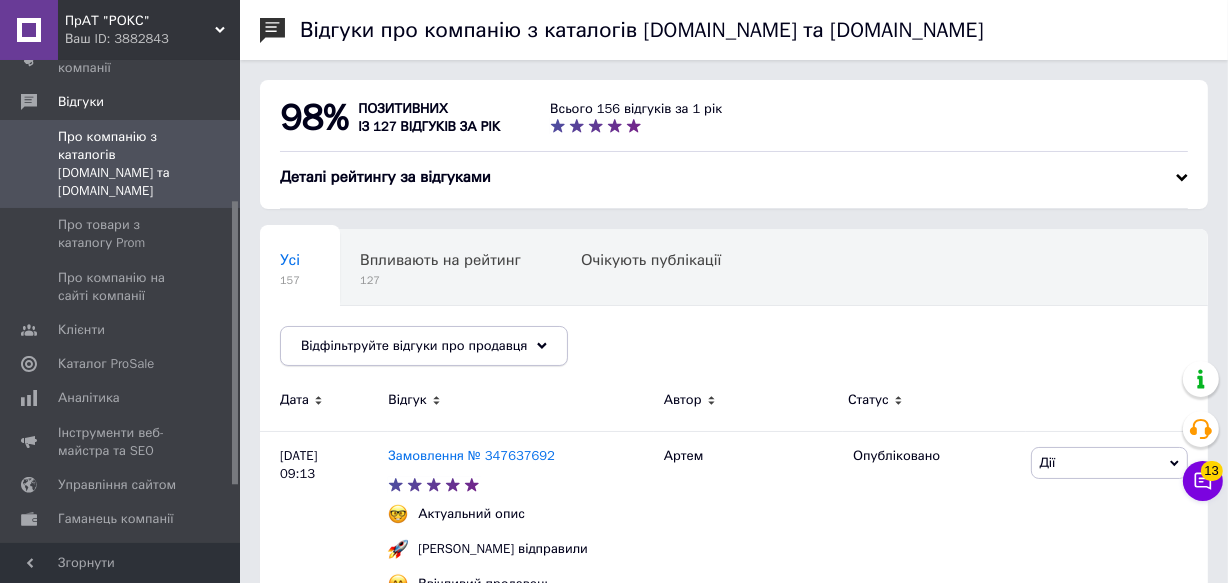 click on "Відфільтруйте відгуки про продавця" at bounding box center (424, 346) 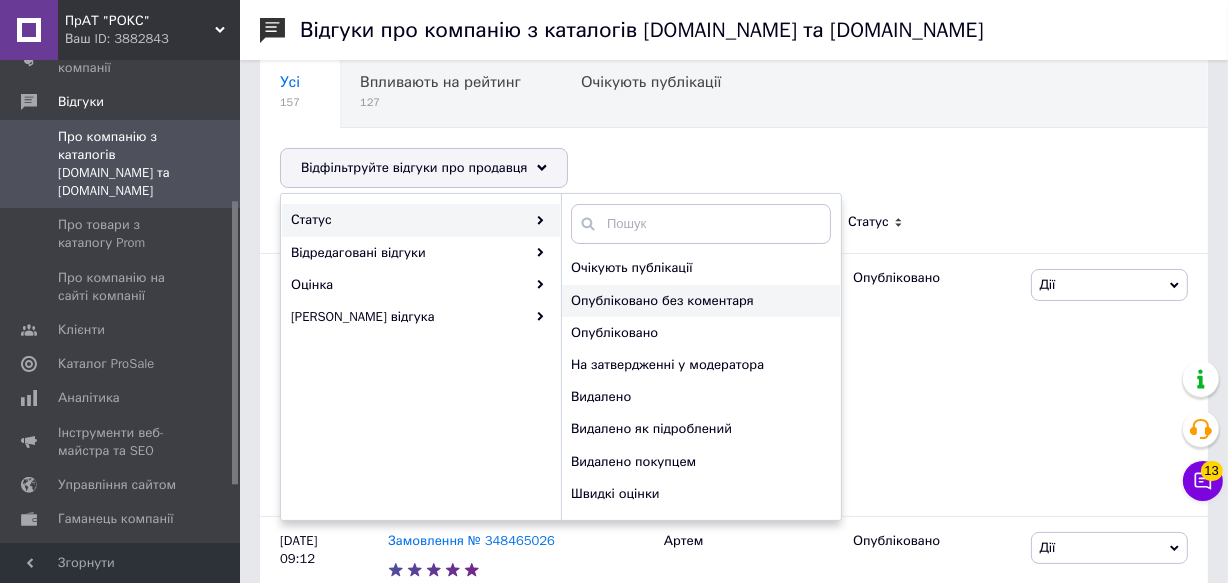scroll, scrollTop: 181, scrollLeft: 0, axis: vertical 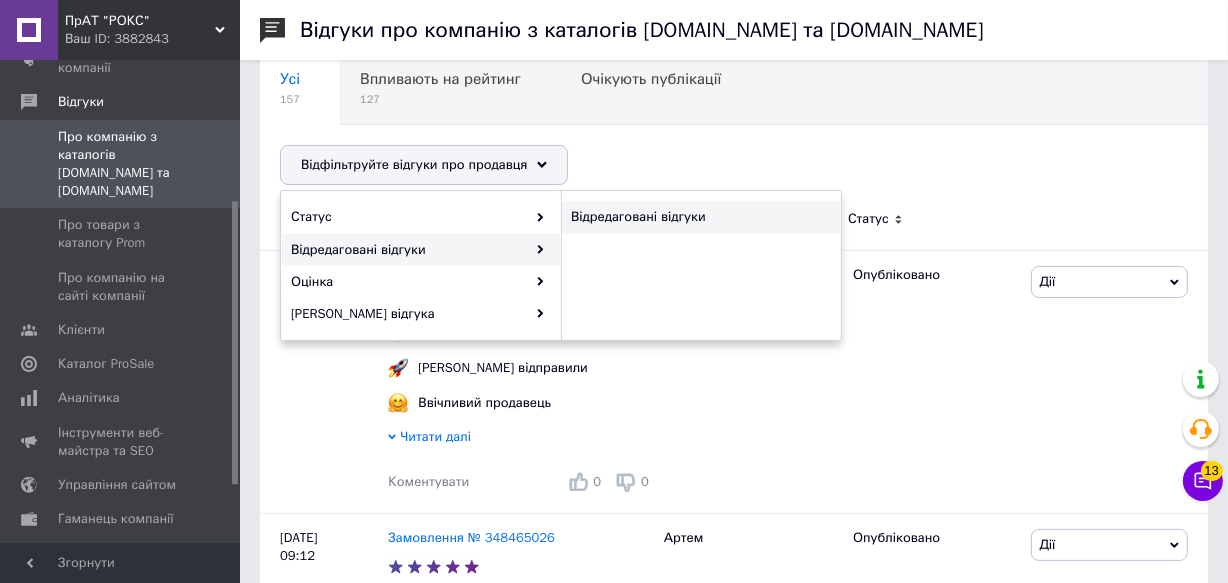 click on "Відредаговані відгуки" at bounding box center [698, 217] 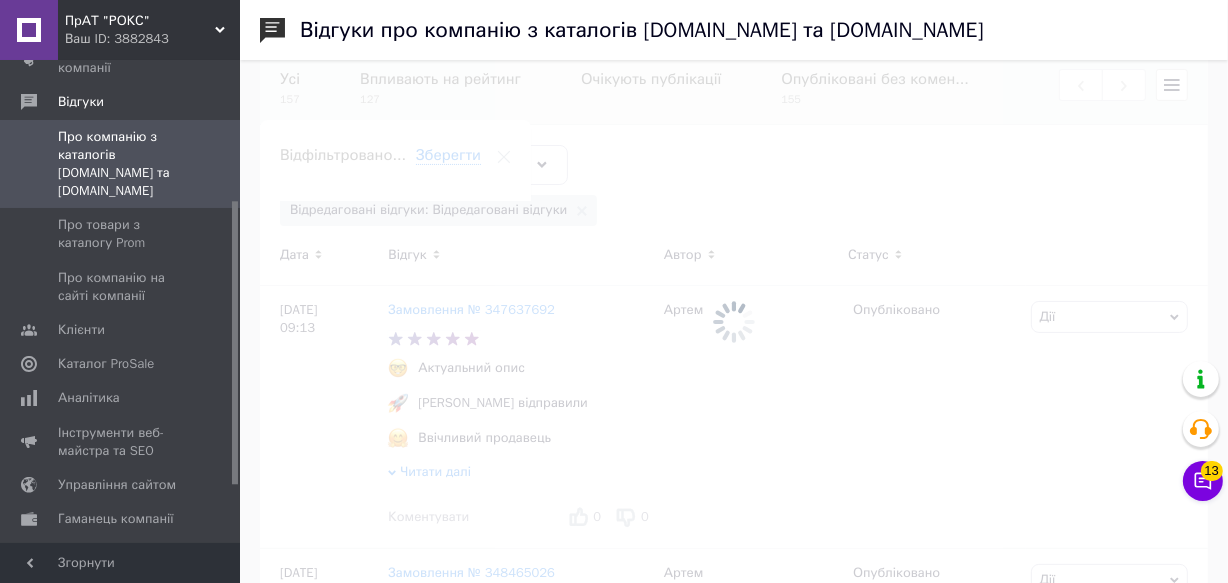 scroll, scrollTop: 0, scrollLeft: 220, axis: horizontal 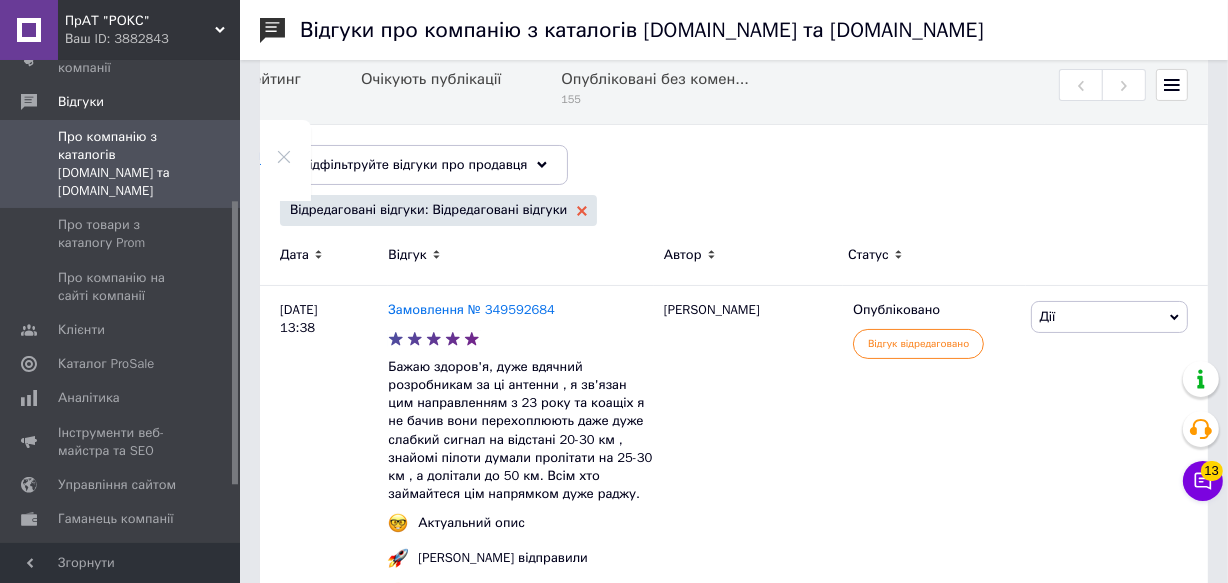 click on "Відредаговані відгуки: Відредаговані відгуки" at bounding box center [438, 210] 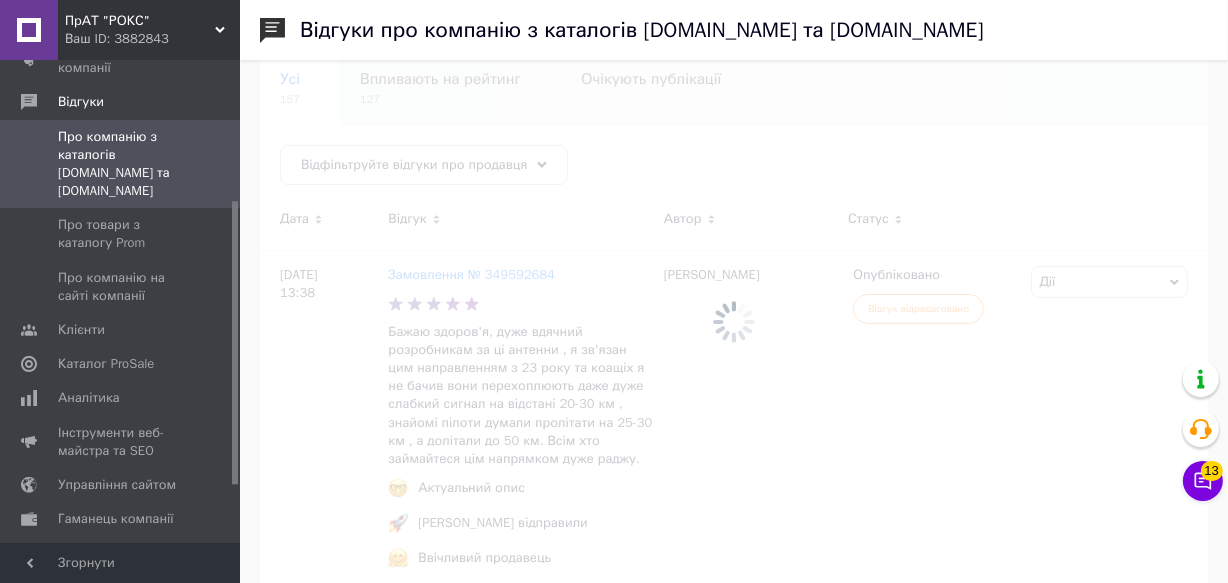 scroll, scrollTop: 0, scrollLeft: 0, axis: both 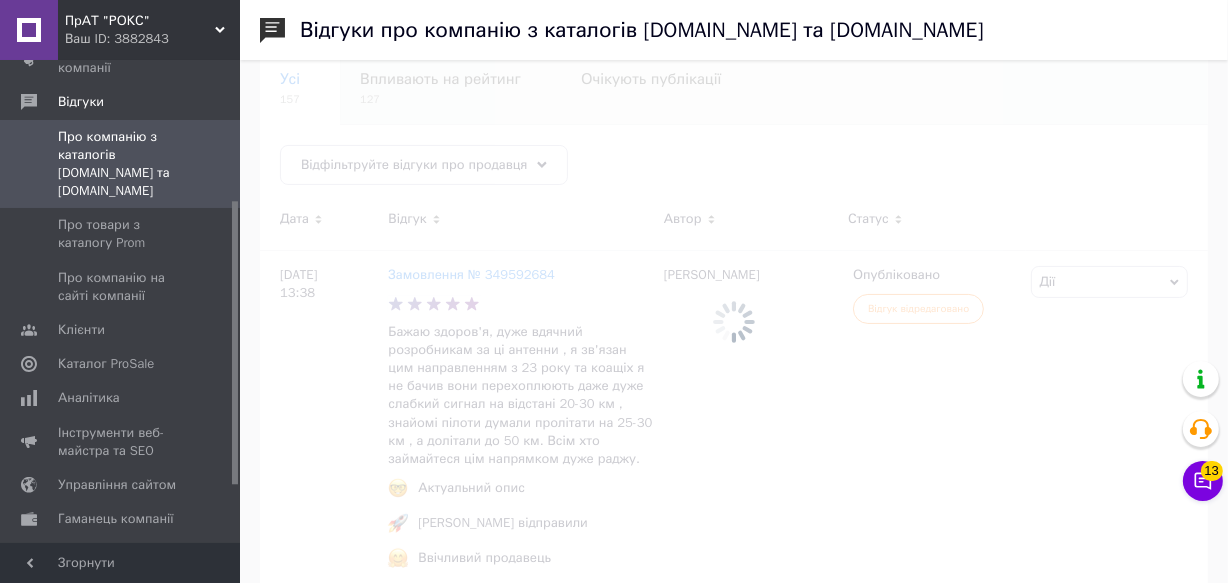 click at bounding box center (734, 321) 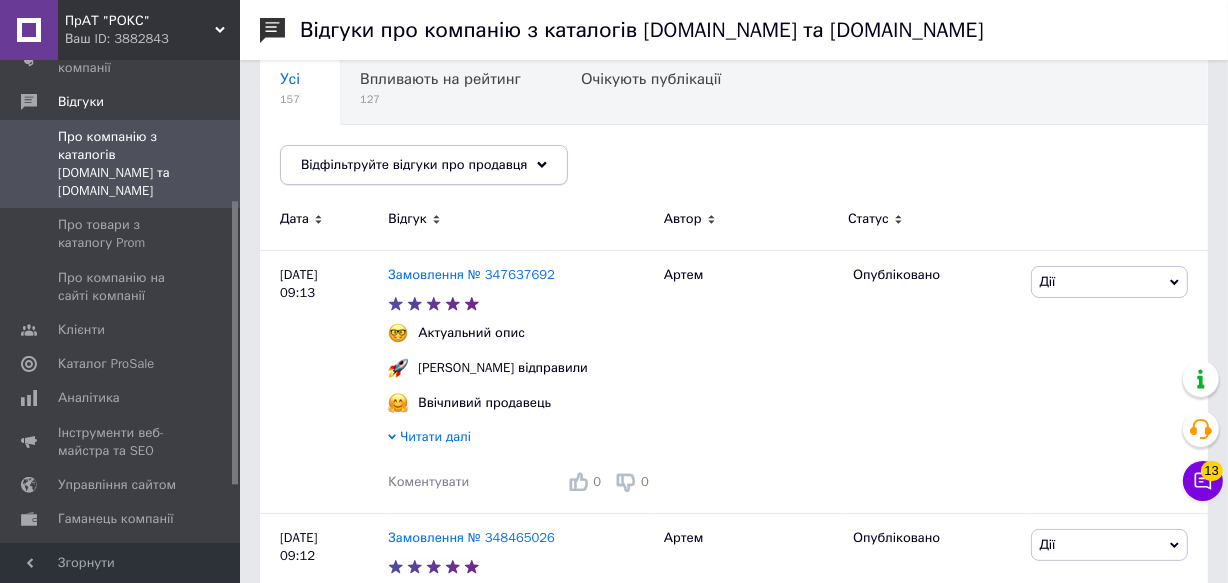 click 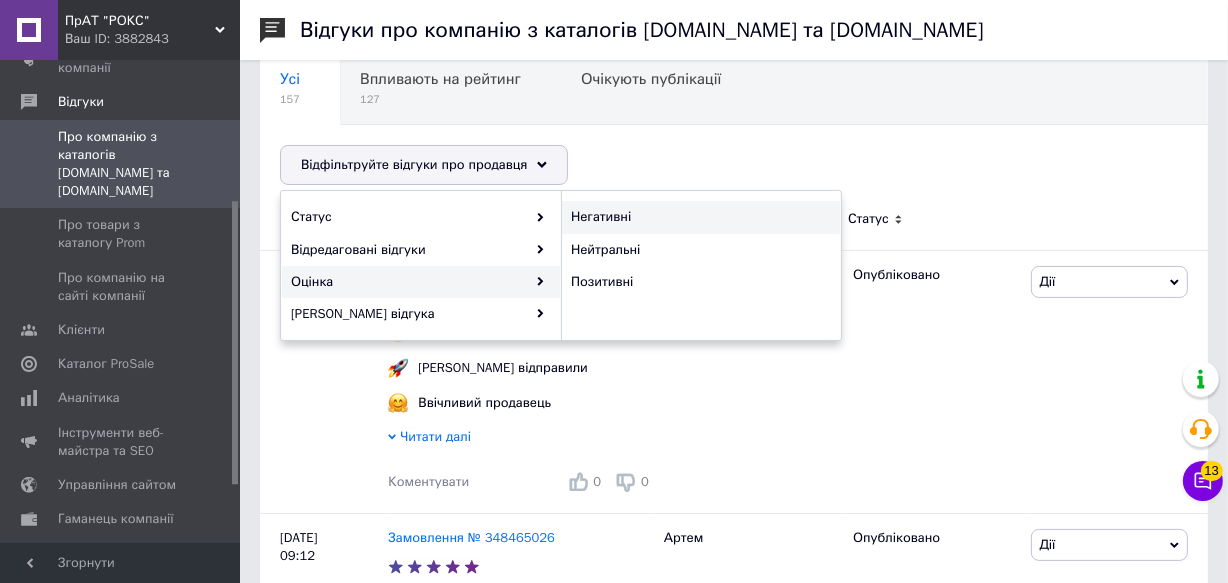 click on "Негативні" at bounding box center (698, 217) 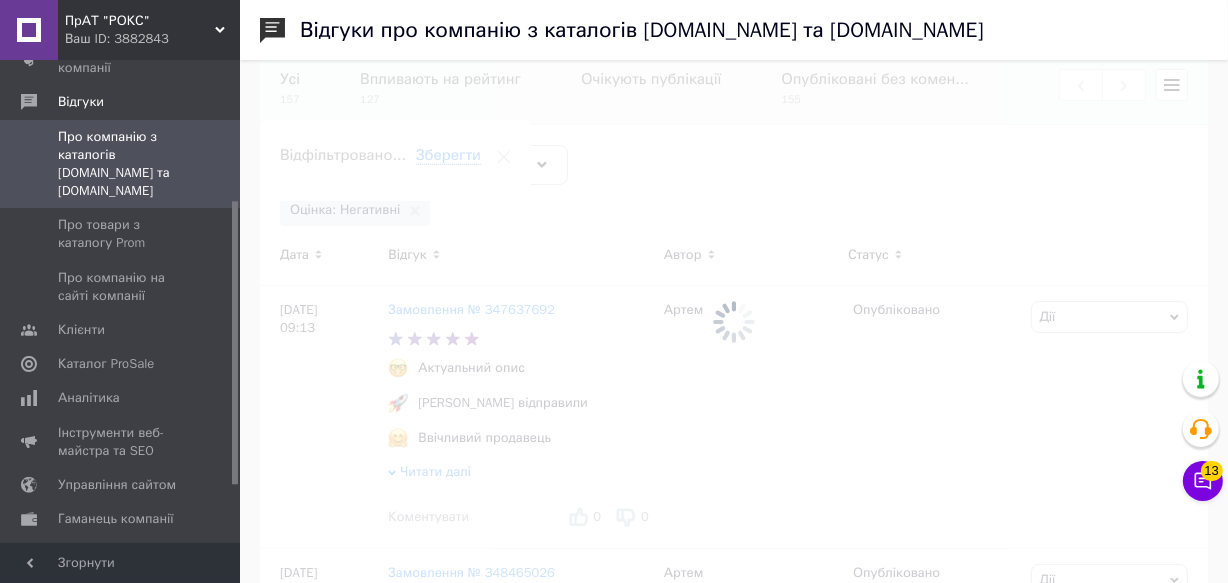 scroll, scrollTop: 0, scrollLeft: 220, axis: horizontal 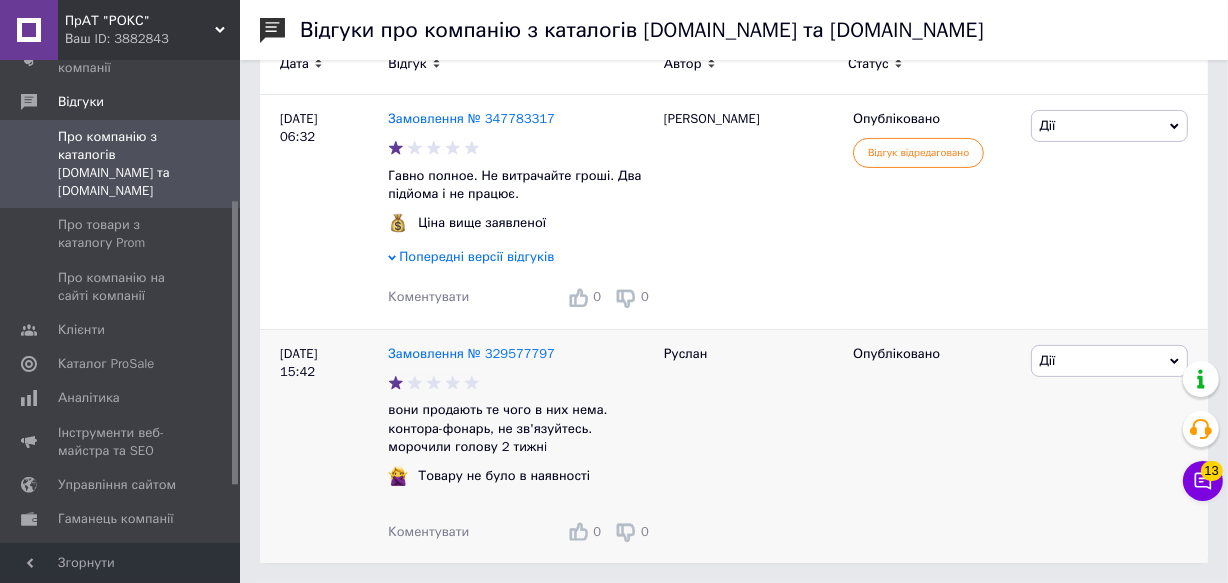 click on "Дії" at bounding box center [1109, 361] 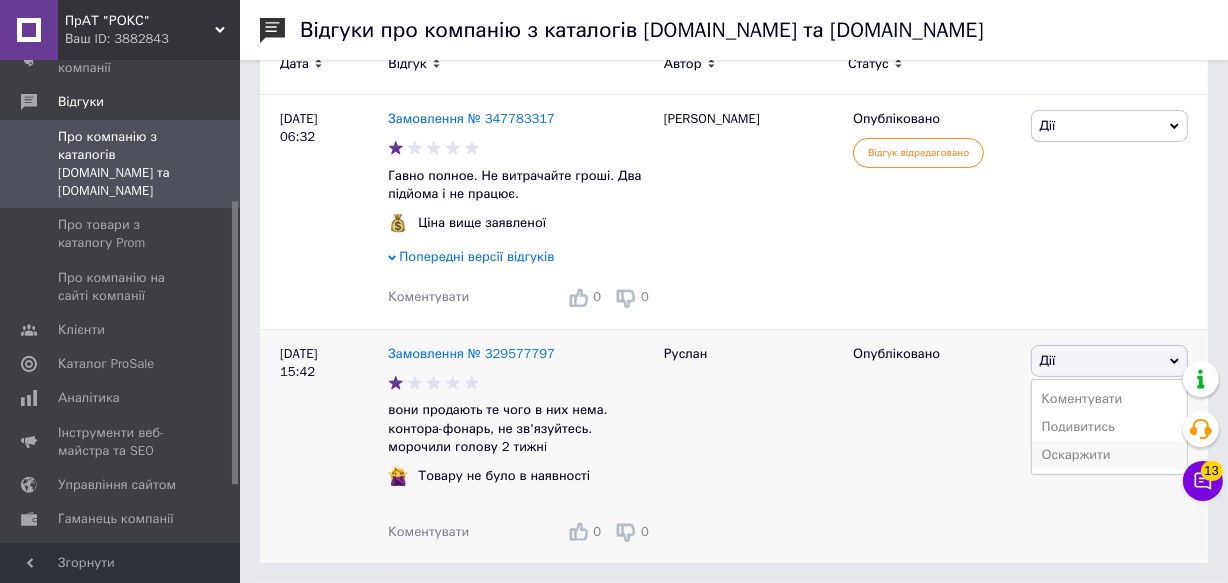 click on "Оскаржити" at bounding box center [1109, 455] 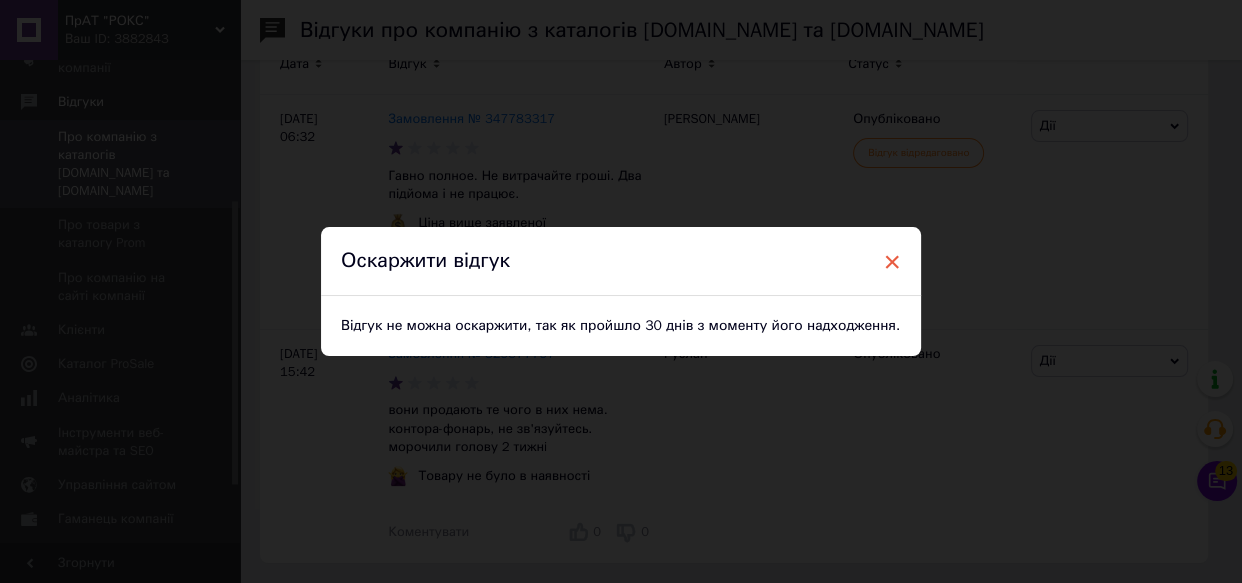 click on "×" at bounding box center [892, 262] 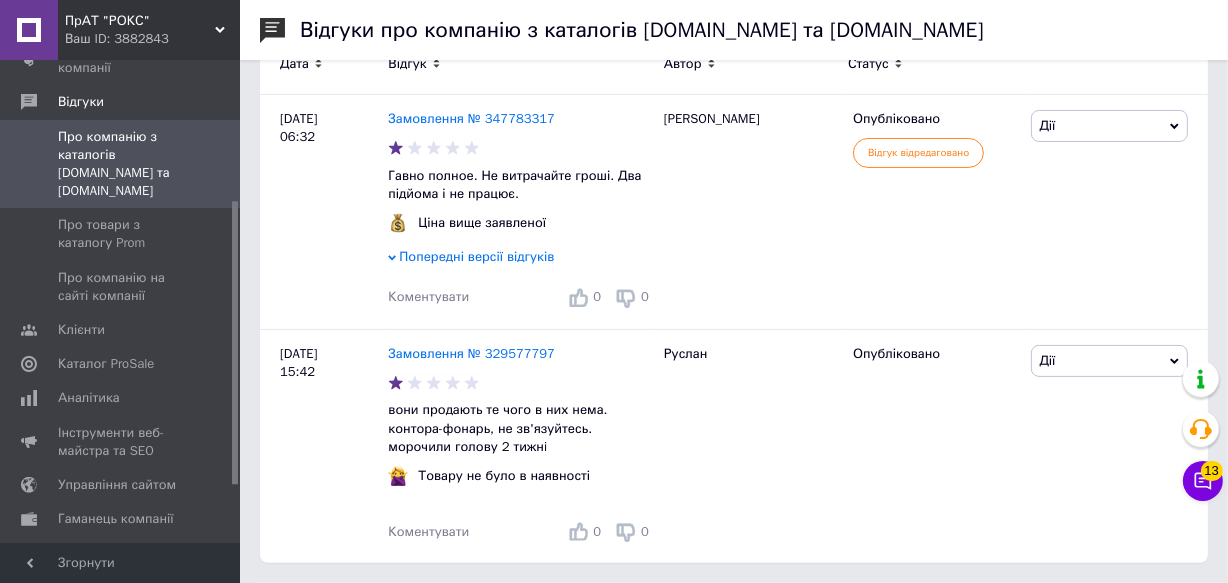 scroll, scrollTop: 0, scrollLeft: 220, axis: horizontal 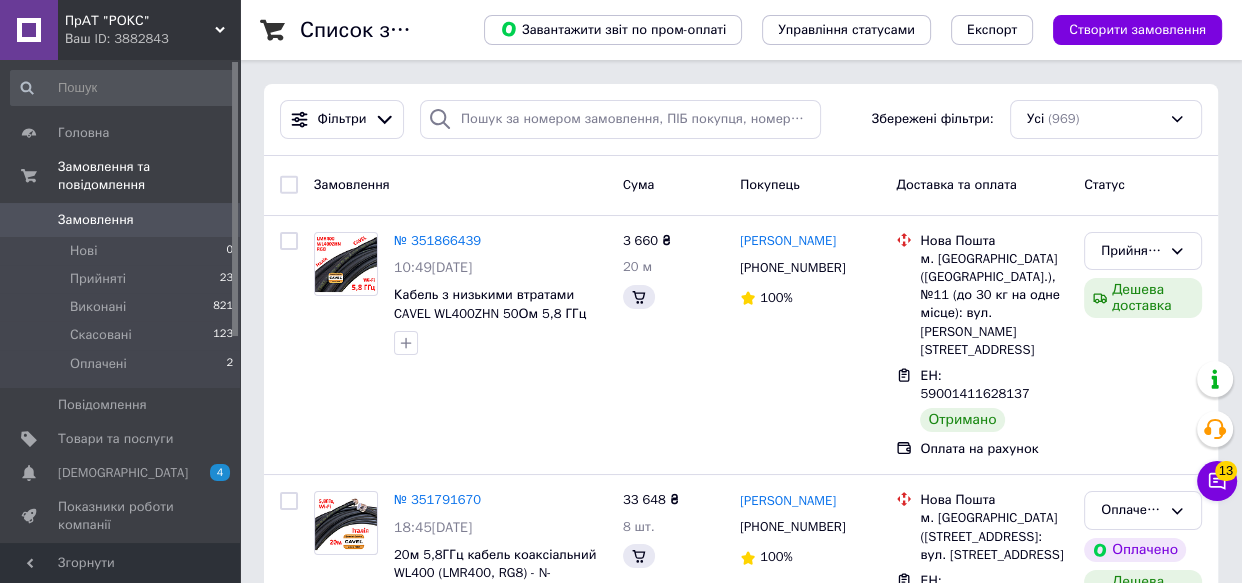 click at bounding box center [235, 199] 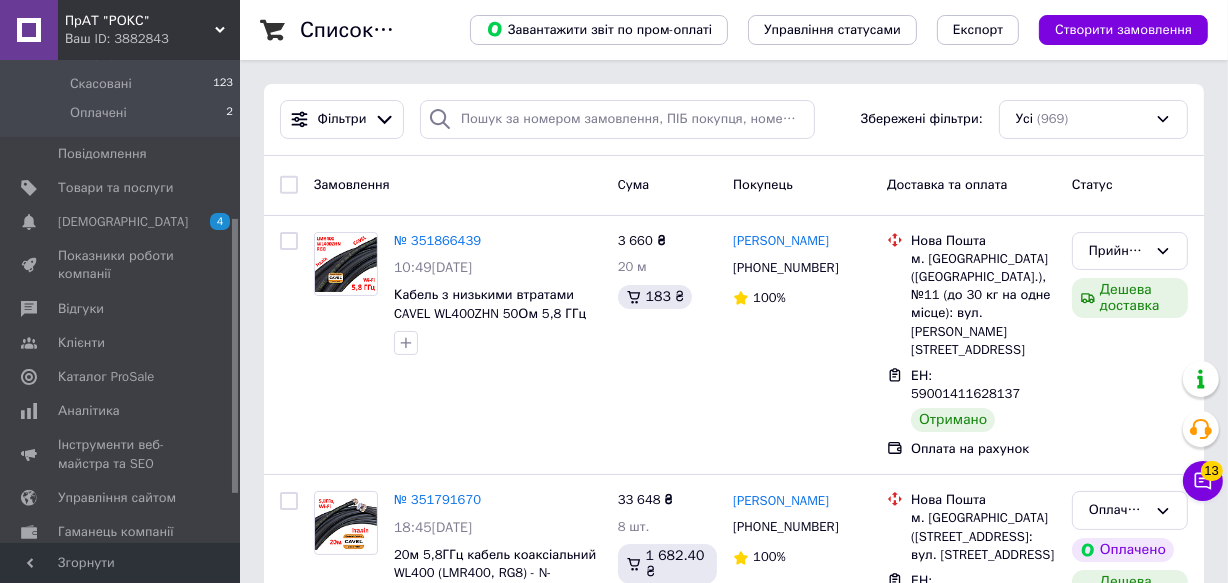 scroll, scrollTop: 276, scrollLeft: 0, axis: vertical 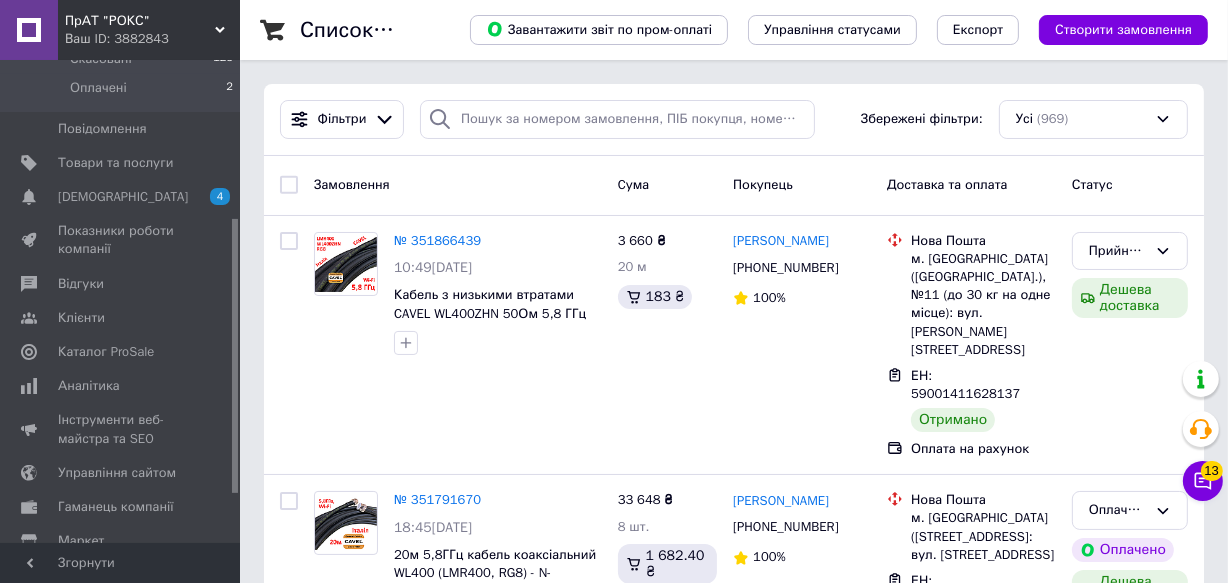 drag, startPoint x: 231, startPoint y: 271, endPoint x: 231, endPoint y: 285, distance: 14 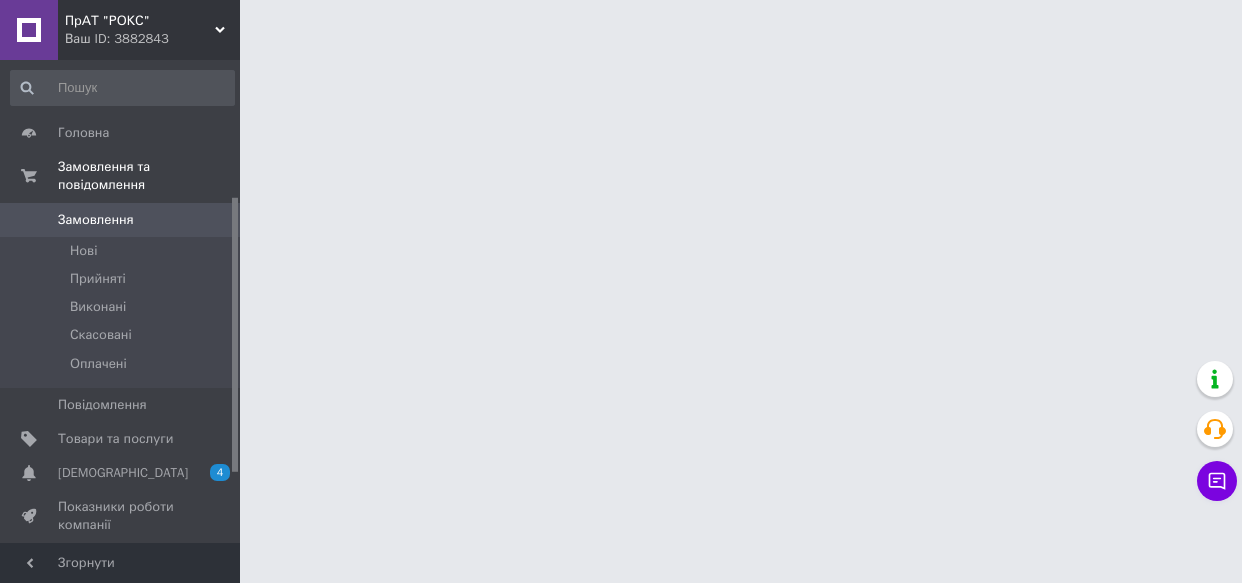 scroll, scrollTop: 0, scrollLeft: 0, axis: both 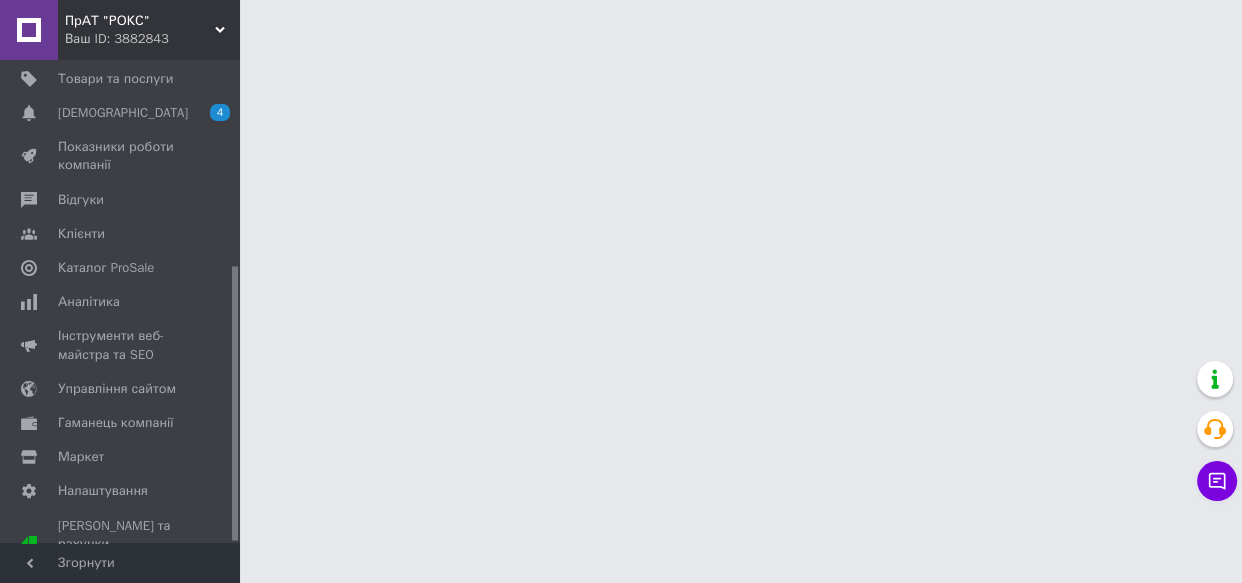 drag, startPoint x: 251, startPoint y: 429, endPoint x: 249, endPoint y: 482, distance: 53.037724 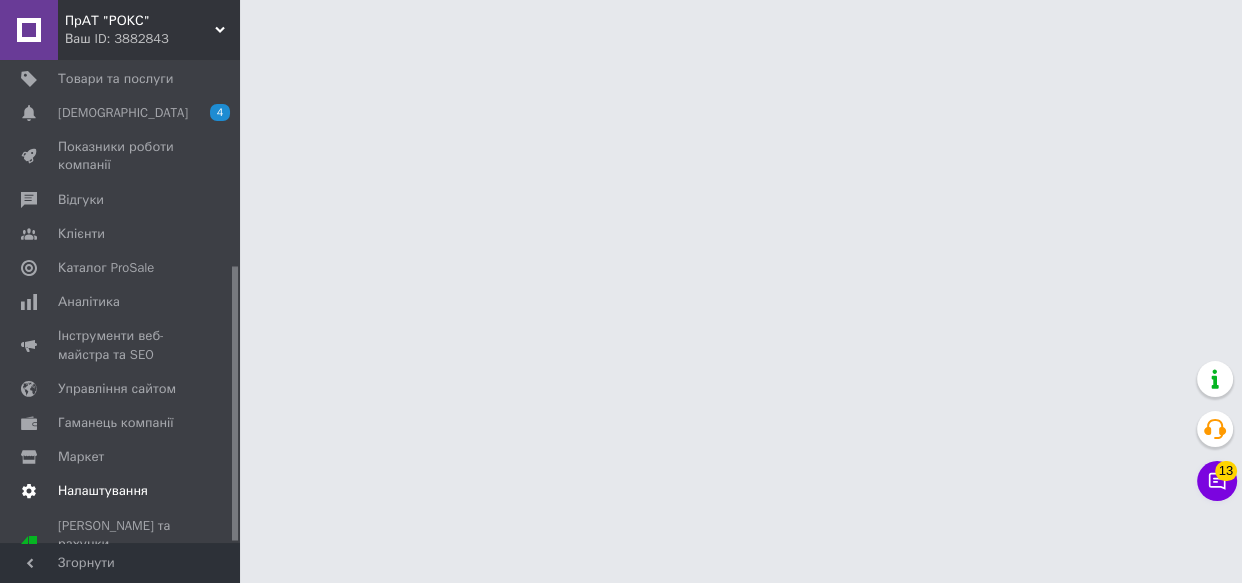 click on "Налаштування" at bounding box center (103, 491) 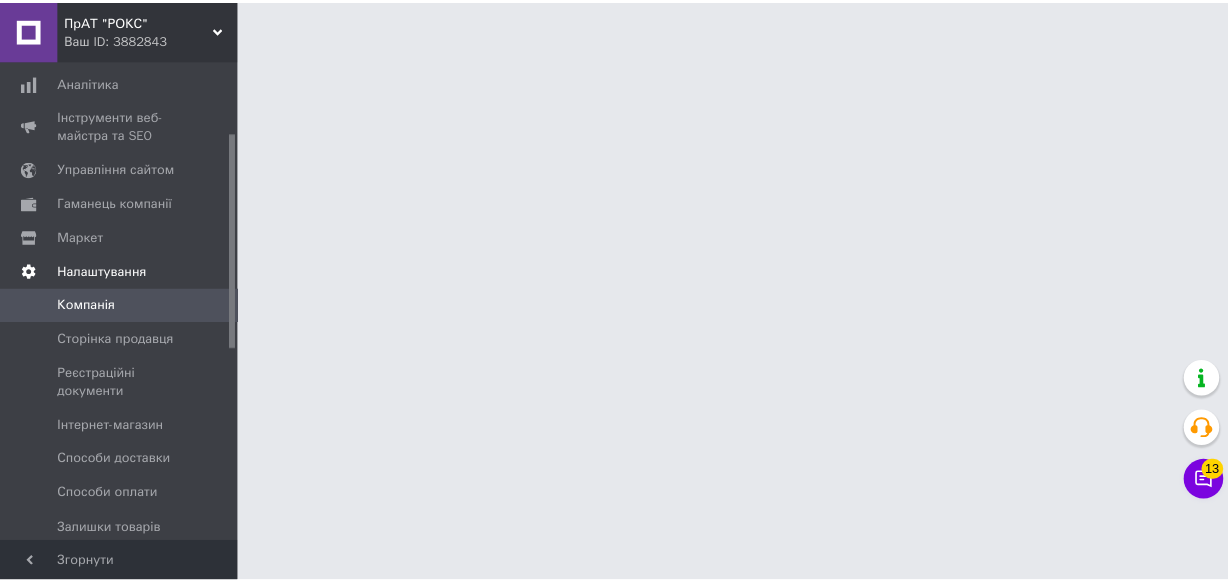 scroll, scrollTop: 159, scrollLeft: 0, axis: vertical 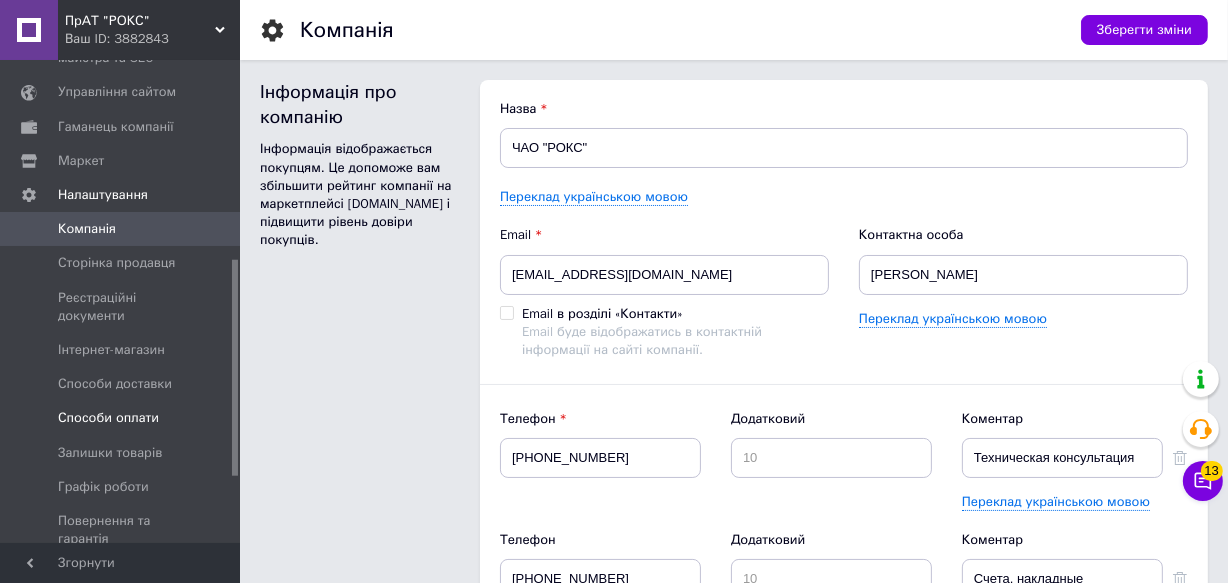 drag, startPoint x: 233, startPoint y: 290, endPoint x: 227, endPoint y: 412, distance: 122.14745 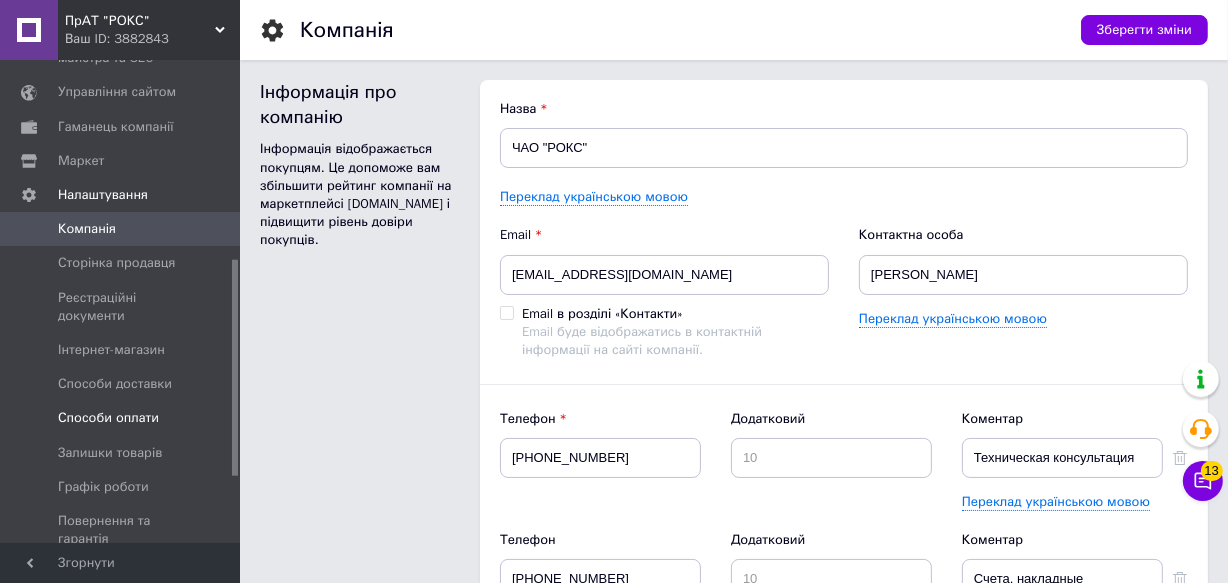 click on "Головна Замовлення та повідомлення 0 0 Товари та послуги Сповіщення 4 0 Показники роботи компанії Відгуки Клієнти Каталог ProSale Аналітика Інструменти веб-майстра та SEO Управління сайтом Гаманець компанії Маркет Налаштування Компанія Сторінка продавця Реєстраційні документи Інтернет-магазин Способи доставки Способи оплати Залишки товарів Графік роботи Повернення та гарантія Менеджери Управління API-токенами Тарифи та рахунки Prom топ" at bounding box center (120, 301) 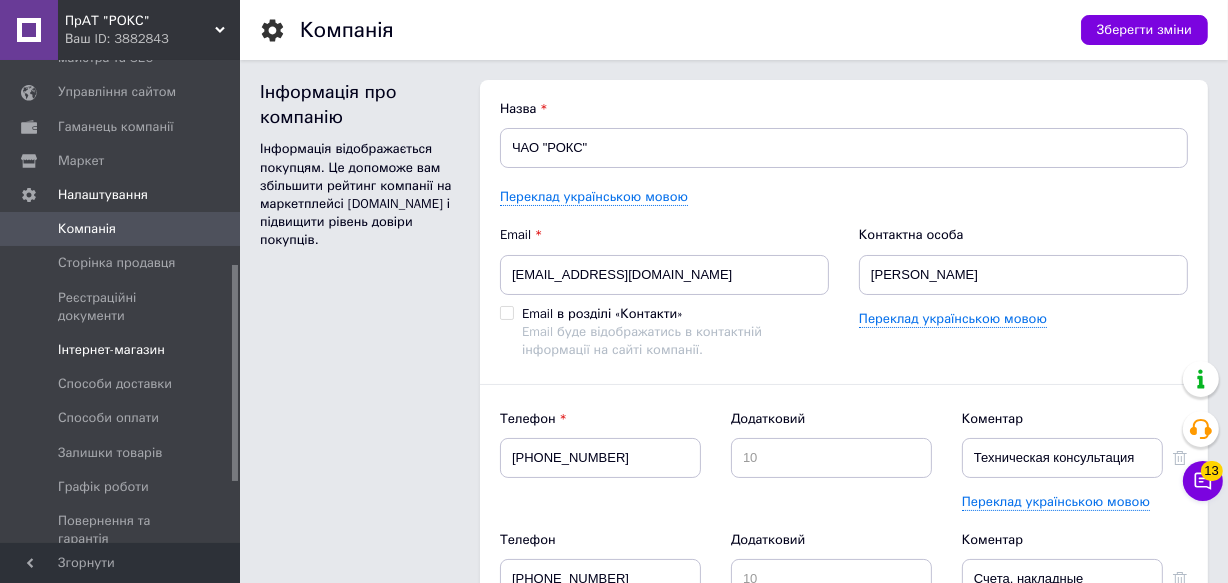 scroll, scrollTop: 455, scrollLeft: 0, axis: vertical 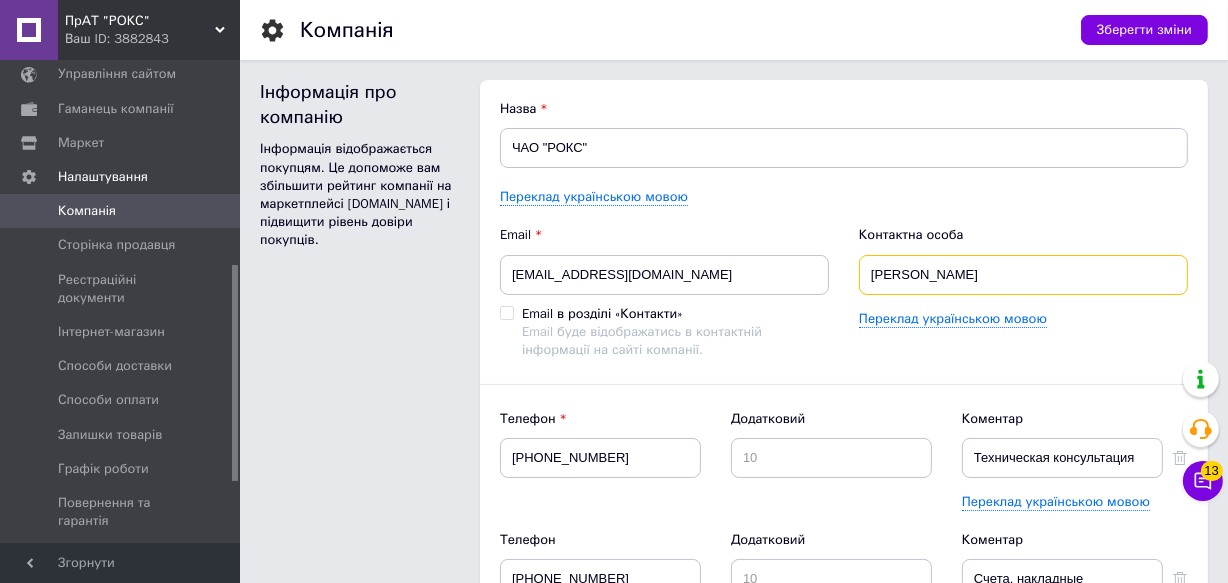 click on "Петр Яковлевич Ксензенко" at bounding box center (1023, 275) 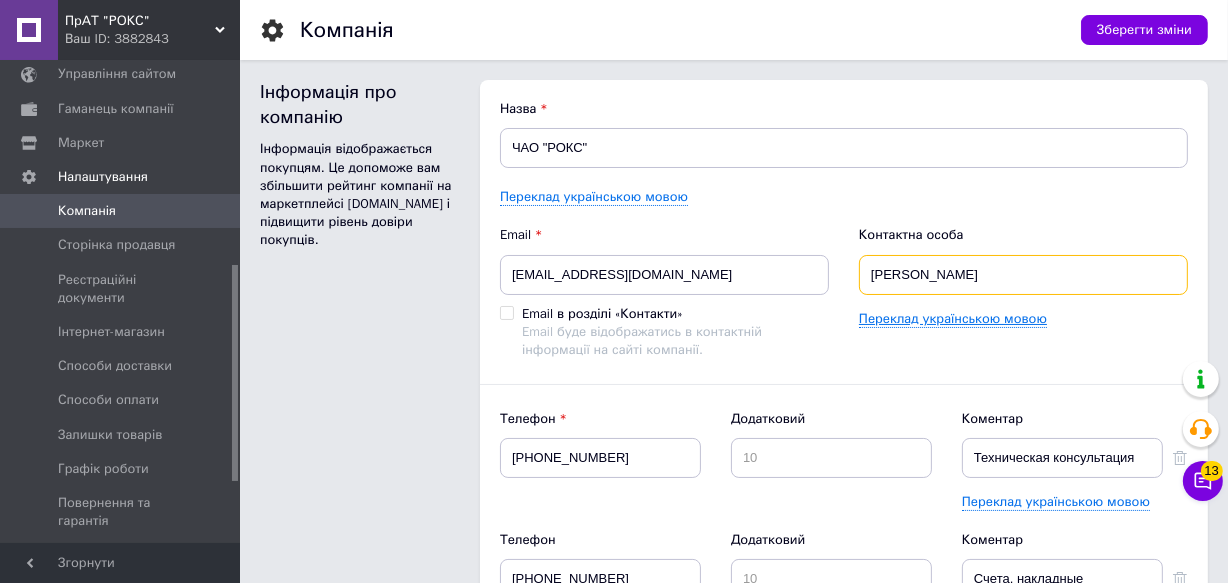 type on "Петр Яковлевич Ксьонзенко" 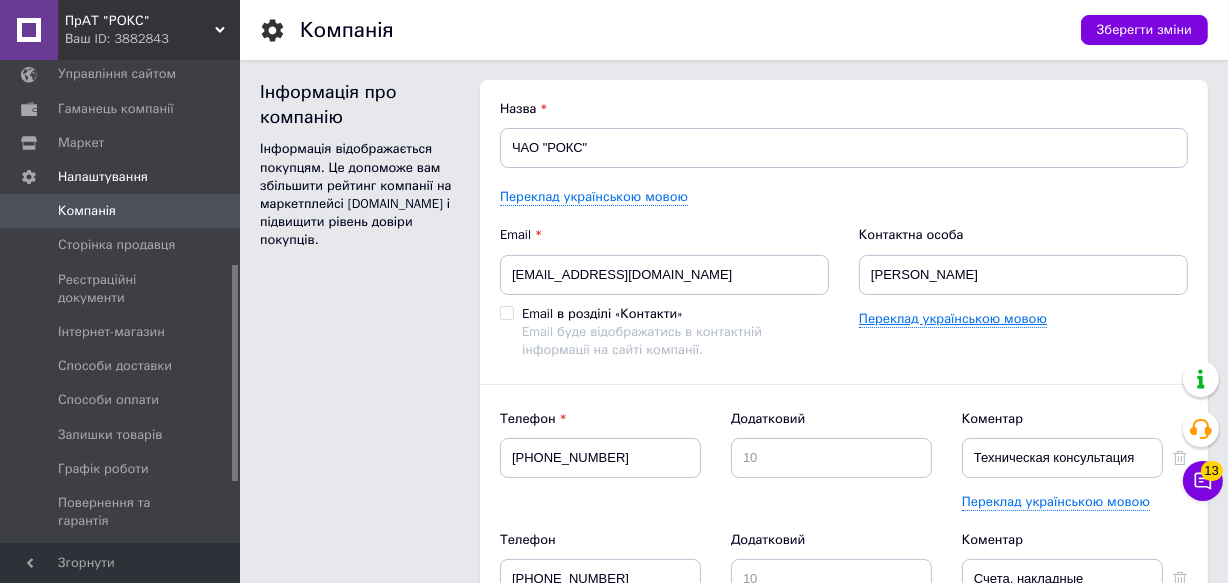 click on "Переклад українською мовою" at bounding box center [953, 319] 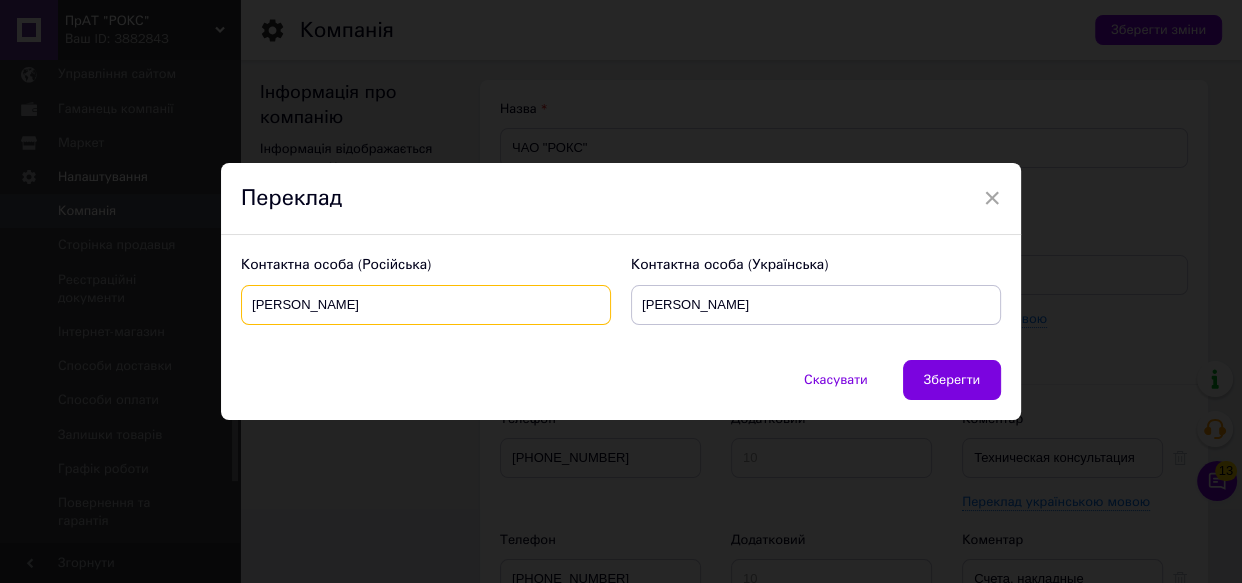 drag, startPoint x: 421, startPoint y: 300, endPoint x: 352, endPoint y: 311, distance: 69.87131 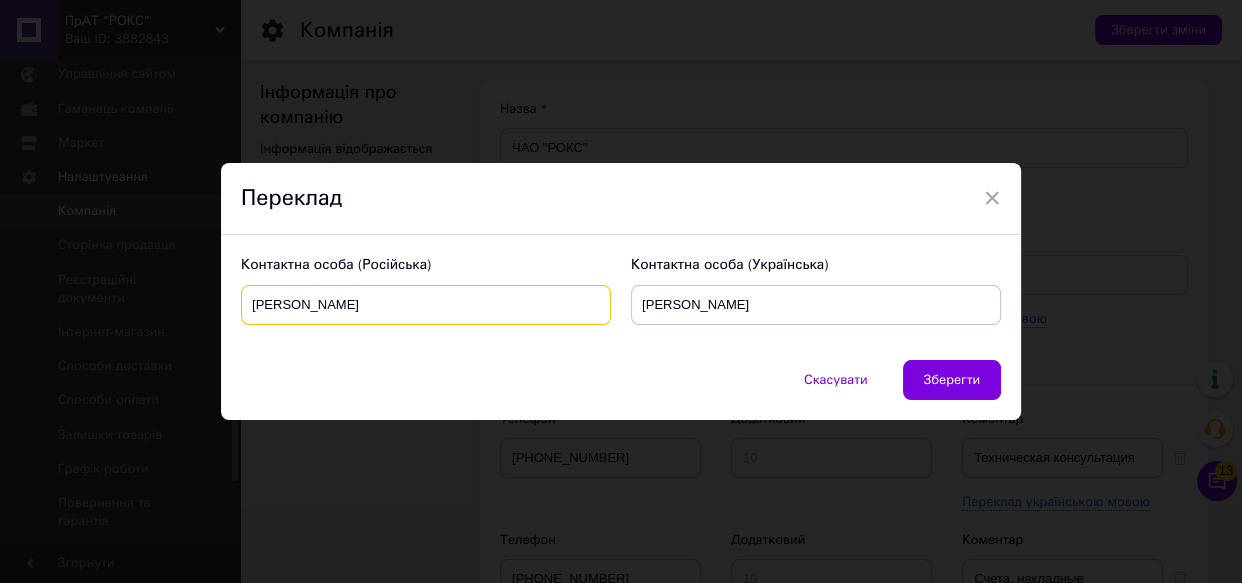 click on "Петр Яковлевич Ксьонзенко" at bounding box center [426, 305] 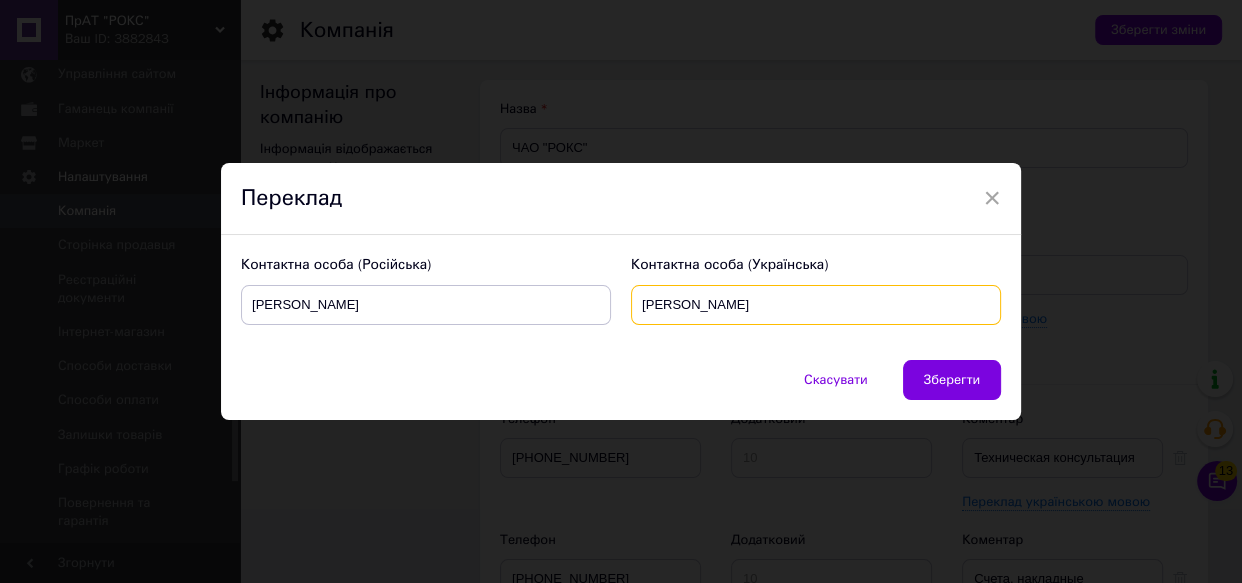 drag, startPoint x: 728, startPoint y: 305, endPoint x: 836, endPoint y: 307, distance: 108.01852 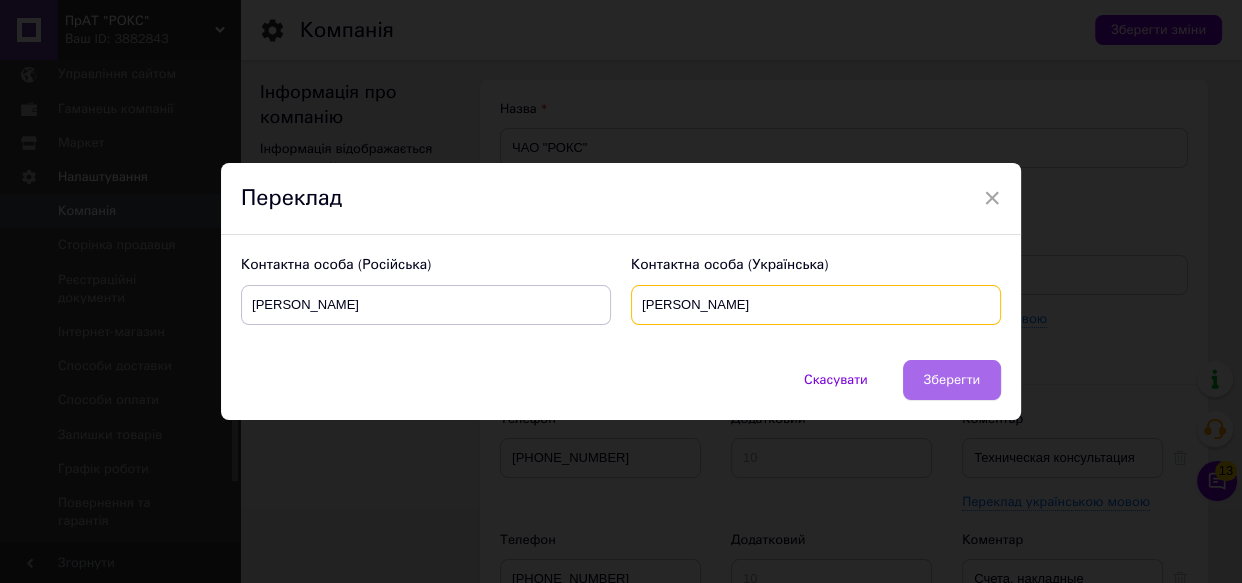 type on "Петро Якович Ксьонзенко" 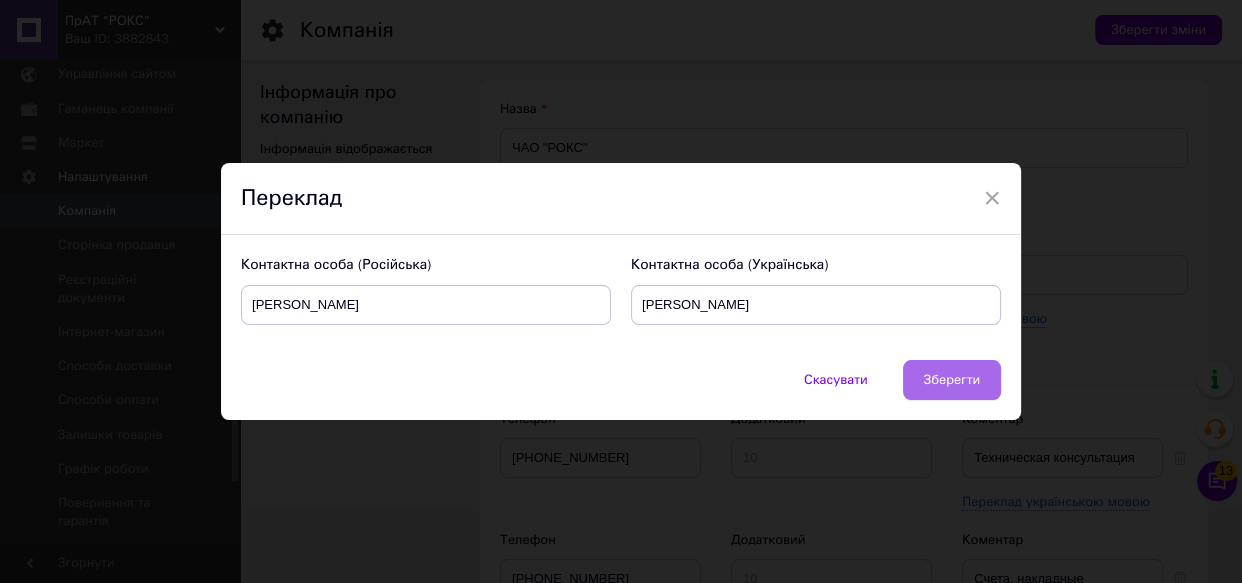 click on "Зберегти" at bounding box center [952, 380] 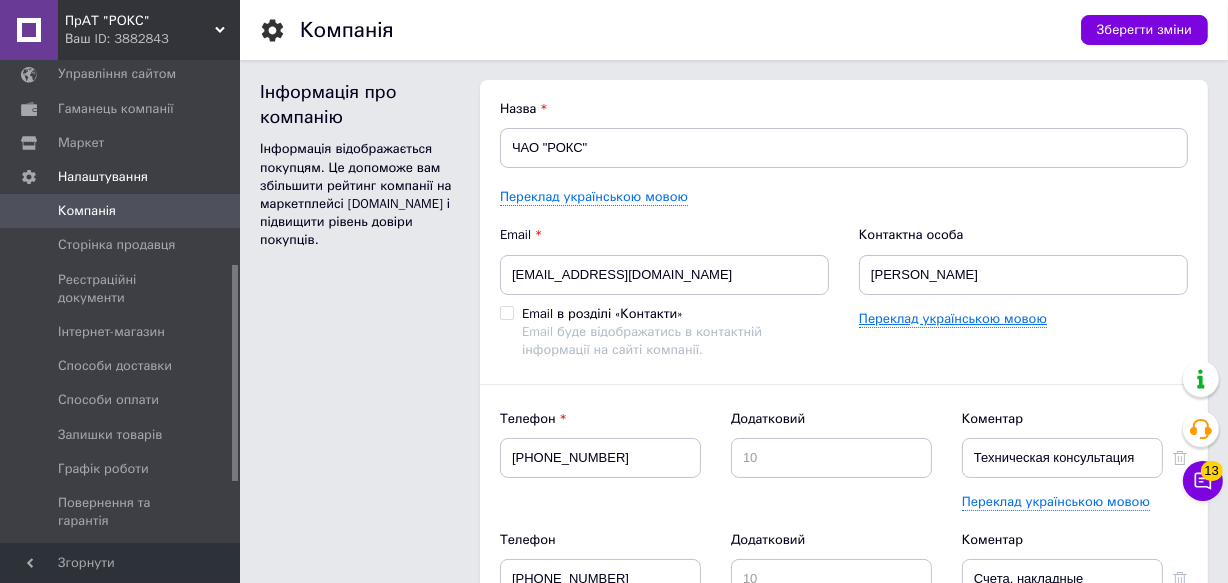 click on "Переклад українською мовою" at bounding box center [953, 319] 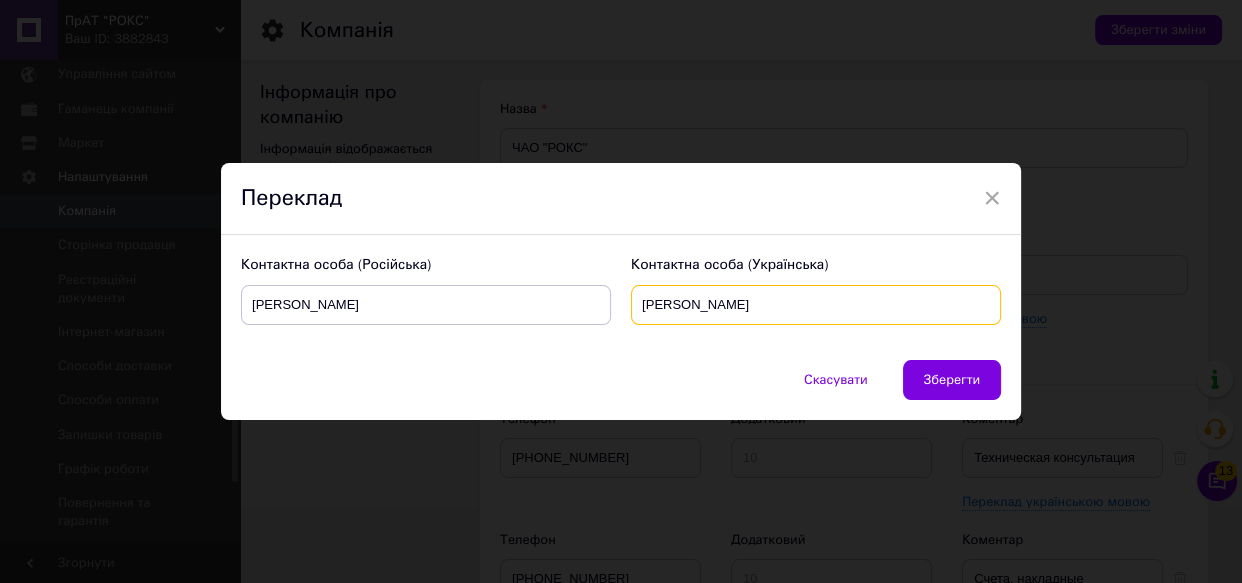 drag, startPoint x: 811, startPoint y: 308, endPoint x: 594, endPoint y: 326, distance: 217.74527 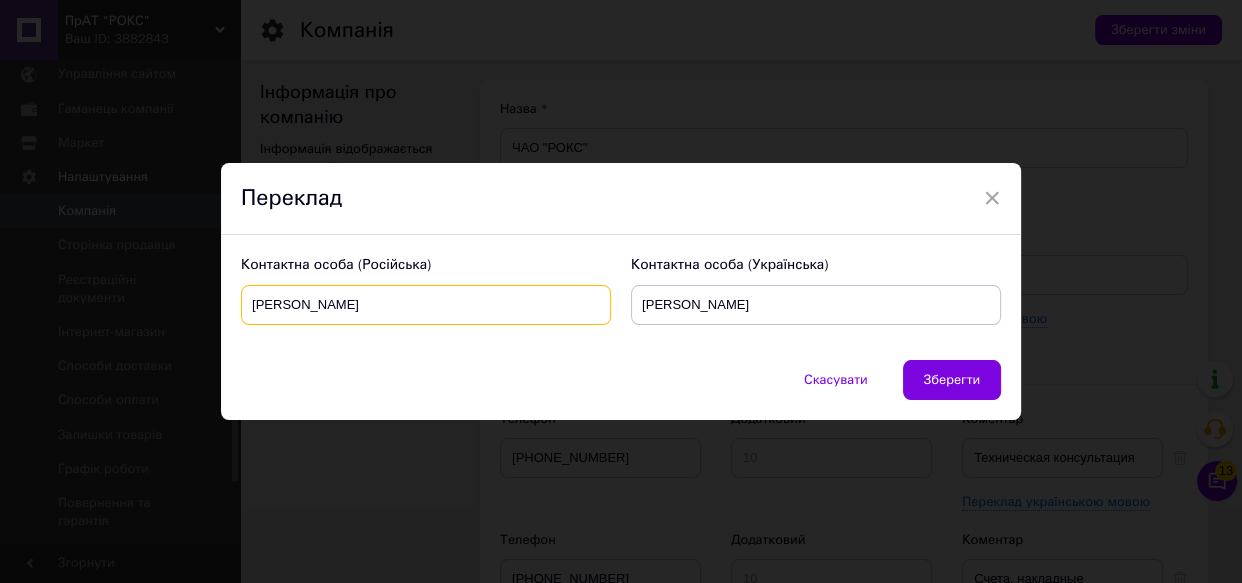 drag, startPoint x: 483, startPoint y: 302, endPoint x: 182, endPoint y: 290, distance: 301.2391 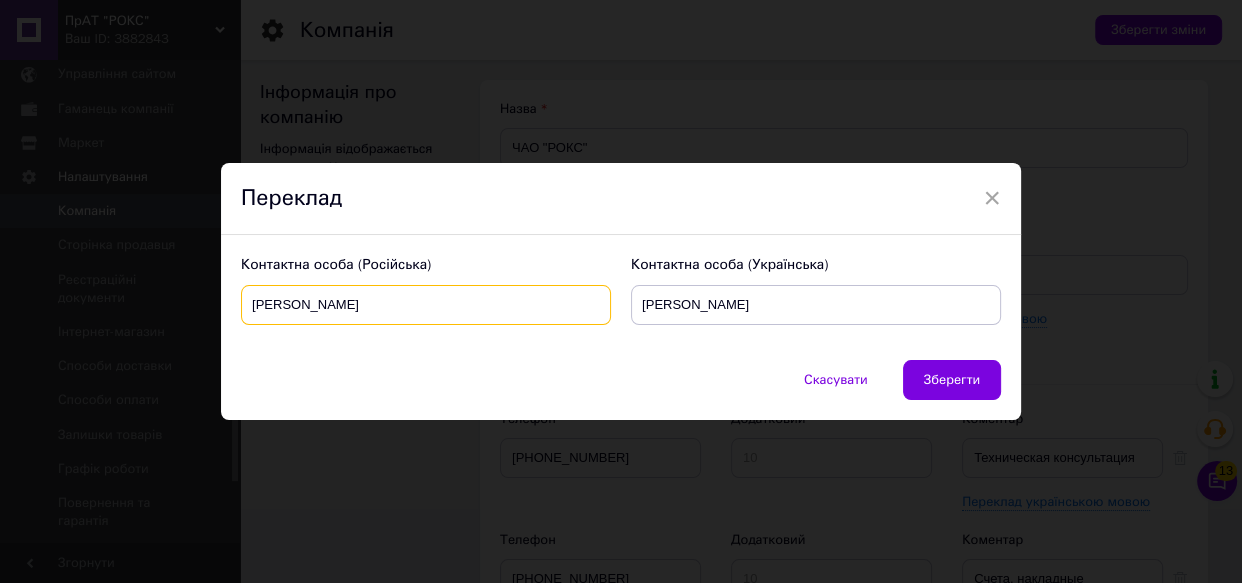 click on "× Переклад Контактна особа (Російська) Петр Яковлевич Ксьонзенко Контактна особа (Українська) Петро Якович Ксьонзенко Скасувати   Зберегти" at bounding box center (621, 291) 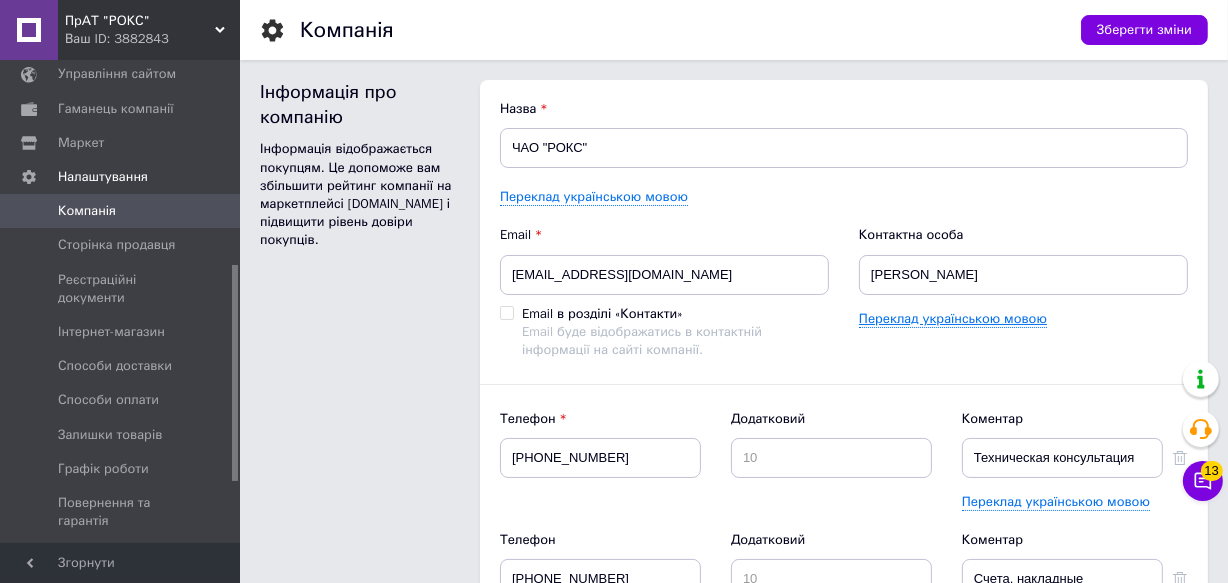 click on "Переклад українською мовою" at bounding box center (953, 319) 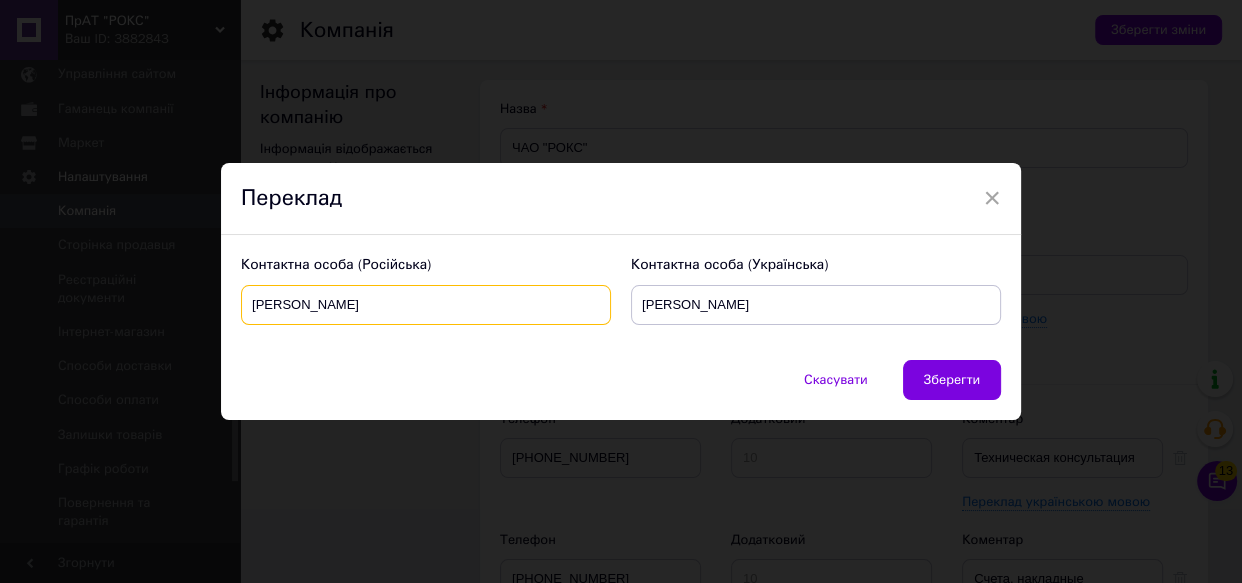 drag, startPoint x: 452, startPoint y: 300, endPoint x: 228, endPoint y: 298, distance: 224.00893 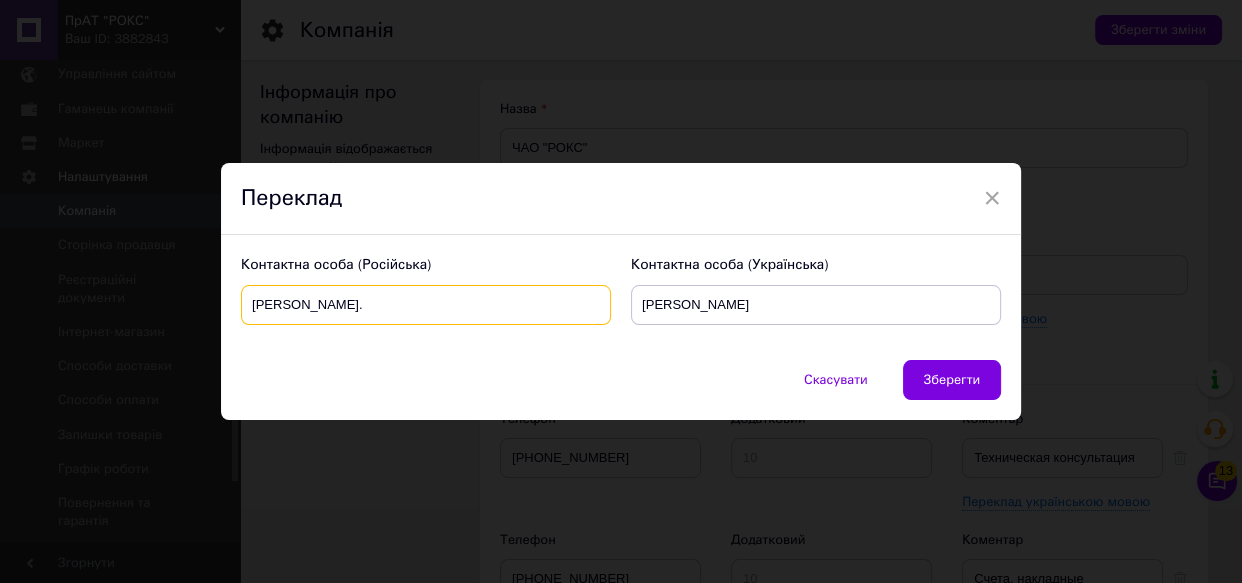 type on "Петр Яковлевич Ксензенко." 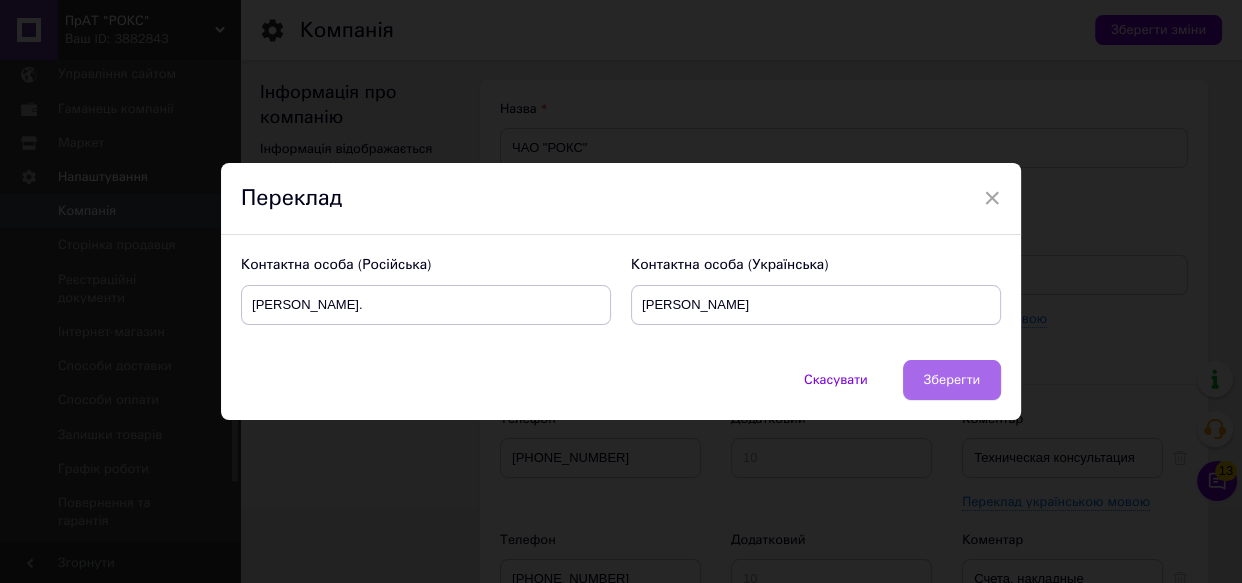 click on "Зберегти" at bounding box center (952, 380) 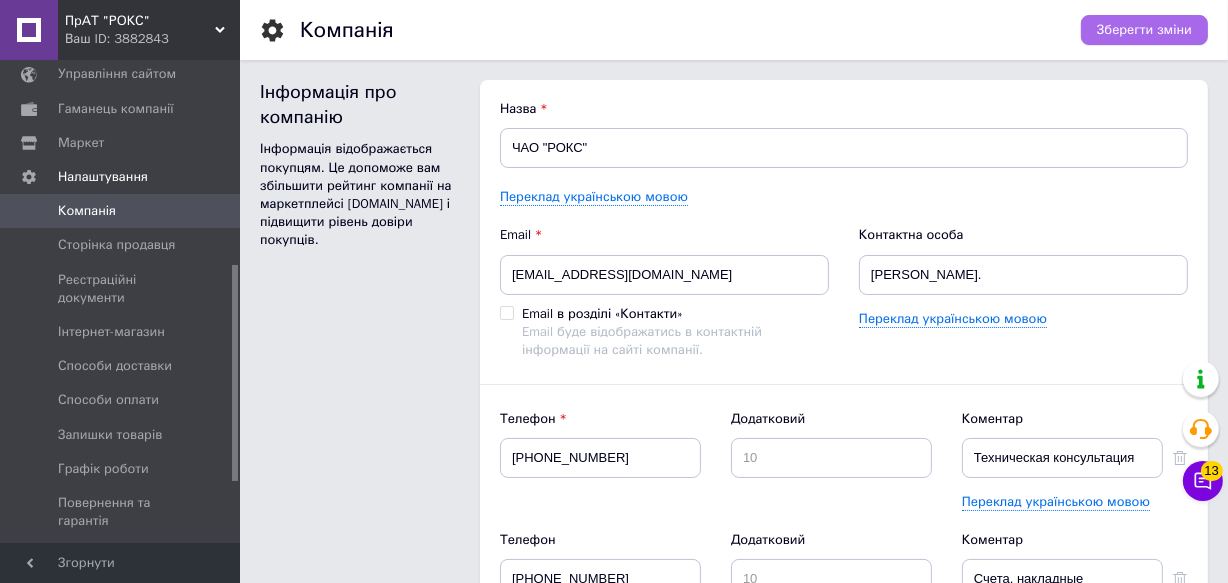 click on "Зберегти зміни" at bounding box center (1144, 30) 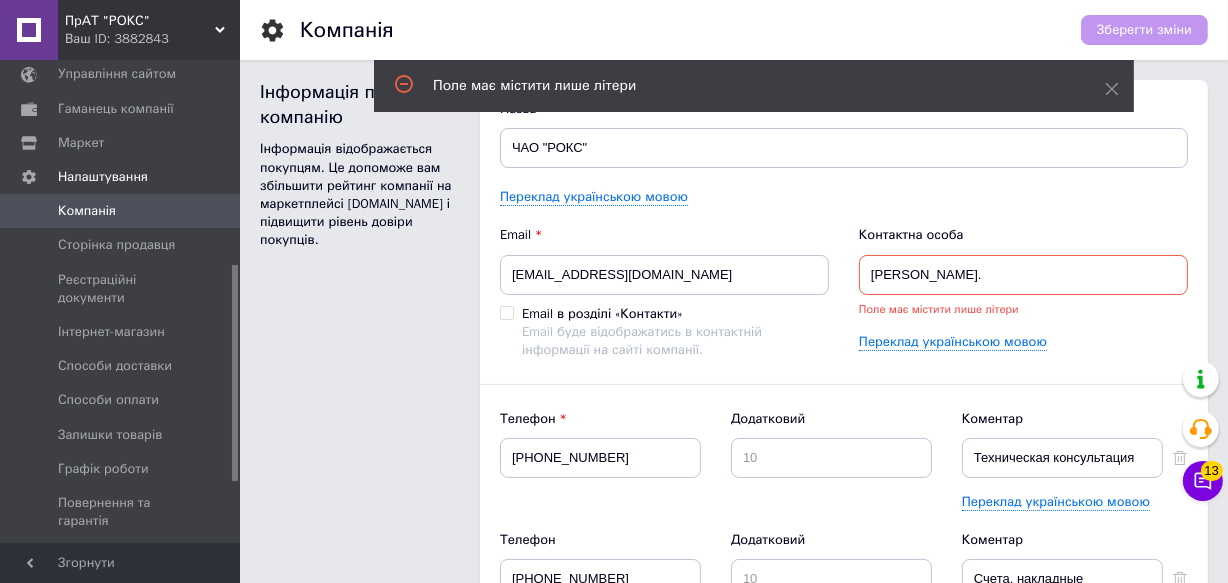scroll, scrollTop: 17, scrollLeft: 0, axis: vertical 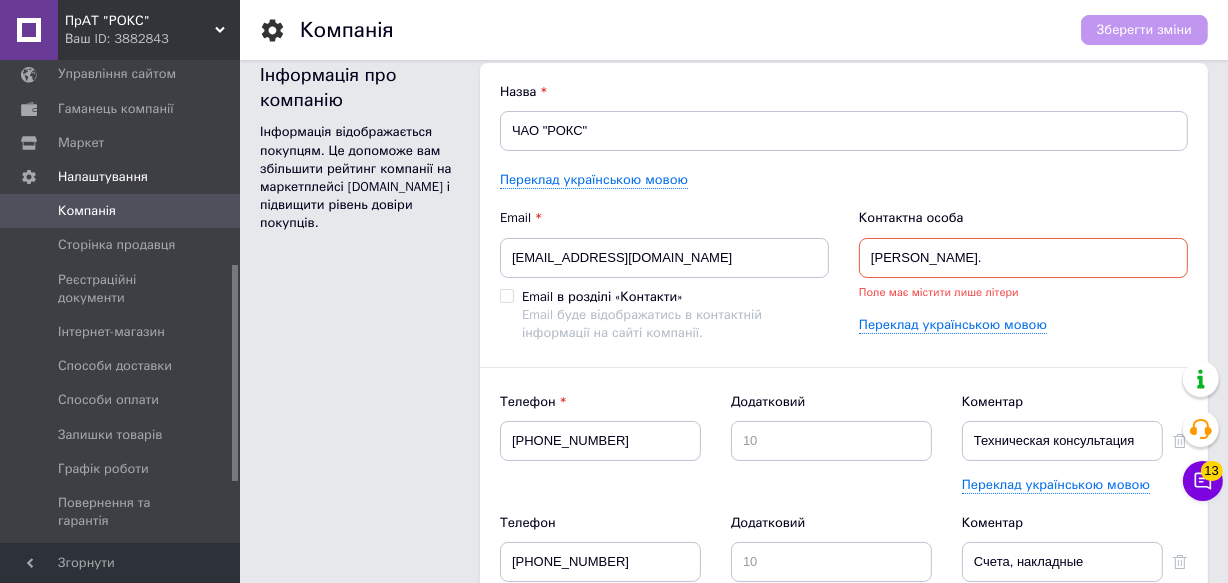 click on "Петр Яковлевич Ксензенко." at bounding box center (1023, 258) 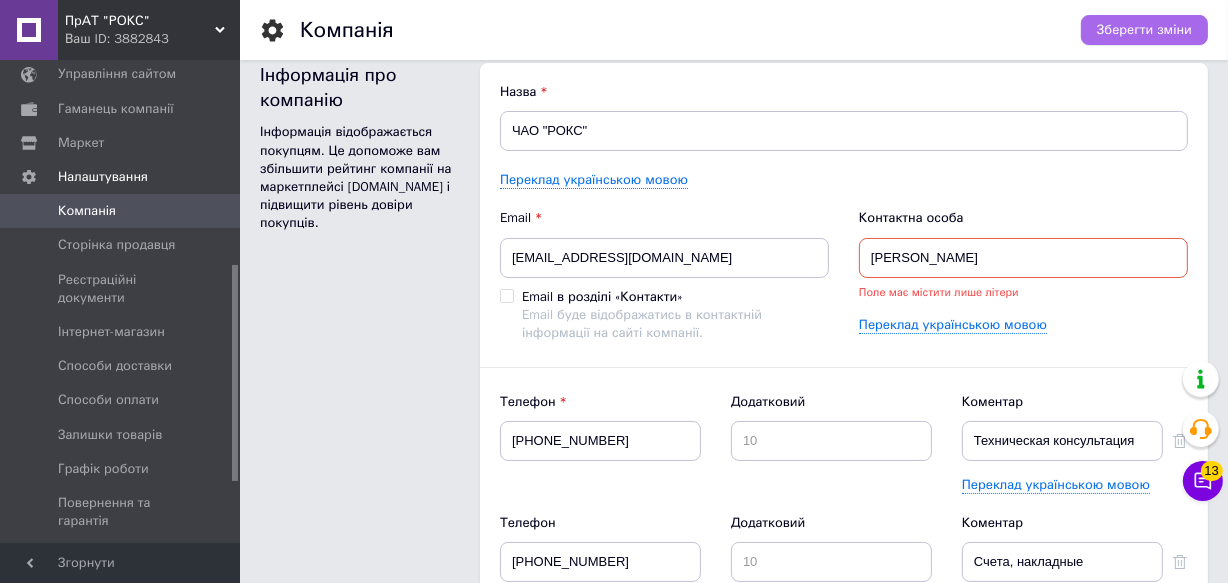 type on "Петр Яковлевич Ксензенко" 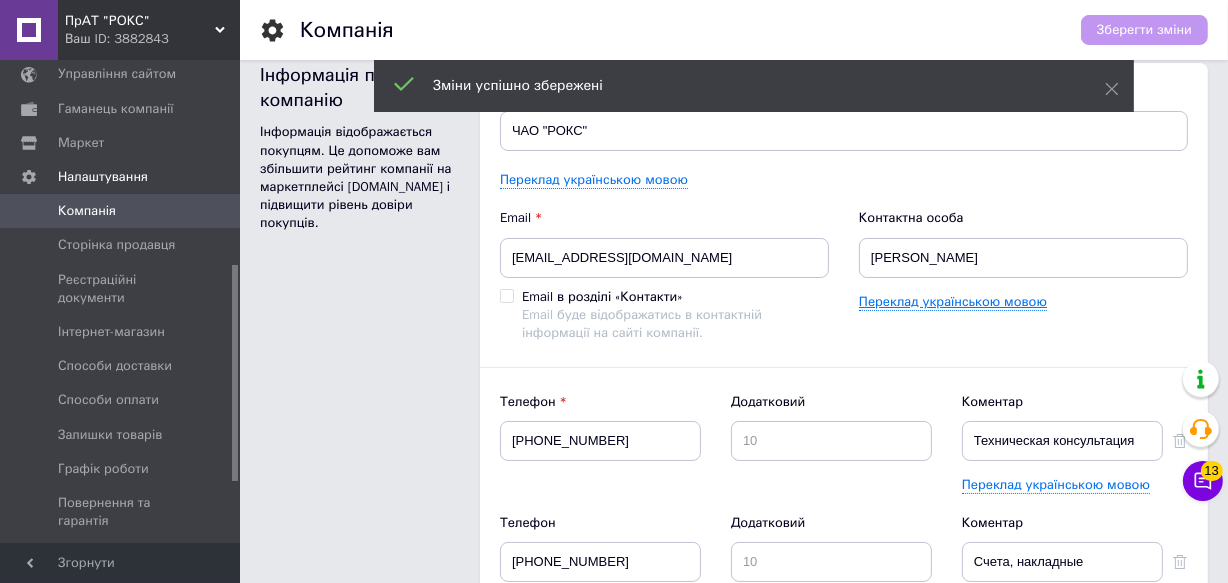 click on "Переклад українською мовою" at bounding box center [953, 302] 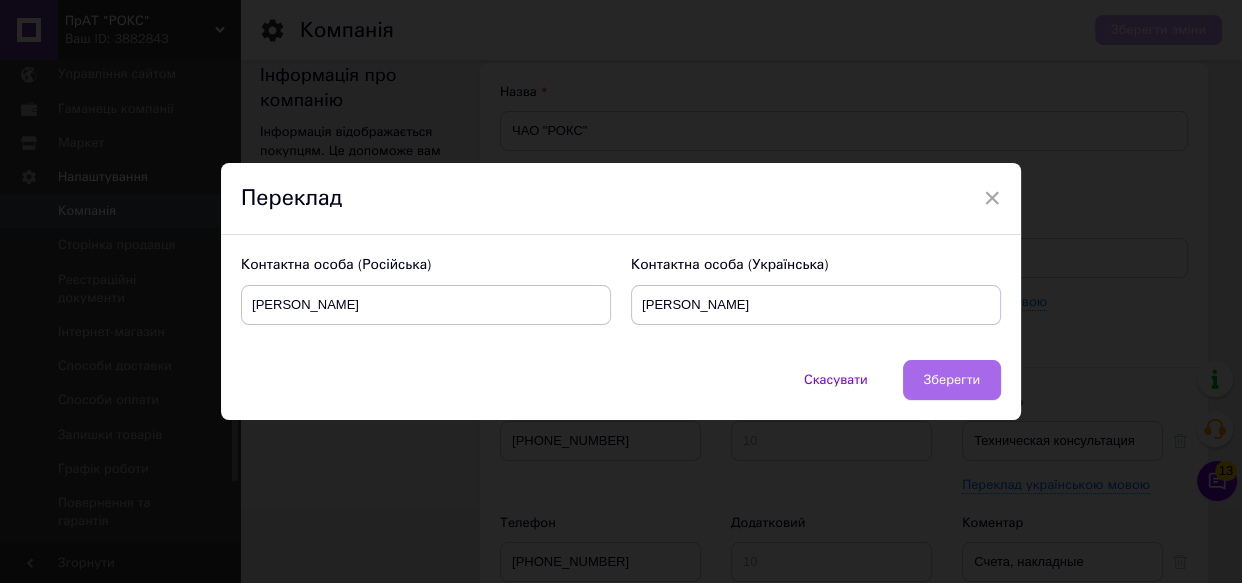 click on "Зберегти" at bounding box center [952, 380] 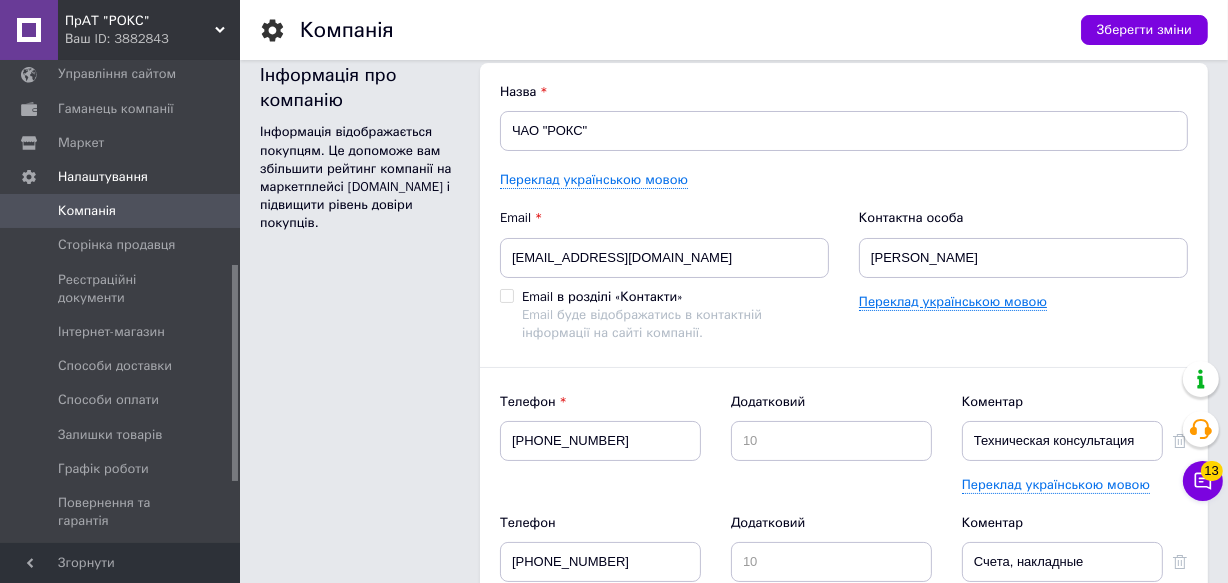 click on "Переклад українською мовою" at bounding box center [953, 302] 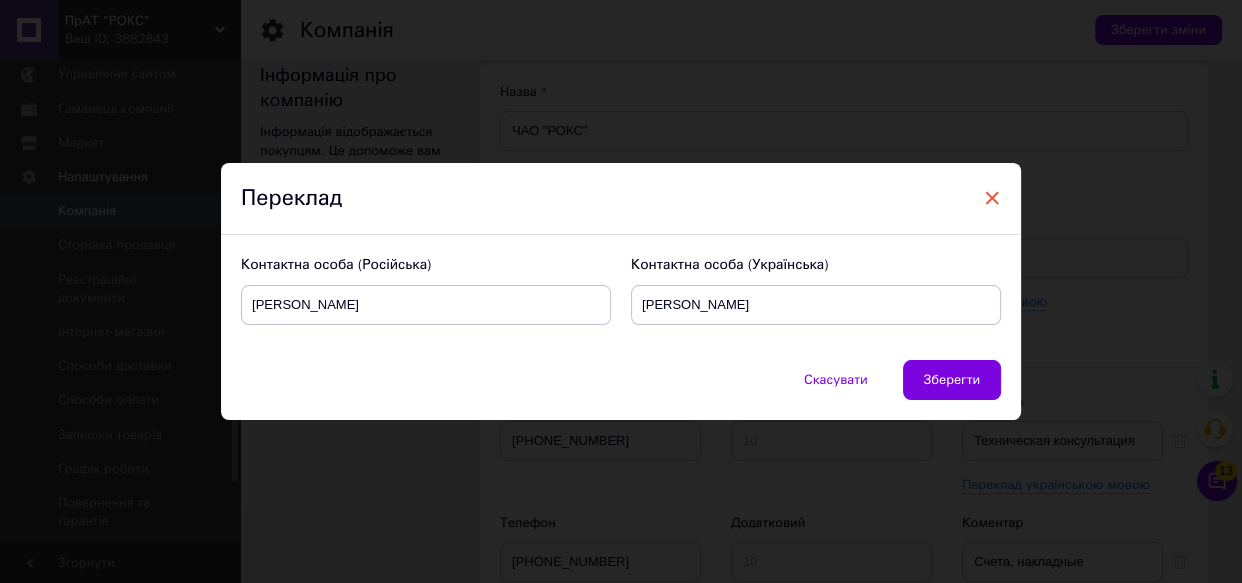 click on "×" at bounding box center (992, 198) 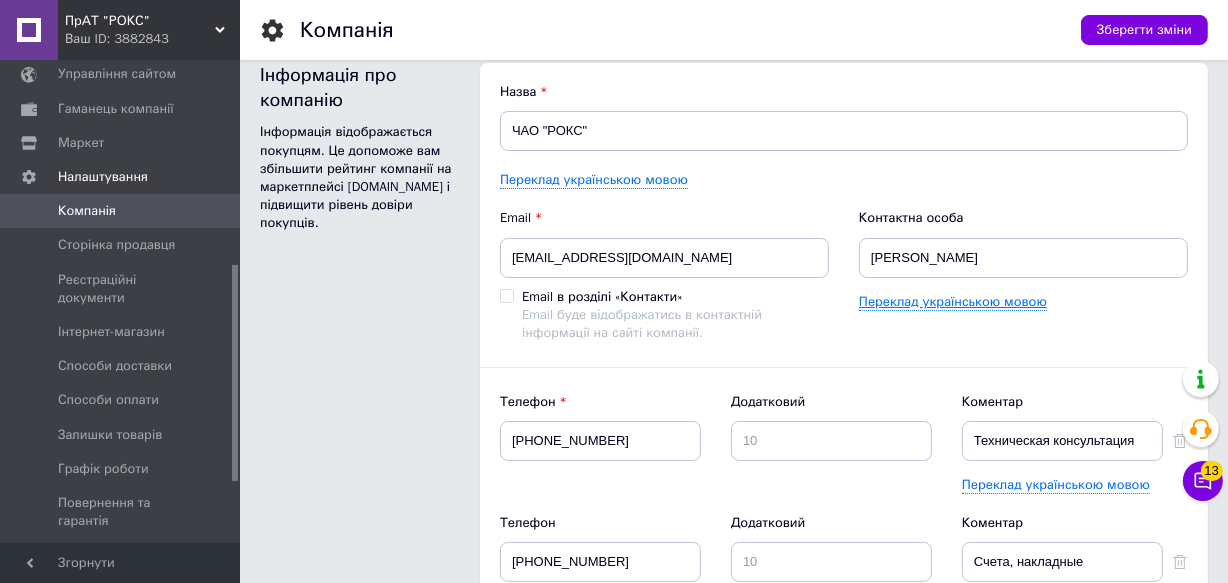 click on "Переклад українською мовою" at bounding box center [953, 302] 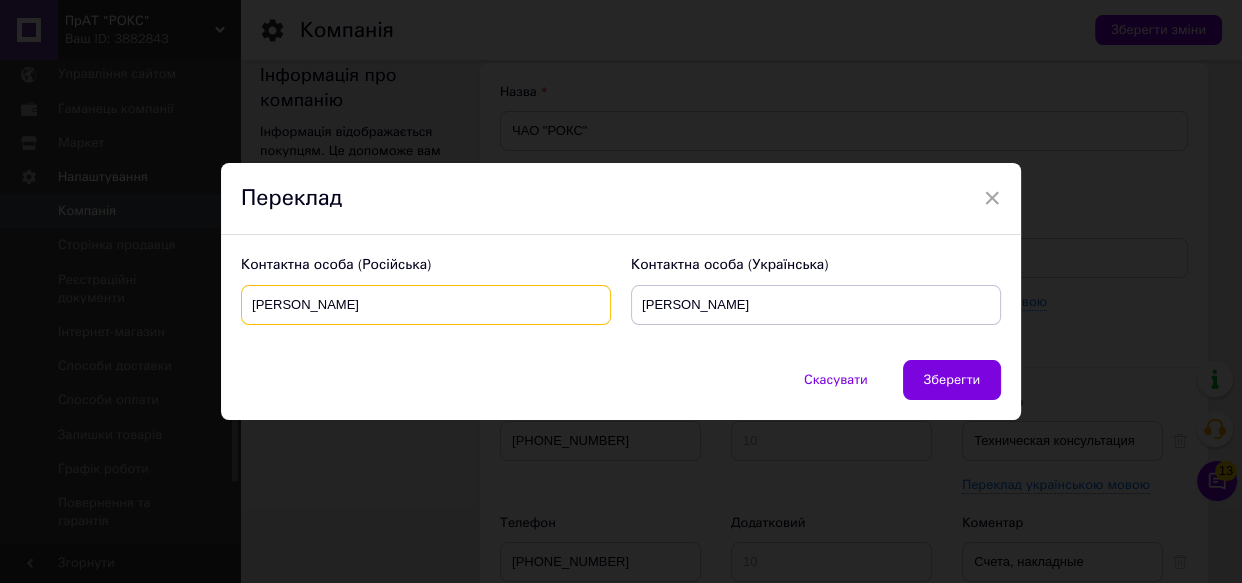 drag, startPoint x: 355, startPoint y: 306, endPoint x: 472, endPoint y: 310, distance: 117.06836 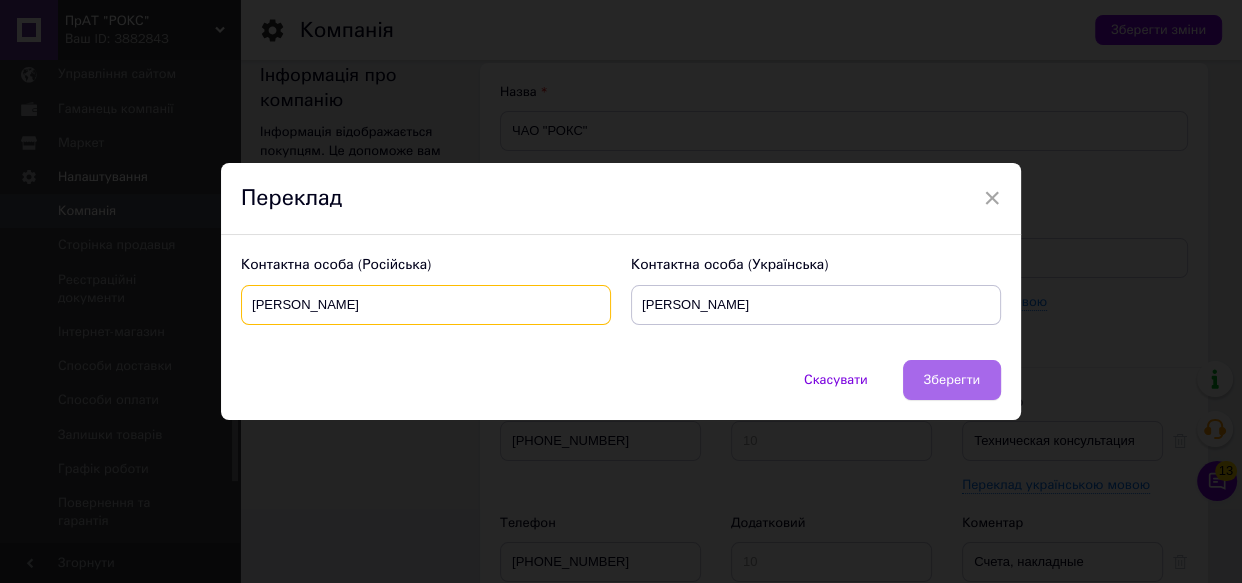 type on "Петр Яковлевич Ксёнзенко" 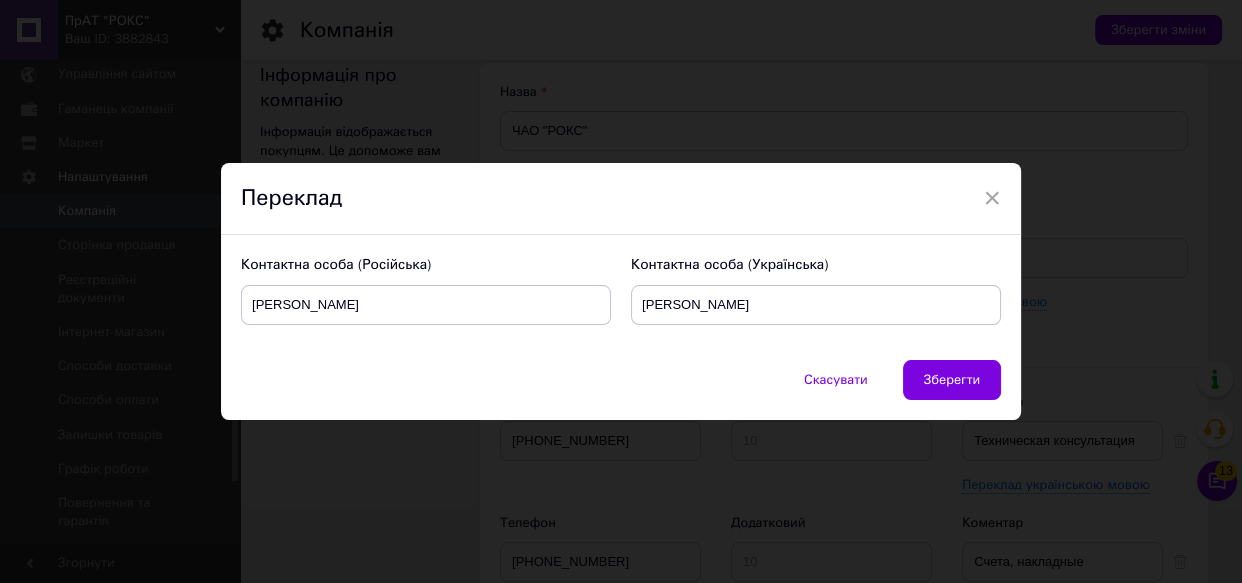 click on "Зберегти" at bounding box center (952, 380) 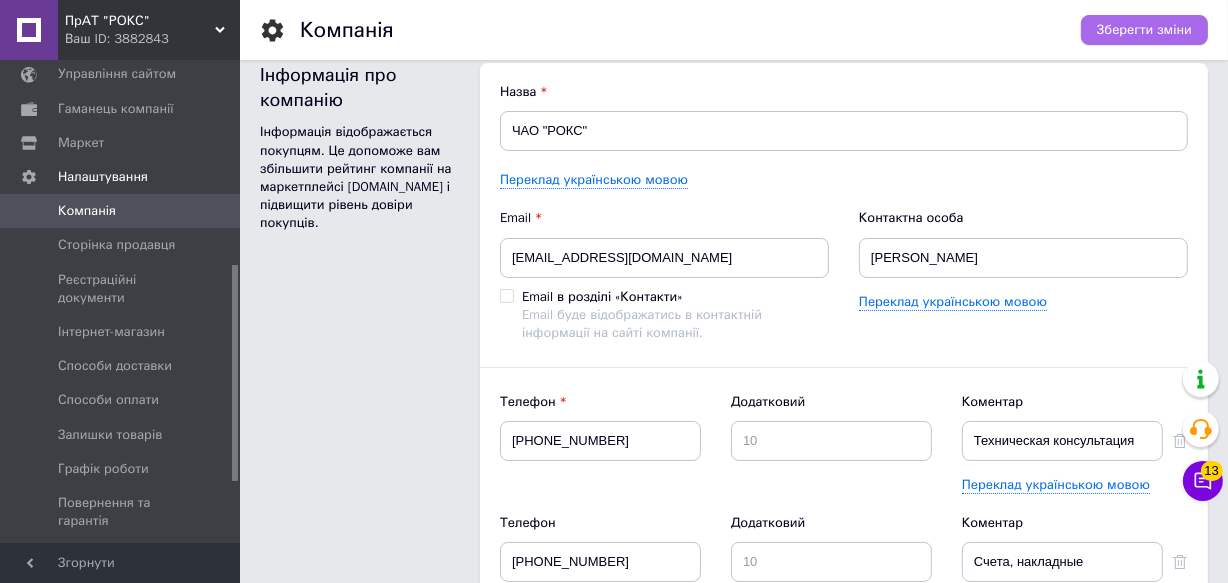 click on "Зберегти зміни" at bounding box center [1144, 30] 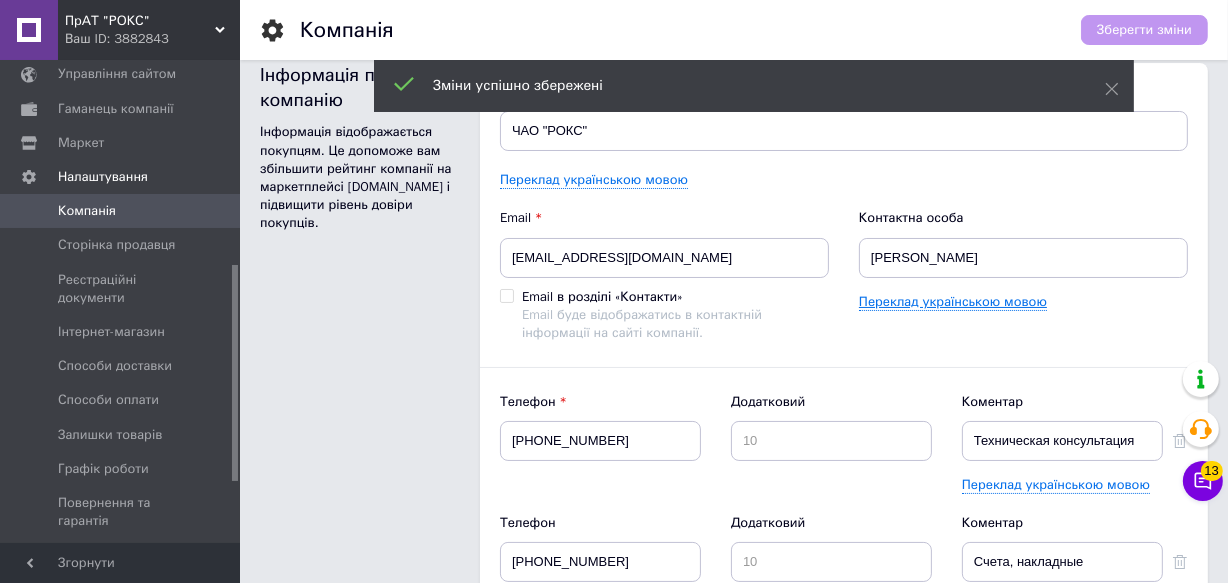 click on "Переклад українською мовою" at bounding box center [953, 302] 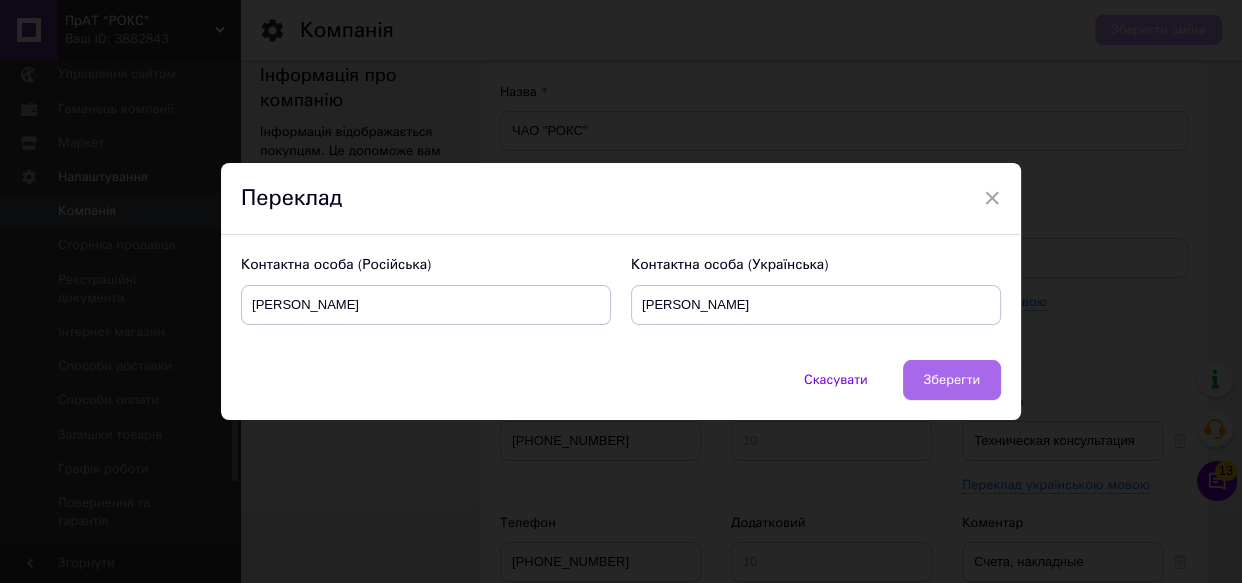 click on "Зберегти" at bounding box center (952, 380) 